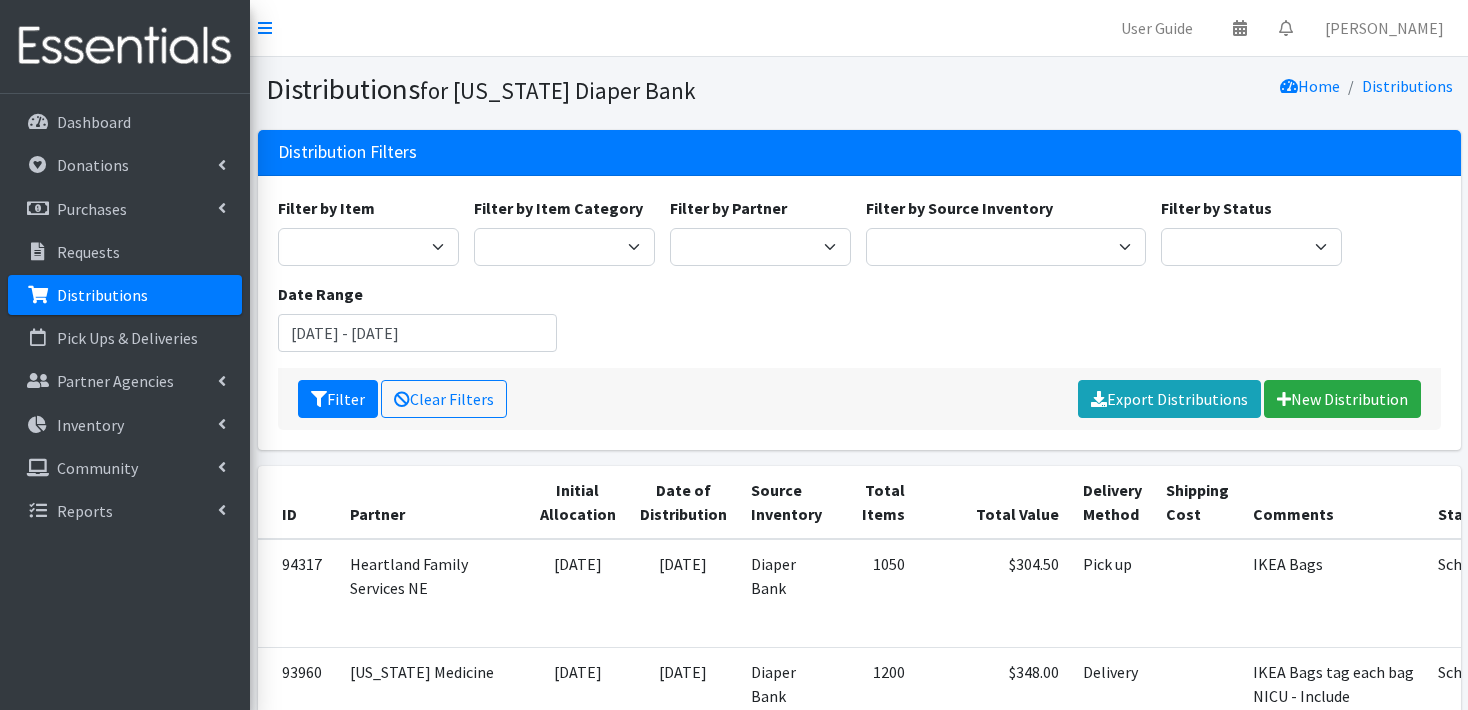 scroll, scrollTop: 0, scrollLeft: 0, axis: both 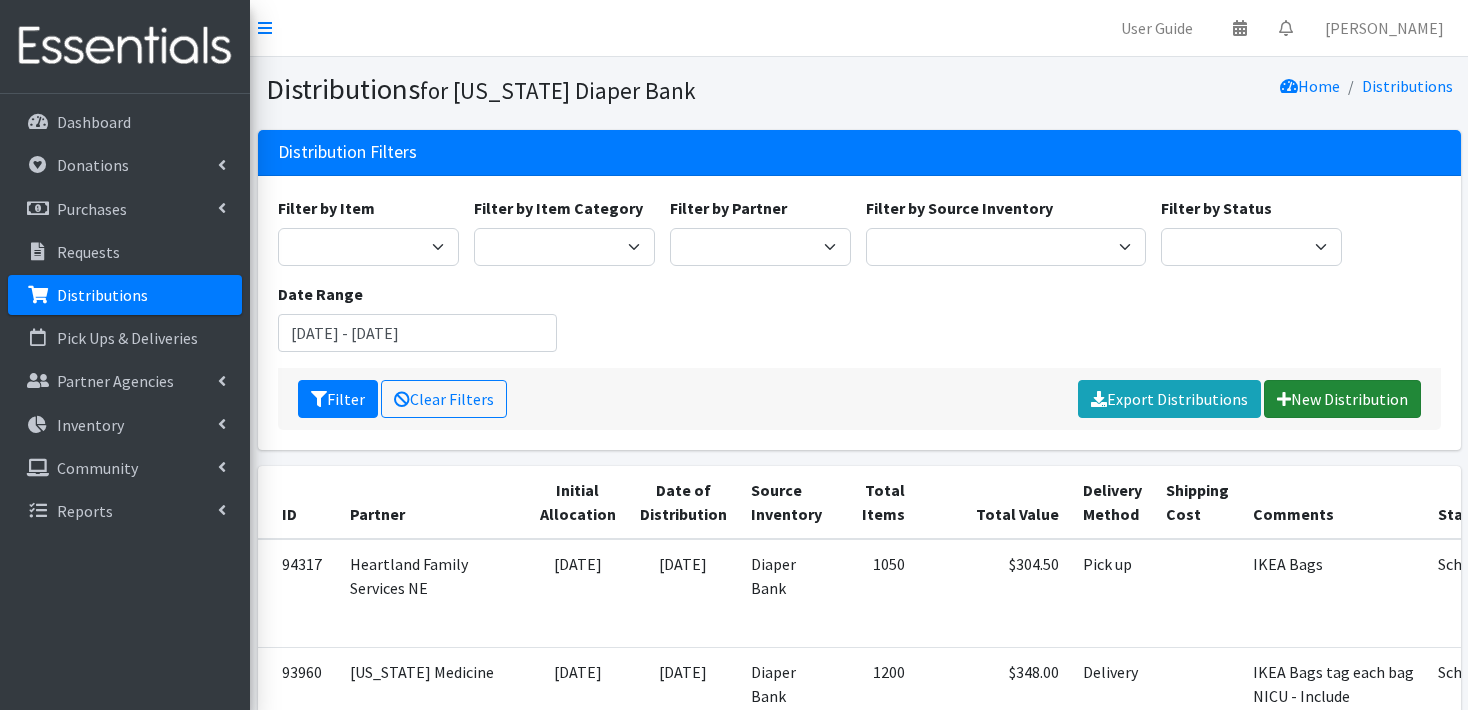 click on "New Distribution" at bounding box center (1342, 399) 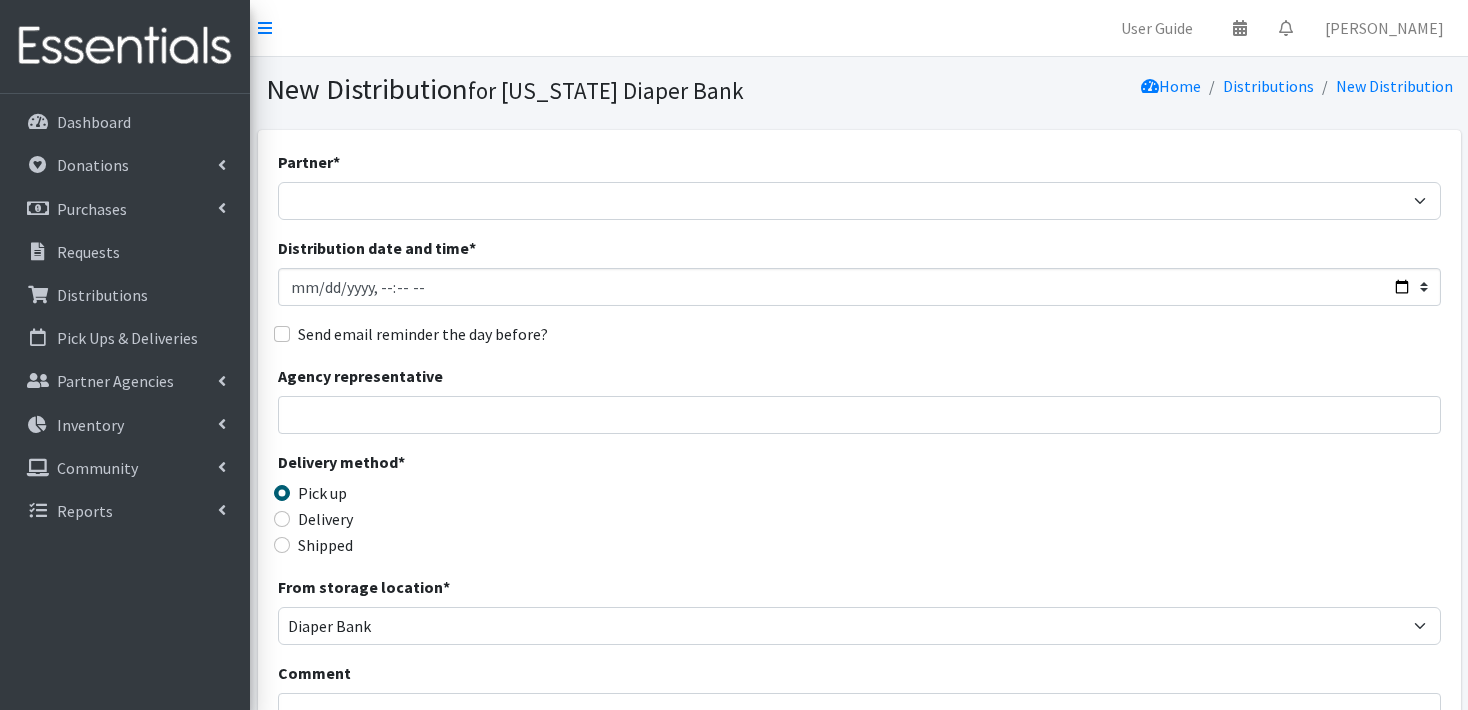 scroll, scrollTop: 0, scrollLeft: 0, axis: both 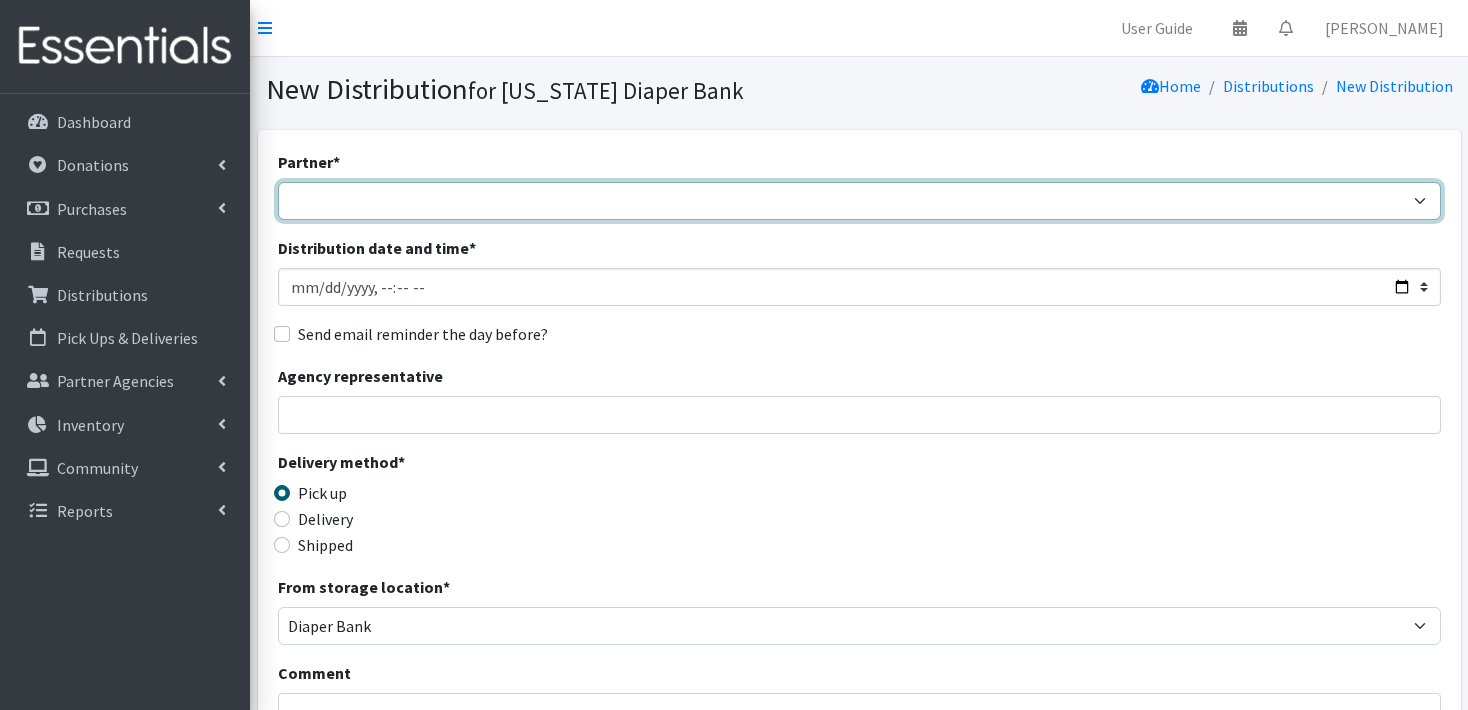 click on "Abide
A Mother's Love
BART - Benson Area Refugee Taskforce
Big Brothers Big Sisters
Bright Futures Kearney
Brookside Care Center
Catholic Charities JDC
Catholic Charities StoC
Catholic Charities Thurston
Center for People  (Lincoln)
Community Action Partnership of Western Nebraska
Community Health Fair
COPE Christian Outreach Program - Elkhorn
Cornerstone Nonprofit Healthcare
Disaster Relief
Educare Omaha
Firefly
Fremont Family Coalition
HB Kearney Diaper Depot
HB Kearney On the Move
HB Lincoln Diaper Depot
HB Lincoln On the Move
HB Norfolk Diaper Depot
HB Norfolk On the Move
HB Scottsbluff Diaper Depot
HB Scottsbluff On the Move
Heartland Family Services Iowa
Heartland Family Services NE
Heartland Hope Millard
Heartland Hope South/Millard
Heartland Hope Thurston
Heart Ministry Center
Humble and Kind
Kearney Jubilee Center
Kids Can Community Center
Learning Community (One World Health)
Life House Partnership
Maverick Food Pantry" at bounding box center (859, 201) 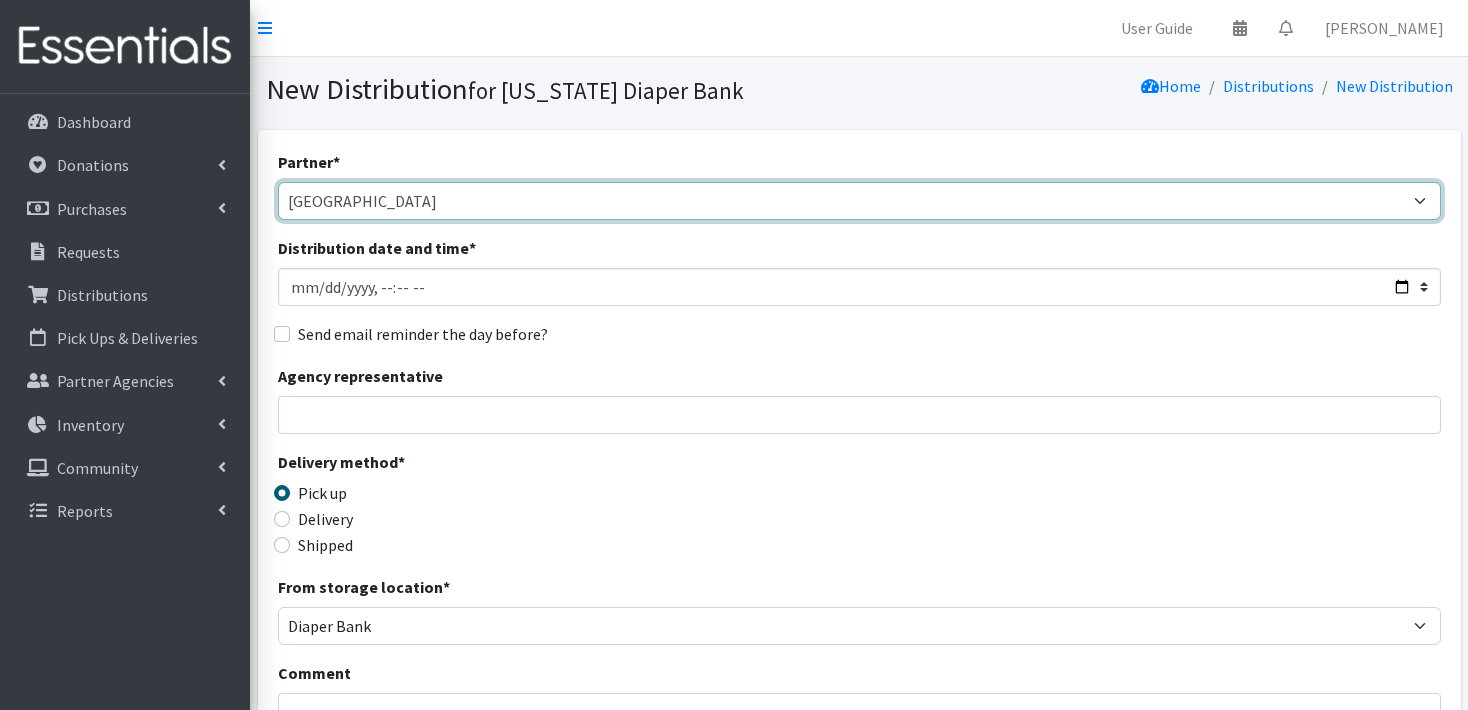 click on "Abide
A Mother's Love
[PERSON_NAME] Area Refugee Taskforce
Big Brothers Big Sisters
Bright Futures [PERSON_NAME]
Brookside Care Center
[DEMOGRAPHIC_DATA] Charities JDC
[DEMOGRAPHIC_DATA] Charities StoC
Catholic Charities [PERSON_NAME][GEOGRAPHIC_DATA] for People  ([GEOGRAPHIC_DATA])
Community Action Partnership of Western [US_STATE]
Community Health Fair
[PERSON_NAME][DEMOGRAPHIC_DATA] Outreach Program - [GEOGRAPHIC_DATA] Nonprofit Healthcare
Disaster Relief
Educare Omaha
Firefly
Fremont Family Coalition
[PERSON_NAME] [GEOGRAPHIC_DATA]
[PERSON_NAME][GEOGRAPHIC_DATA] On the Move
[PERSON_NAME] Diaper Depot
[PERSON_NAME][GEOGRAPHIC_DATA] On the Move
HB [GEOGRAPHIC_DATA]
HB [GEOGRAPHIC_DATA] On the Move
HB Scottsbluff [GEOGRAPHIC_DATA]
HB Scottsbluff On the Move
Heartland Family Services [US_STATE]
Heartland Family Services [GEOGRAPHIC_DATA]
[GEOGRAPHIC_DATA][PERSON_NAME]/[PERSON_NAME]
Heartland [PERSON_NAME]
Heart Ministry Center
Humble and [GEOGRAPHIC_DATA][PERSON_NAME]
Kids Can Community Center
Learning Community (One World Health)
Life House Partnership
Maverick Food Pantry" at bounding box center [859, 201] 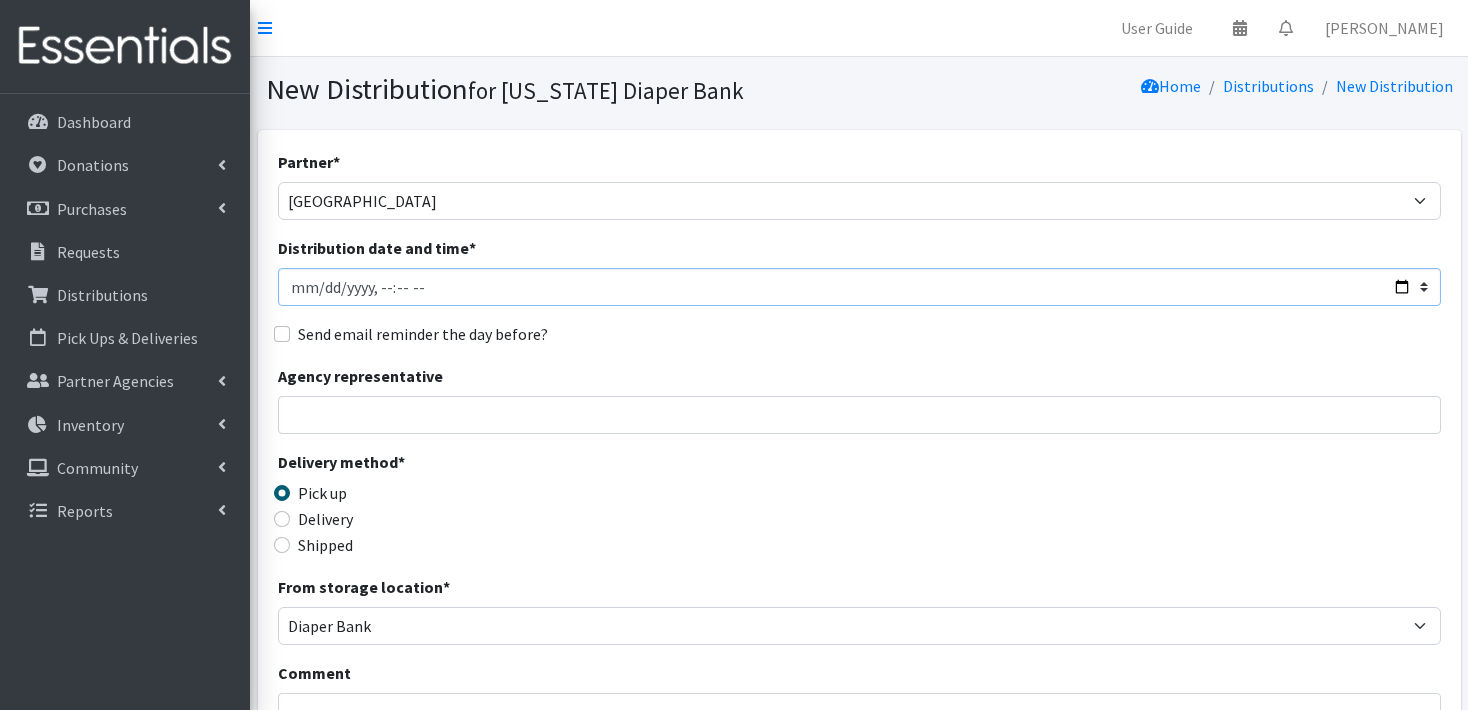 click on "Distribution date and time  *" at bounding box center (859, 287) 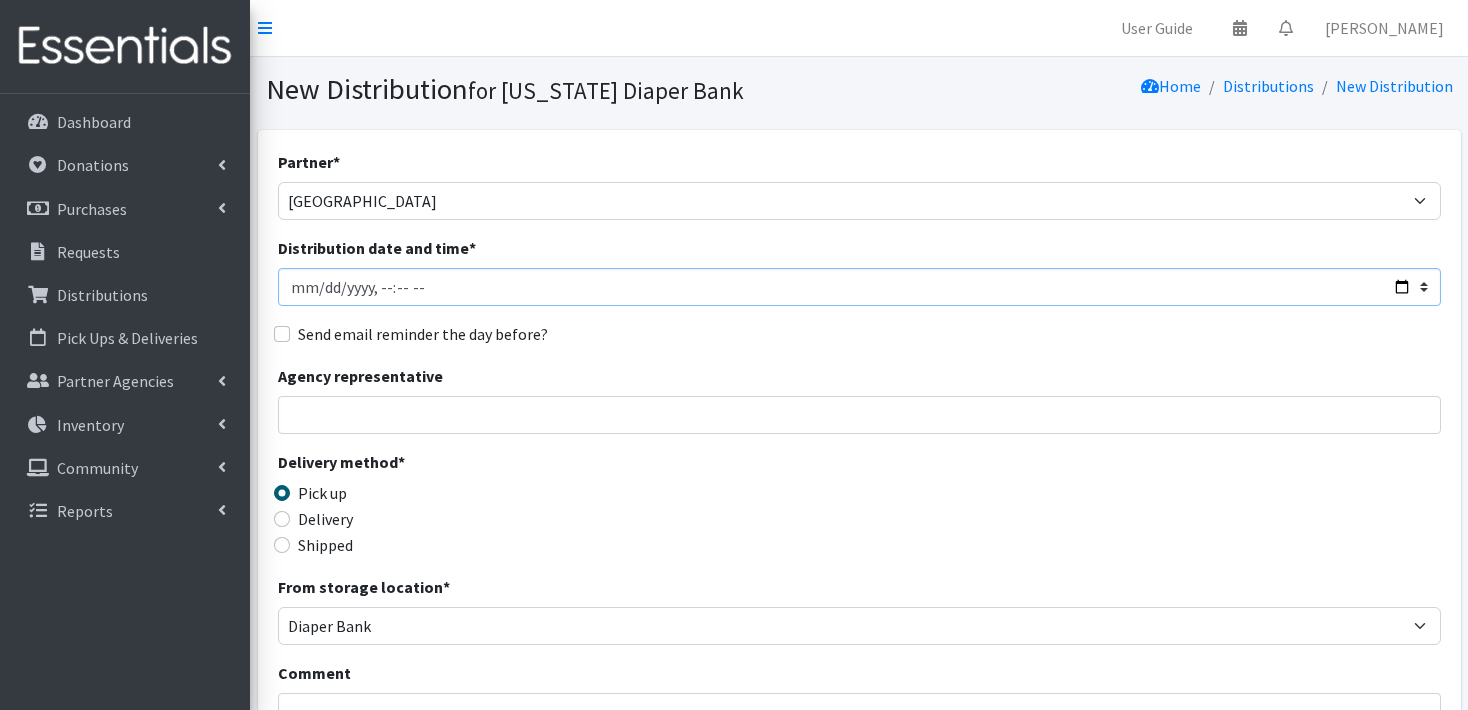 type on "2025-08-30T23:59" 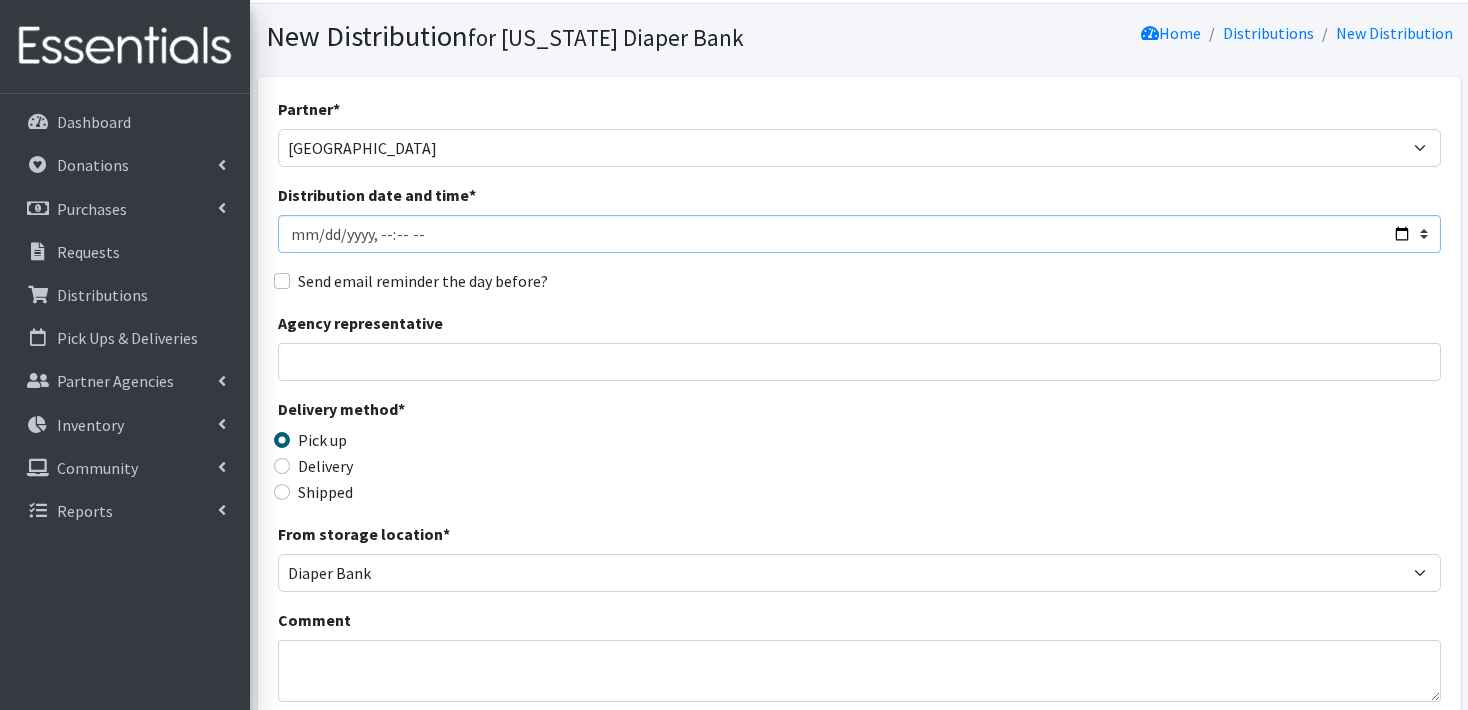 scroll, scrollTop: 93, scrollLeft: 0, axis: vertical 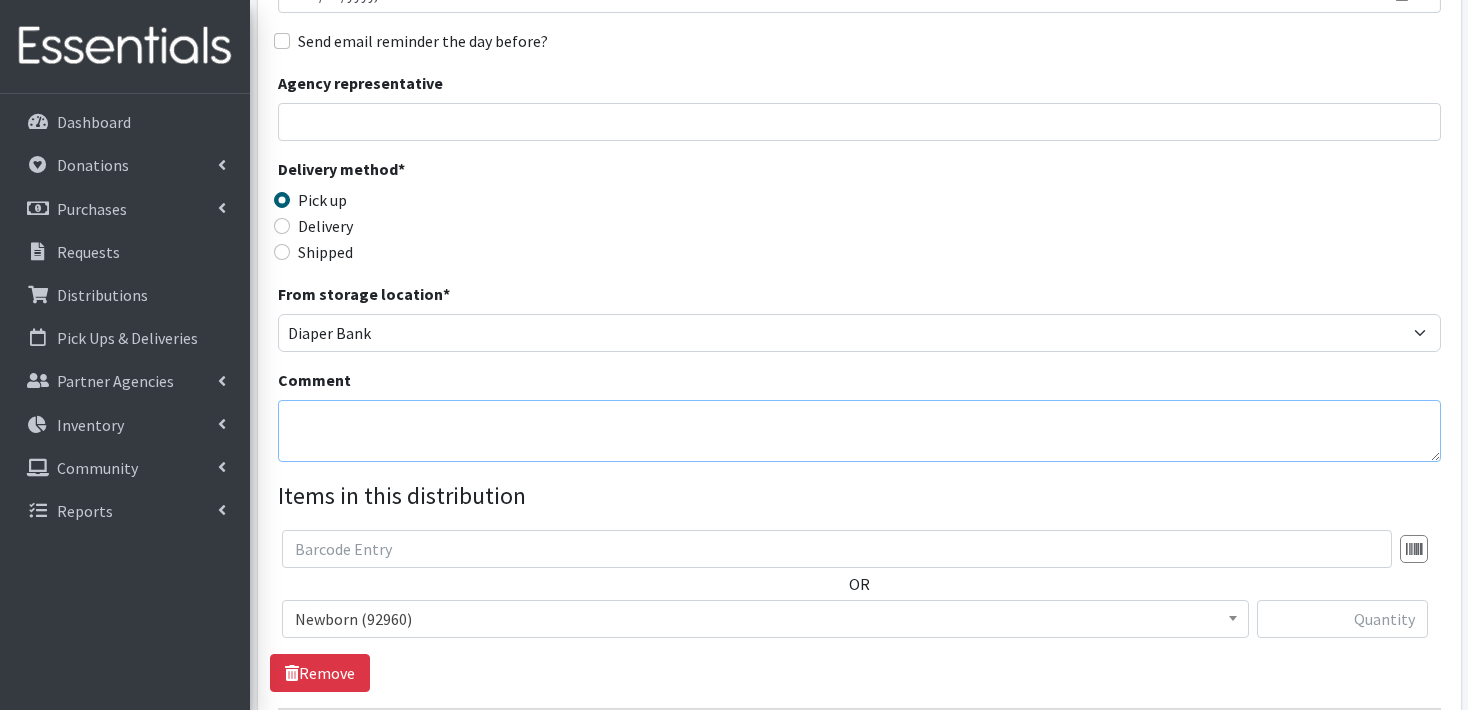 click on "Comment" at bounding box center [859, 431] 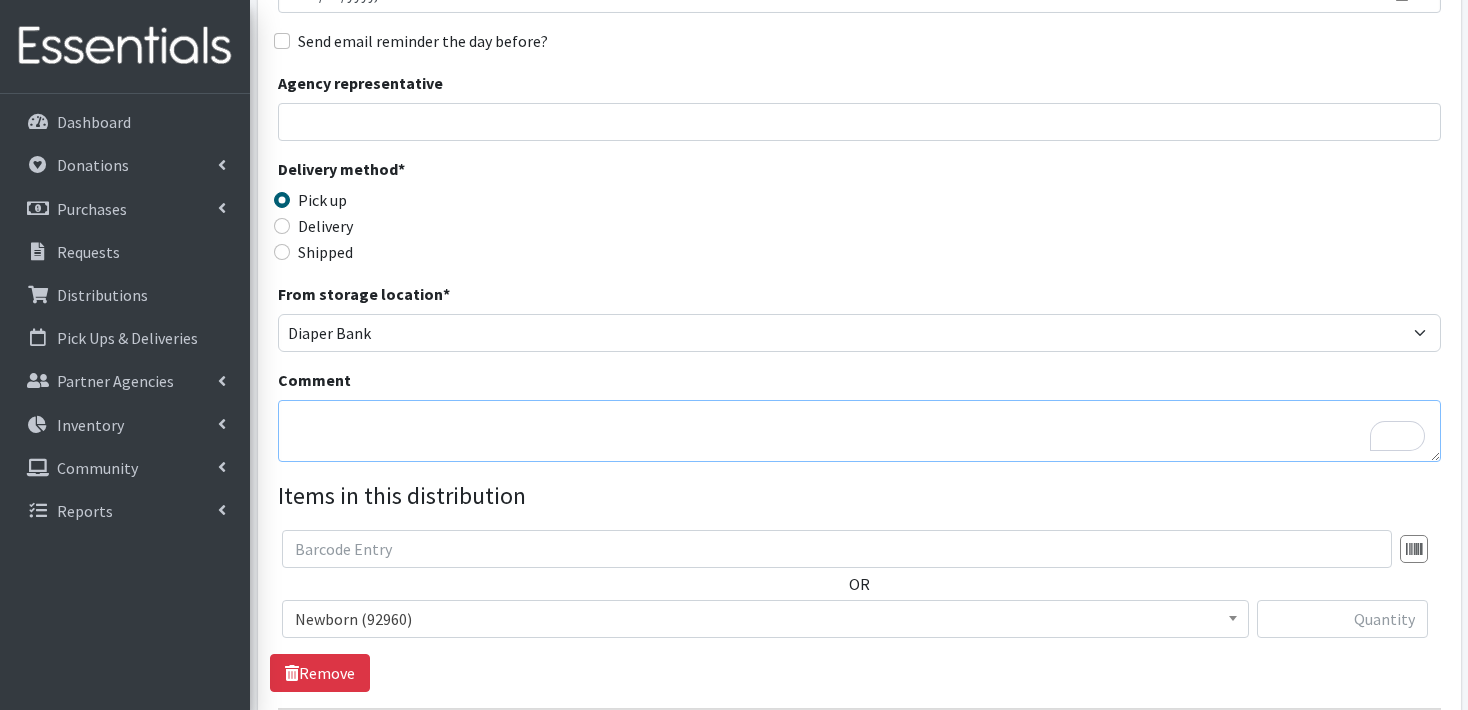 paste on "IKEA Bags on pallet(s)" 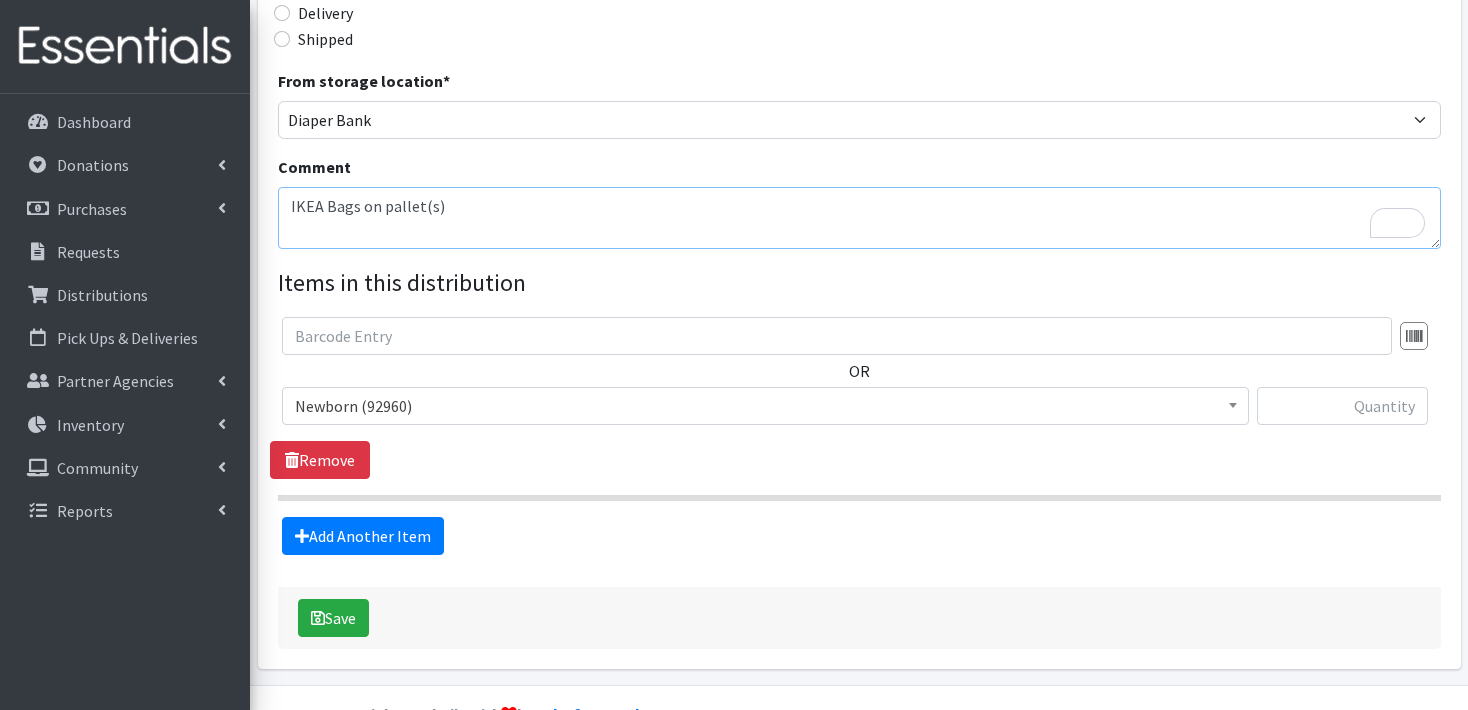 scroll, scrollTop: 509, scrollLeft: 0, axis: vertical 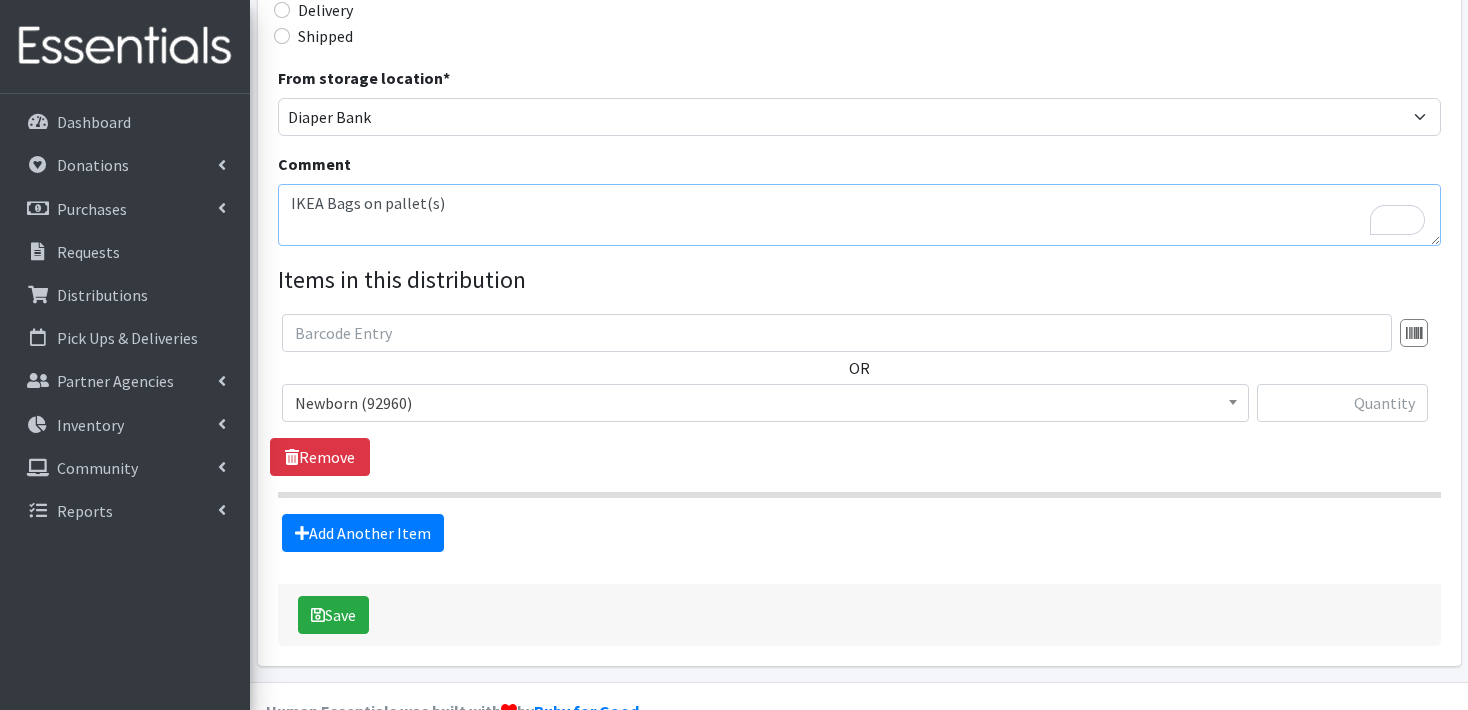 type on "IKEA Bags on pallet(s)" 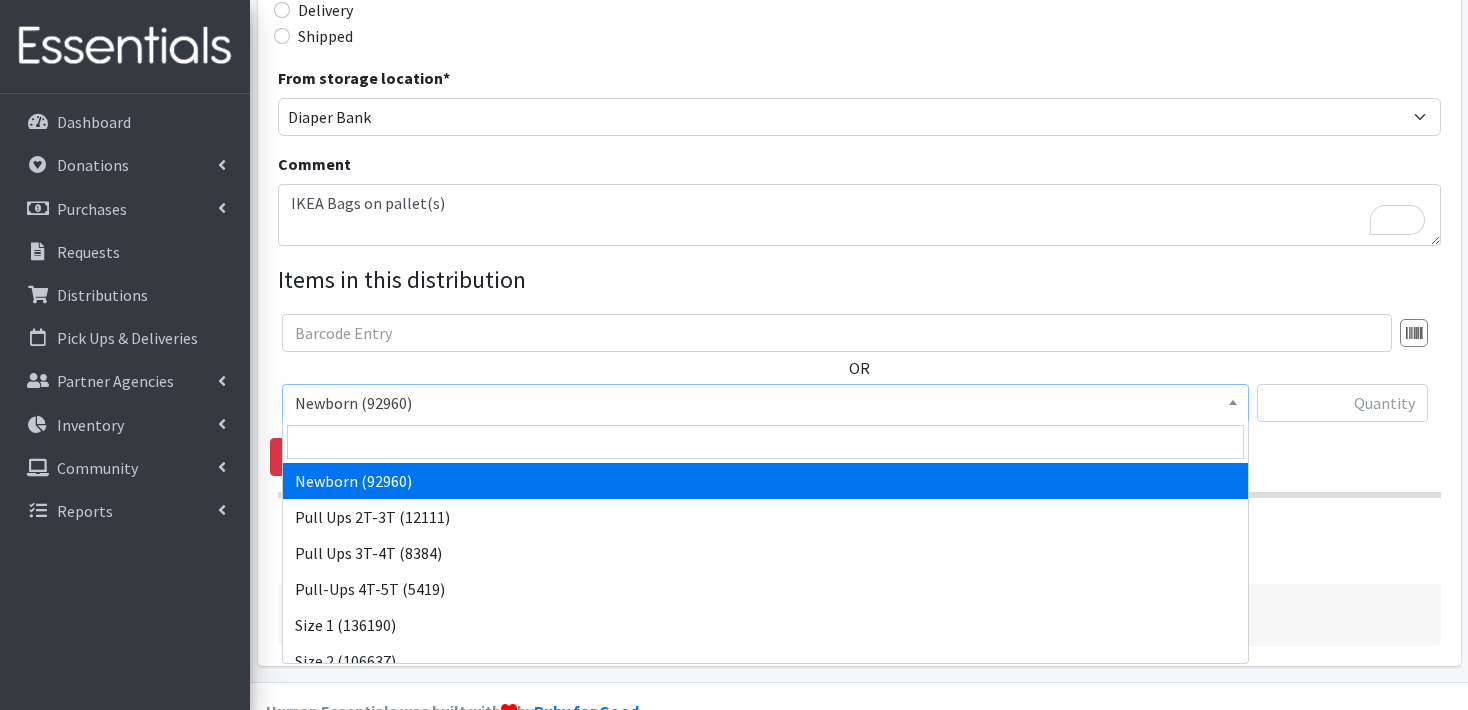 click on "Newborn (92960)" at bounding box center (765, 403) 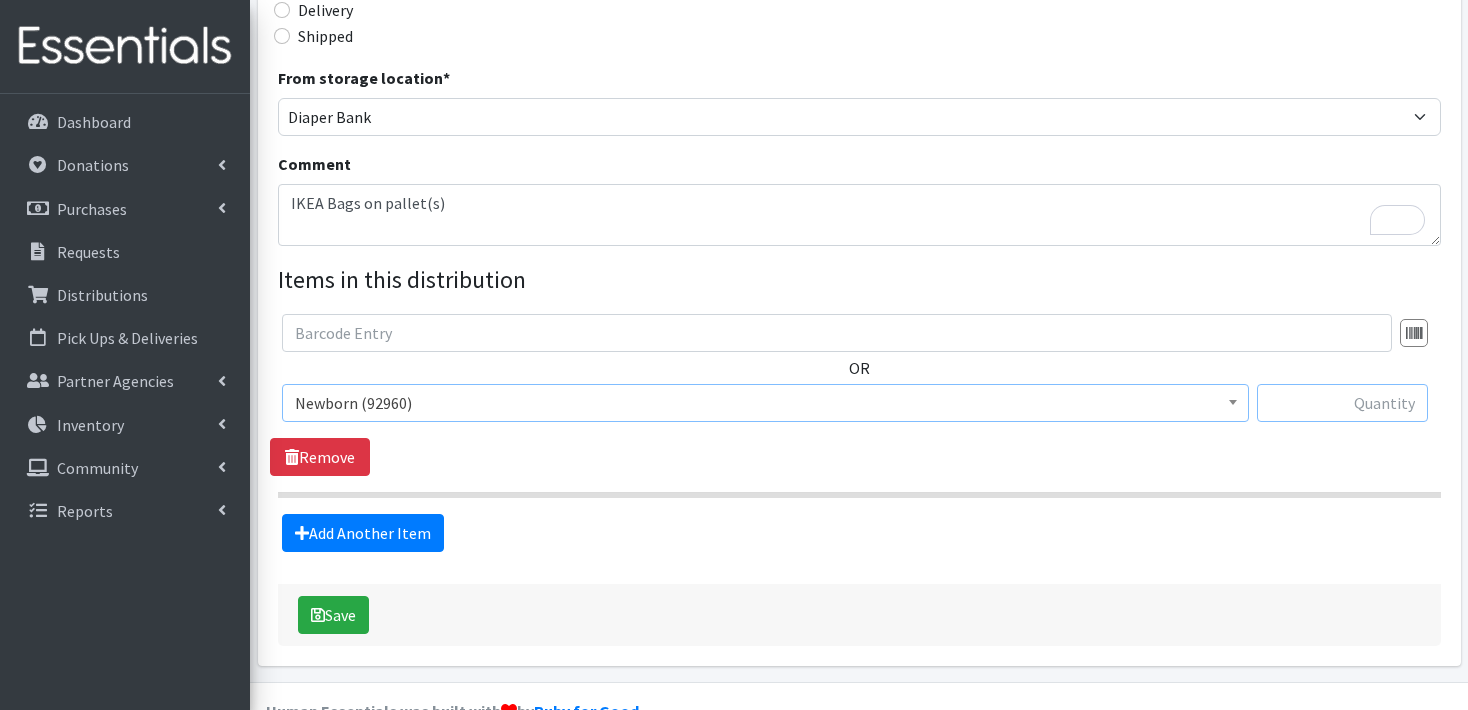 click at bounding box center [1342, 403] 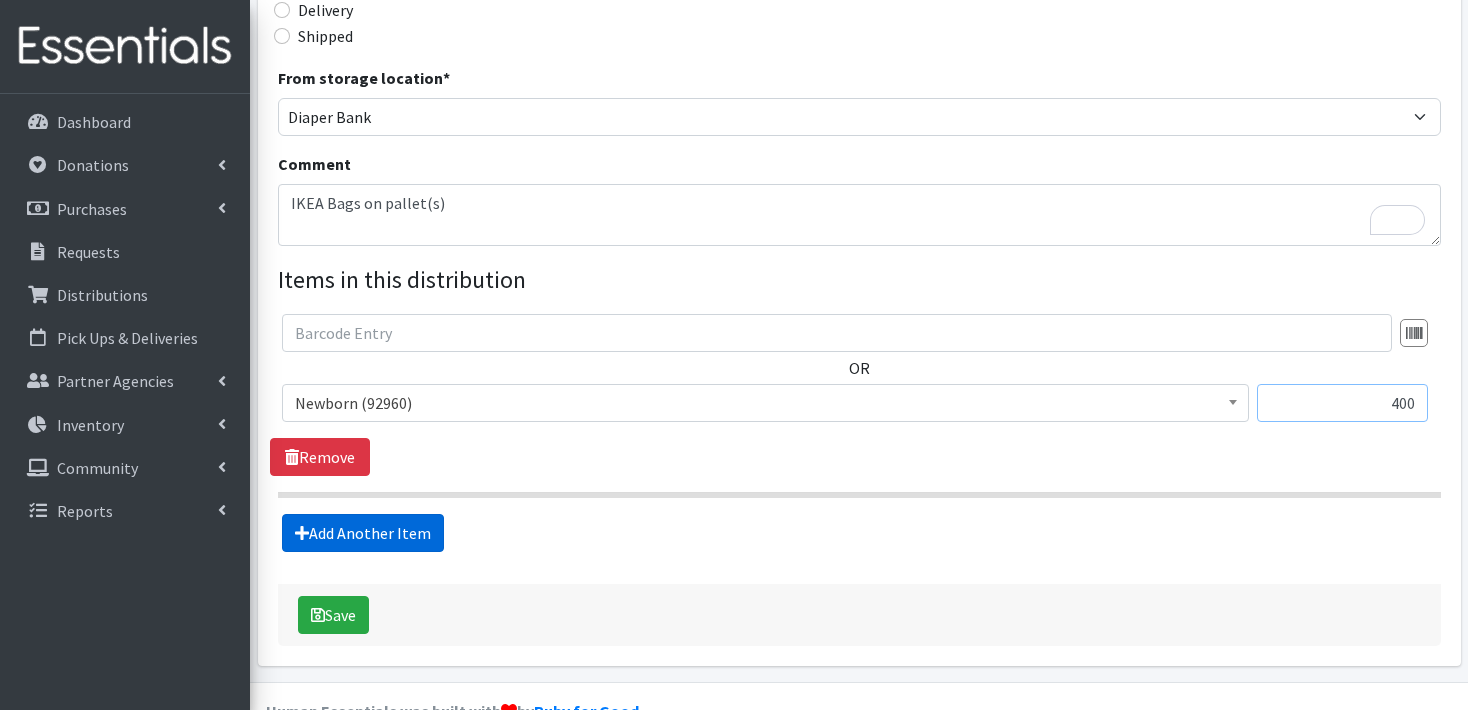 type on "400" 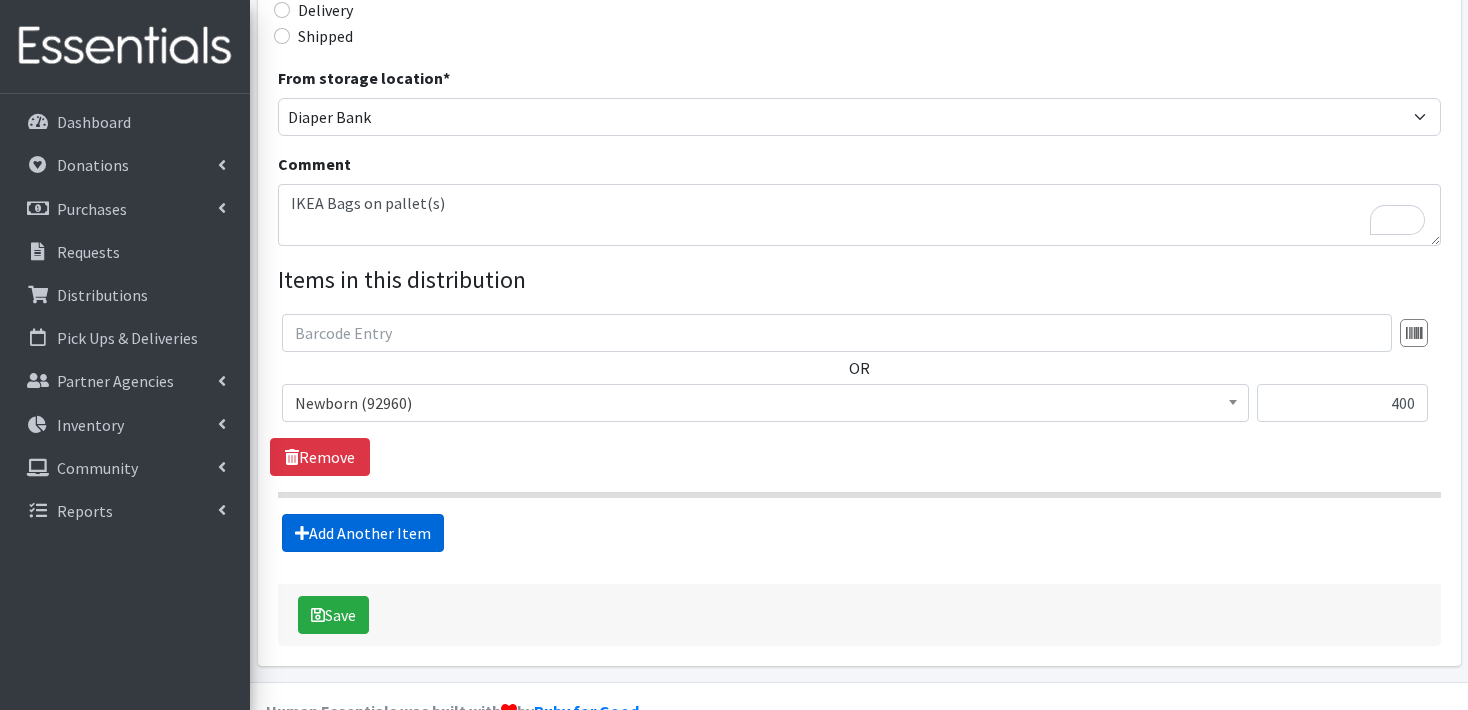 click on "Add Another Item" at bounding box center [363, 533] 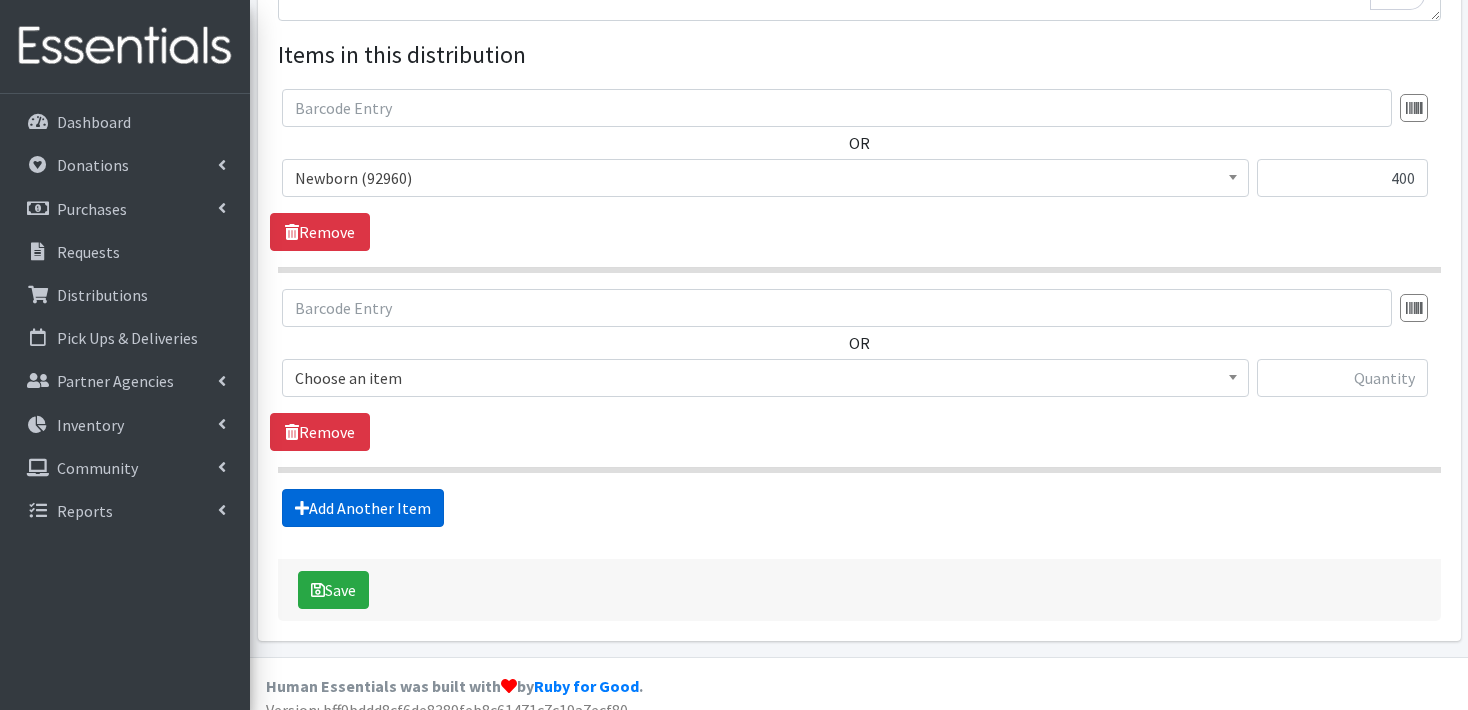 scroll, scrollTop: 753, scrollLeft: 0, axis: vertical 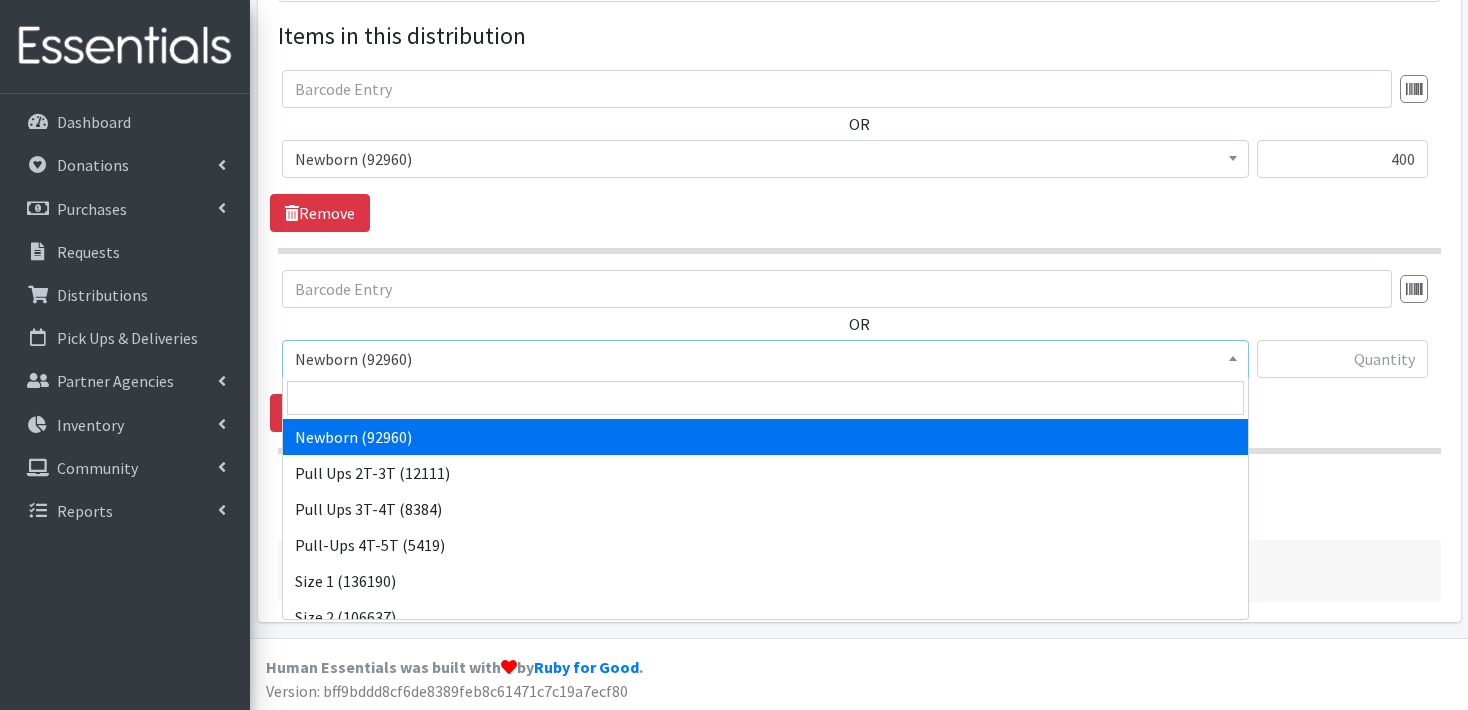 click on "Newborn (92960)" at bounding box center [765, 359] 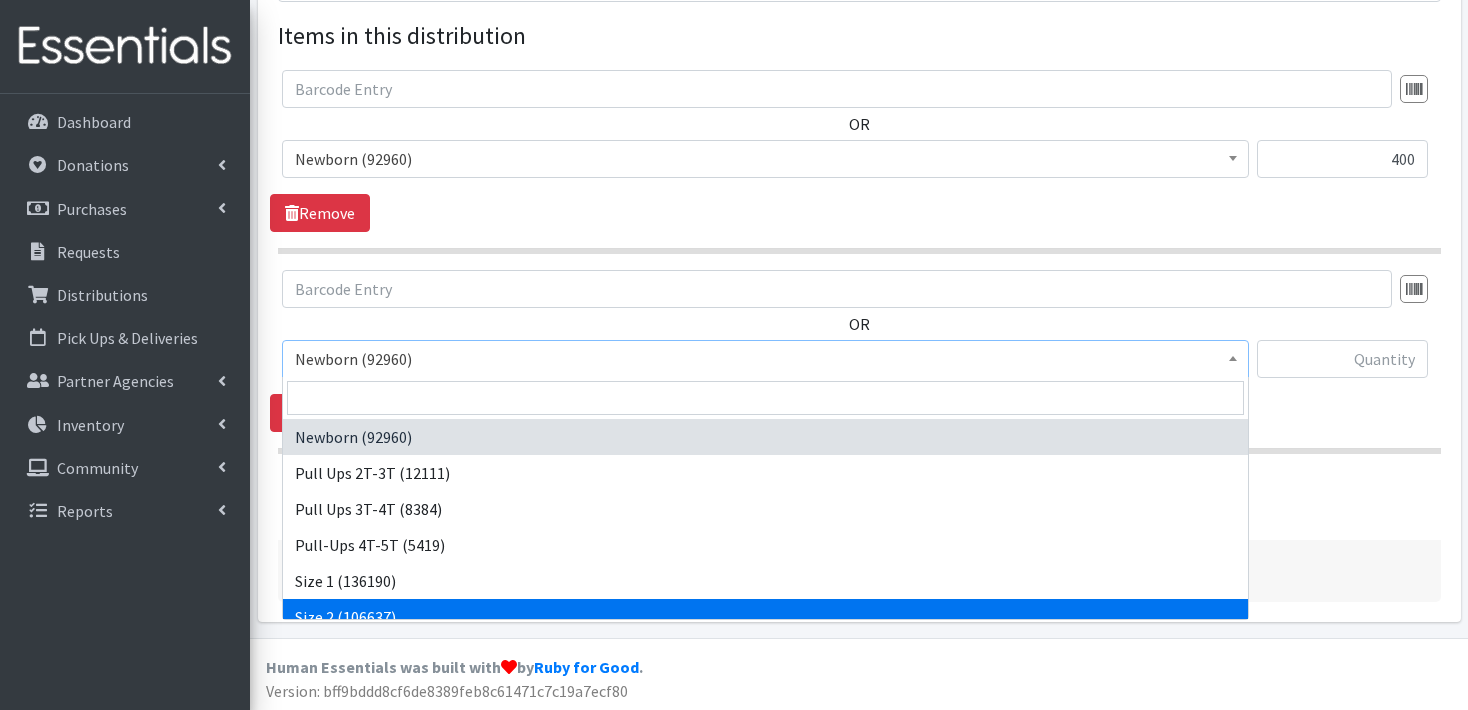 scroll, scrollTop: 40, scrollLeft: 0, axis: vertical 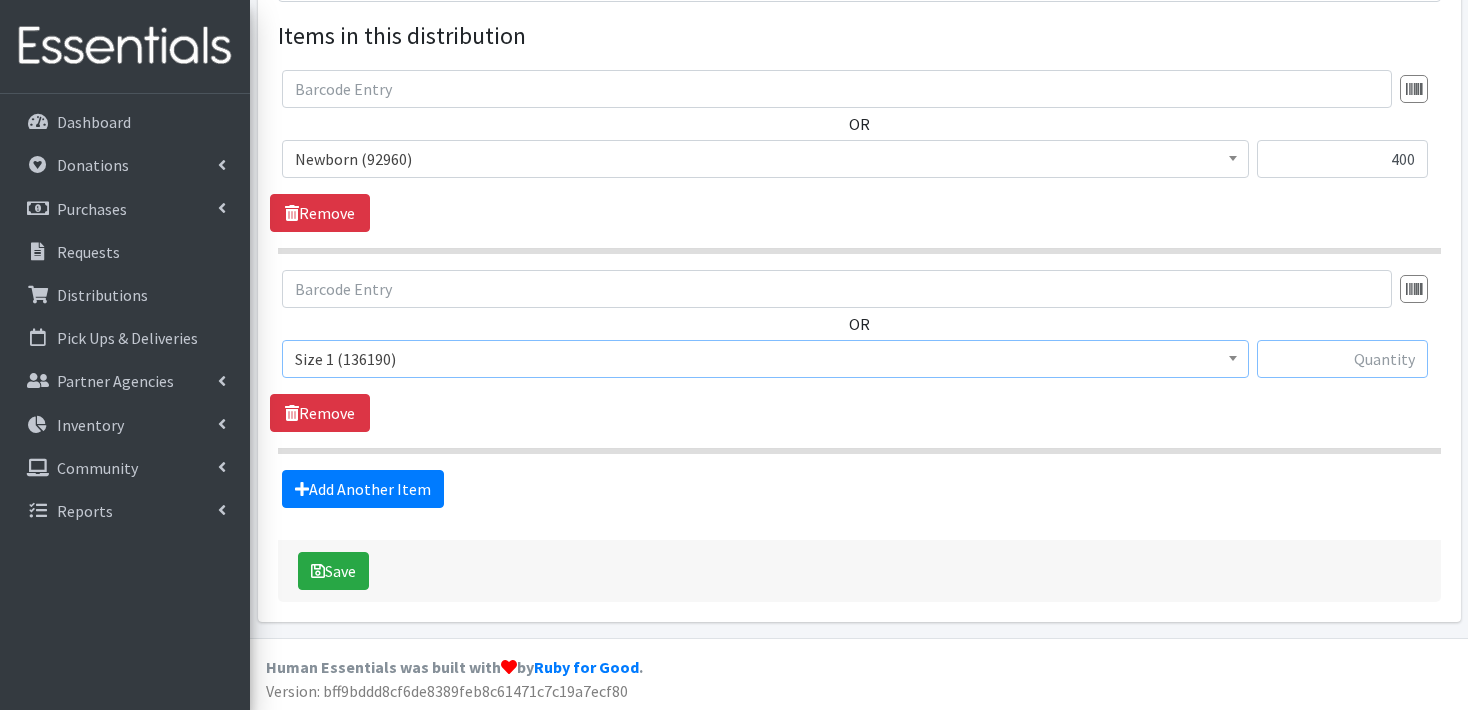 click at bounding box center [1342, 359] 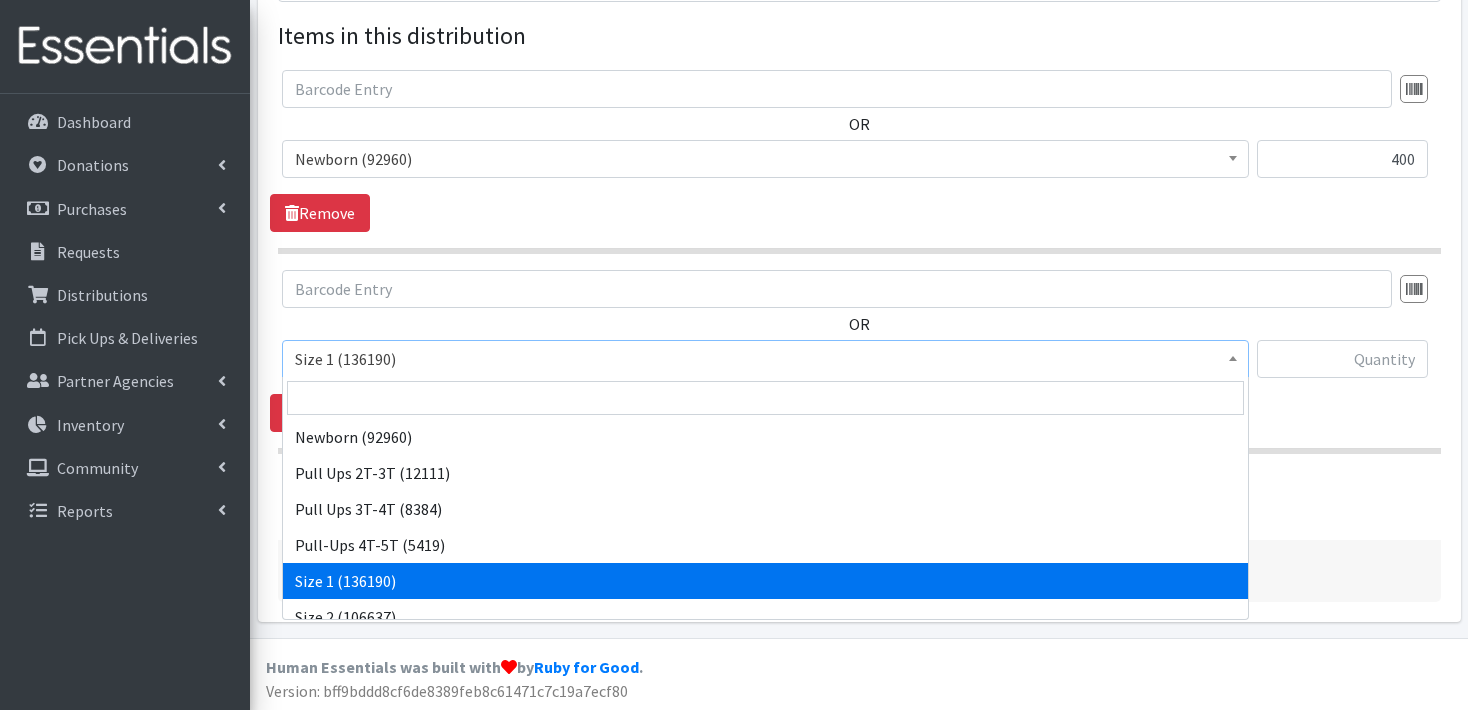 click on "Size 1 (136190)" at bounding box center (765, 359) 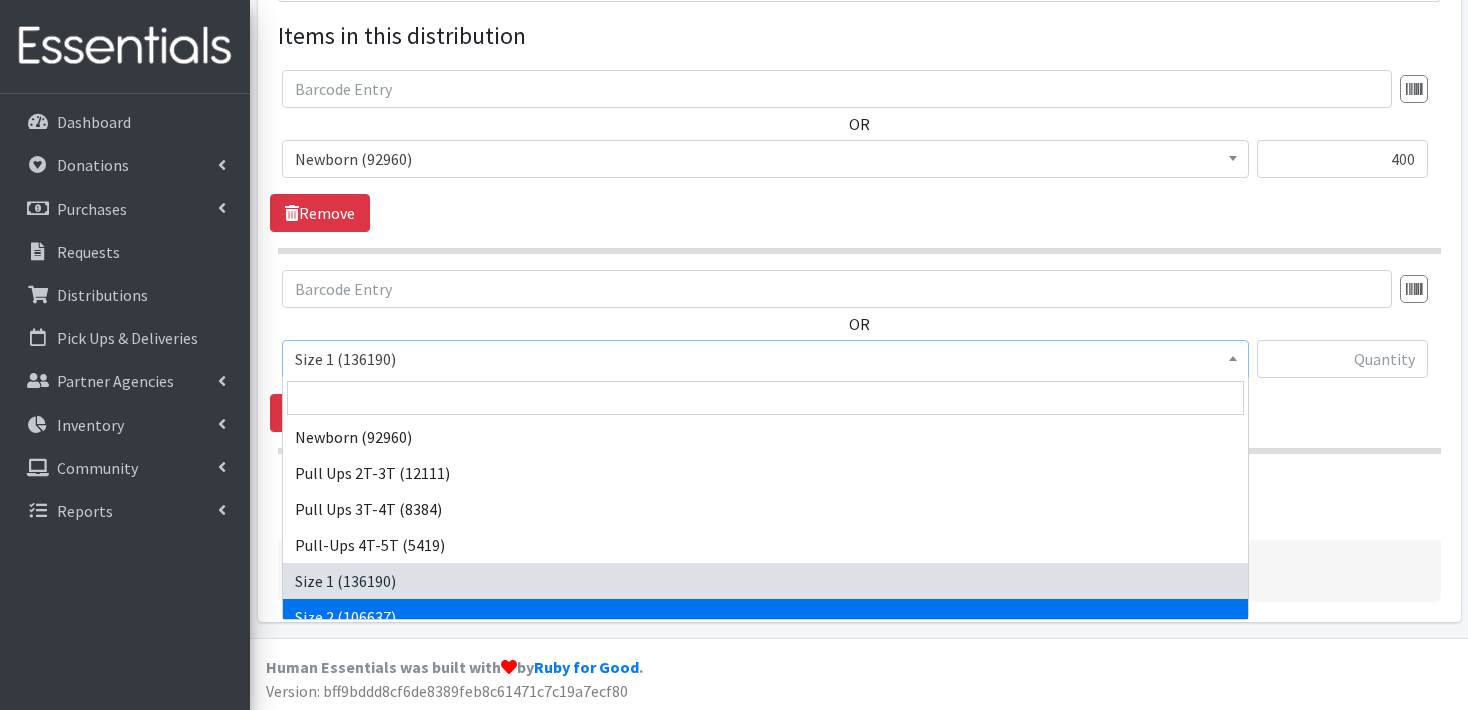 scroll, scrollTop: 40, scrollLeft: 0, axis: vertical 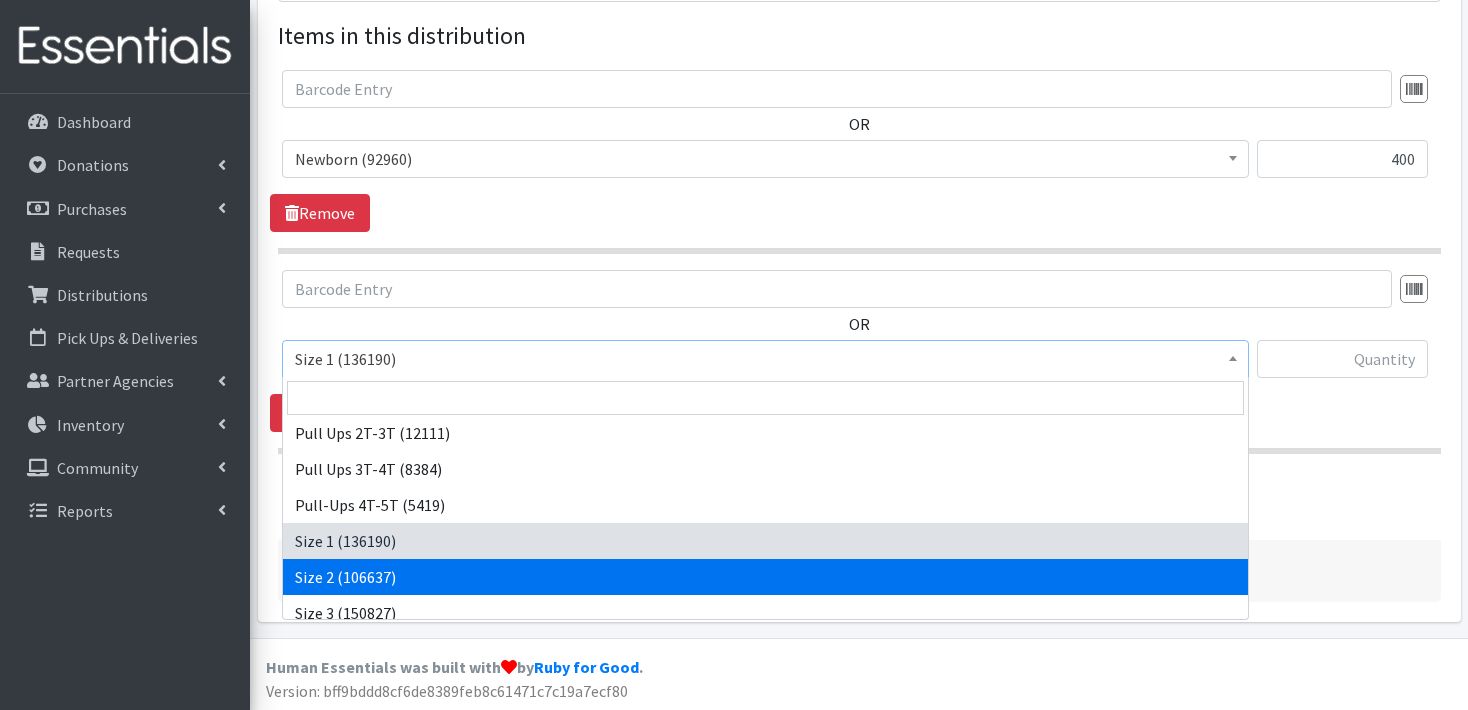 select on "3683" 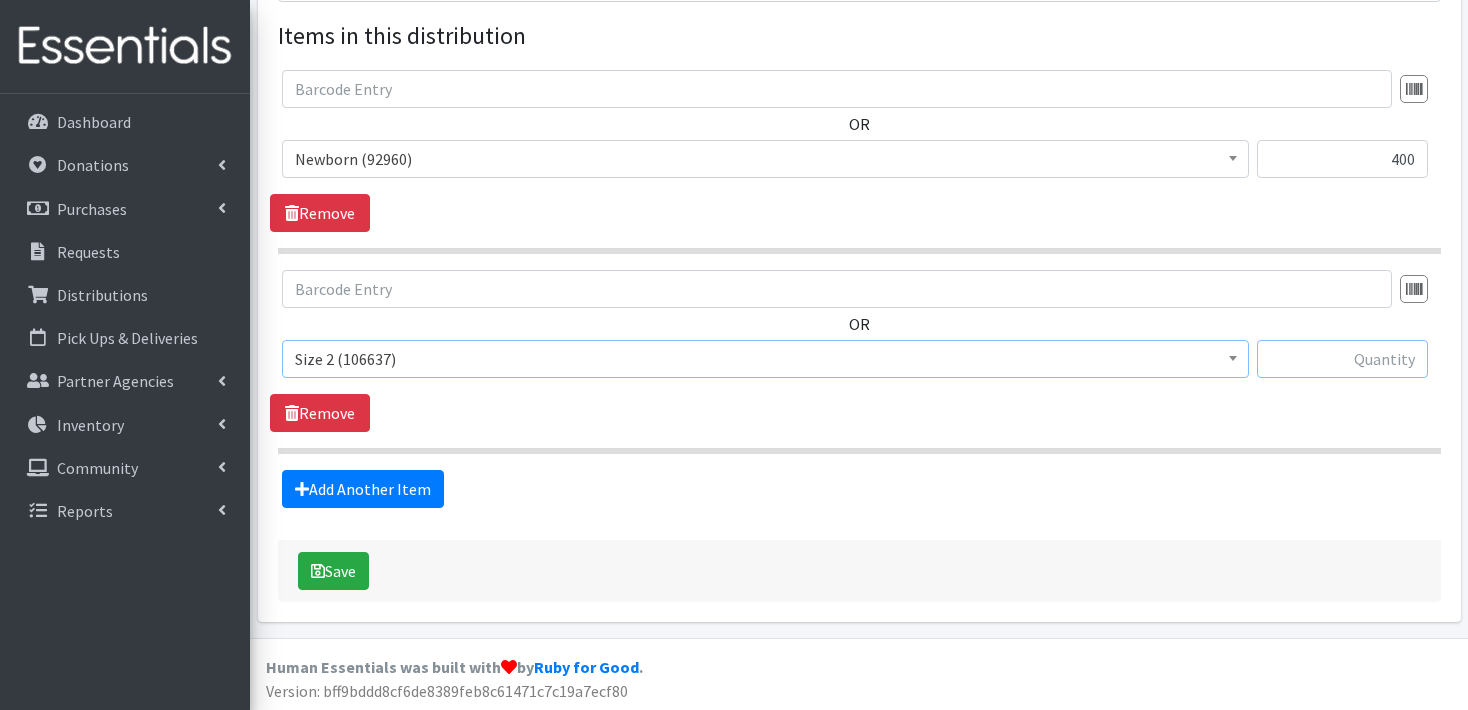 click at bounding box center (1342, 359) 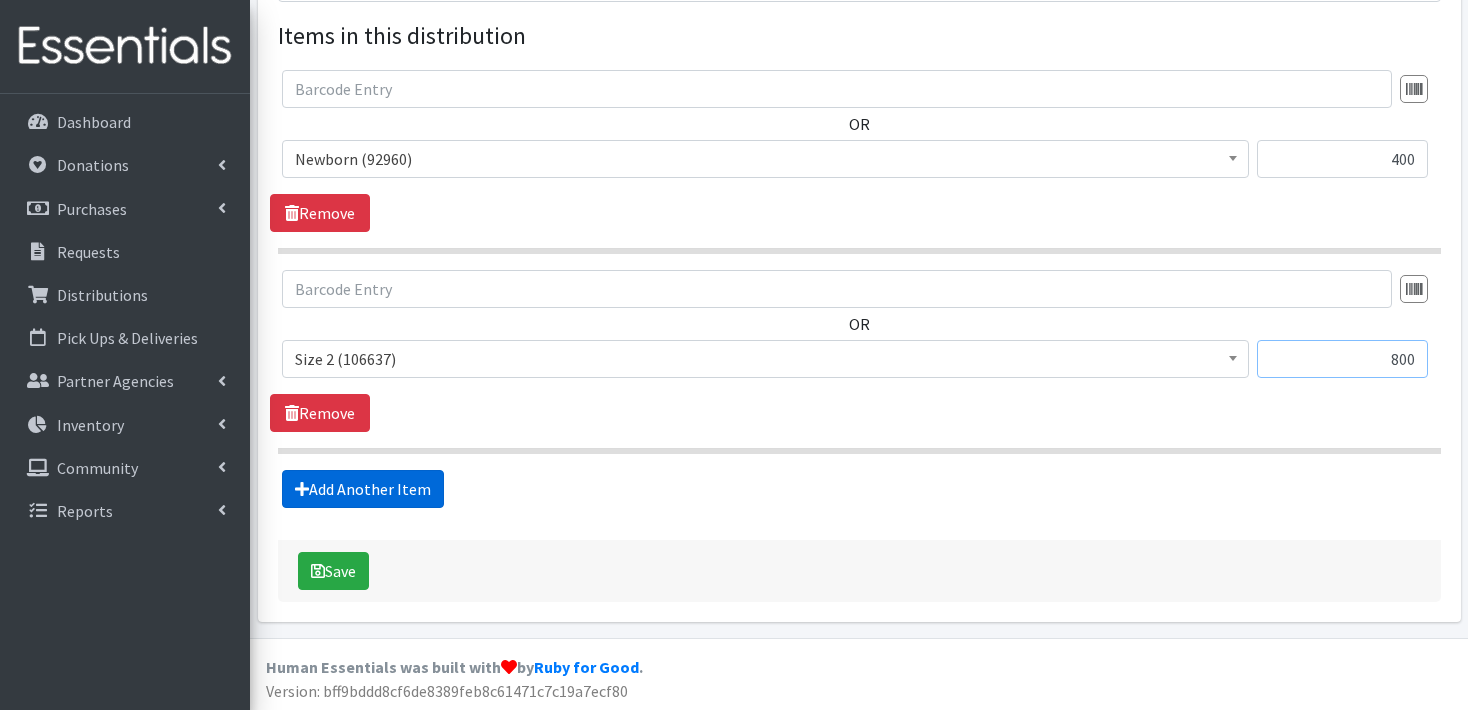 type on "800" 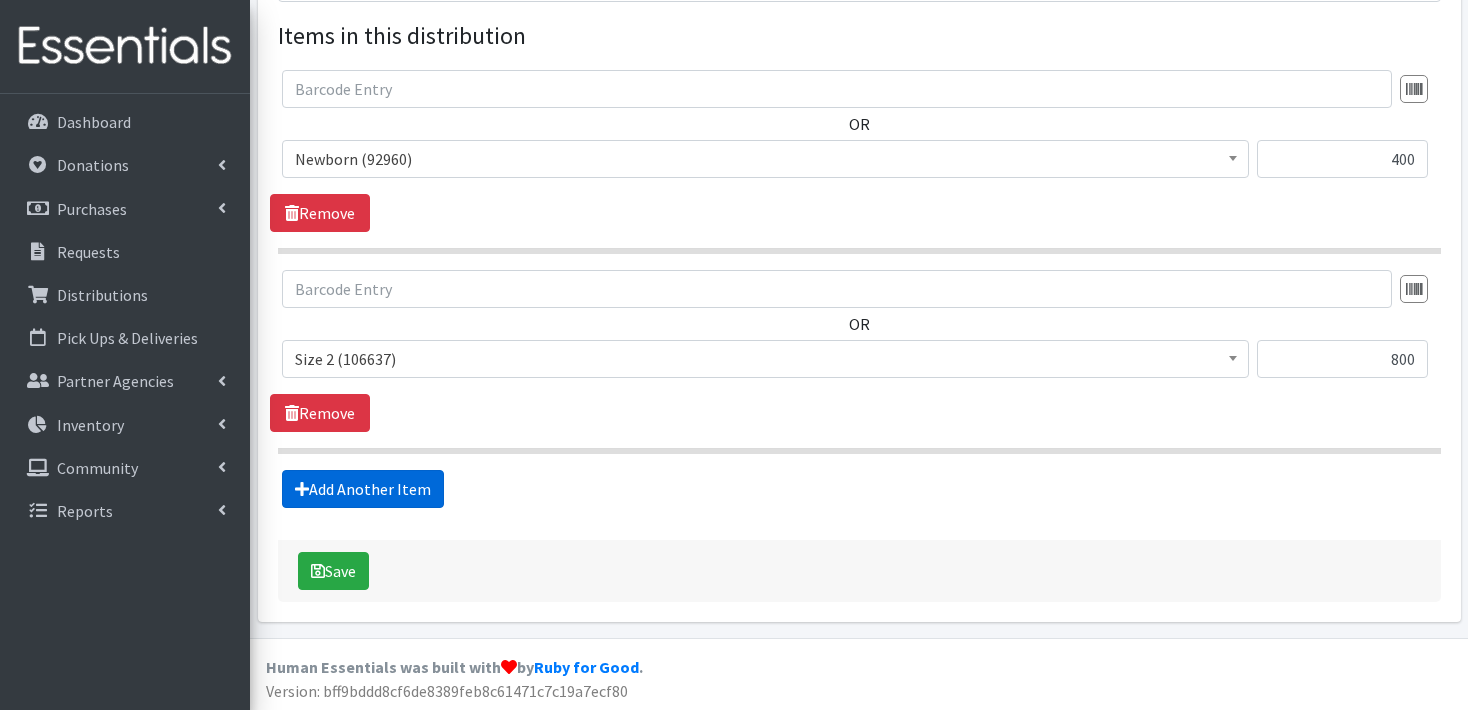 click on "Add Another Item" at bounding box center [363, 489] 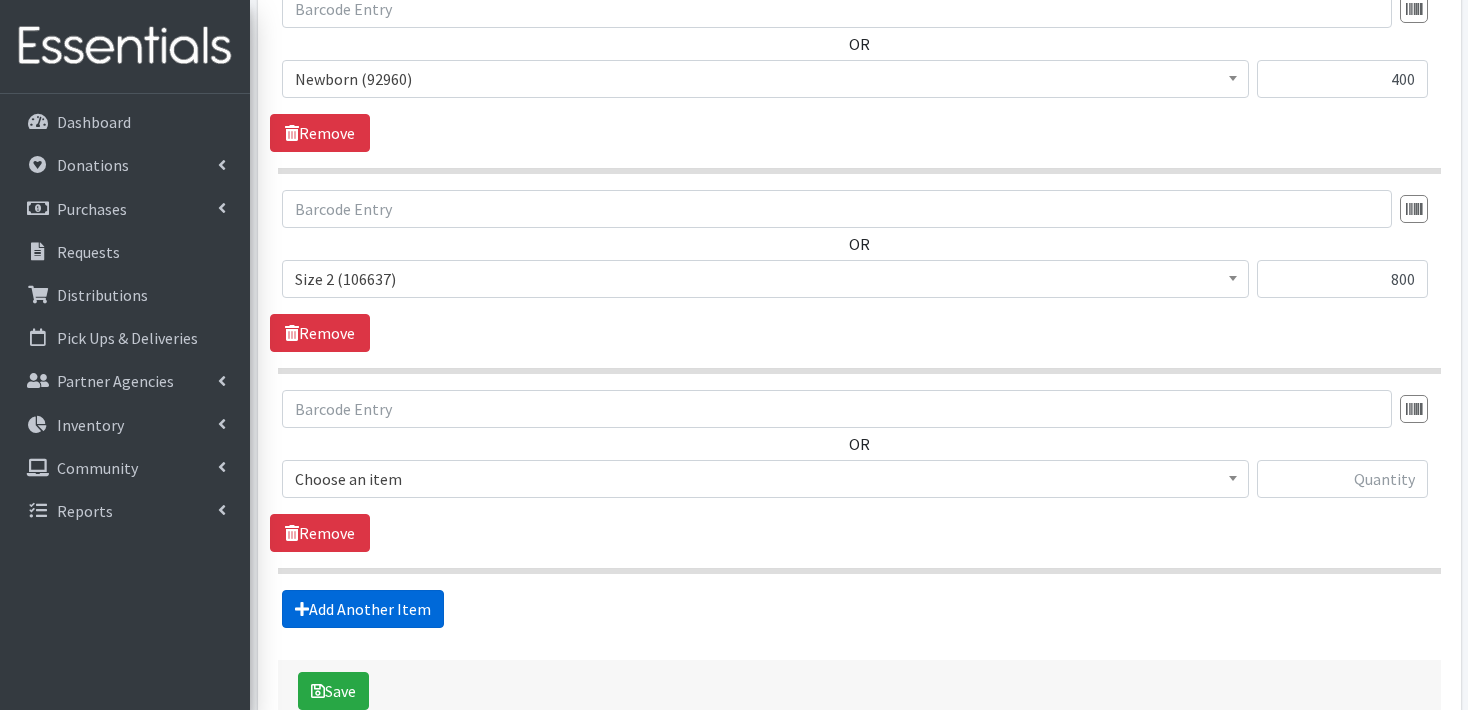 scroll, scrollTop: 952, scrollLeft: 0, axis: vertical 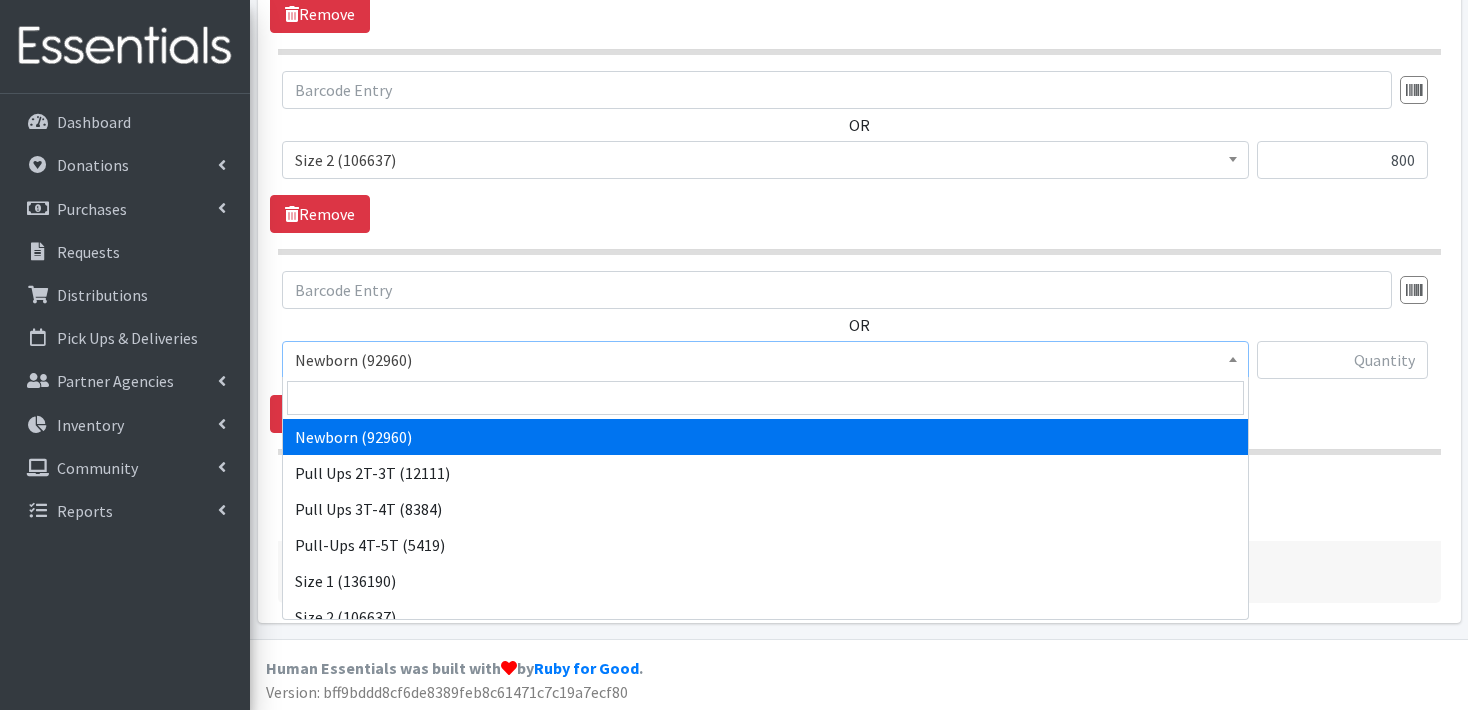 click at bounding box center (1233, 357) 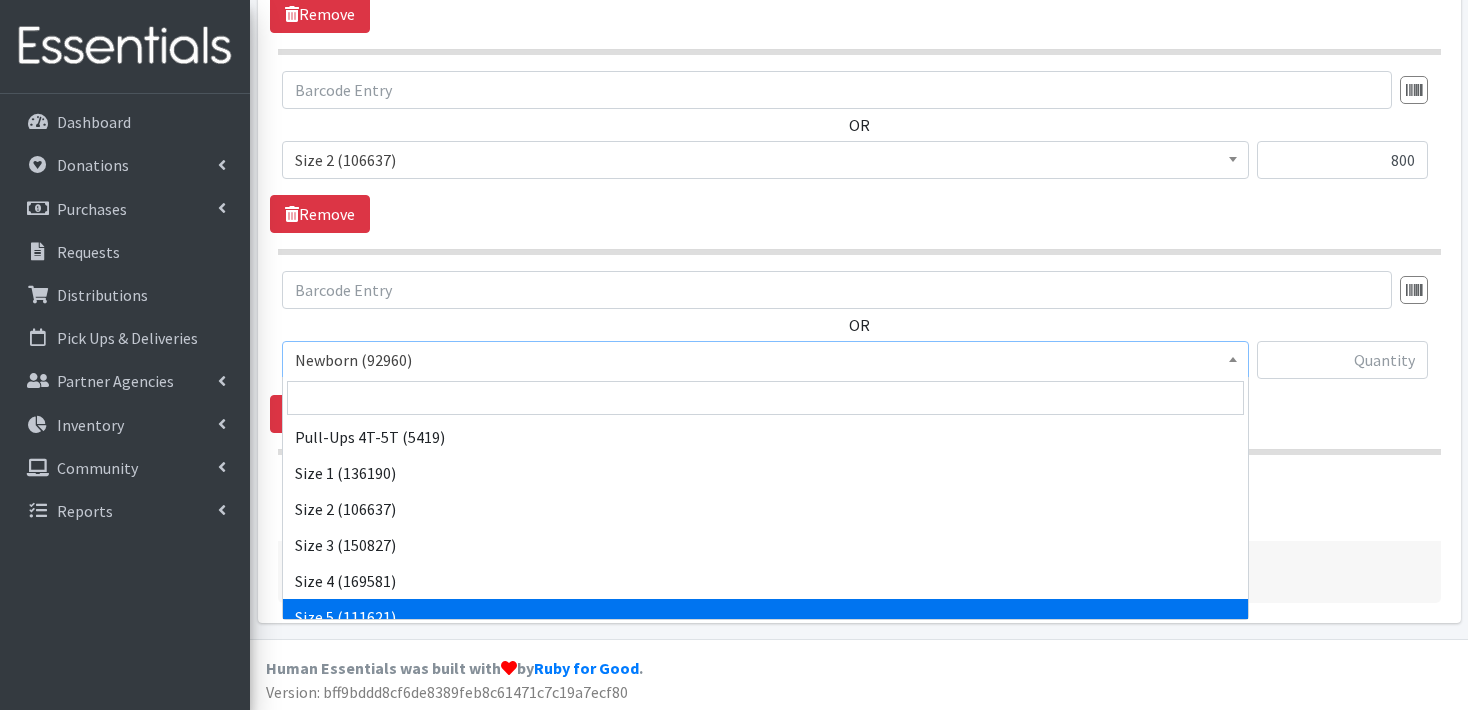 scroll, scrollTop: 120, scrollLeft: 0, axis: vertical 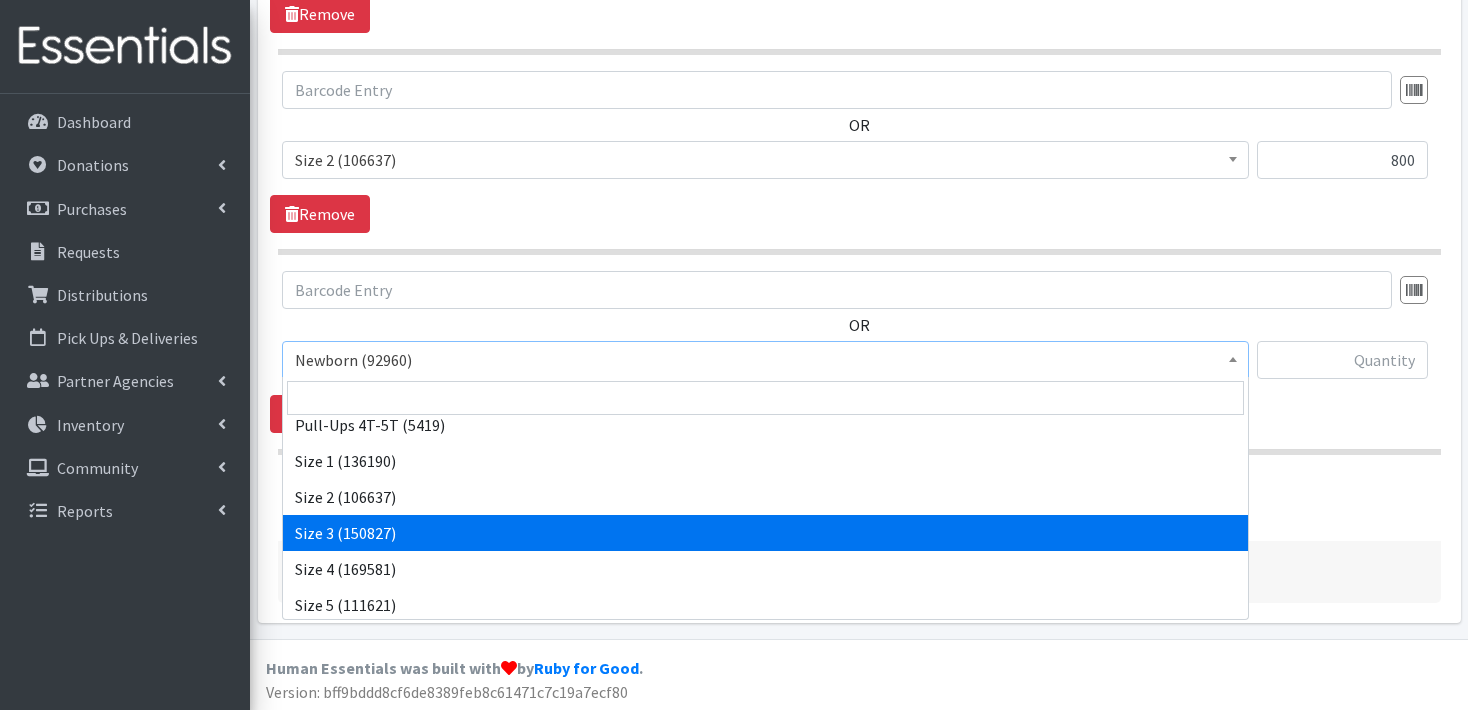 select on "3684" 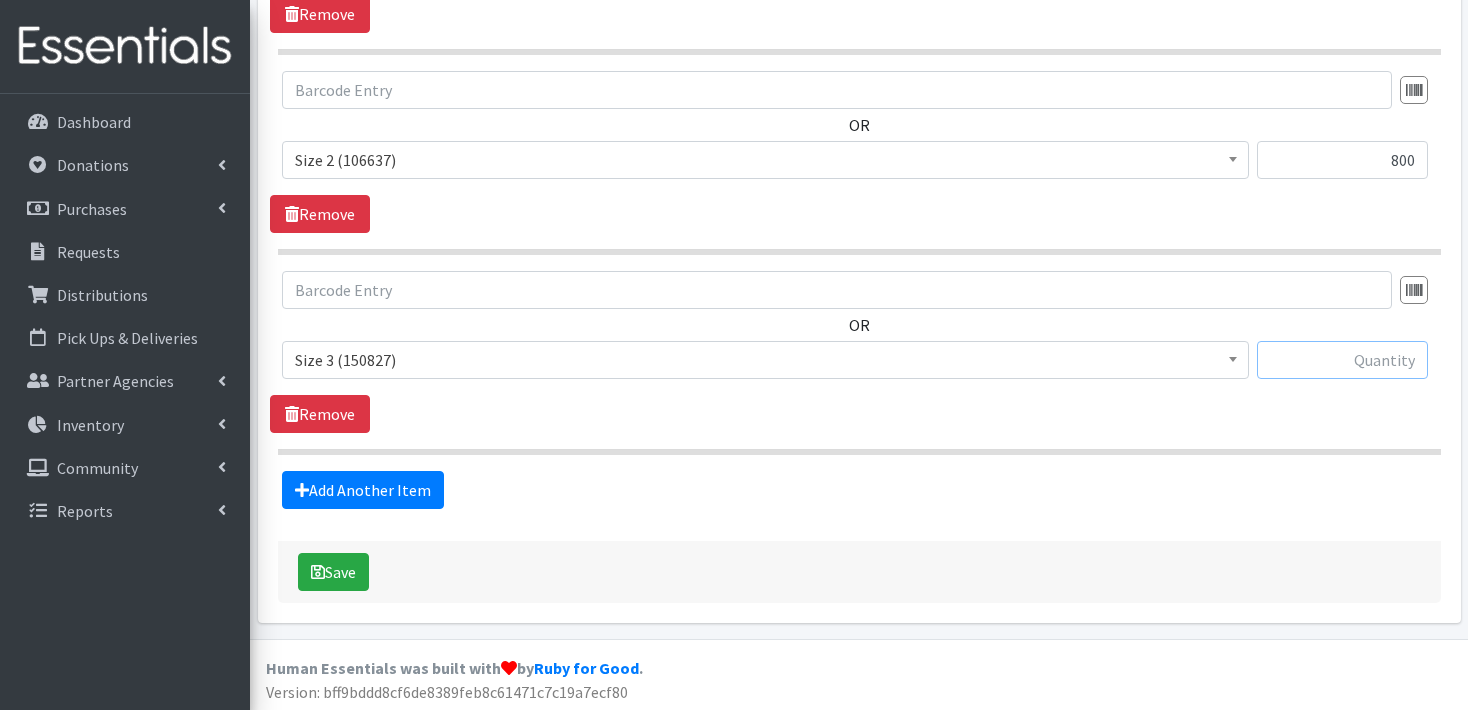 click at bounding box center [1342, 360] 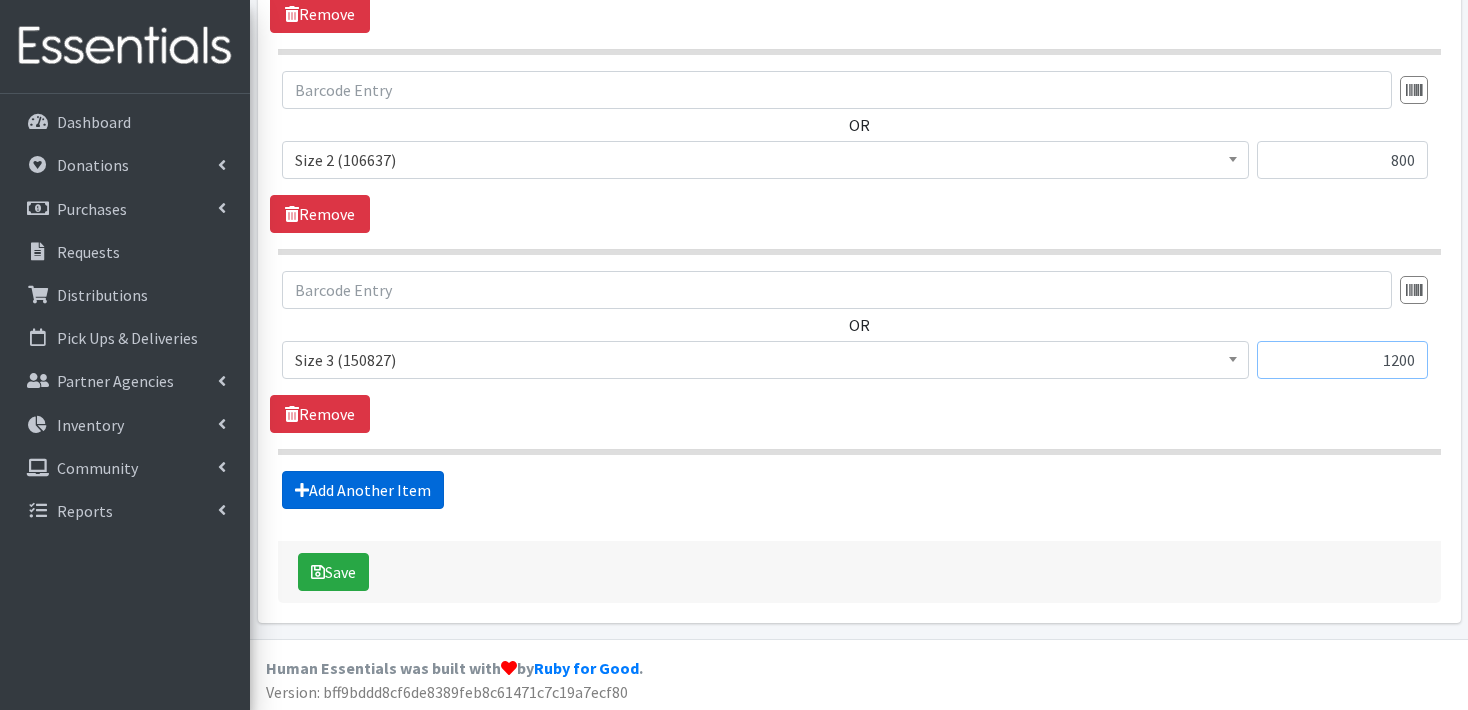 type on "1200" 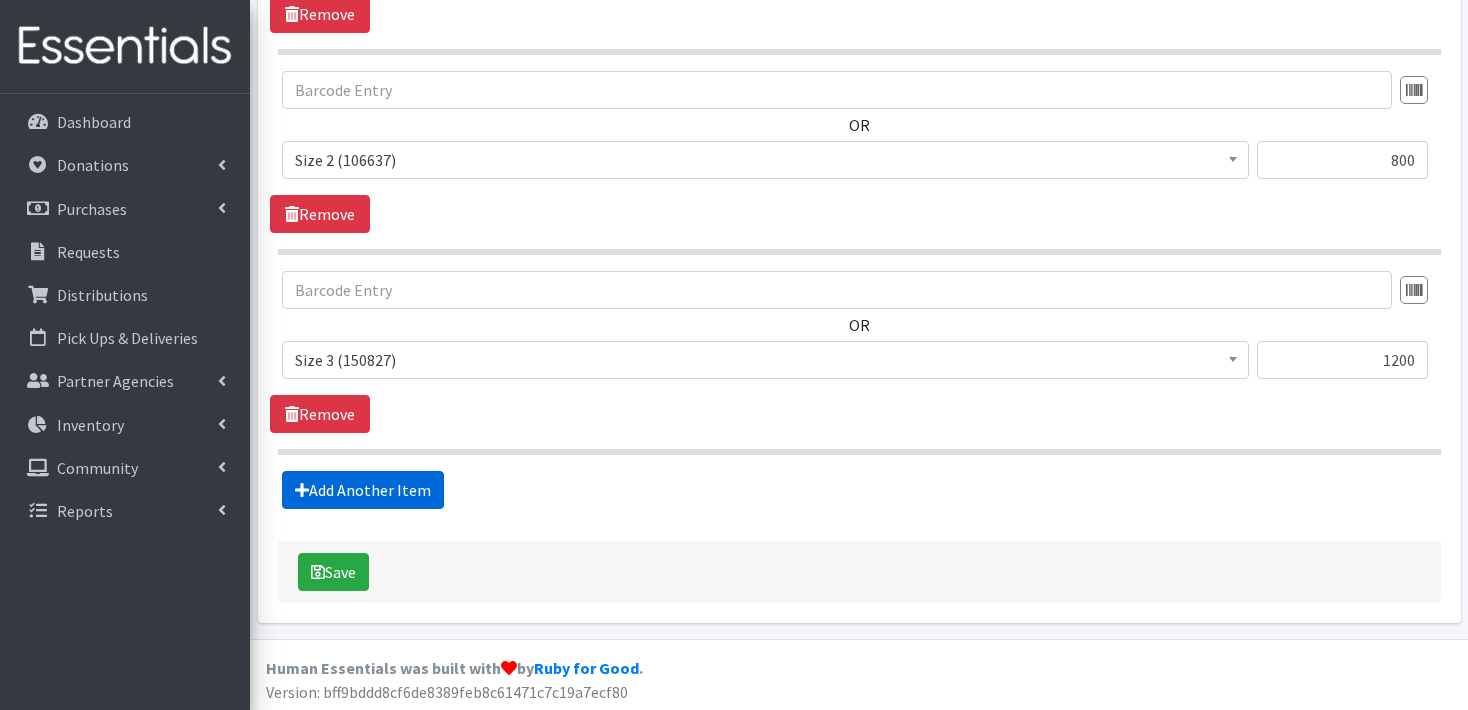 click on "Add Another Item" at bounding box center (363, 490) 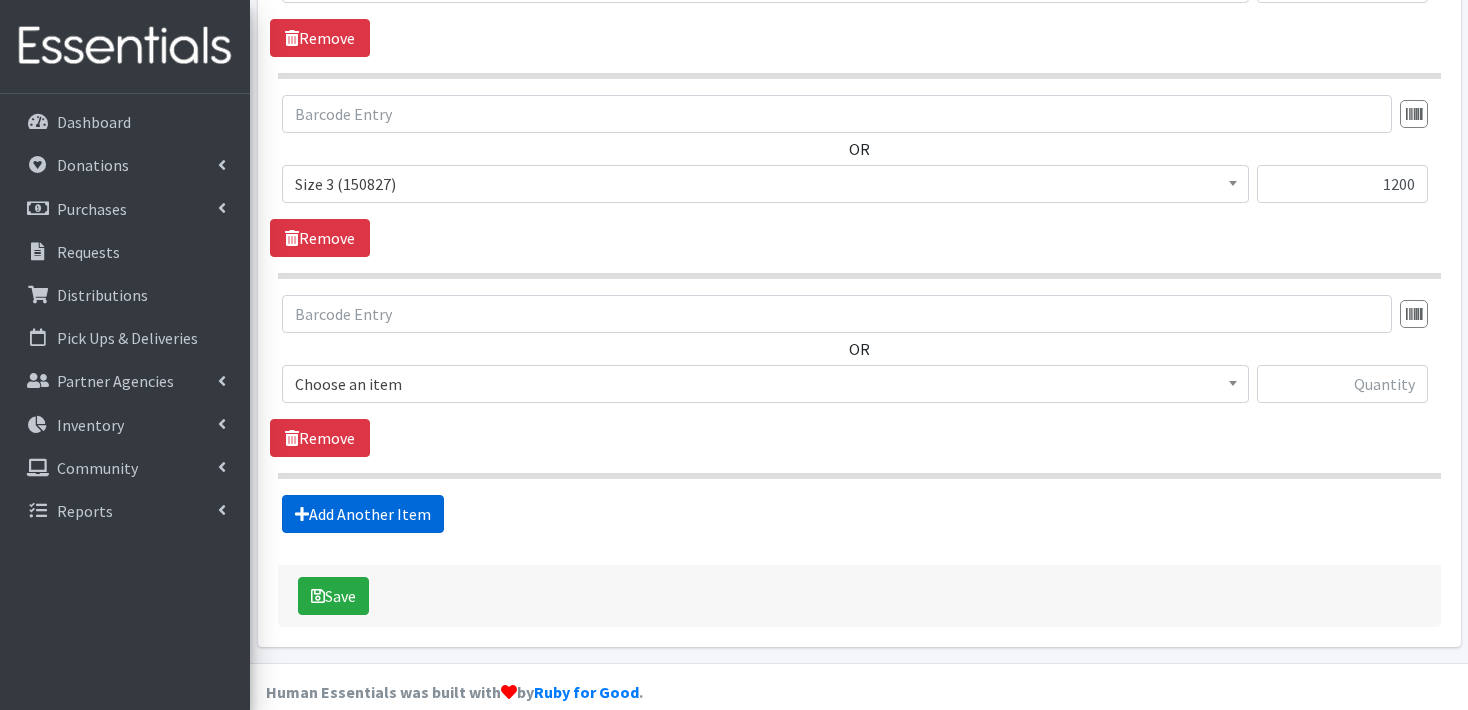 scroll, scrollTop: 1152, scrollLeft: 0, axis: vertical 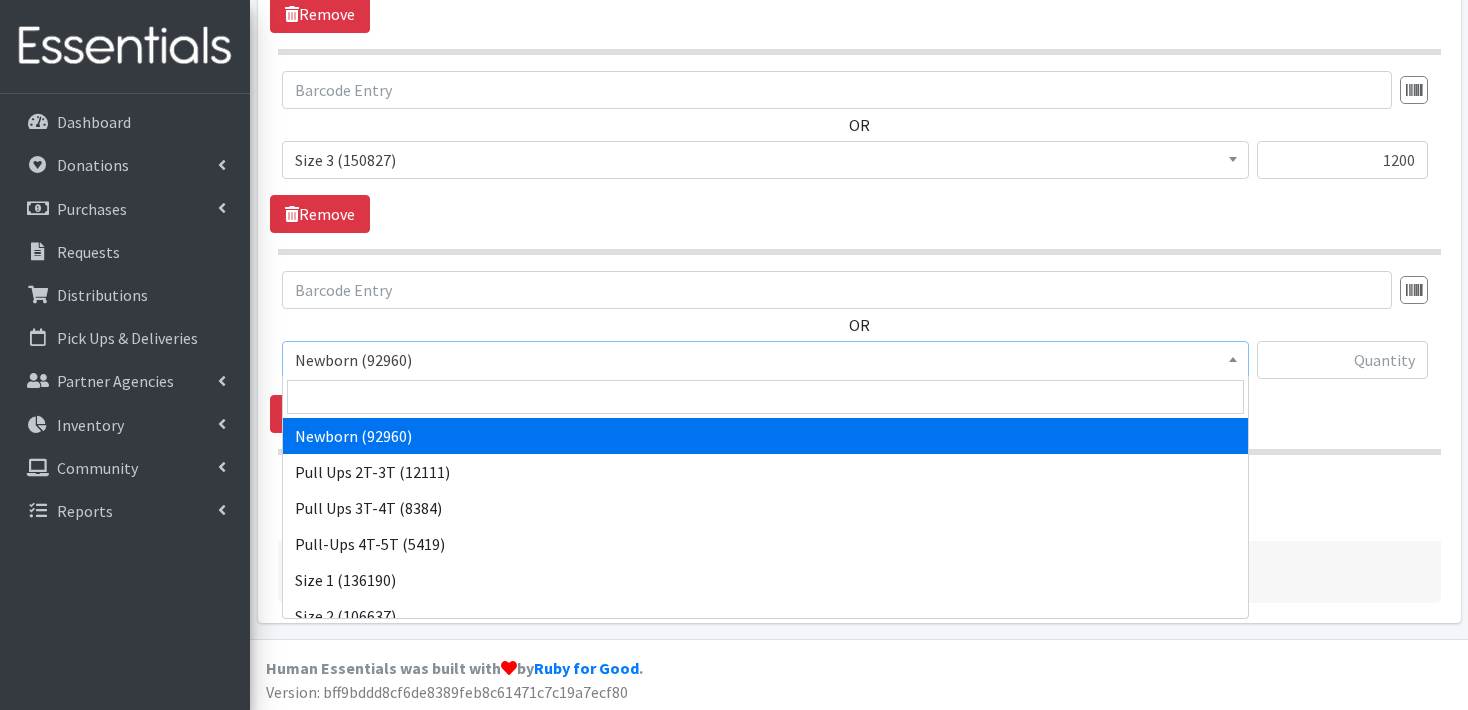 click at bounding box center [1233, 357] 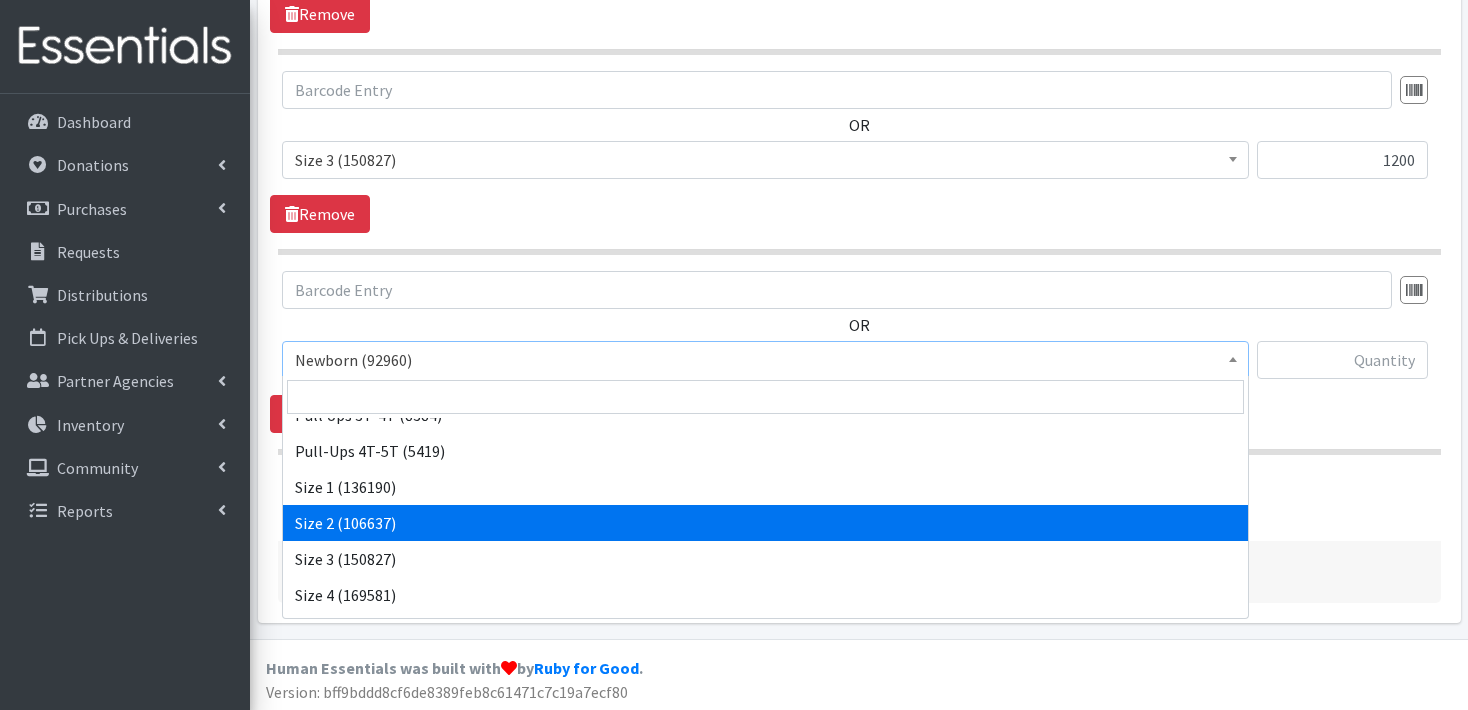 scroll, scrollTop: 120, scrollLeft: 0, axis: vertical 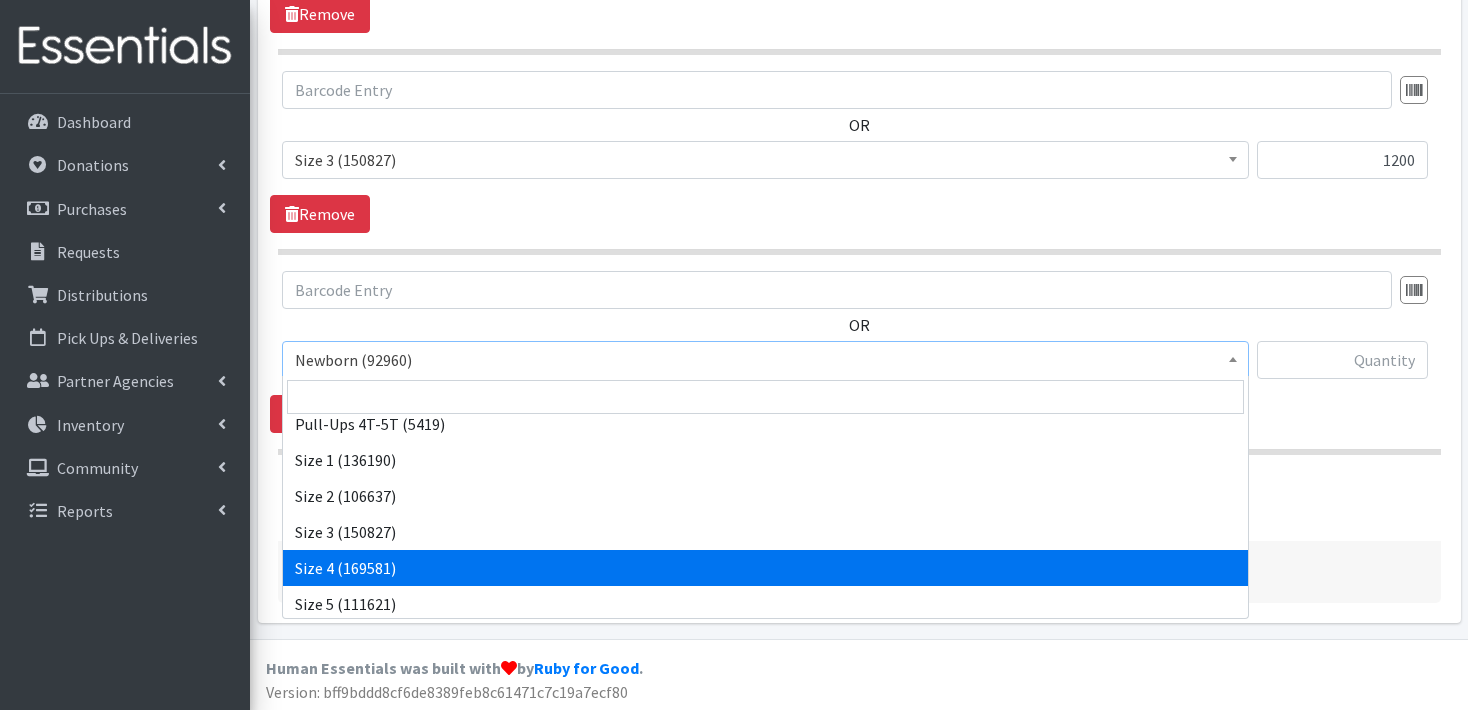 drag, startPoint x: 508, startPoint y: 561, endPoint x: 530, endPoint y: 535, distance: 34.058773 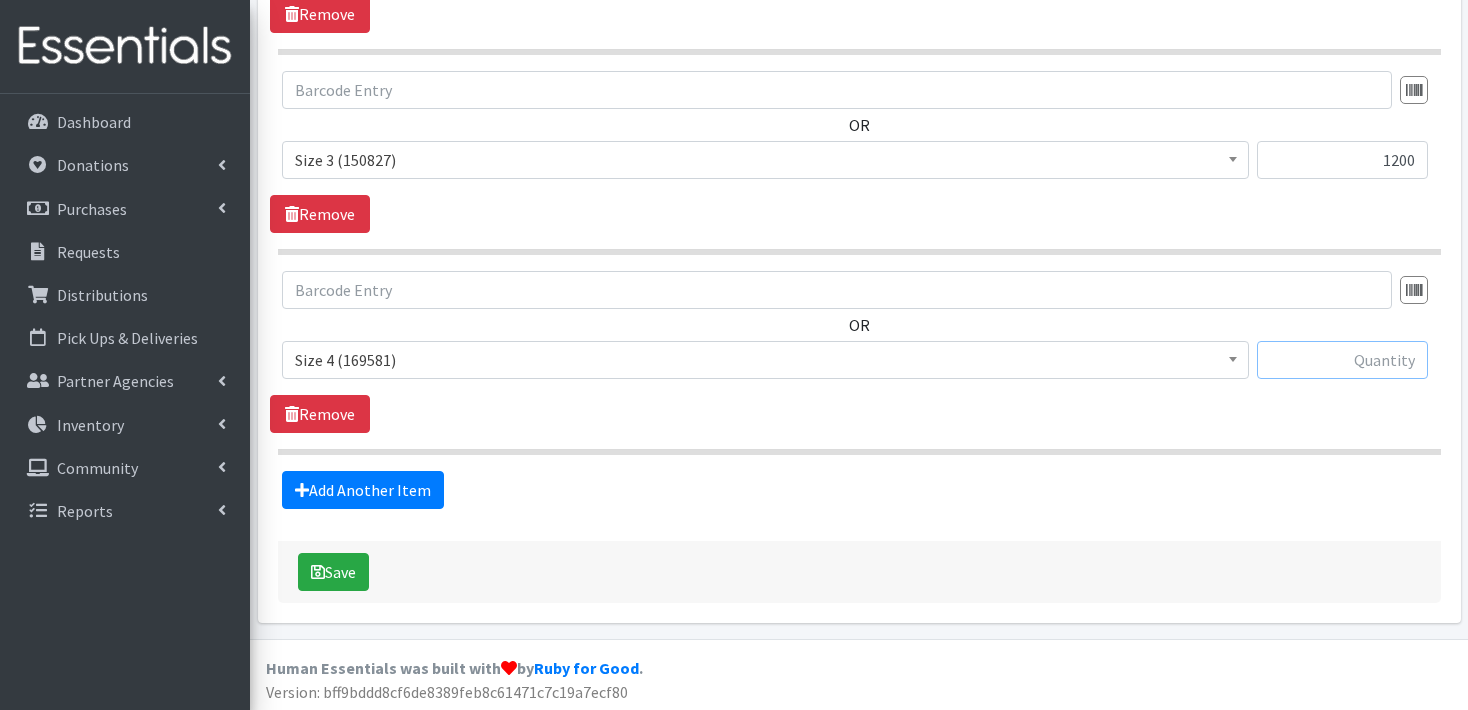 click at bounding box center (1342, 360) 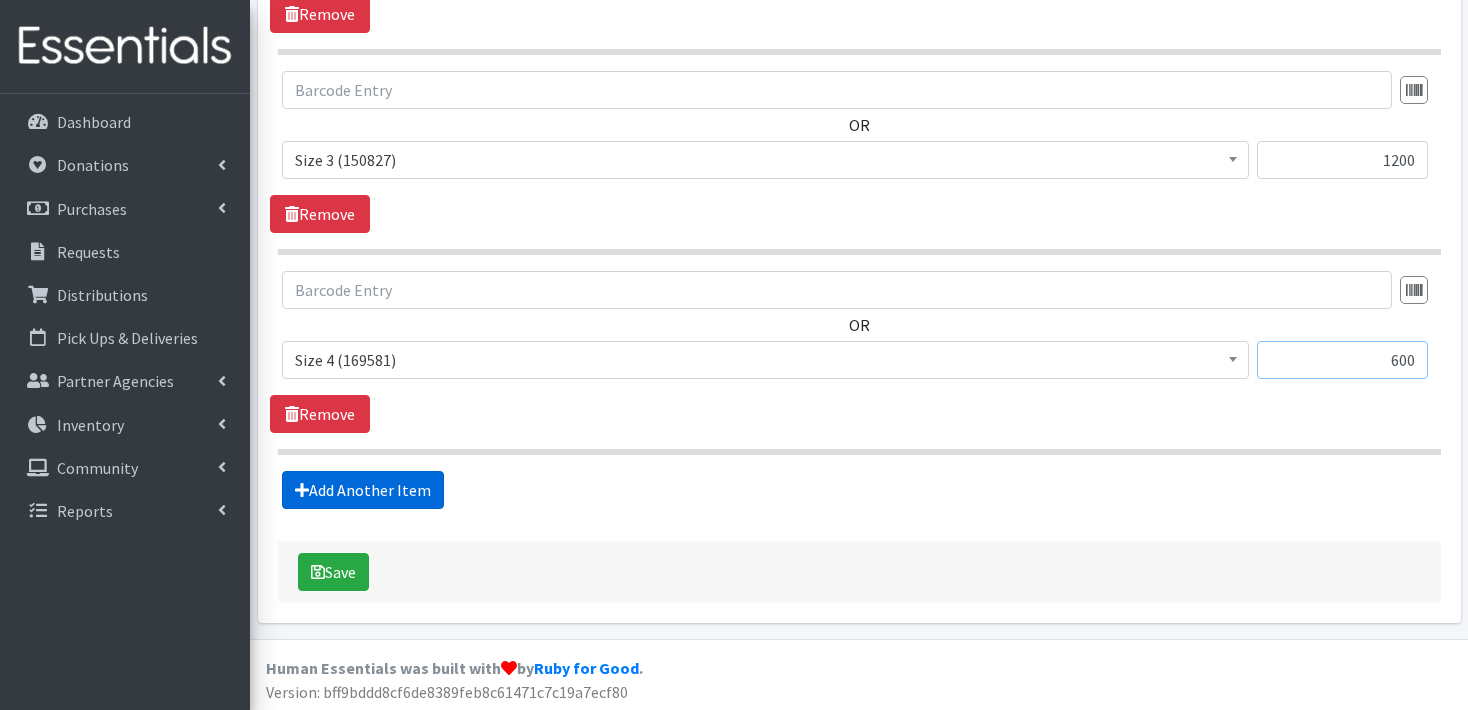 type on "600" 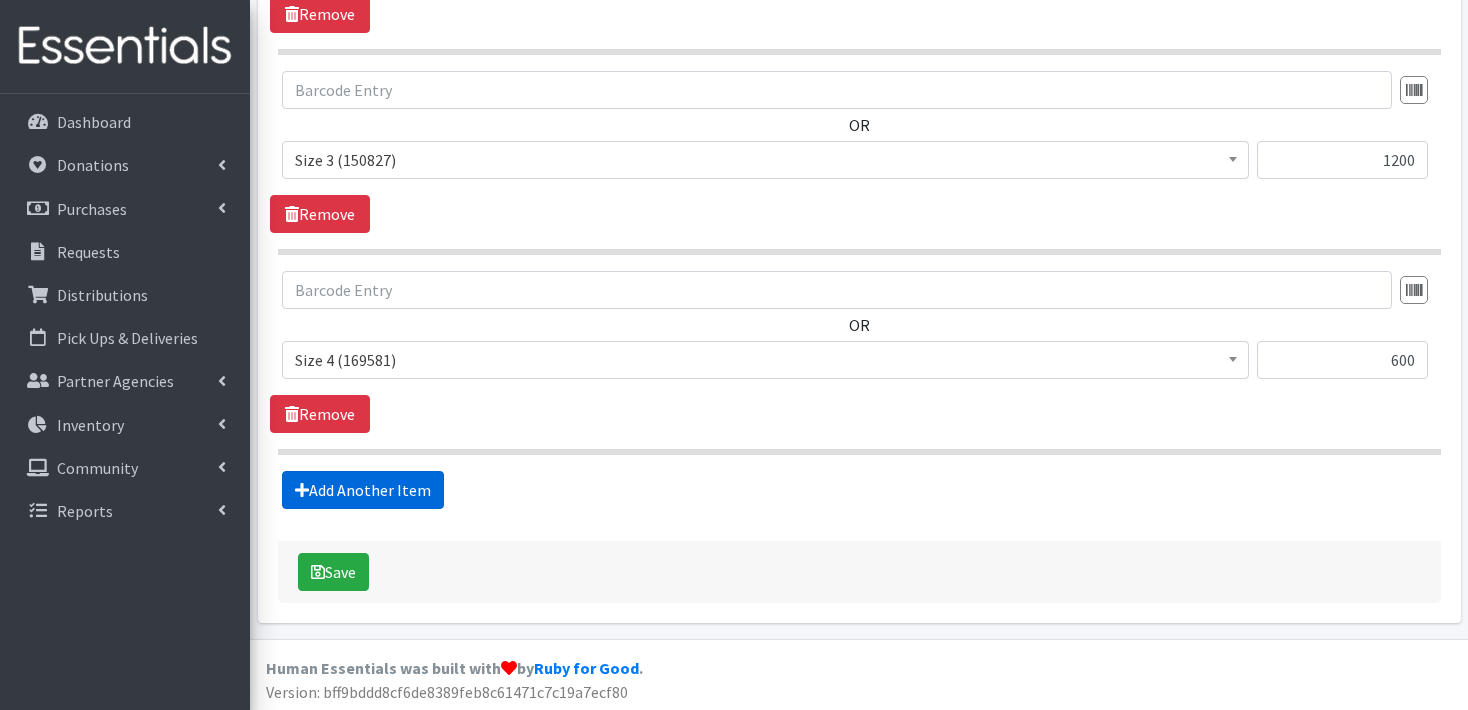 click on "Add Another Item" at bounding box center (363, 490) 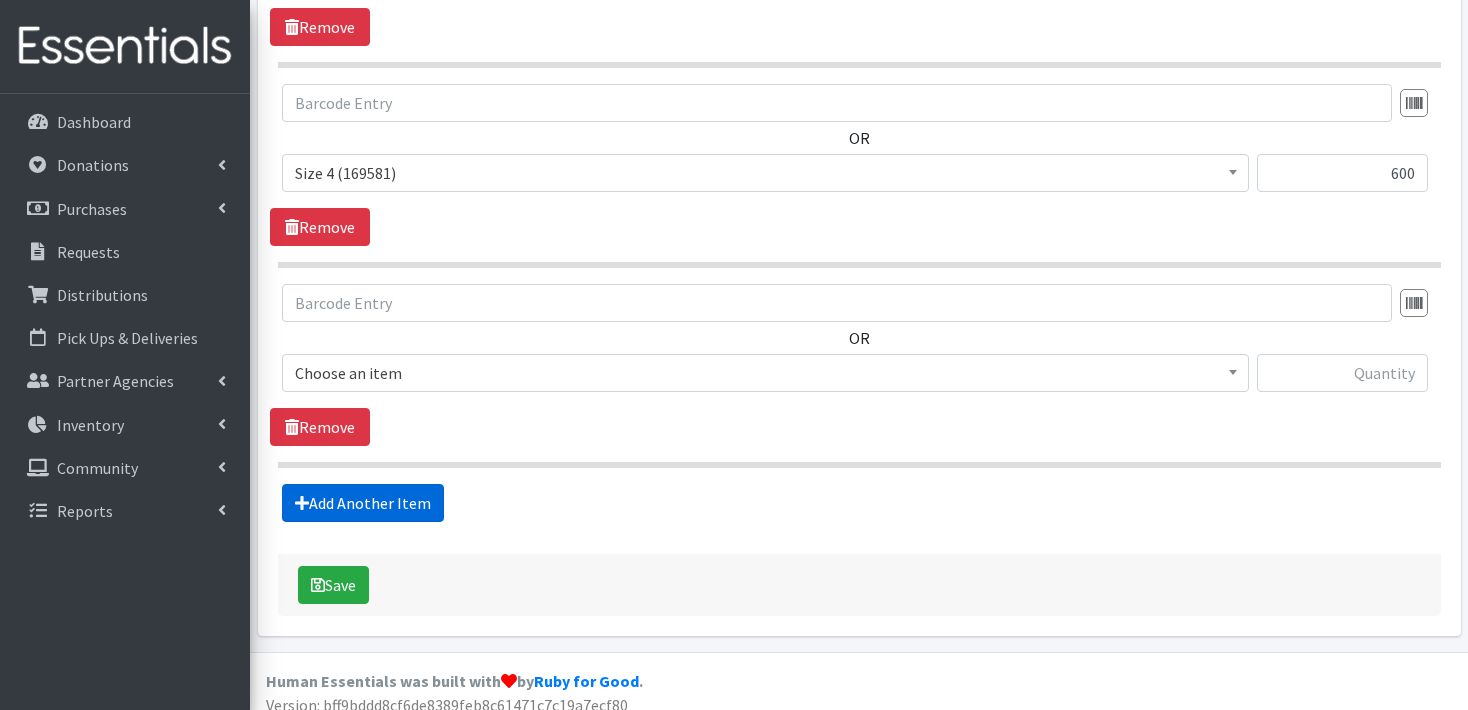 scroll, scrollTop: 1352, scrollLeft: 0, axis: vertical 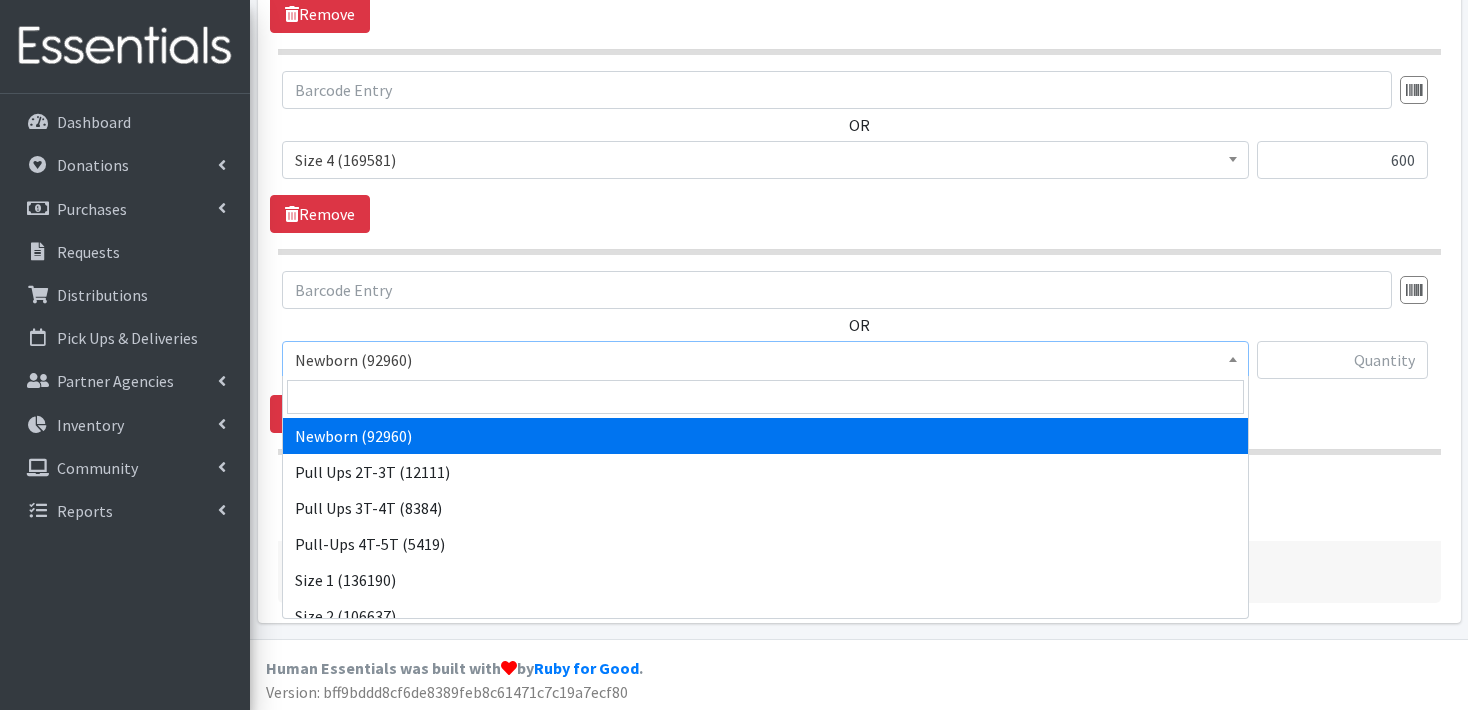 click at bounding box center [1233, 357] 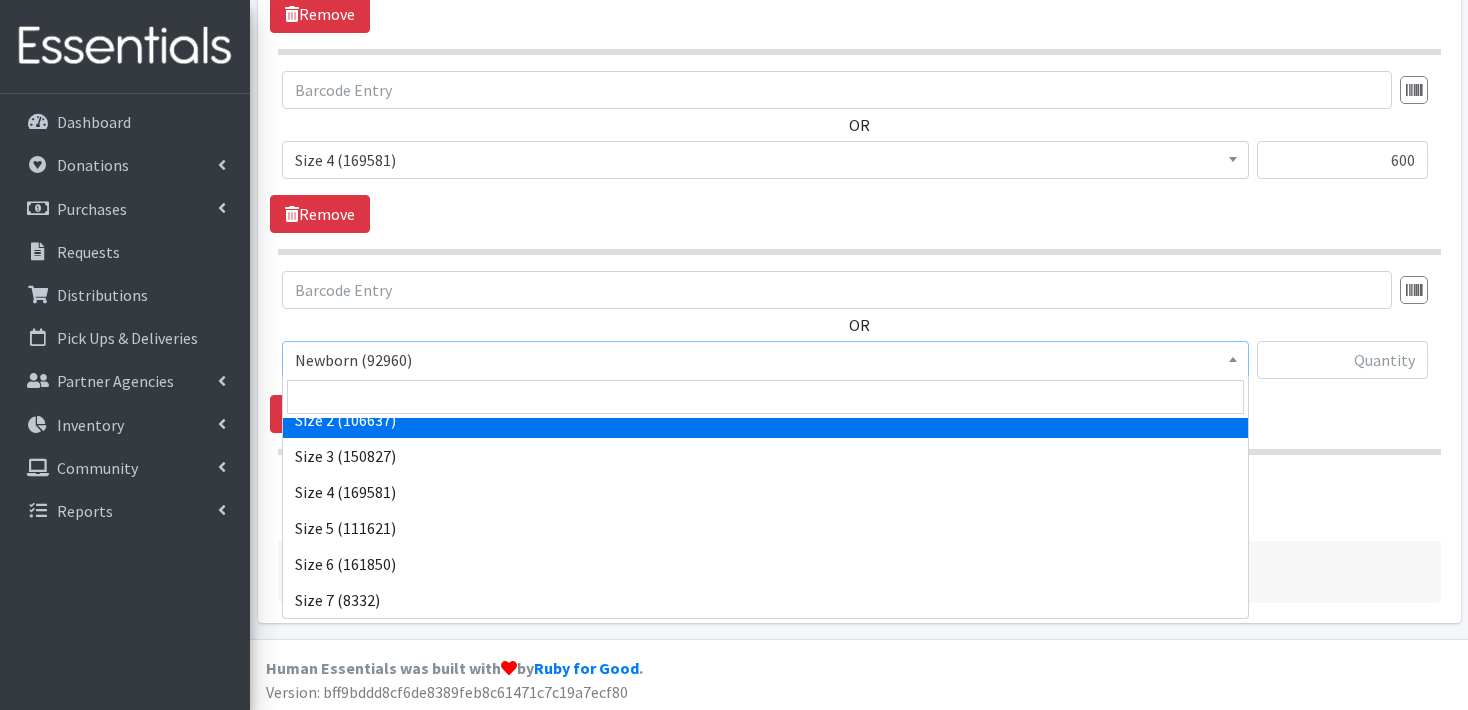 scroll, scrollTop: 232, scrollLeft: 0, axis: vertical 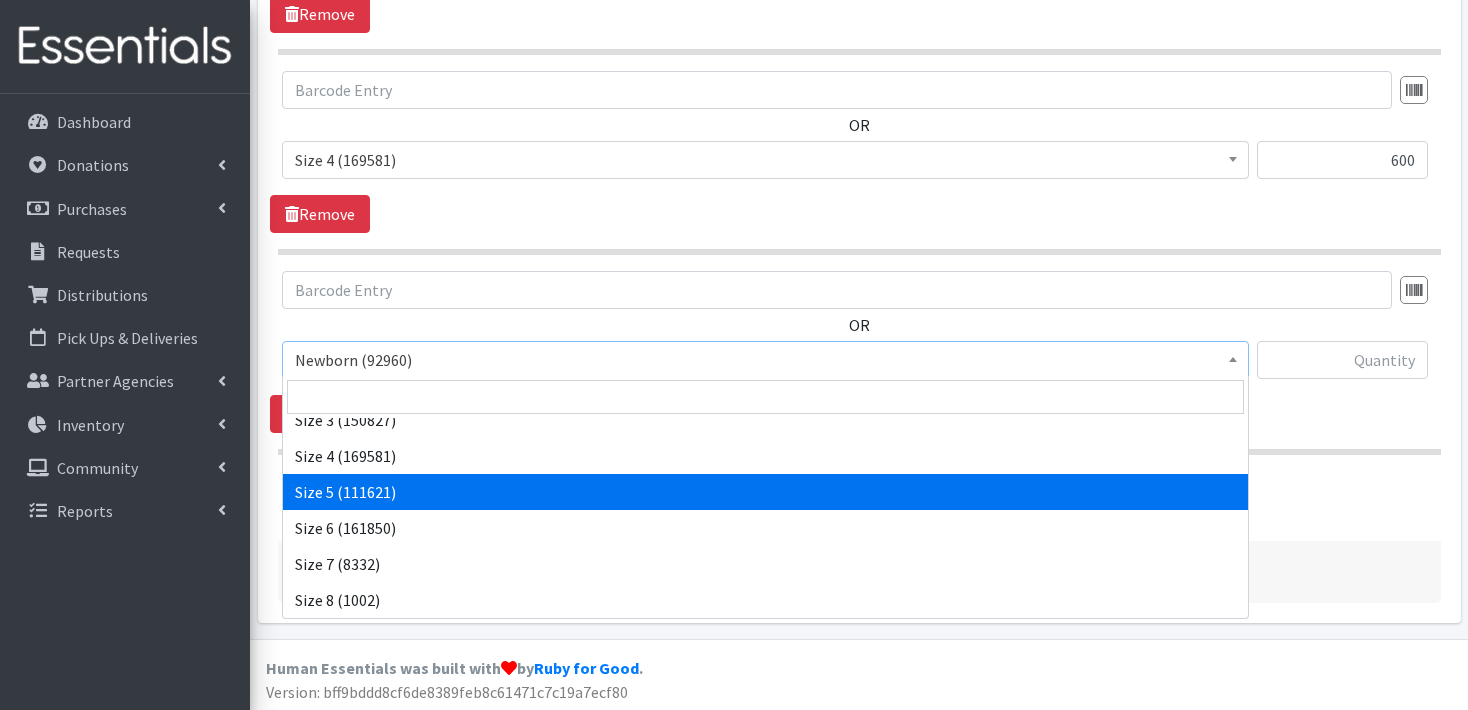 select on "3686" 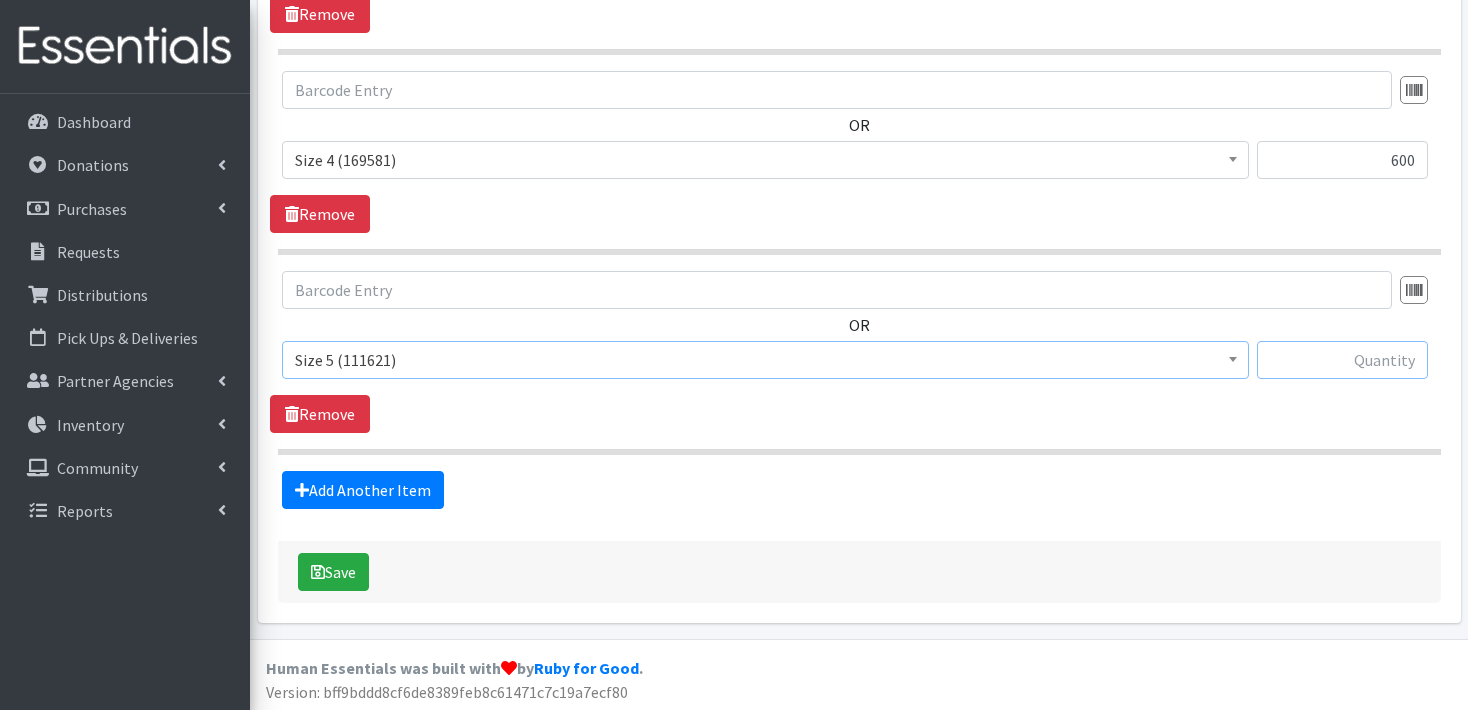 click at bounding box center [1342, 360] 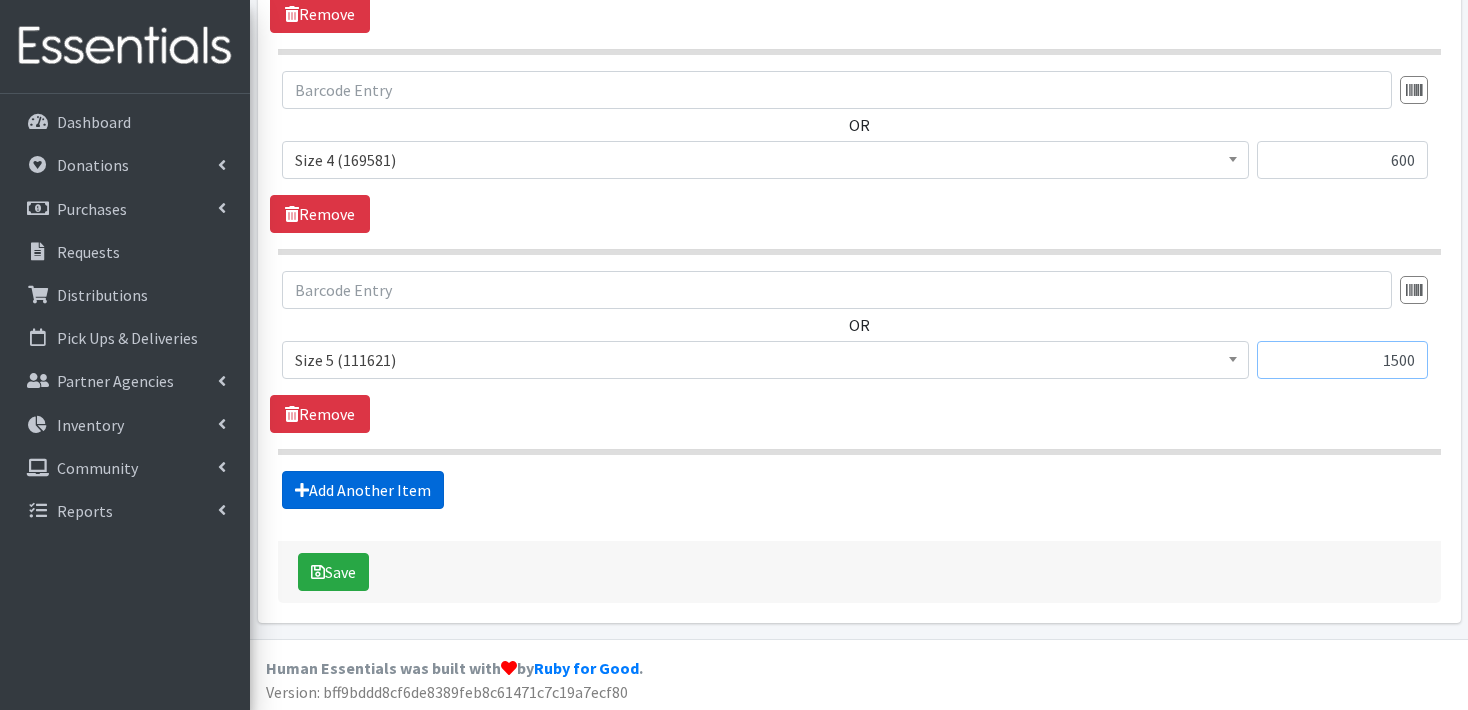 type on "1500" 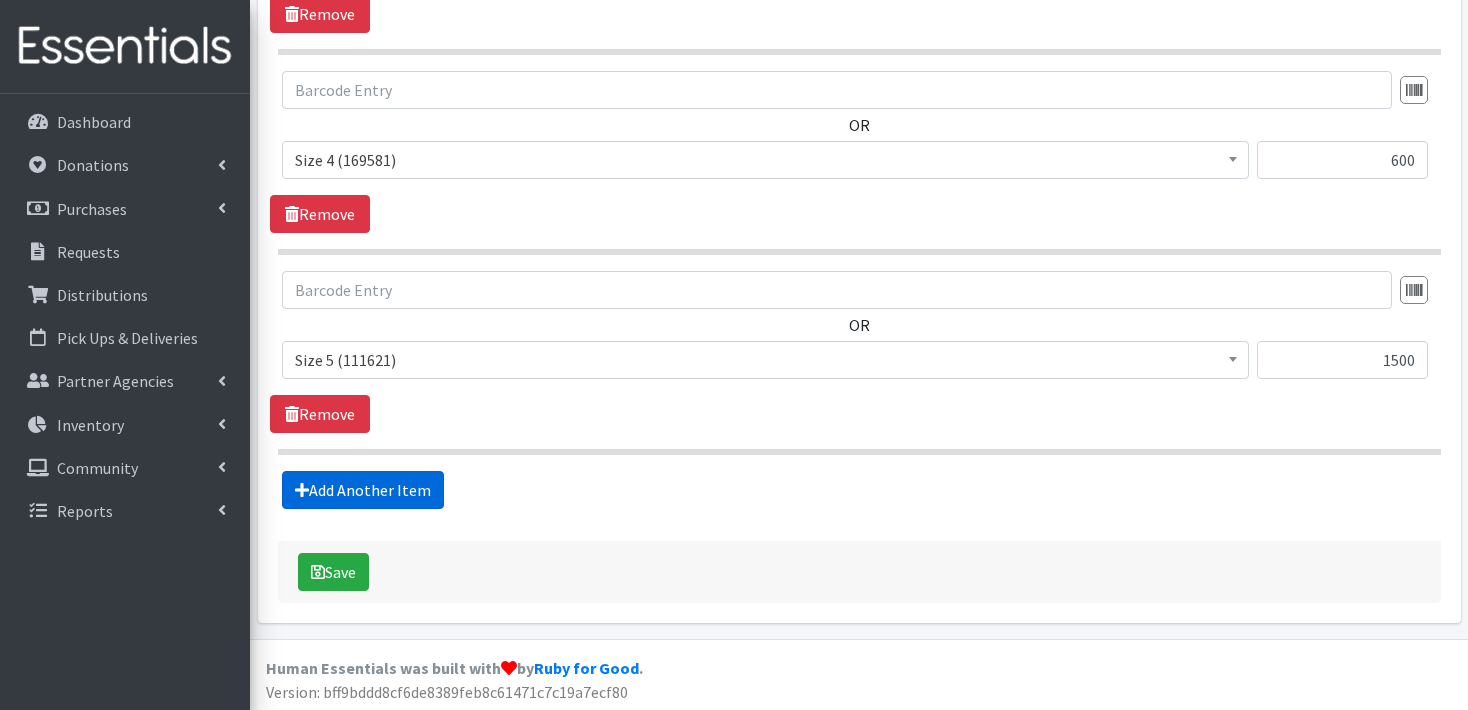 click on "Add Another Item" at bounding box center [363, 490] 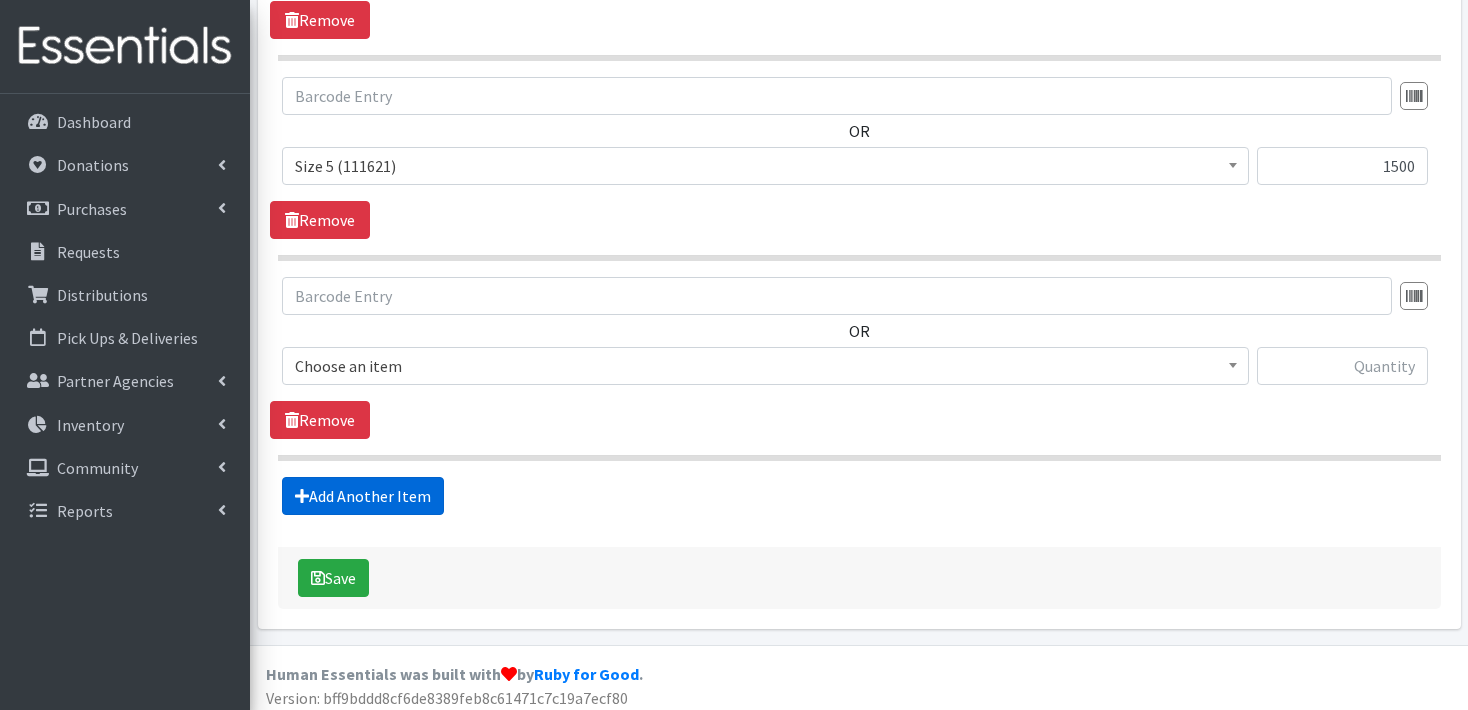 scroll, scrollTop: 1551, scrollLeft: 0, axis: vertical 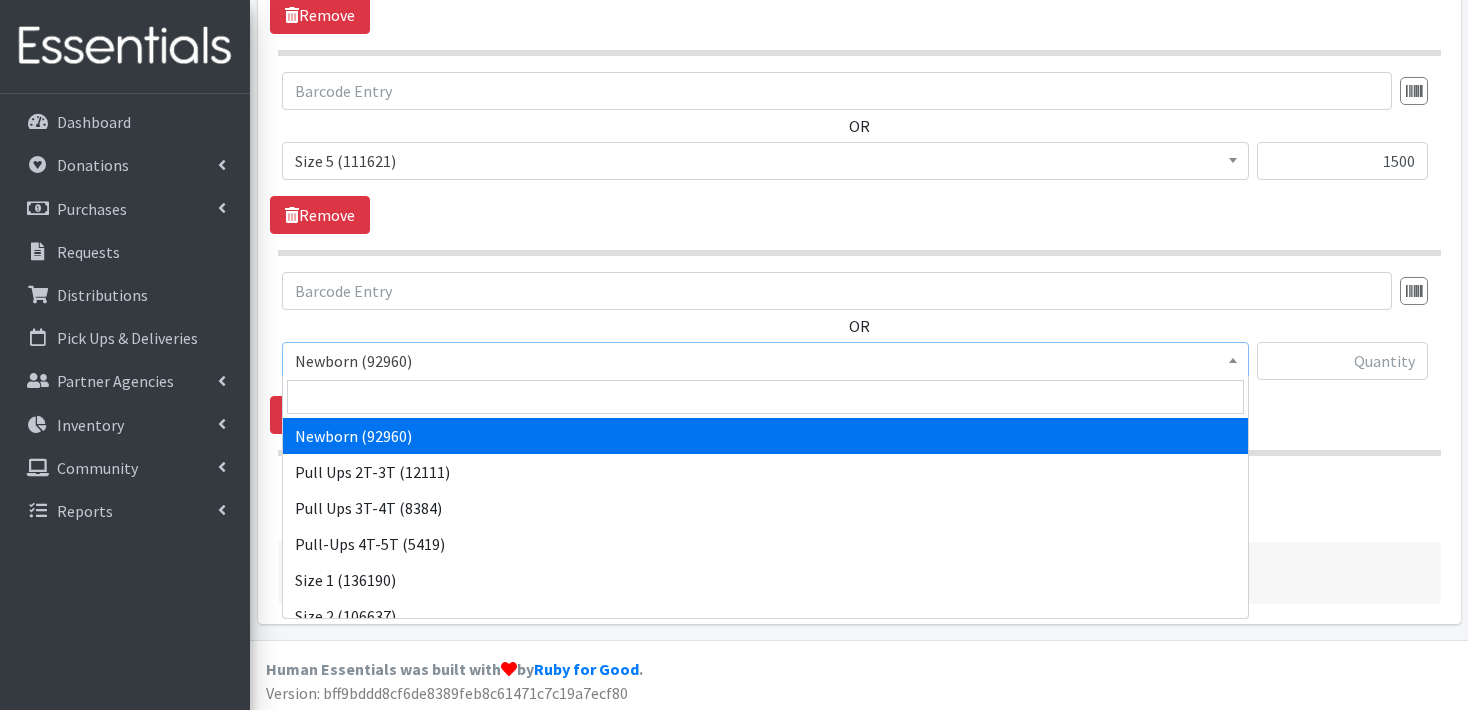 click at bounding box center (1233, 358) 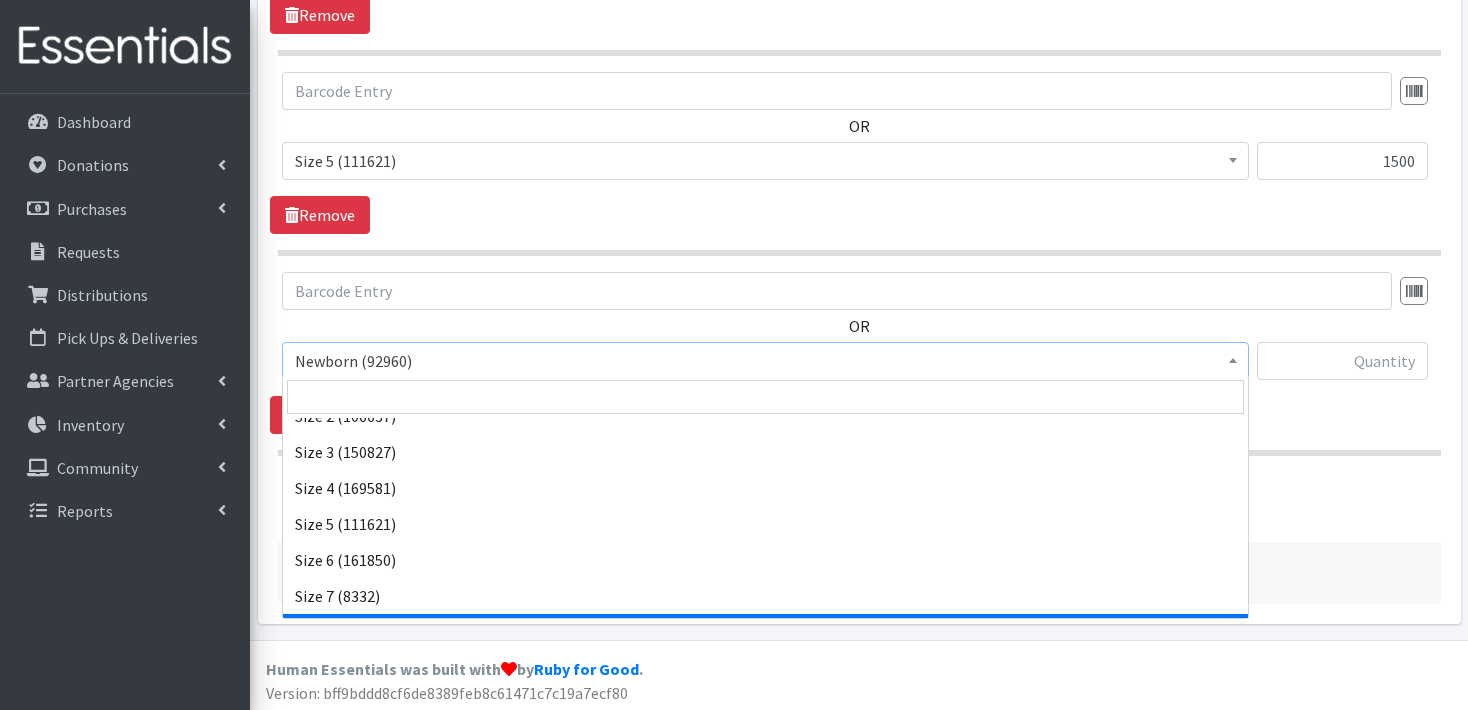 scroll, scrollTop: 213, scrollLeft: 0, axis: vertical 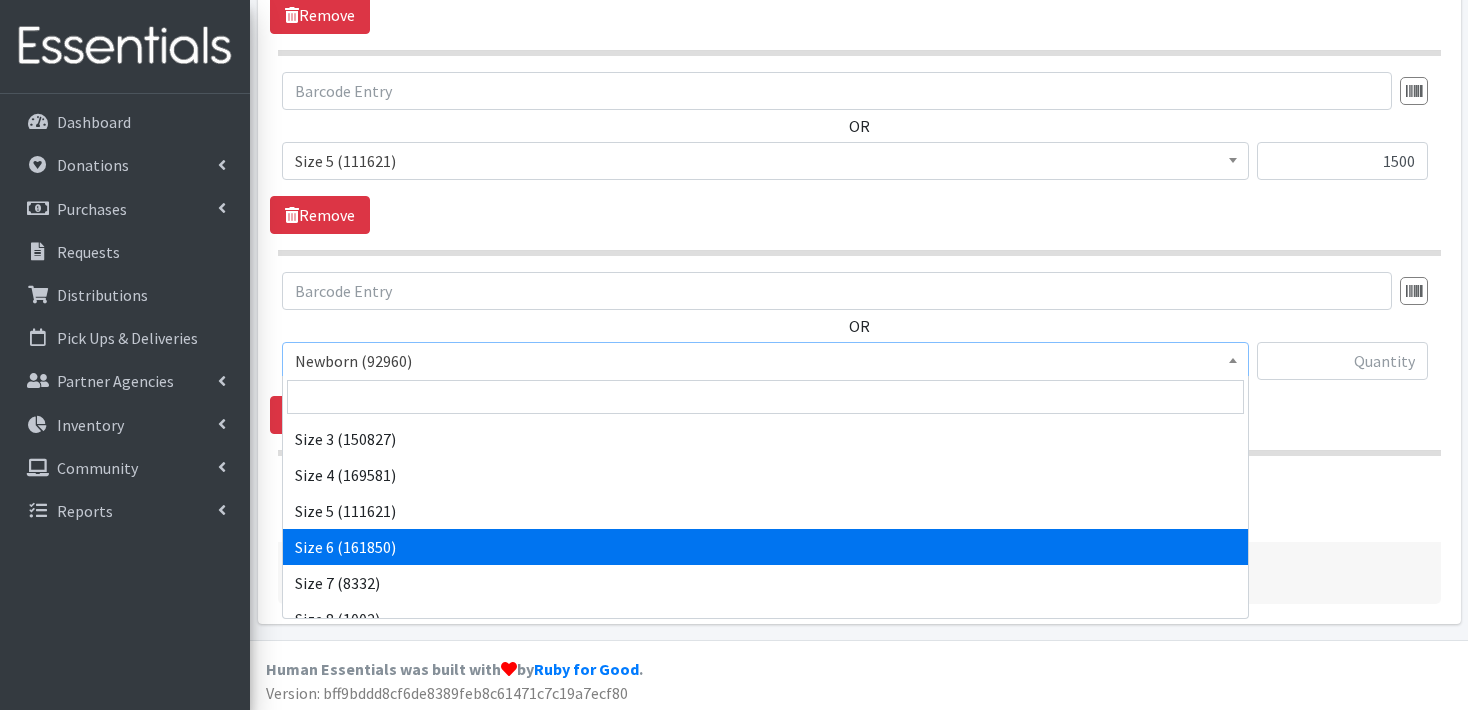 drag, startPoint x: 498, startPoint y: 549, endPoint x: 587, endPoint y: 483, distance: 110.80163 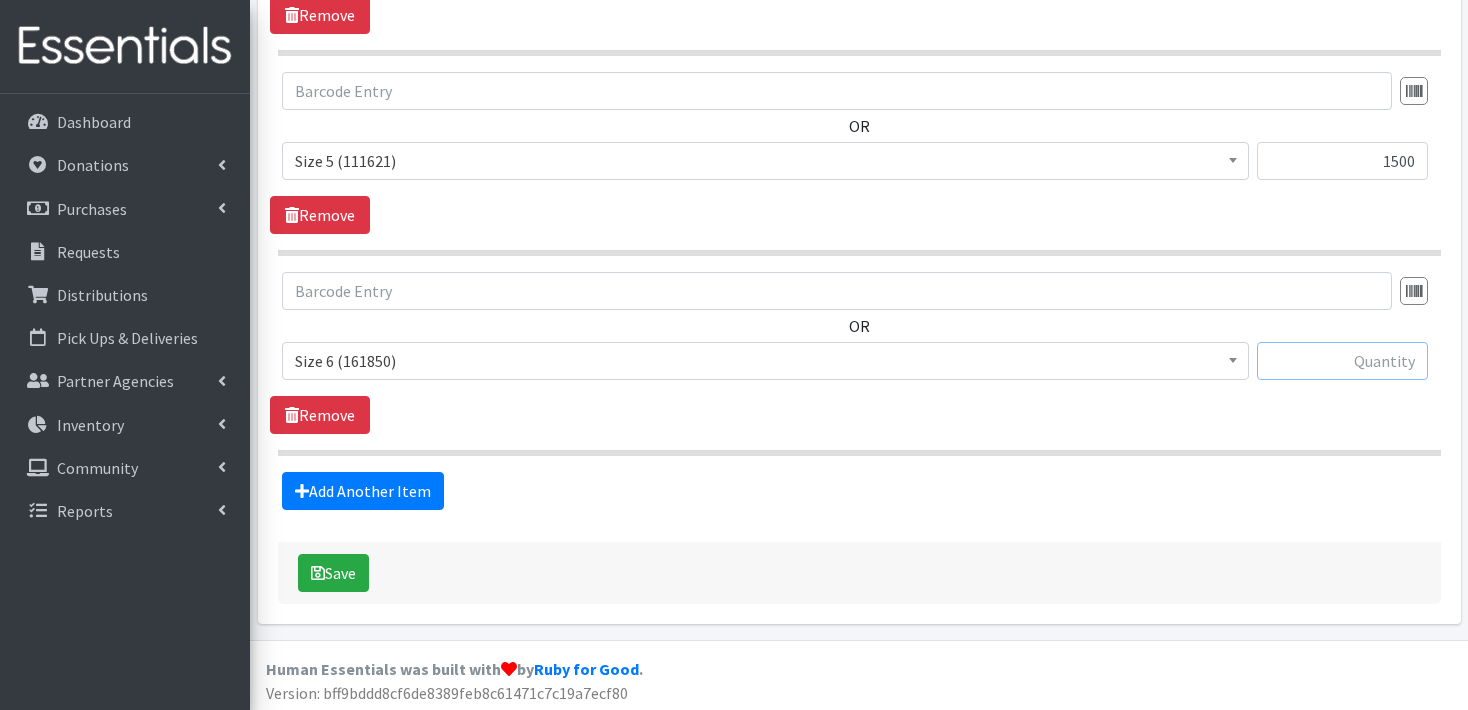 click at bounding box center (1342, 361) 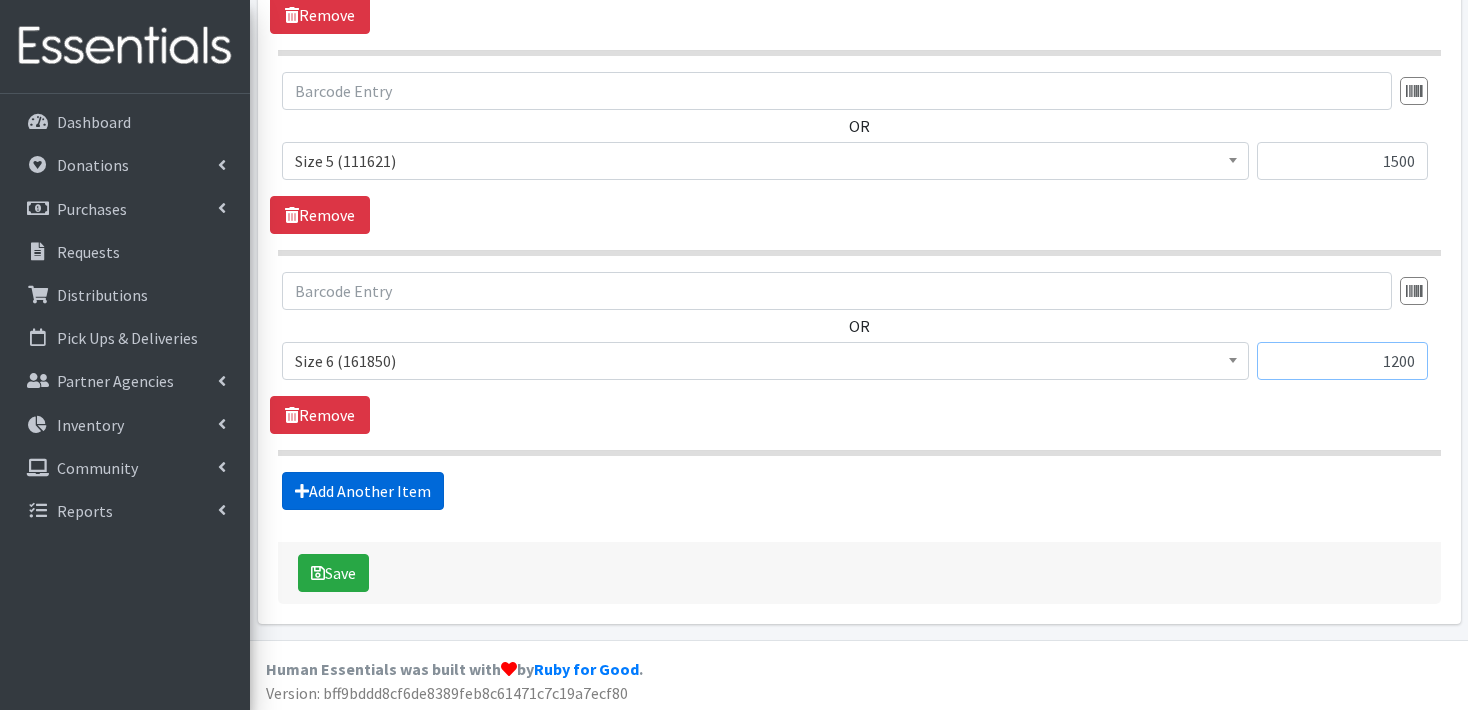 type on "1200" 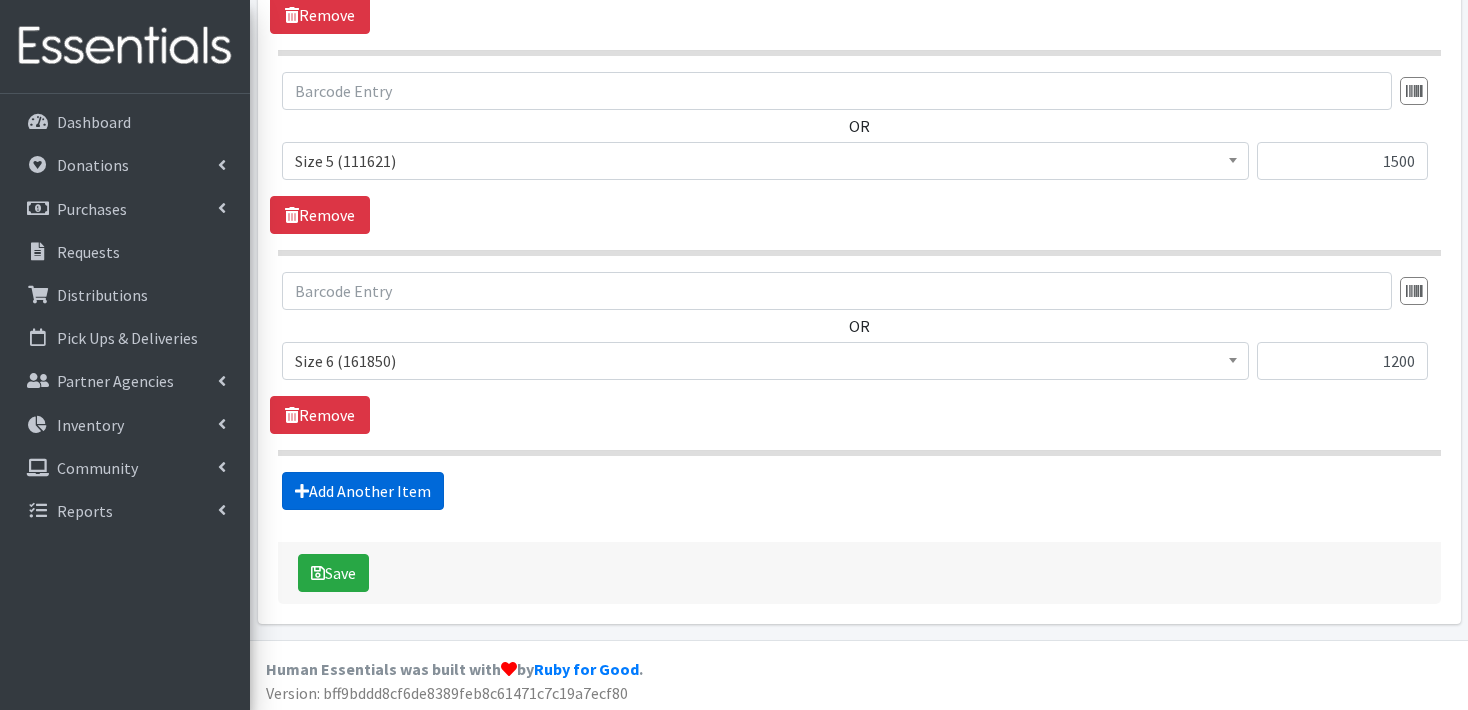 click on "Add Another Item" at bounding box center [363, 491] 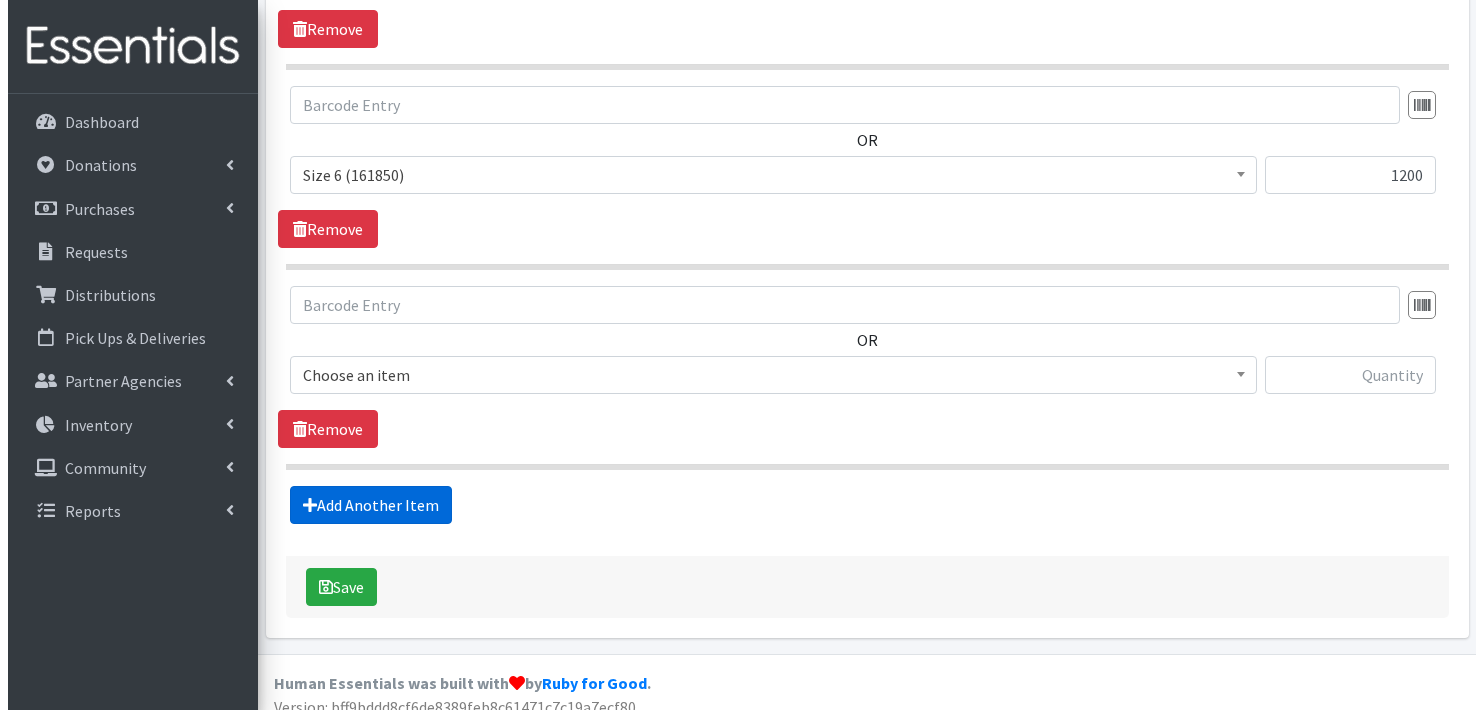 scroll, scrollTop: 1750, scrollLeft: 0, axis: vertical 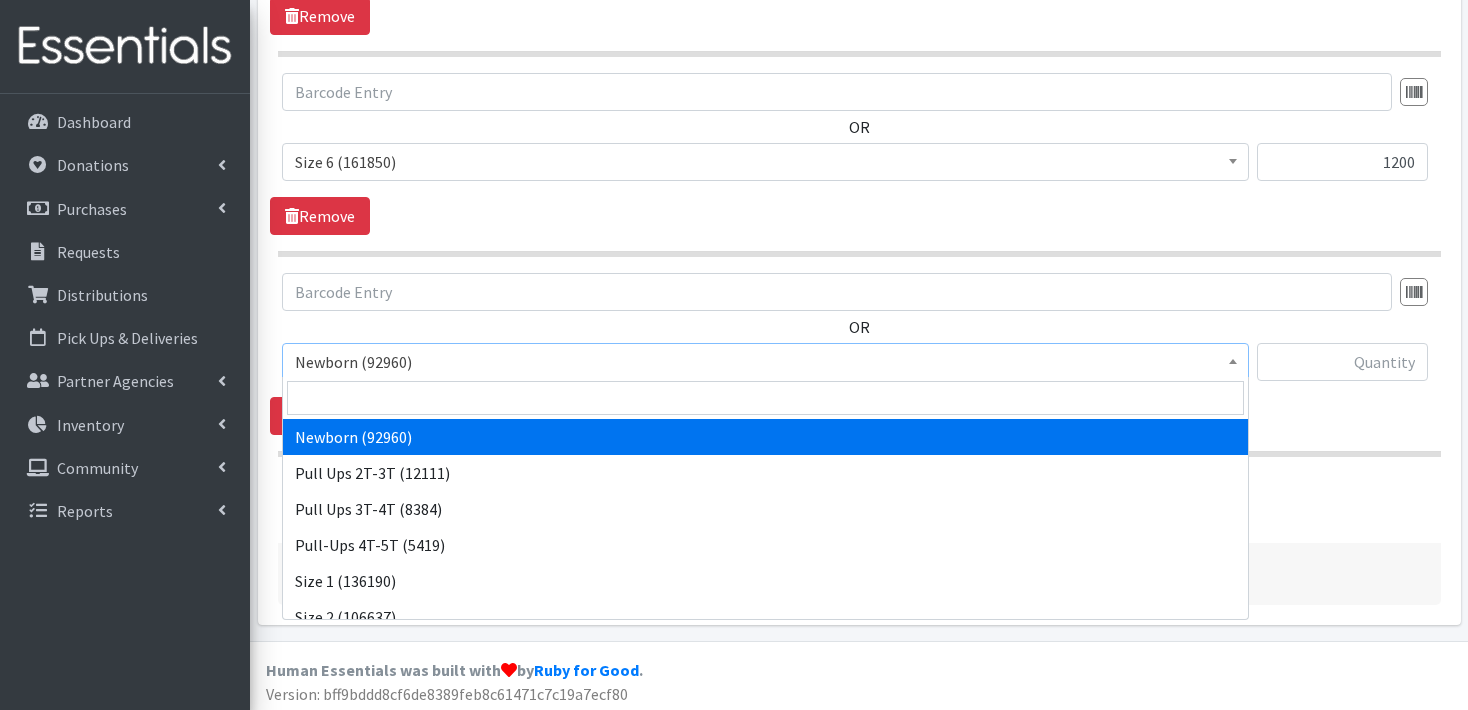 click on "Newborn (92960)" at bounding box center [765, 362] 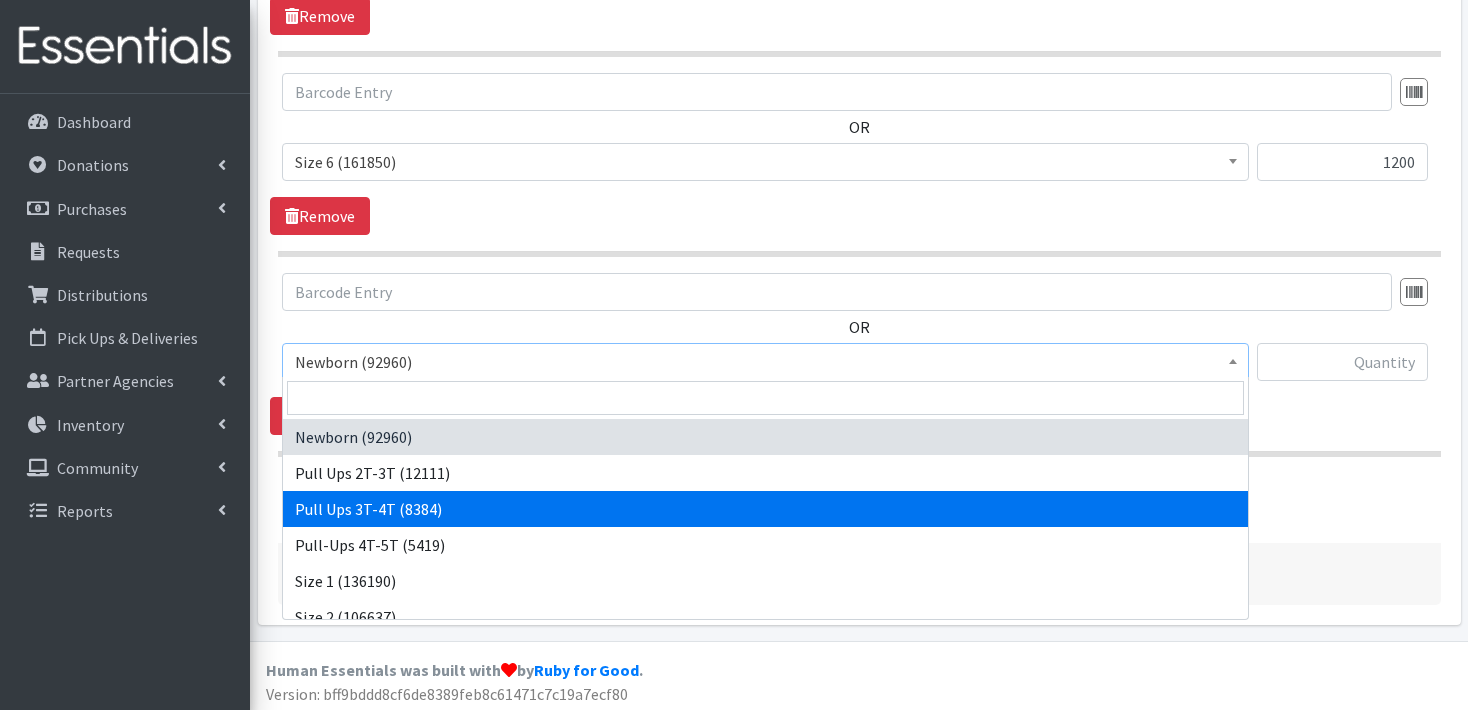 select on "3697" 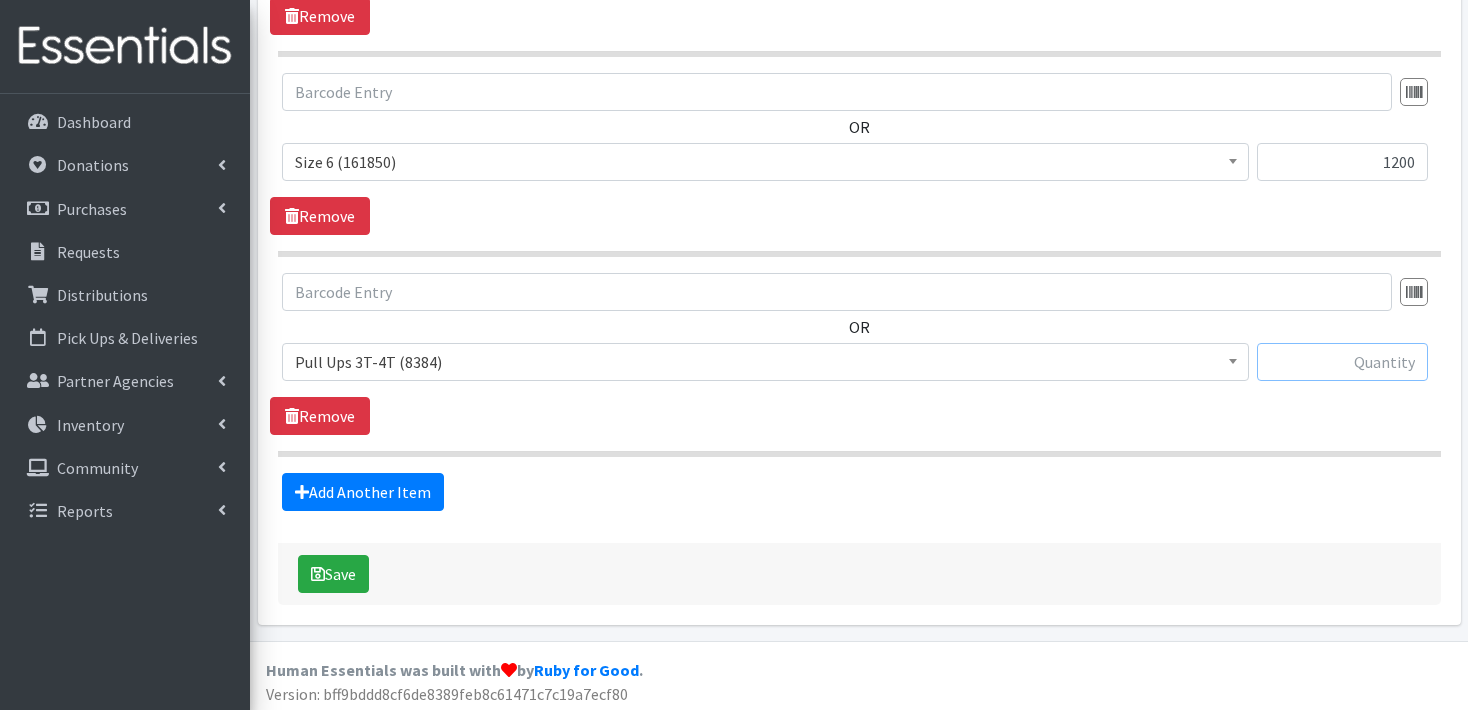 click at bounding box center [1342, 362] 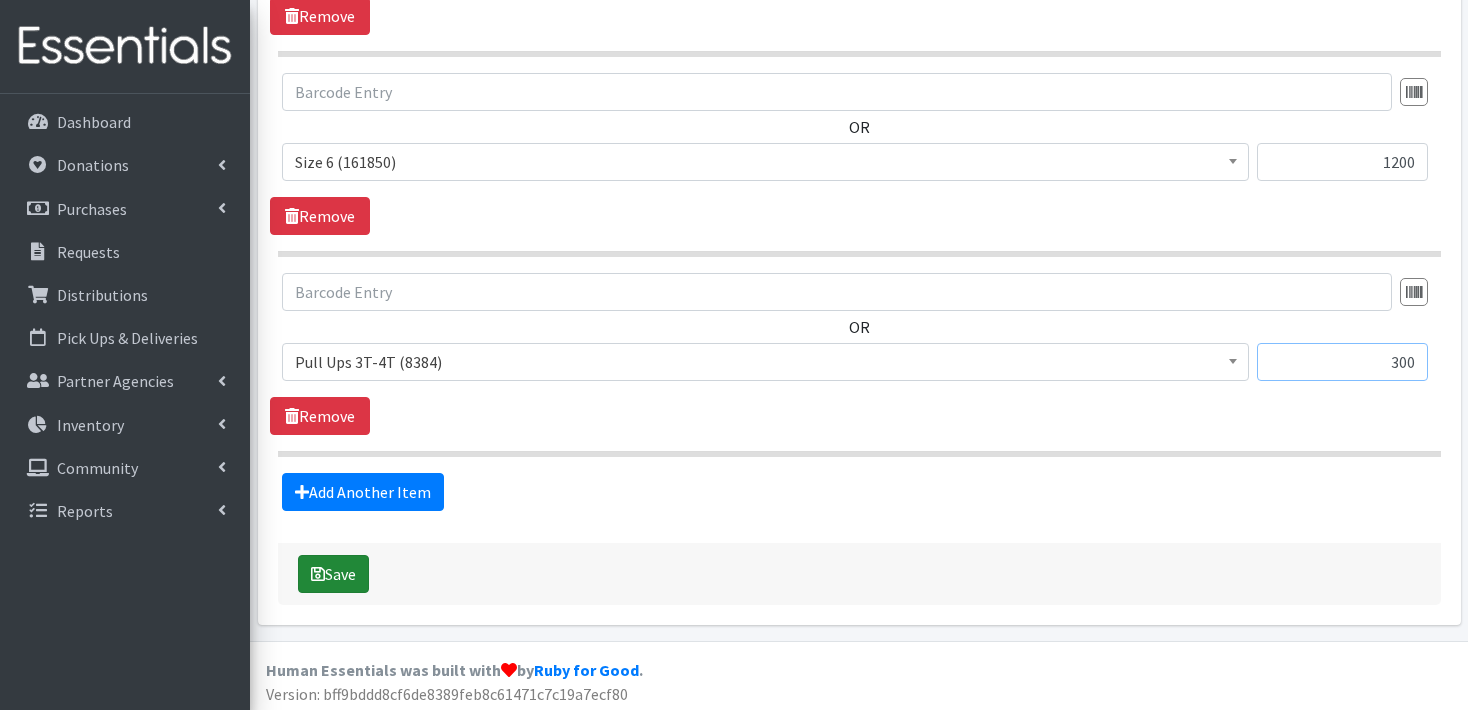 type on "300" 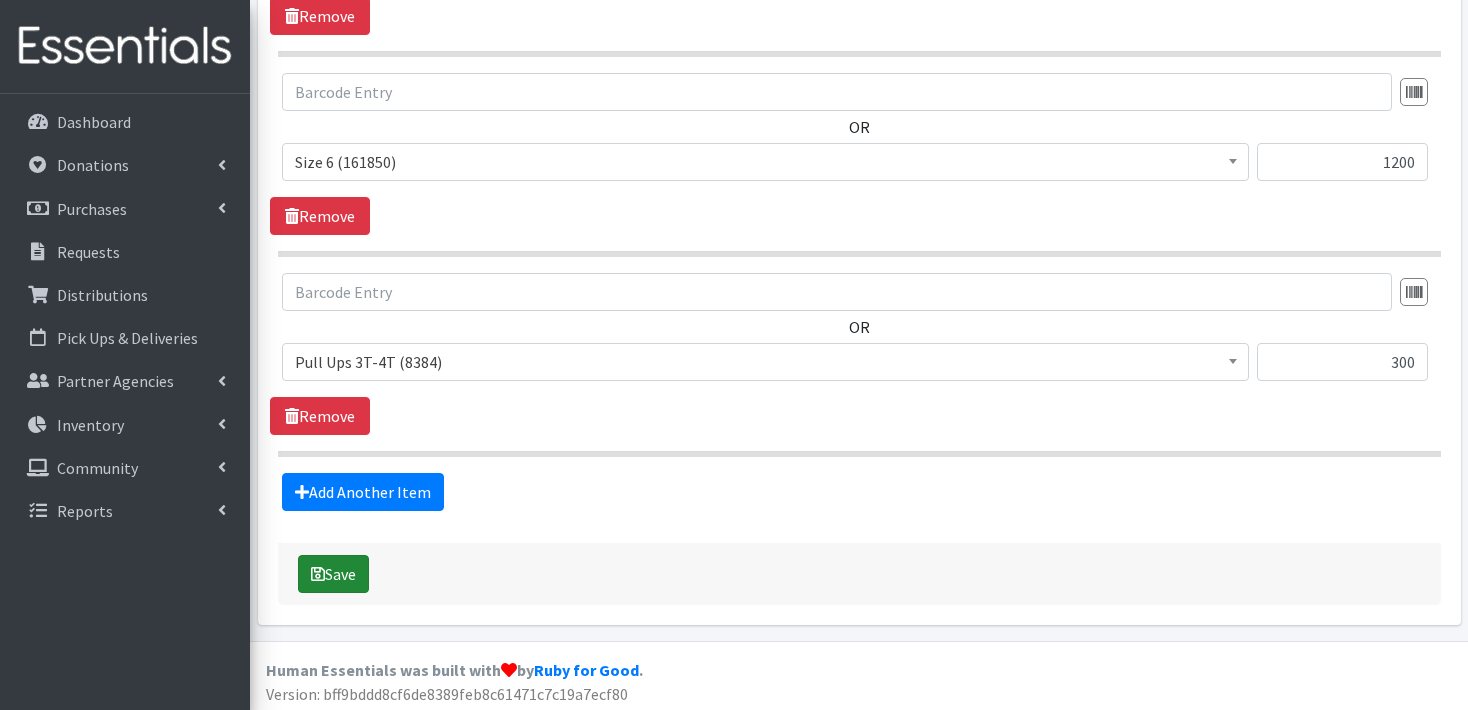 click on "Save" at bounding box center [333, 574] 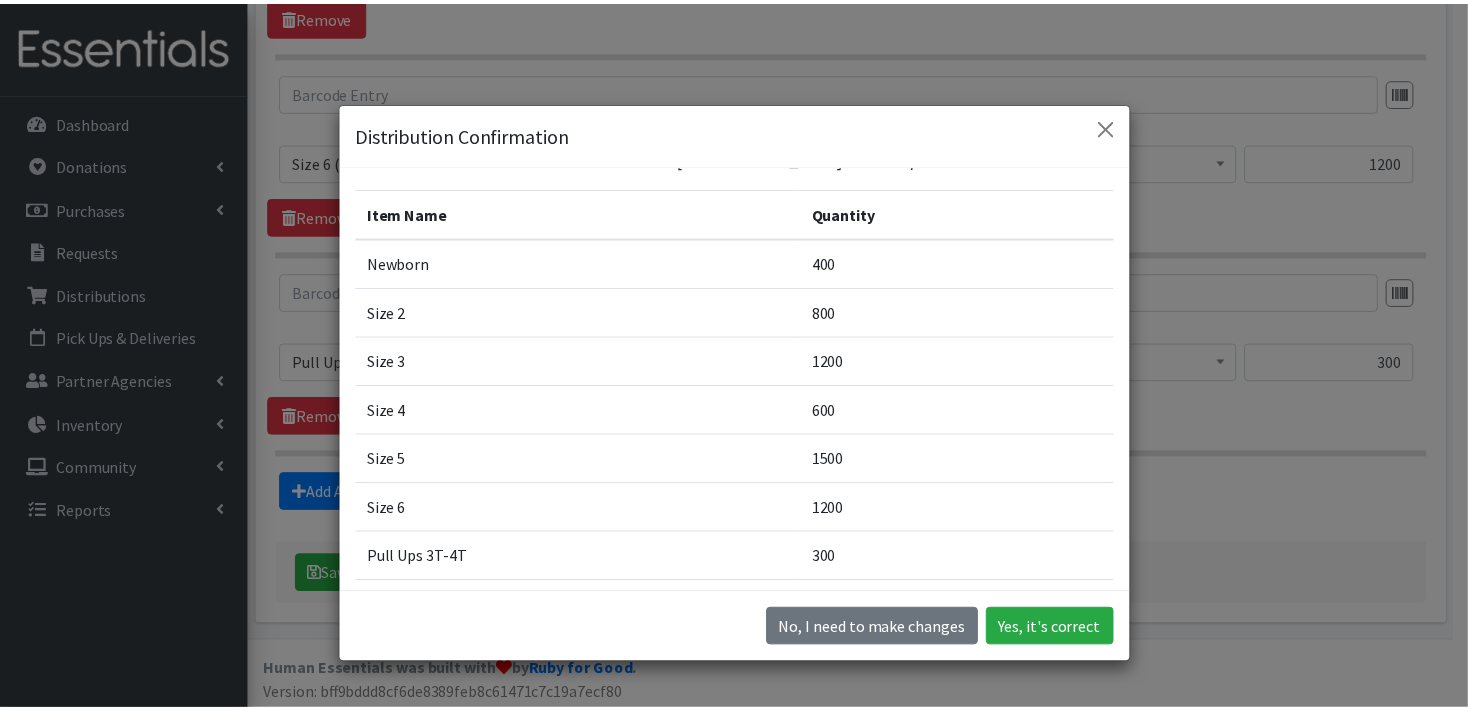 scroll, scrollTop: 40, scrollLeft: 0, axis: vertical 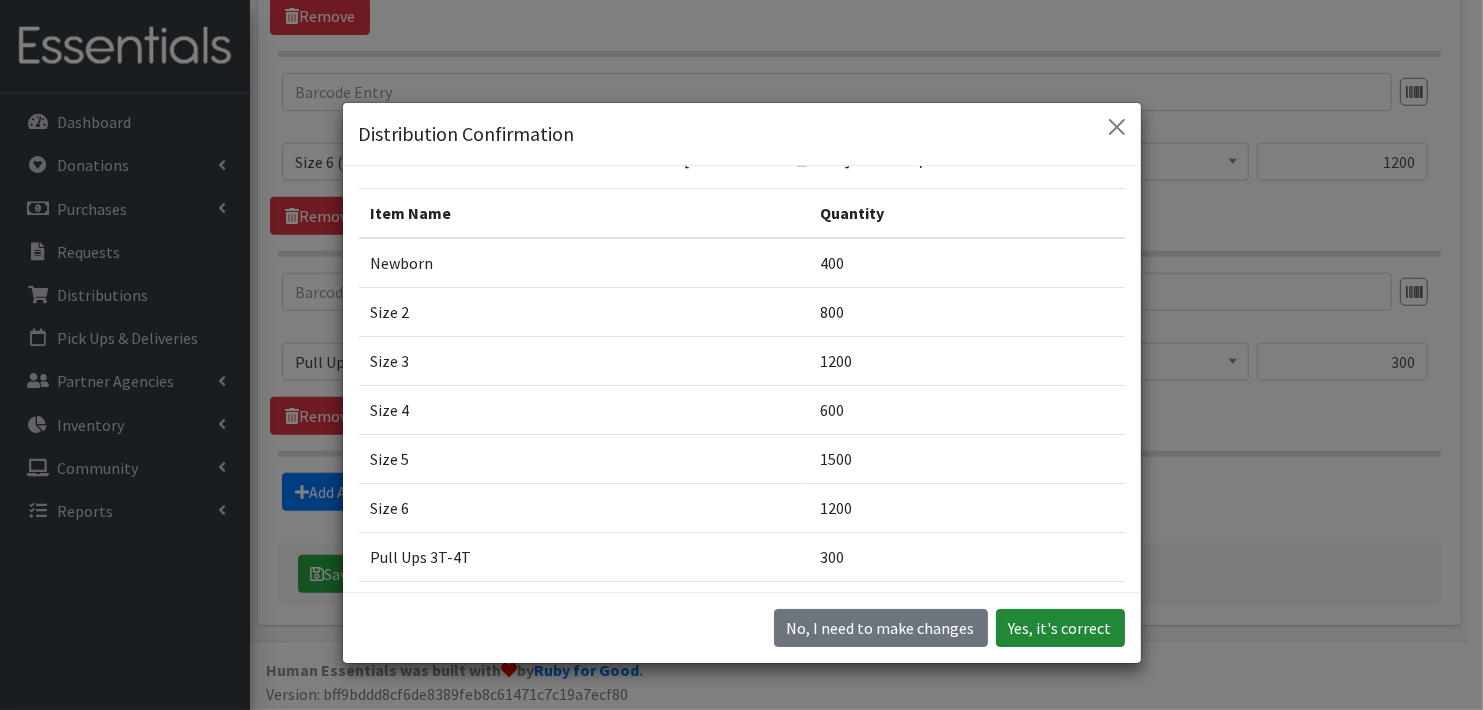 drag, startPoint x: 1026, startPoint y: 631, endPoint x: 1041, endPoint y: 625, distance: 16.155495 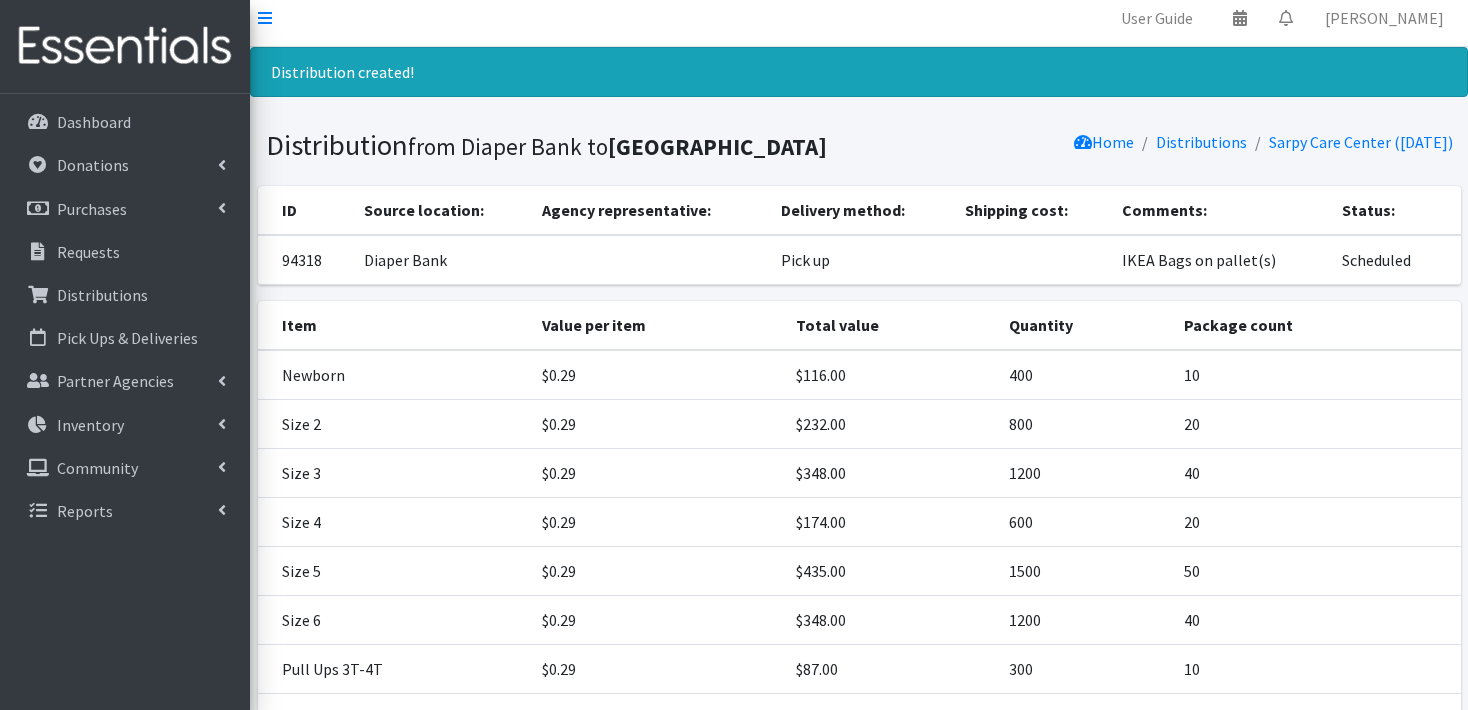 scroll, scrollTop: 8, scrollLeft: 0, axis: vertical 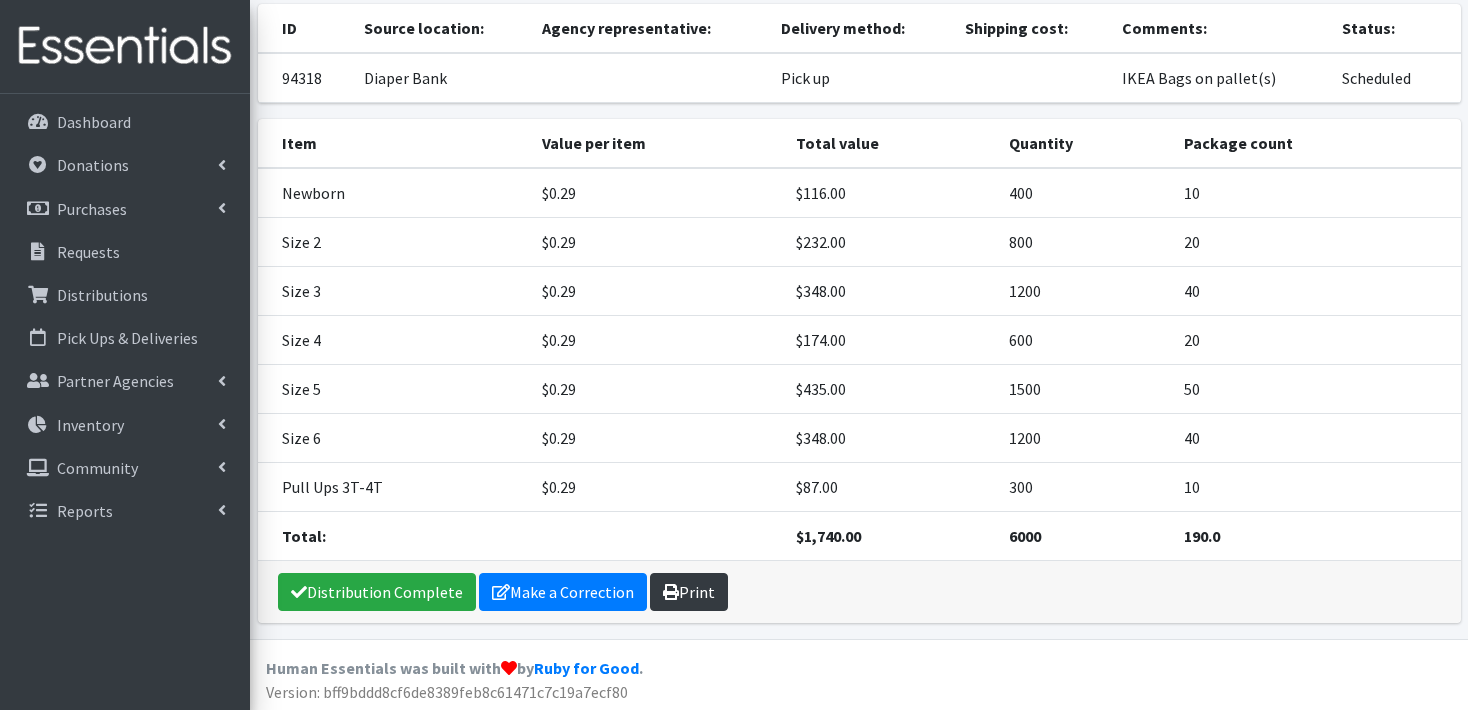 click on "Print" at bounding box center [689, 592] 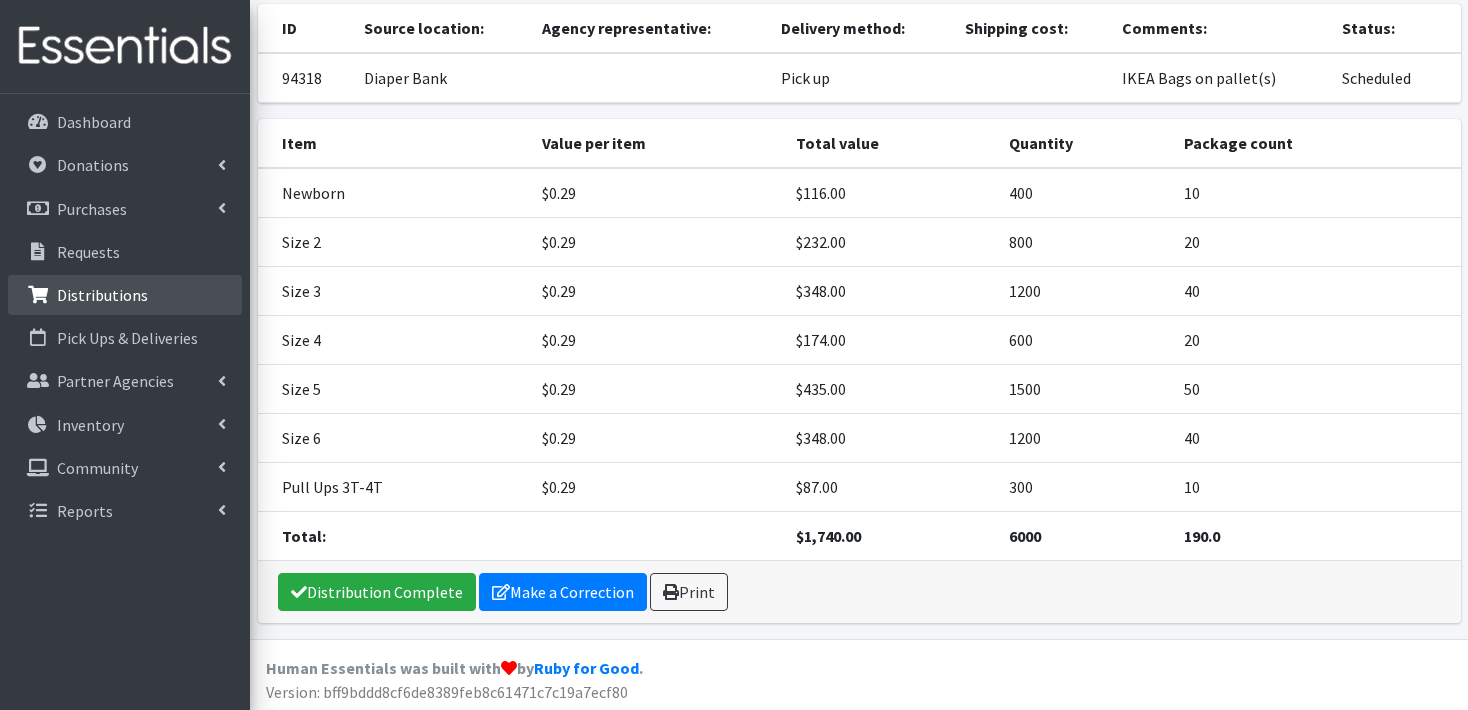 click on "Distributions" at bounding box center (102, 295) 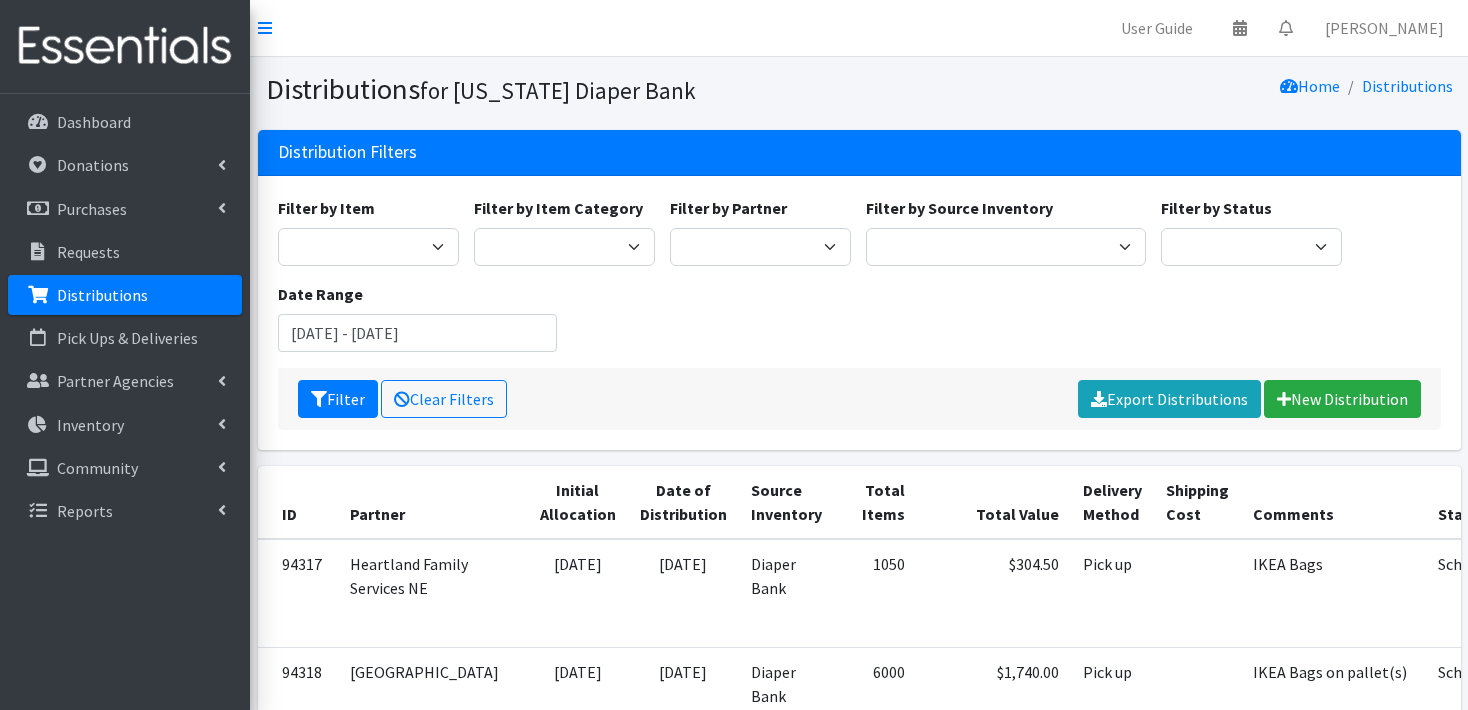 scroll, scrollTop: 0, scrollLeft: 0, axis: both 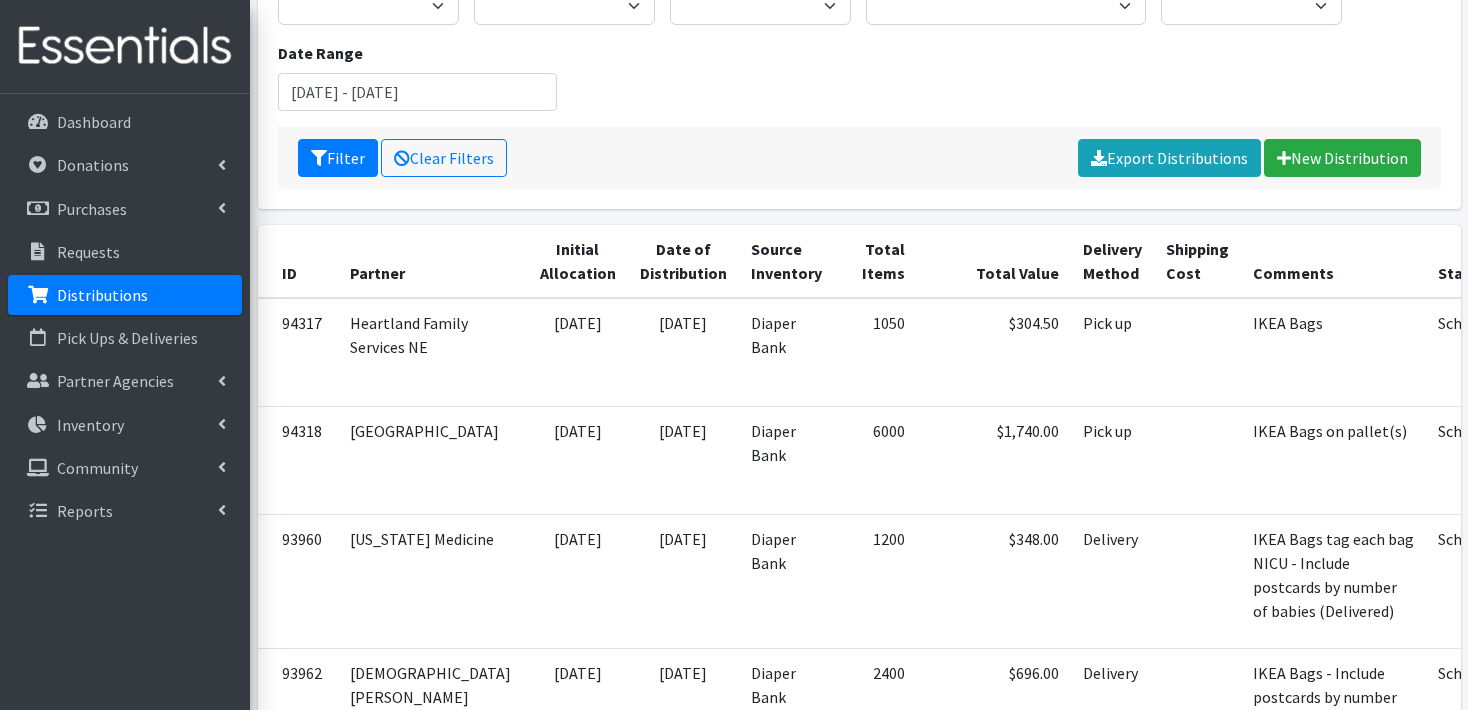 click on "Distributions" at bounding box center [102, 295] 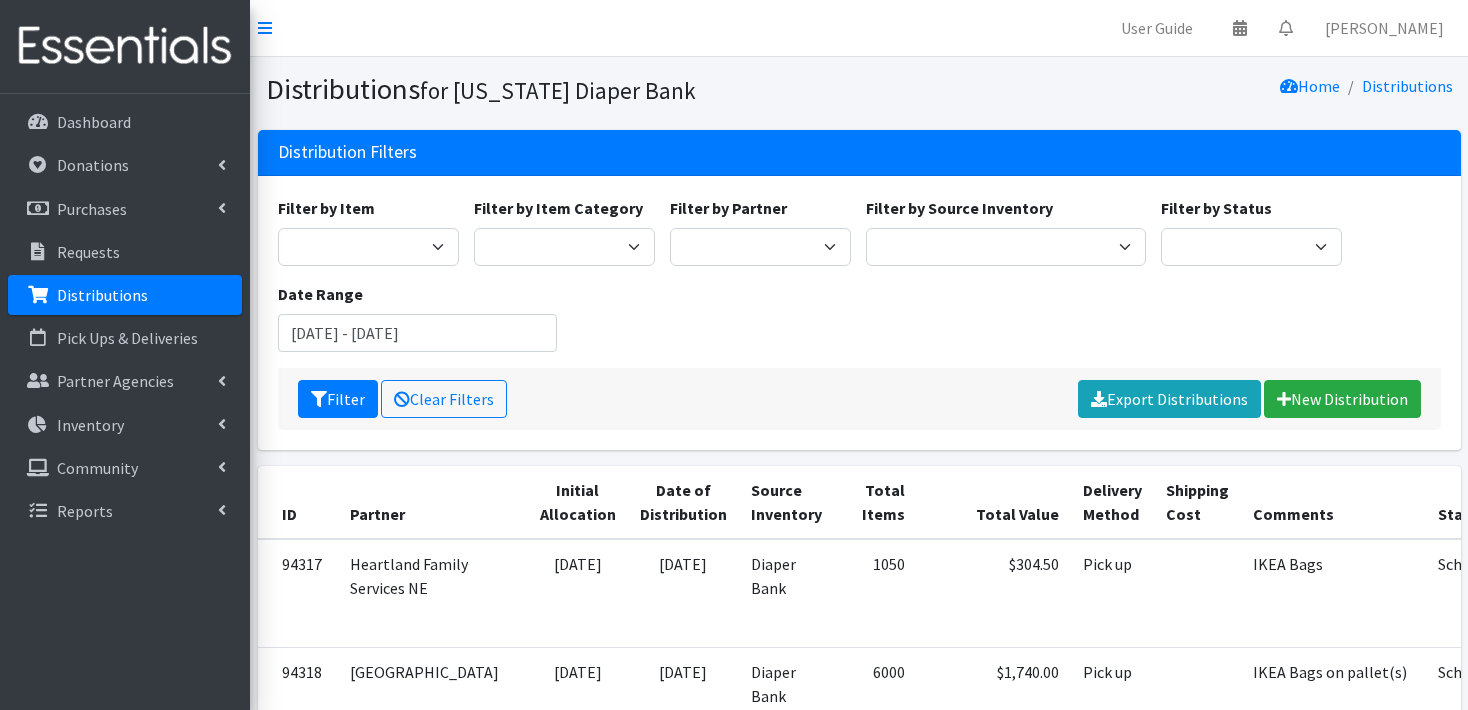 scroll, scrollTop: 0, scrollLeft: 0, axis: both 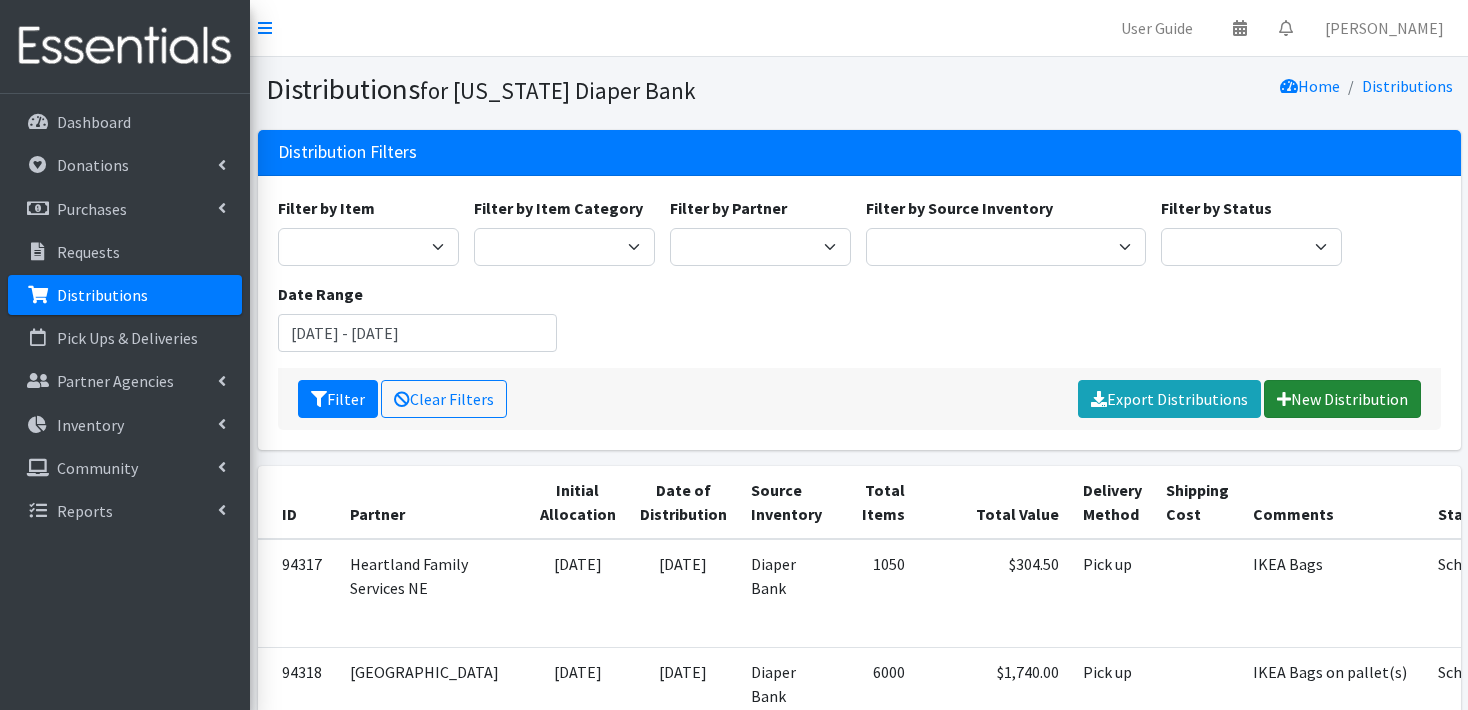 click on "New Distribution" at bounding box center (1342, 399) 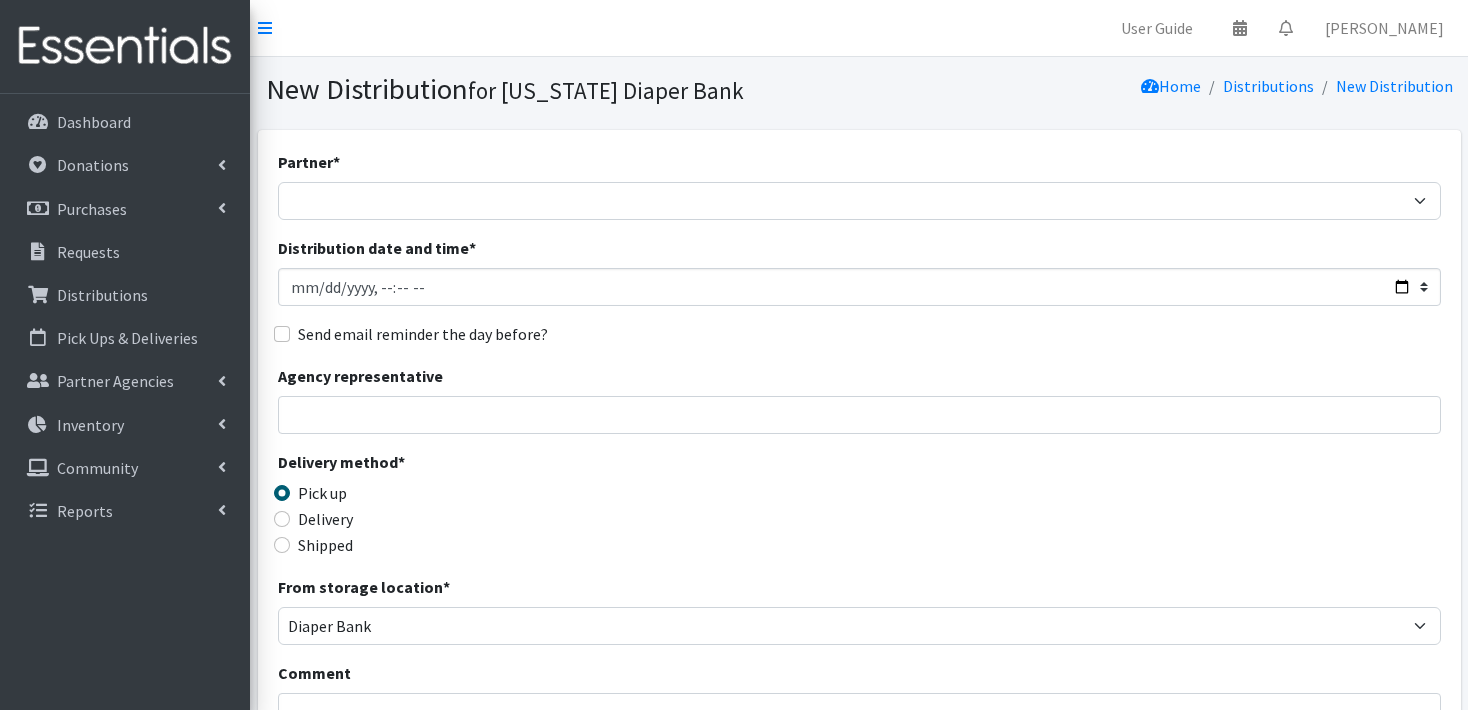 scroll, scrollTop: 0, scrollLeft: 0, axis: both 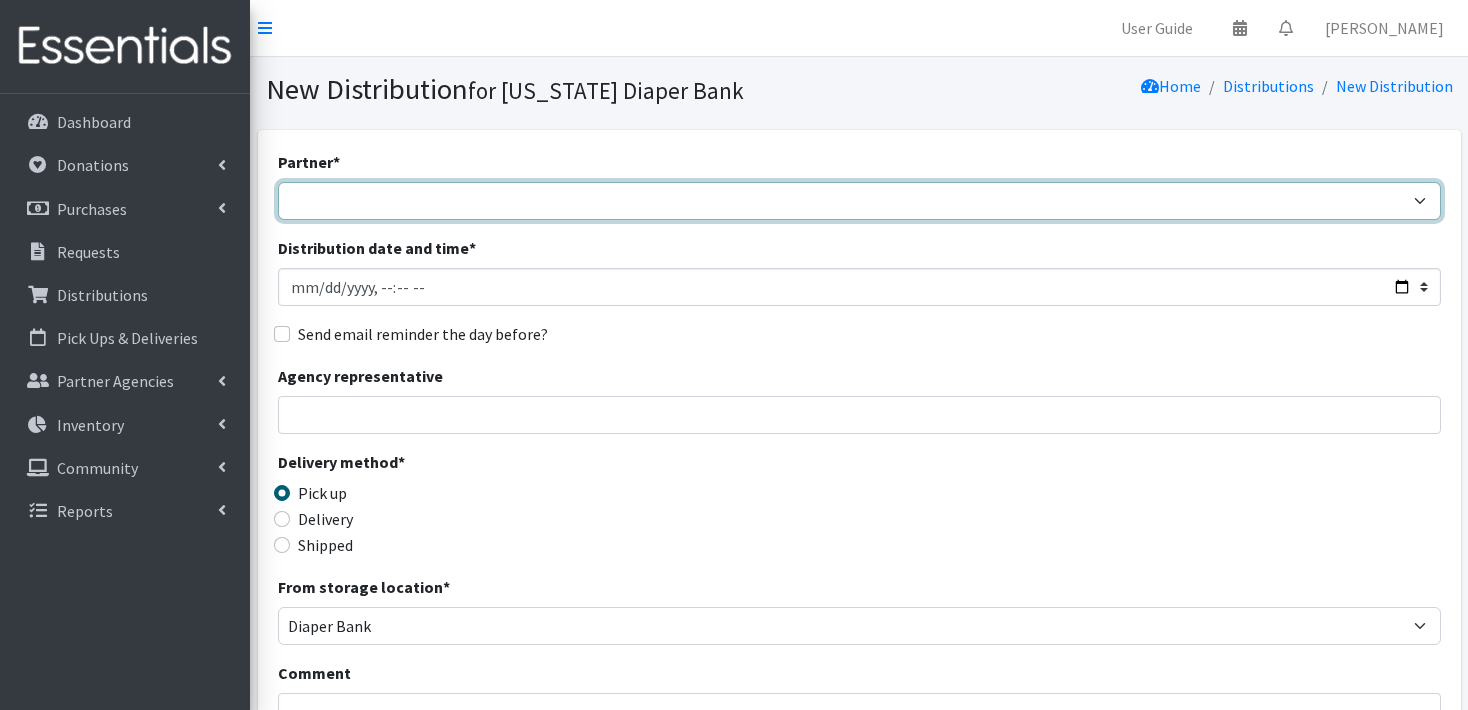 click on "Abide
A Mother's Love
[PERSON_NAME] Area Refugee Taskforce
Big Brothers Big Sisters
Bright Futures [PERSON_NAME]
Brookside Care Center
[DEMOGRAPHIC_DATA] Charities JDC
[DEMOGRAPHIC_DATA] Charities StoC
Catholic Charities [PERSON_NAME][GEOGRAPHIC_DATA] for People  ([GEOGRAPHIC_DATA])
Community Action Partnership of Western [US_STATE]
Community Health Fair
[PERSON_NAME][DEMOGRAPHIC_DATA] Outreach Program - [GEOGRAPHIC_DATA] Nonprofit Healthcare
Disaster Relief
Educare Omaha
Firefly
Fremont Family Coalition
[PERSON_NAME] [GEOGRAPHIC_DATA]
[PERSON_NAME][GEOGRAPHIC_DATA] On the Move
[PERSON_NAME] Diaper Depot
[PERSON_NAME][GEOGRAPHIC_DATA] On the Move
HB [GEOGRAPHIC_DATA]
HB [GEOGRAPHIC_DATA] On the Move
HB Scottsbluff [GEOGRAPHIC_DATA]
HB Scottsbluff On the Move
Heartland Family Services [US_STATE]
Heartland Family Services [GEOGRAPHIC_DATA]
[GEOGRAPHIC_DATA][PERSON_NAME]/[PERSON_NAME]
Heartland [PERSON_NAME]
Heart Ministry Center
Humble and [GEOGRAPHIC_DATA][PERSON_NAME]
Kids Can Community Center
Learning Community (One World Health)
Life House Partnership
Maverick Food Pantry" at bounding box center (859, 201) 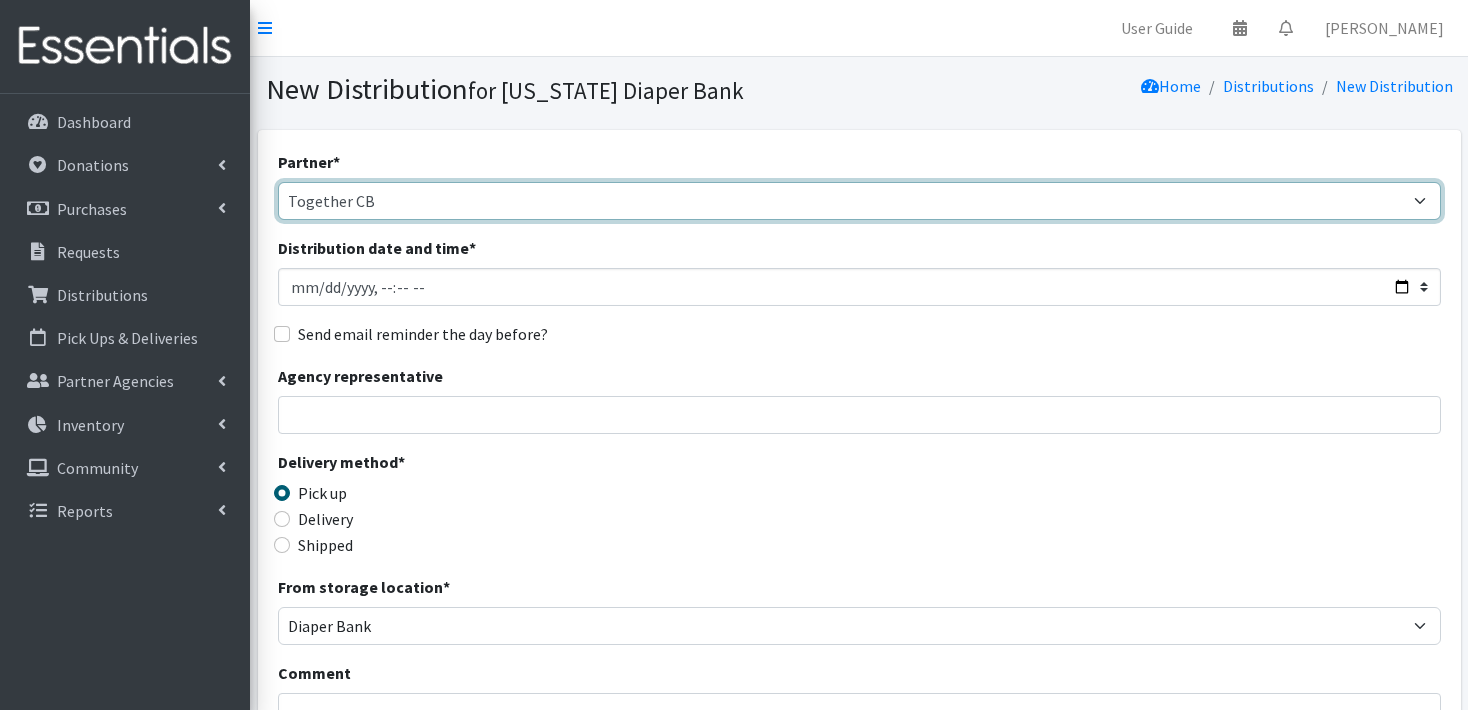 click on "Abide
A Mother's Love
BART - Benson Area Refugee Taskforce
Big Brothers Big Sisters
Bright Futures Kearney
Brookside Care Center
Catholic Charities JDC
Catholic Charities StoC
Catholic Charities Thurston
Center for People  (Lincoln)
Community Action Partnership of Western Nebraska
Community Health Fair
COPE Christian Outreach Program - Elkhorn
Cornerstone Nonprofit Healthcare
Disaster Relief
Educare Omaha
Firefly
Fremont Family Coalition
HB Kearney Diaper Depot
HB Kearney On the Move
HB Lincoln Diaper Depot
HB Lincoln On the Move
HB Norfolk Diaper Depot
HB Norfolk On the Move
HB Scottsbluff Diaper Depot
HB Scottsbluff On the Move
Heartland Family Services Iowa
Heartland Family Services NE
Heartland Hope Millard
Heartland Hope South/Millard
Heartland Hope Thurston
Heart Ministry Center
Humble and Kind
Kearney Jubilee Center
Kids Can Community Center
Learning Community (One World Health)
Life House Partnership
Maverick Food Pantry" at bounding box center (859, 201) 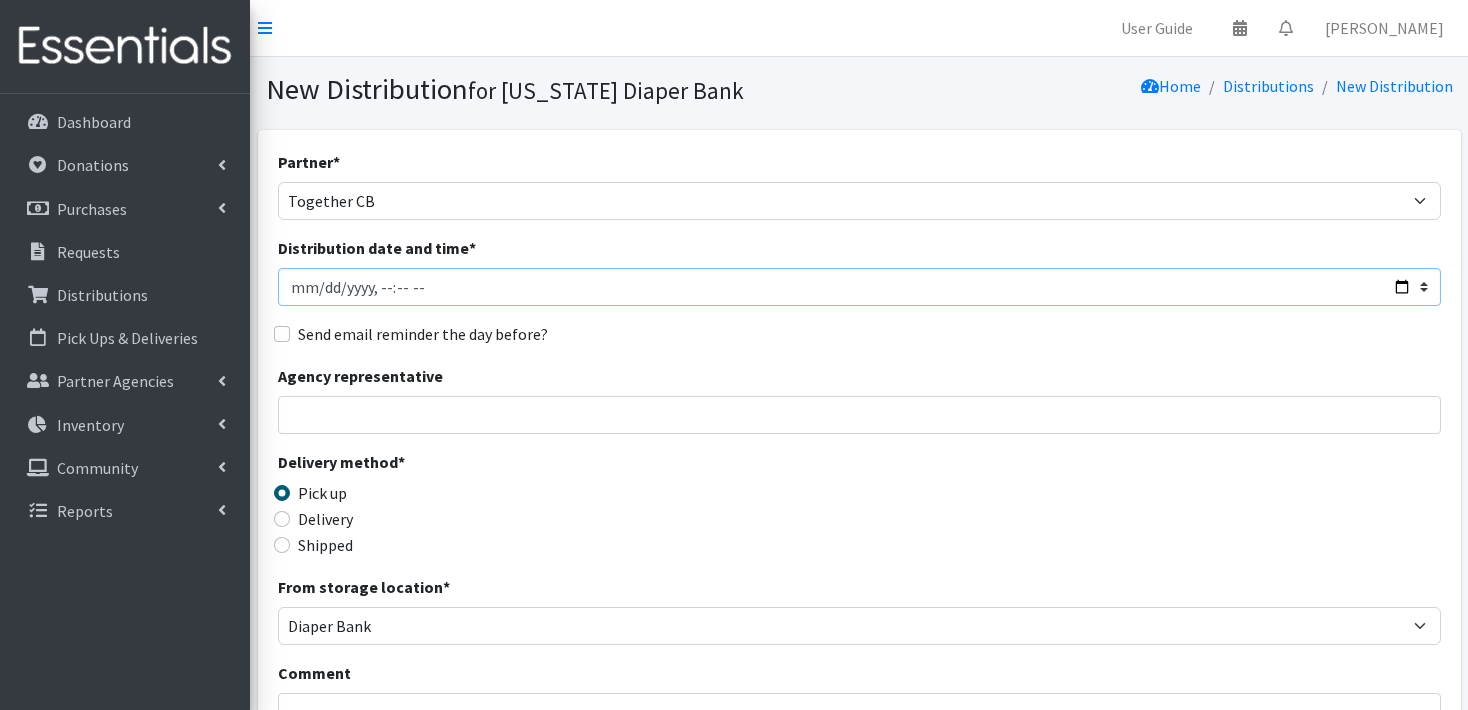 click on "Distribution date and time  *" at bounding box center [859, 287] 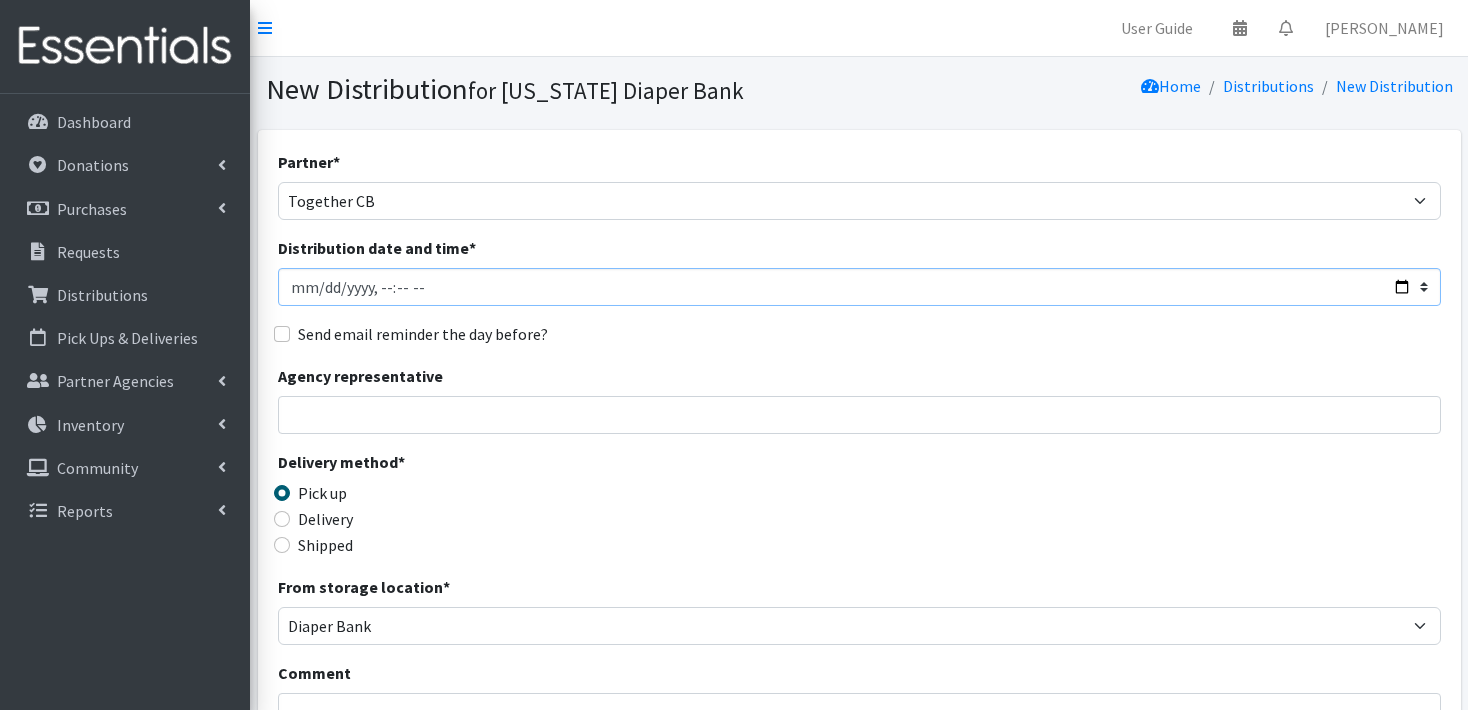 type on "2025-08-30T23:59" 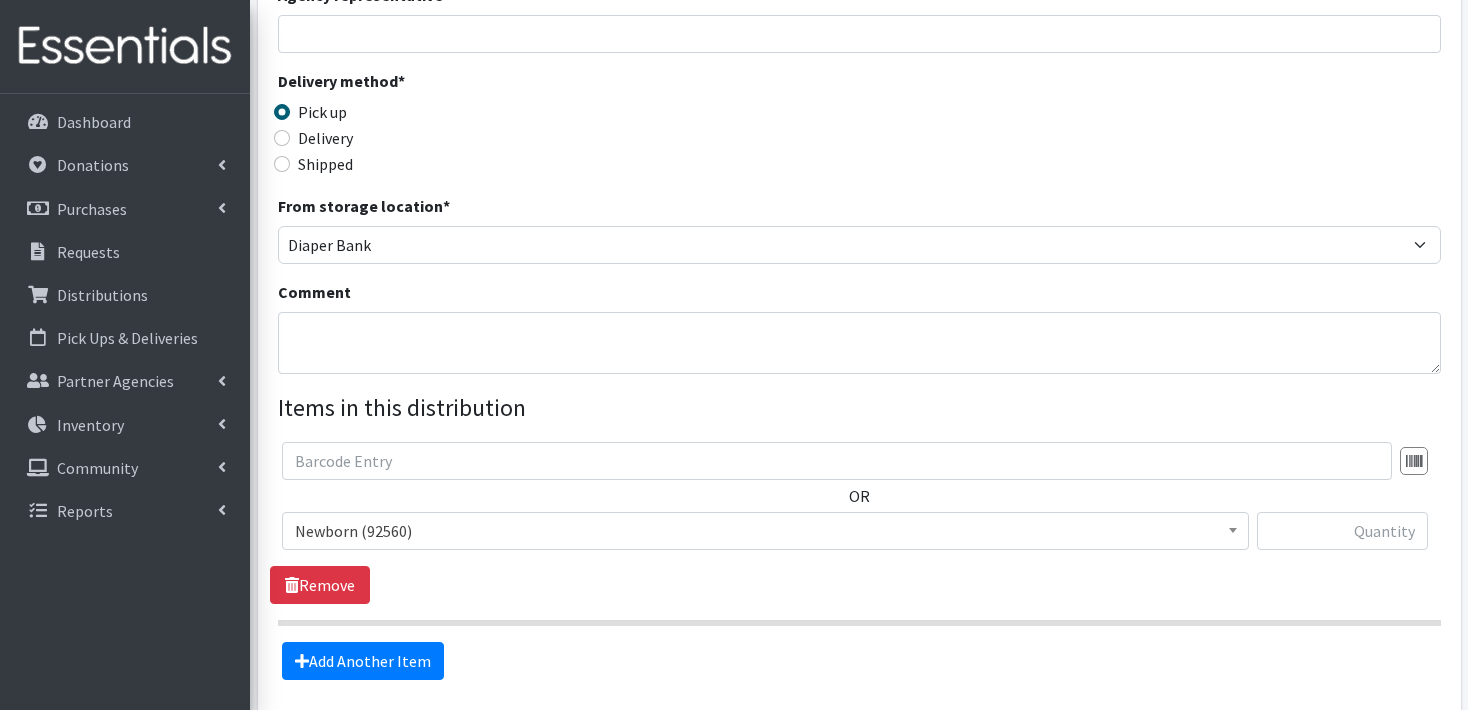 scroll, scrollTop: 474, scrollLeft: 0, axis: vertical 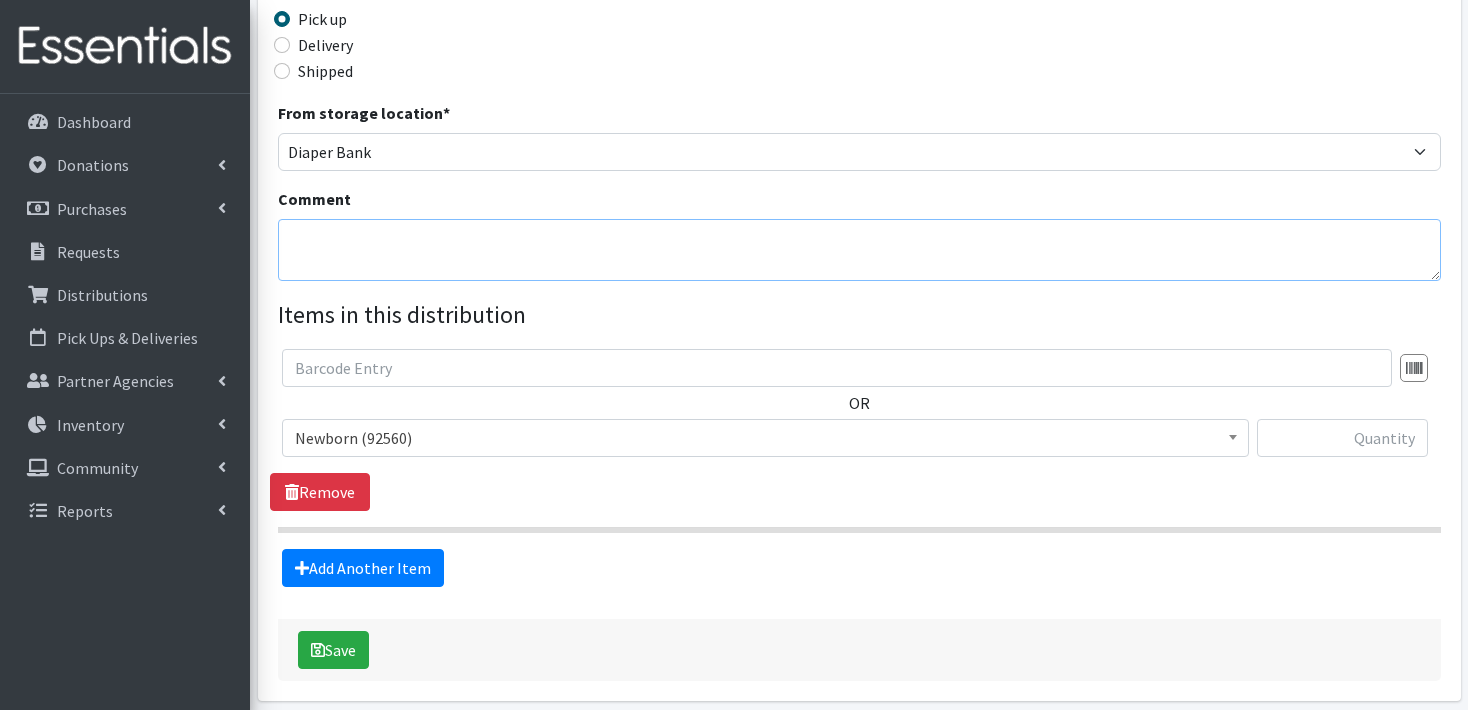 drag, startPoint x: 375, startPoint y: 253, endPoint x: 1002, endPoint y: 0, distance: 676.1198 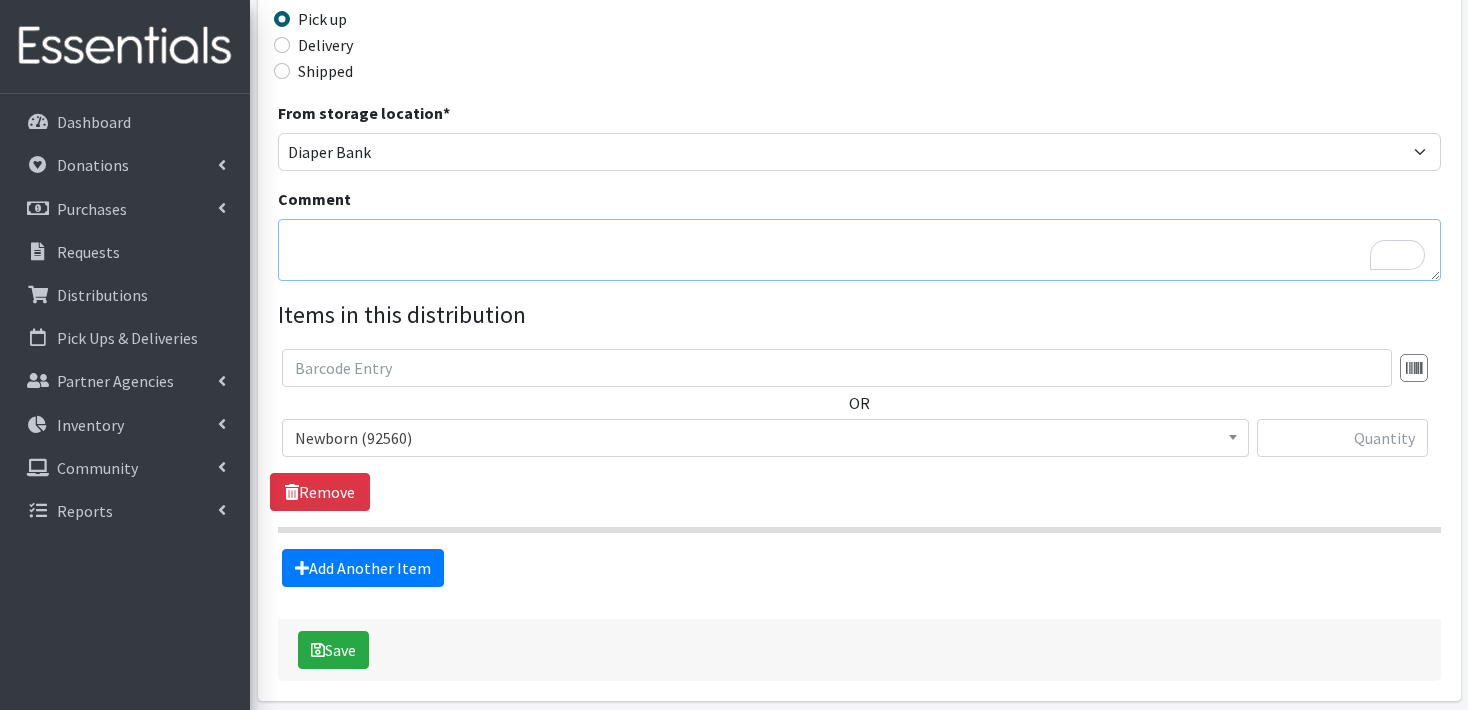 paste on "Palletize orders separately" 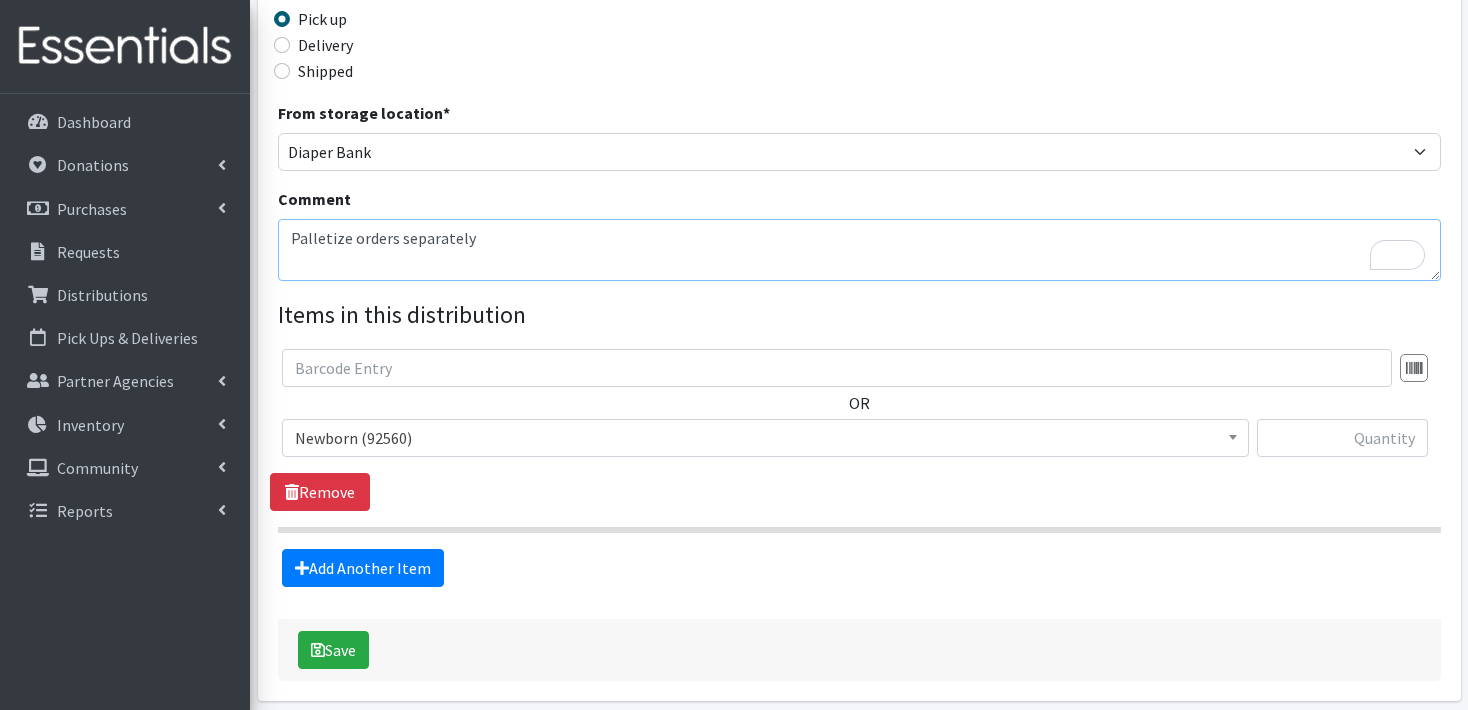 type on "Palletize orders separately" 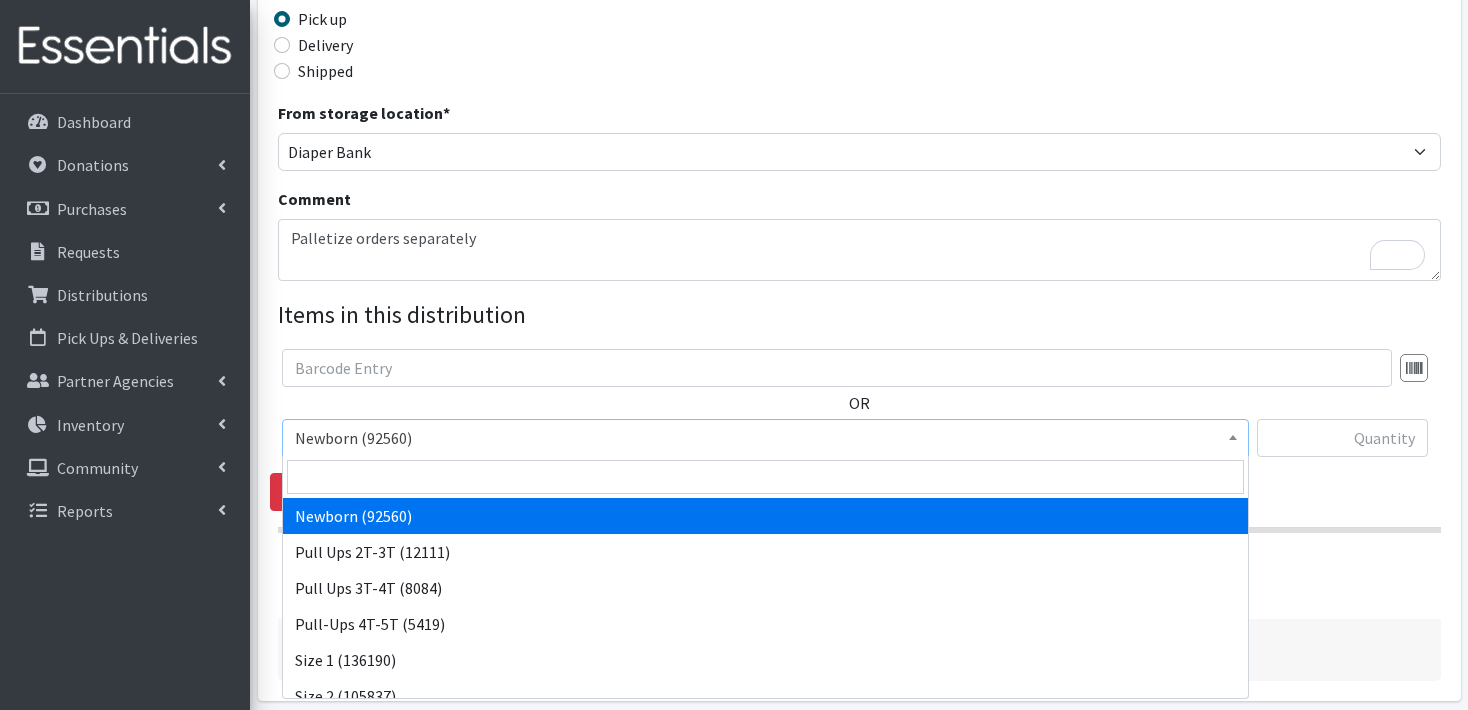 click at bounding box center (1233, 435) 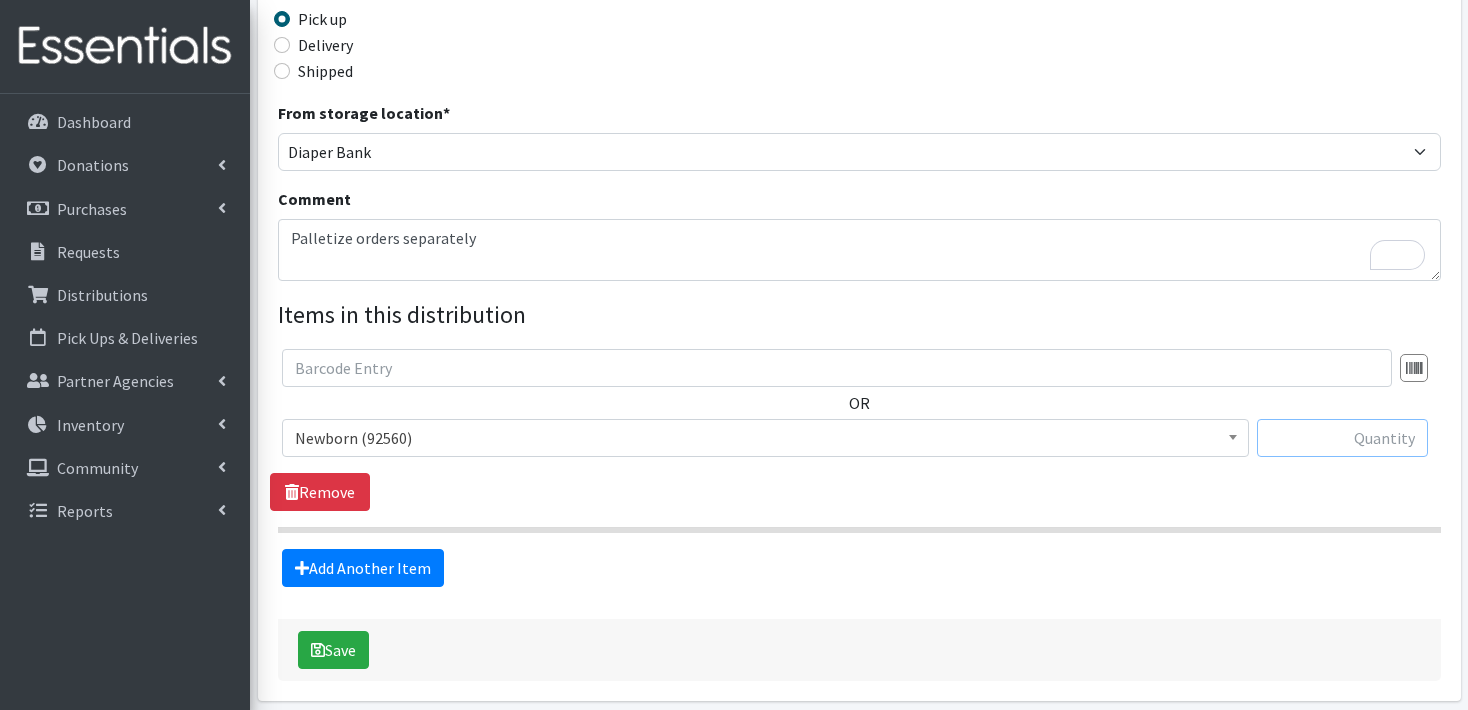 click at bounding box center (1342, 438) 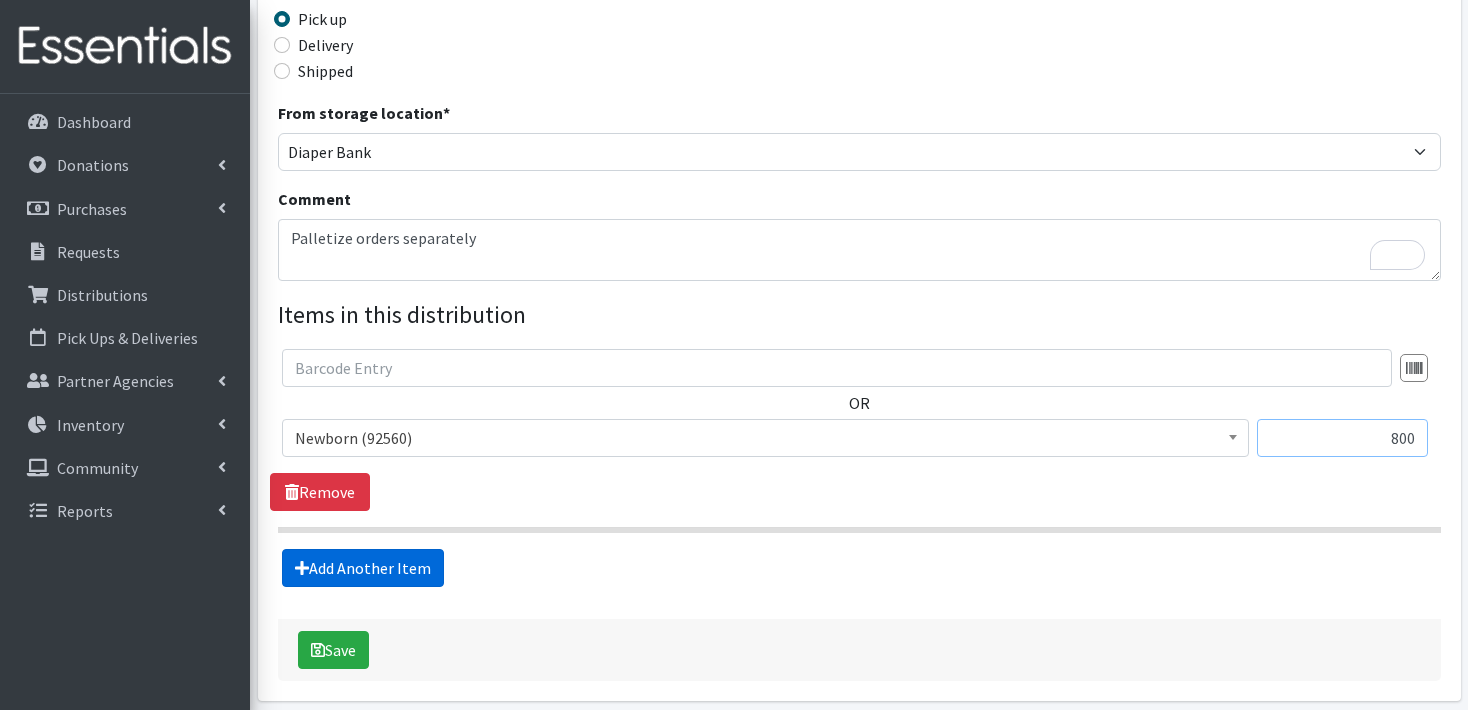 type on "800" 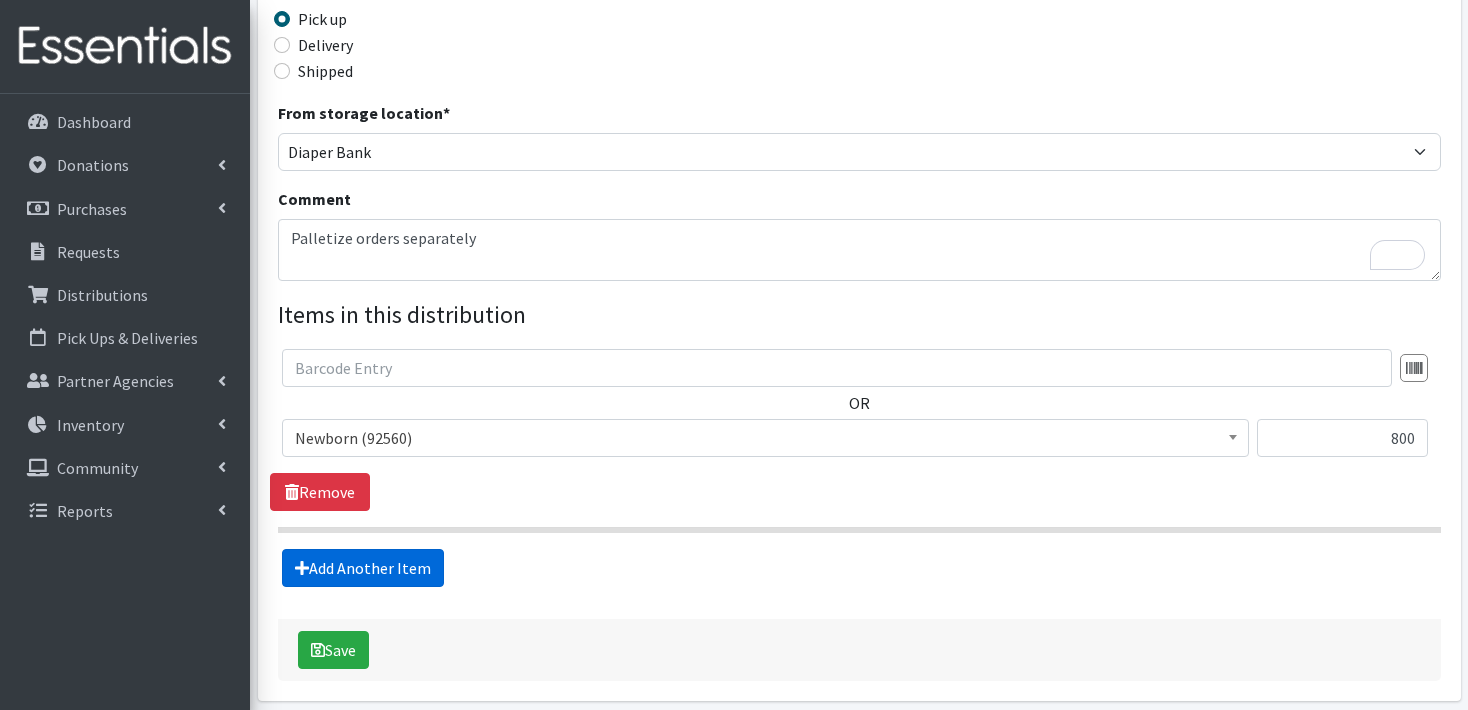click on "Add Another Item" at bounding box center (363, 568) 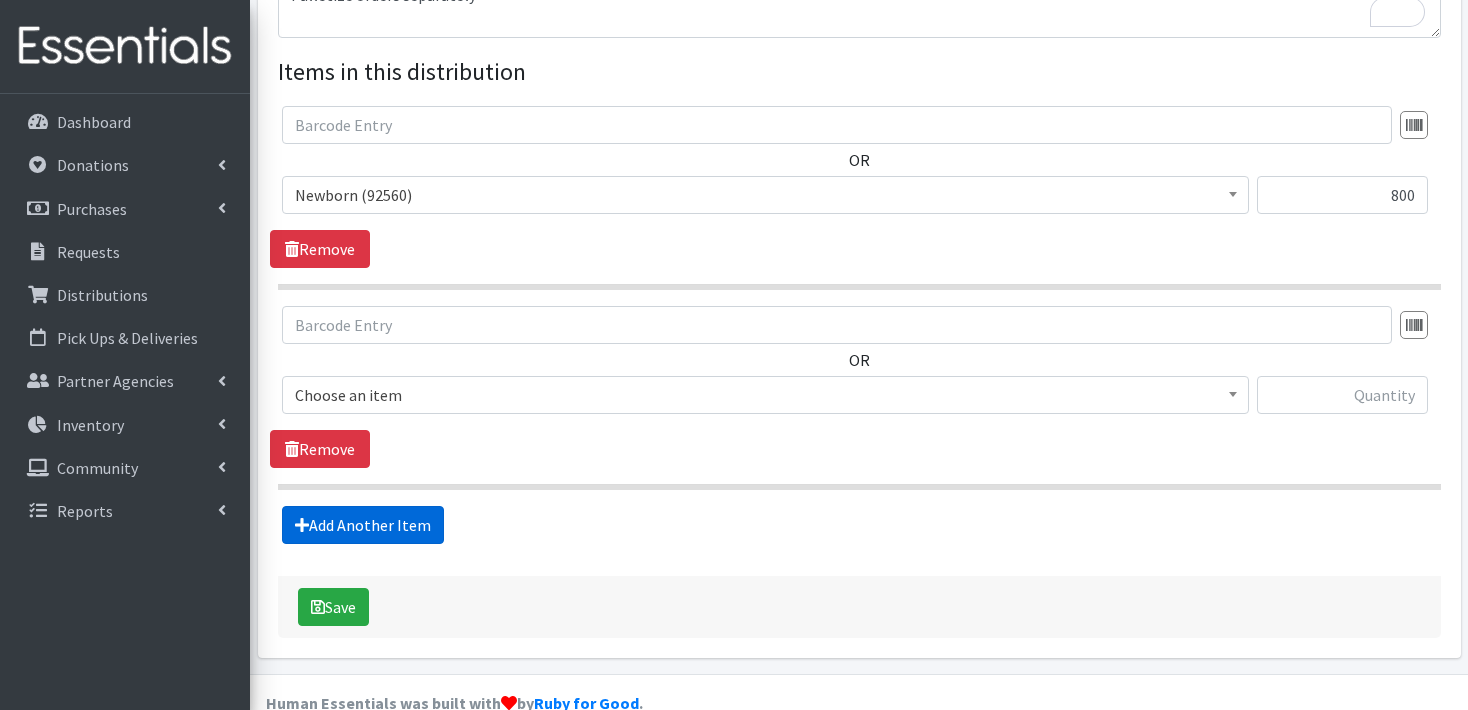 scroll, scrollTop: 753, scrollLeft: 0, axis: vertical 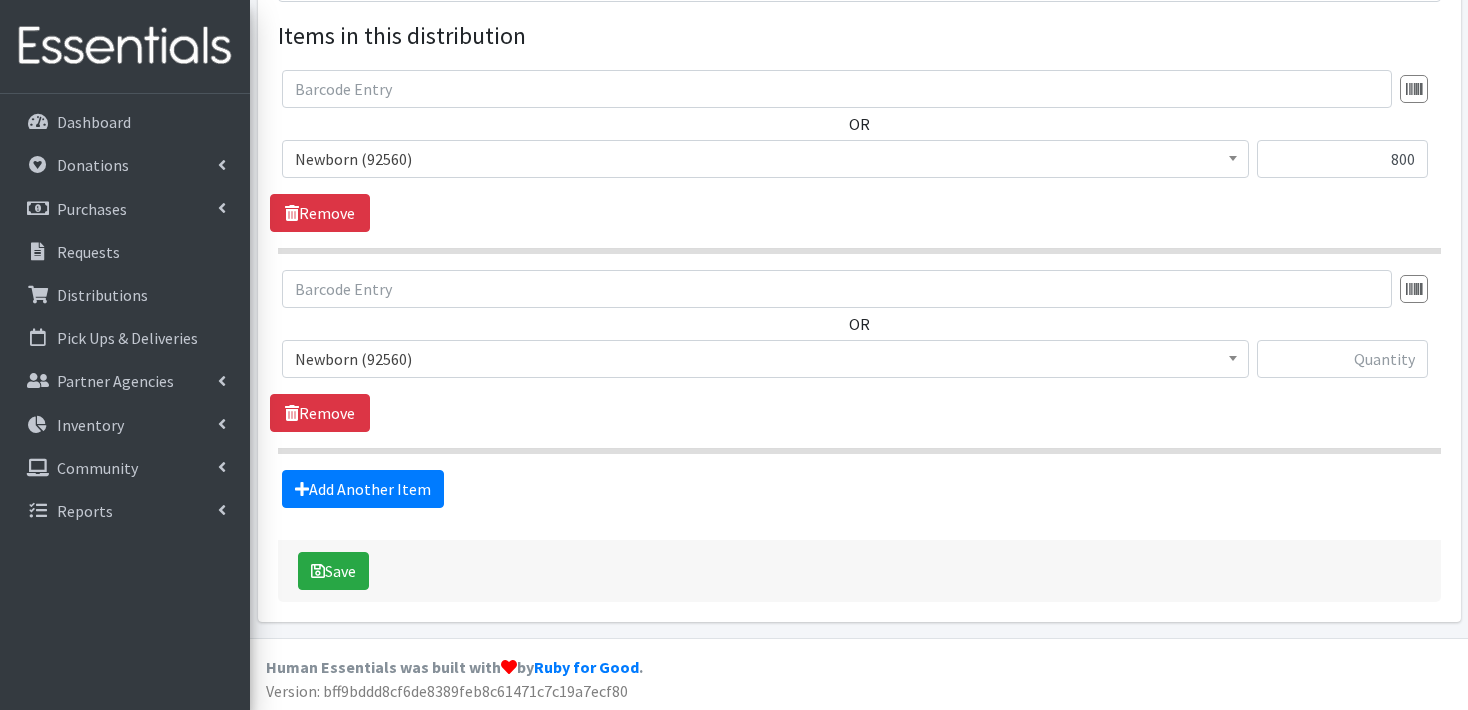 click at bounding box center [1233, 356] 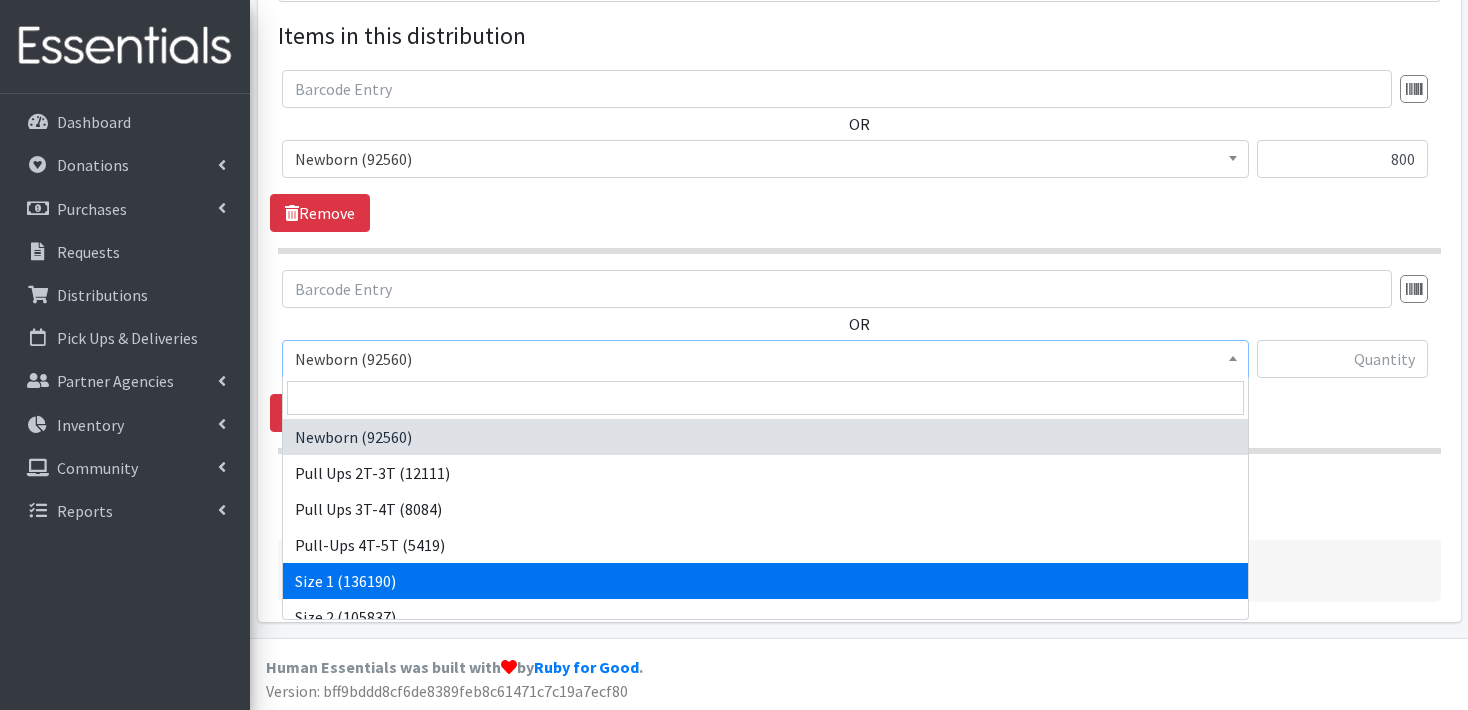 select on "3682" 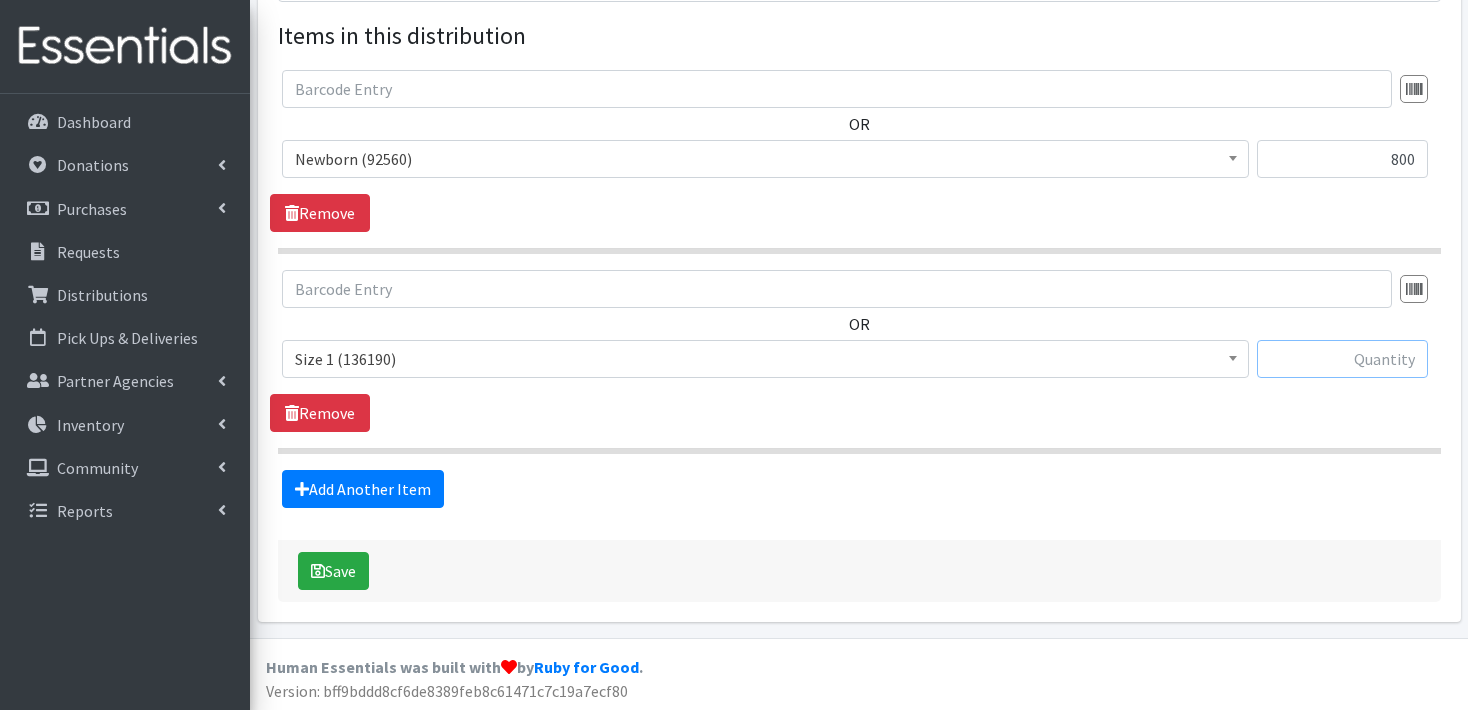click at bounding box center [1342, 359] 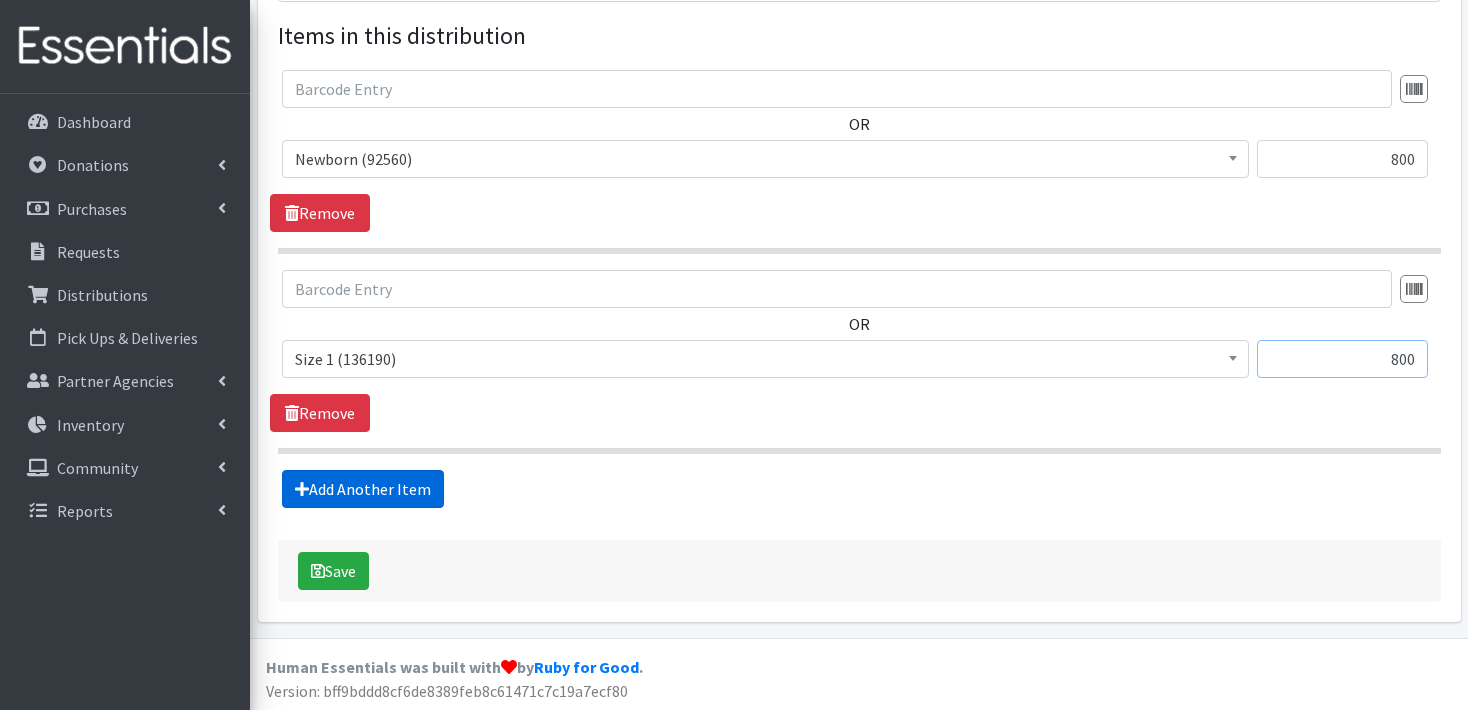 type on "800" 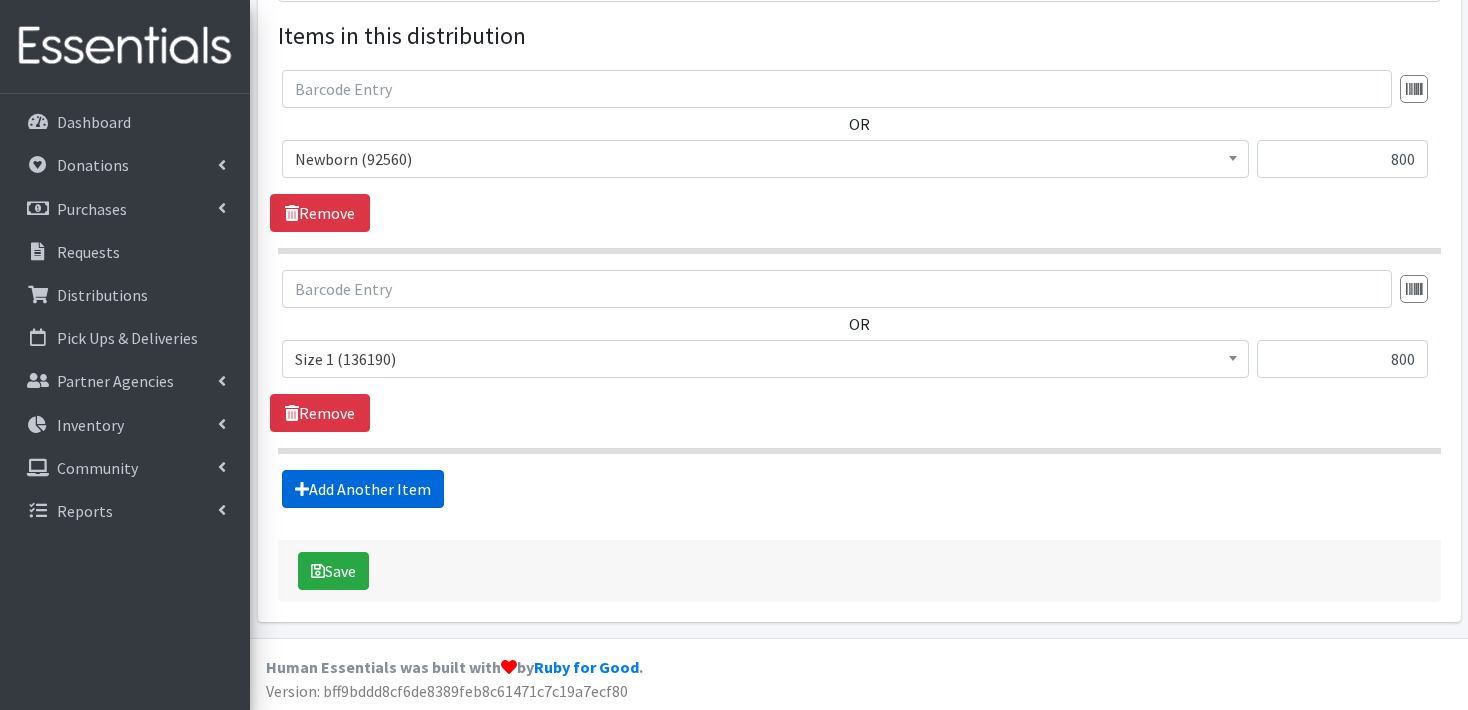 click on "Add Another Item" at bounding box center [363, 489] 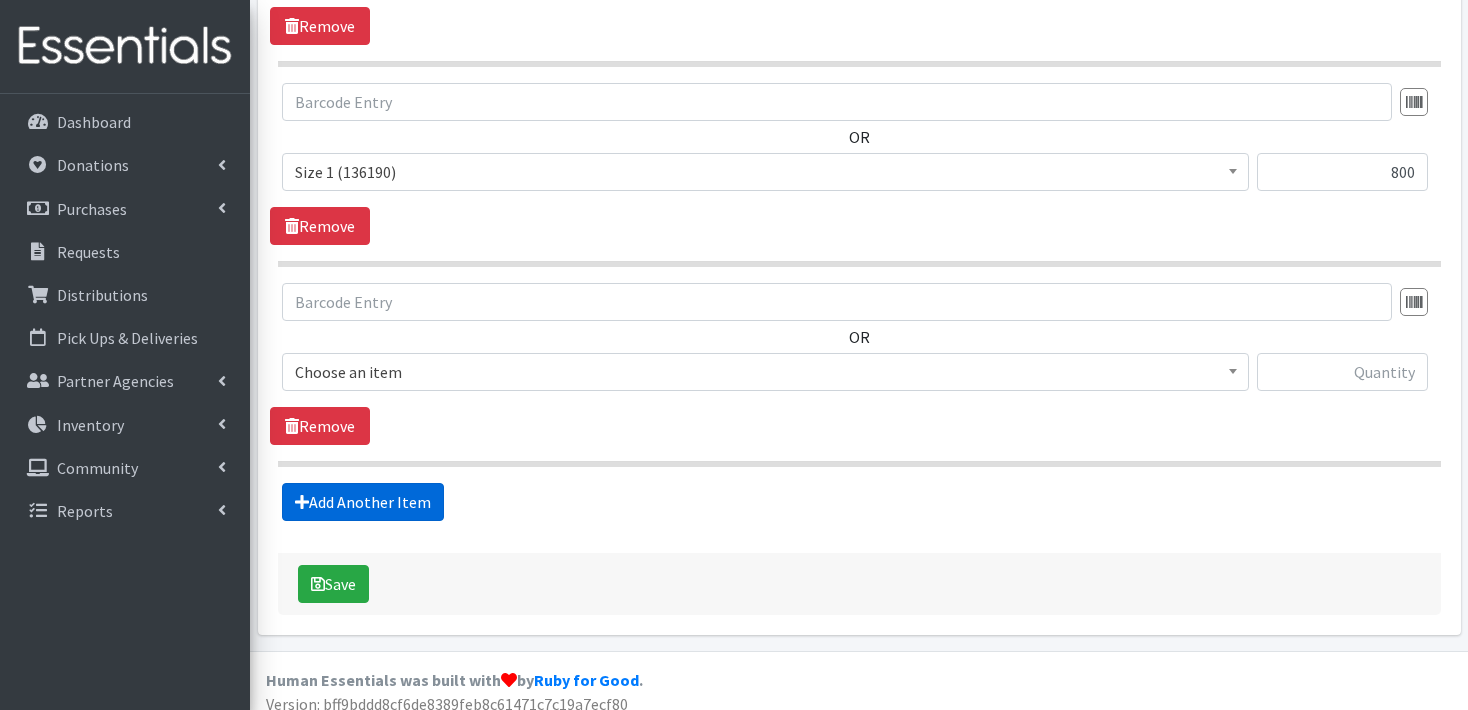 scroll, scrollTop: 952, scrollLeft: 0, axis: vertical 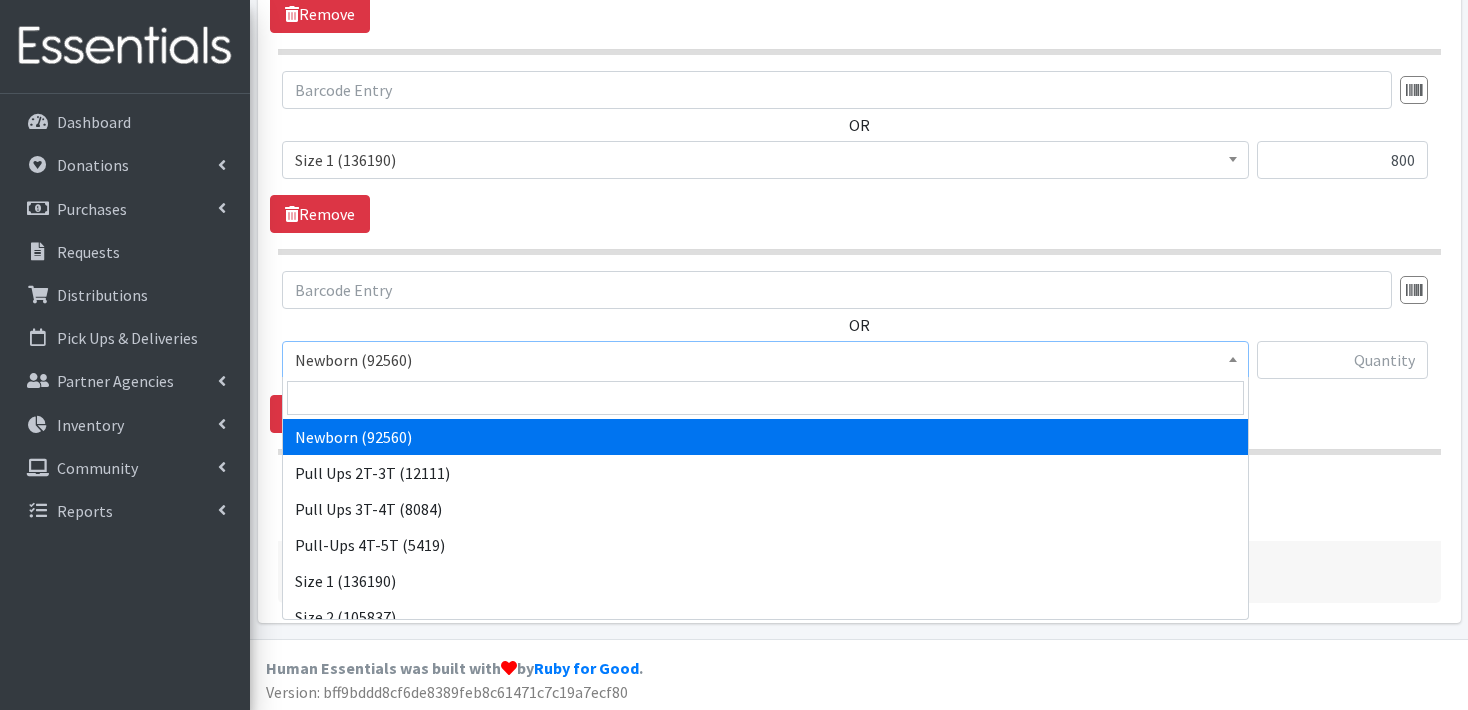 click at bounding box center (1233, 357) 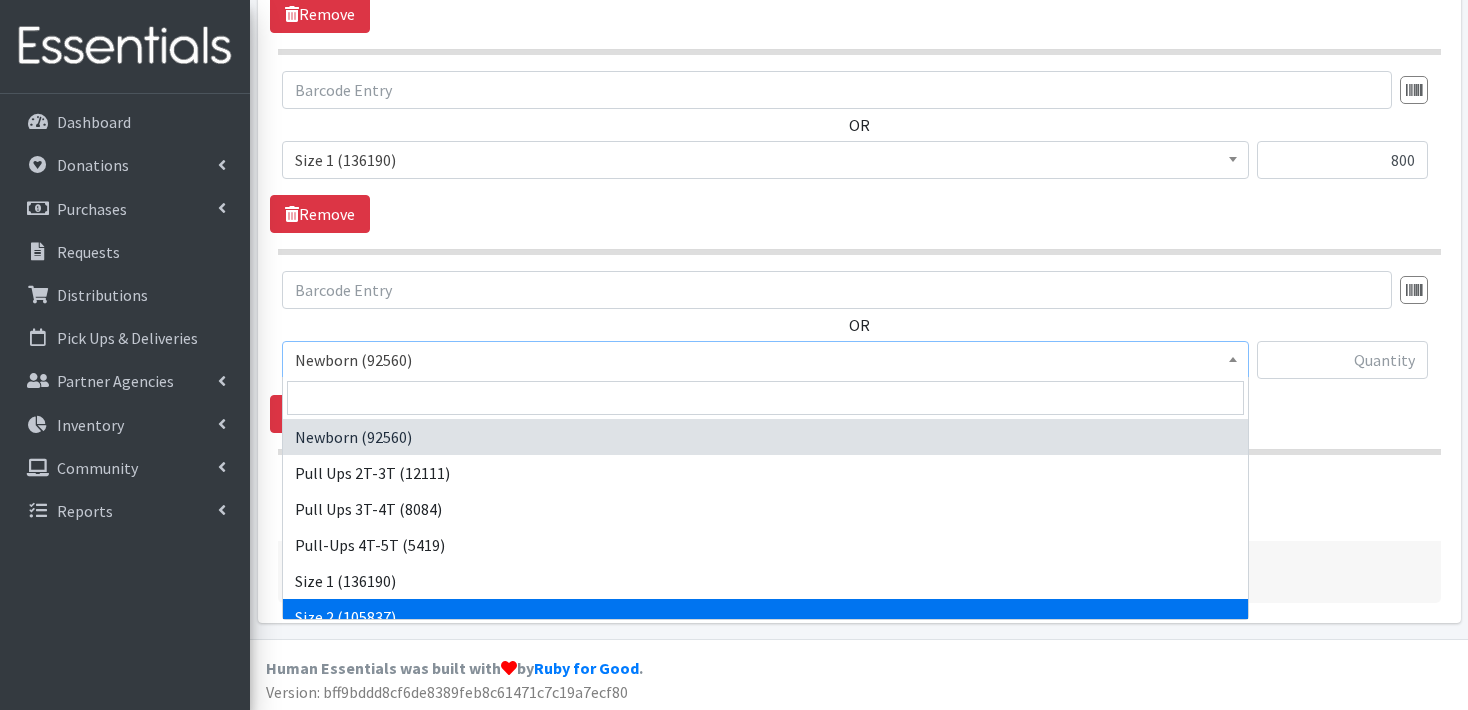 select on "3683" 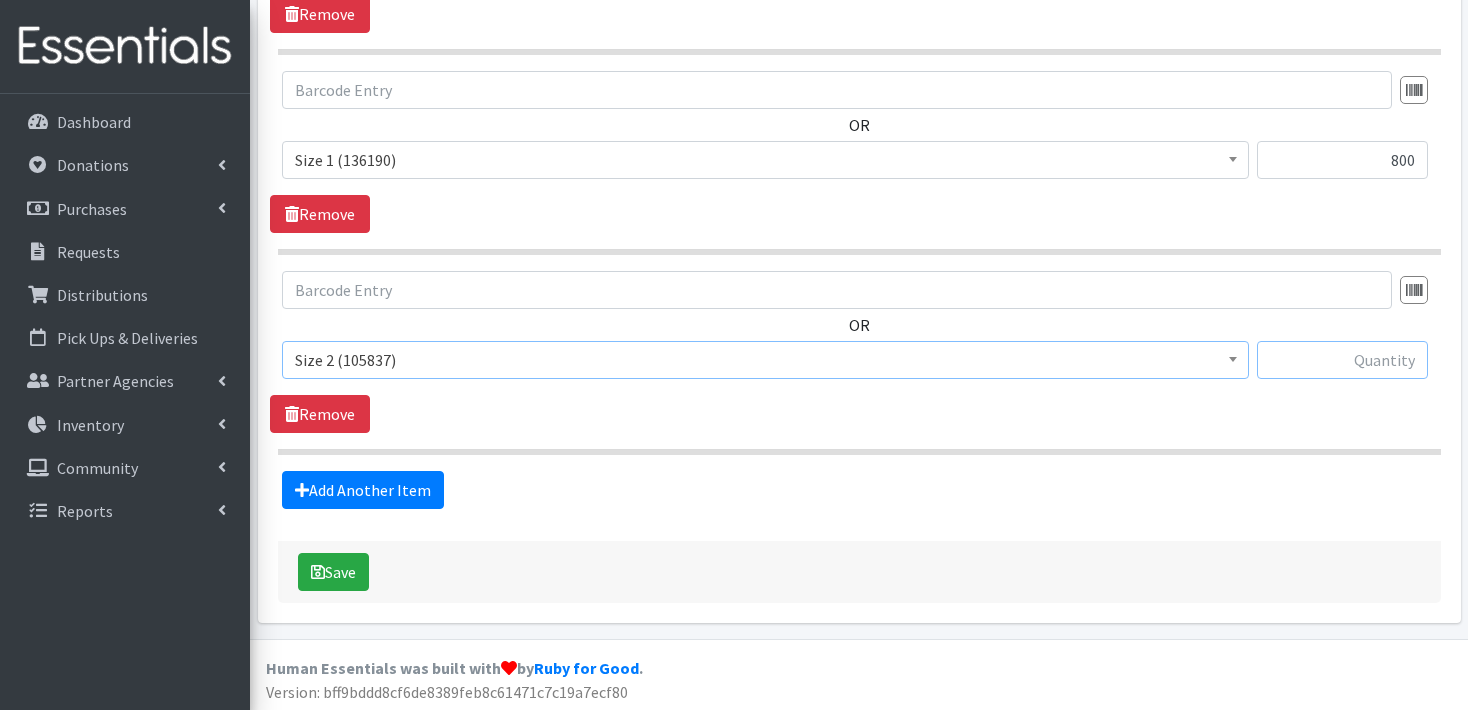 click at bounding box center (1342, 360) 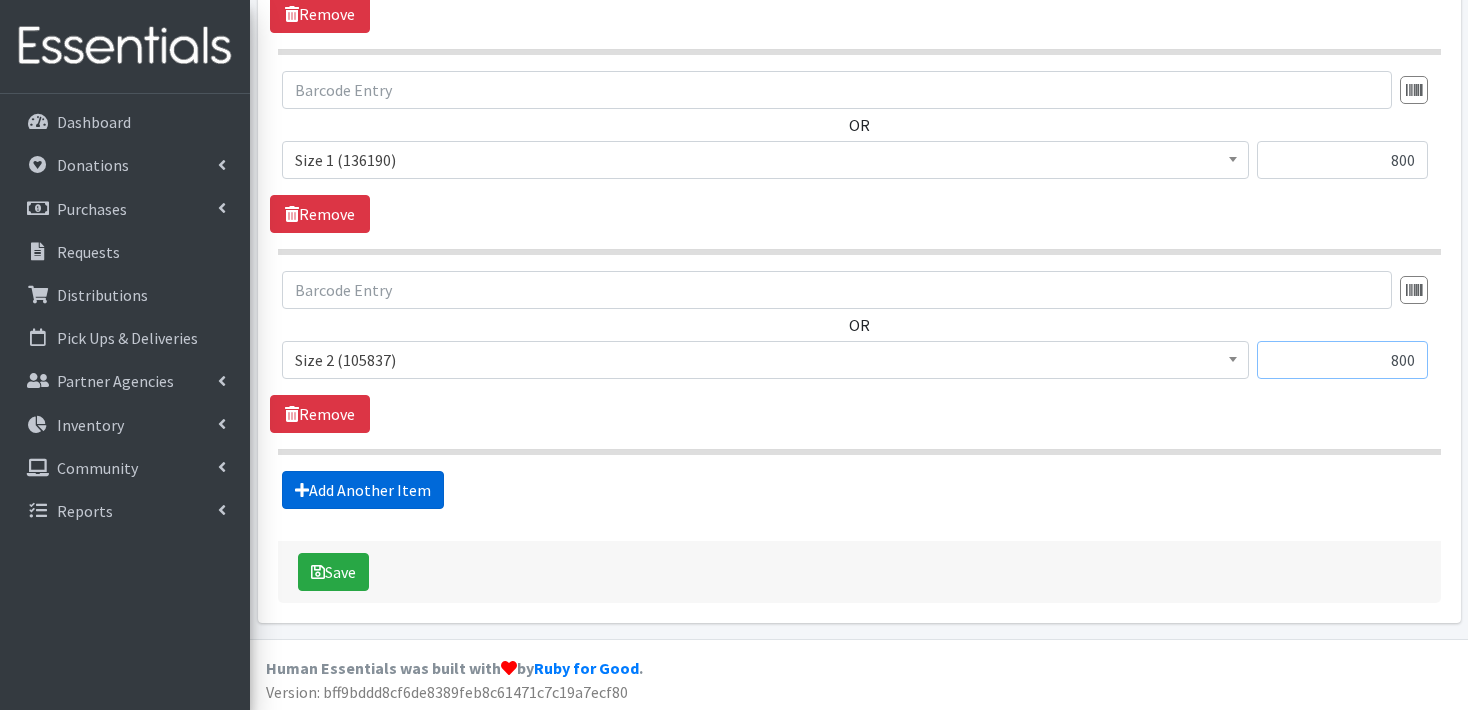 type on "800" 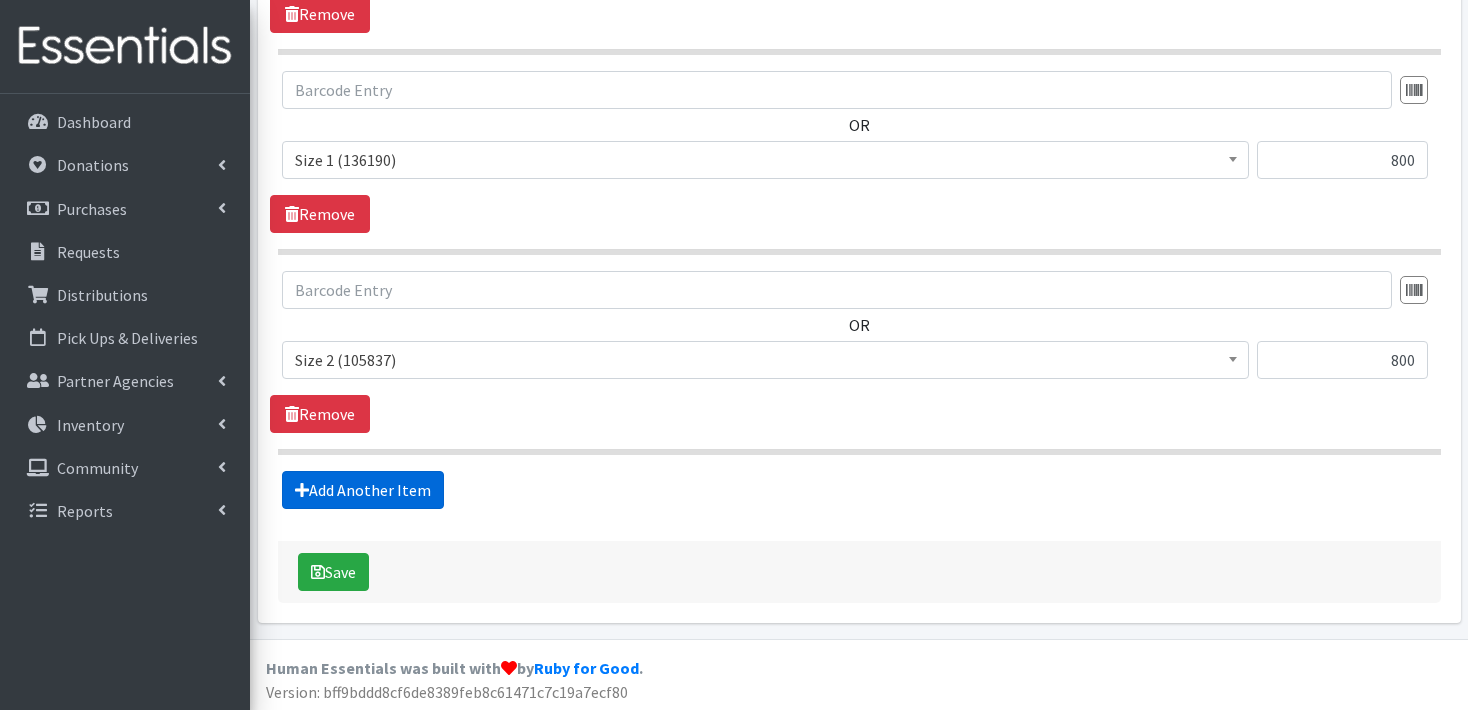 click on "Add Another Item" at bounding box center [363, 490] 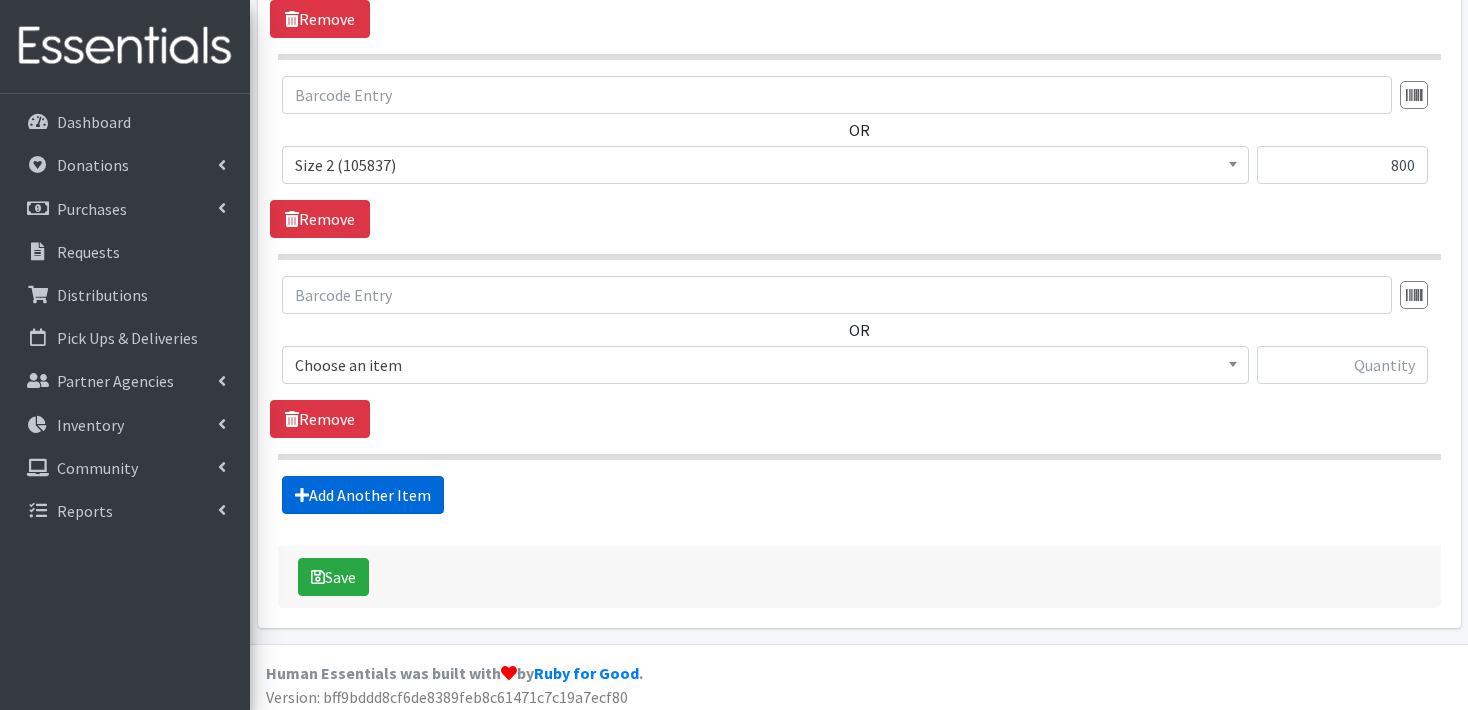 scroll, scrollTop: 1152, scrollLeft: 0, axis: vertical 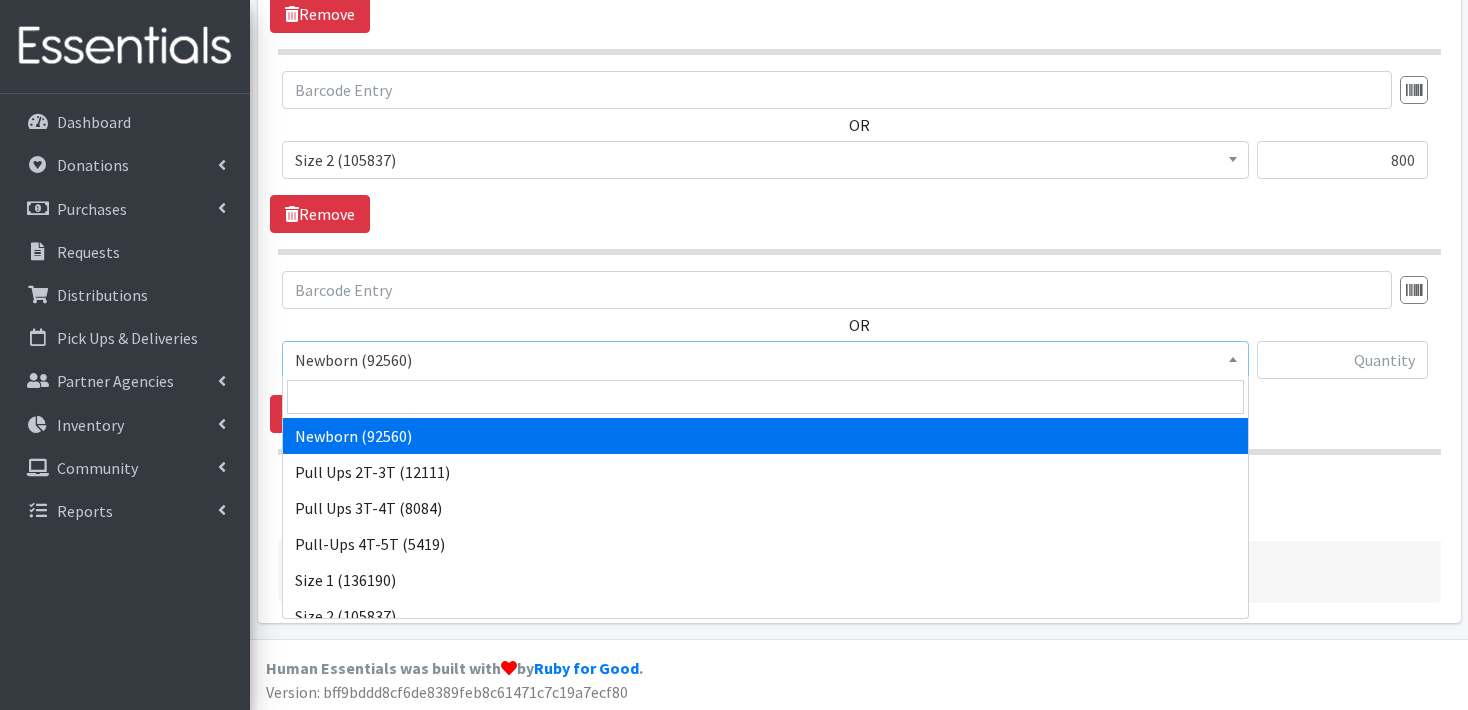 click at bounding box center [1233, 357] 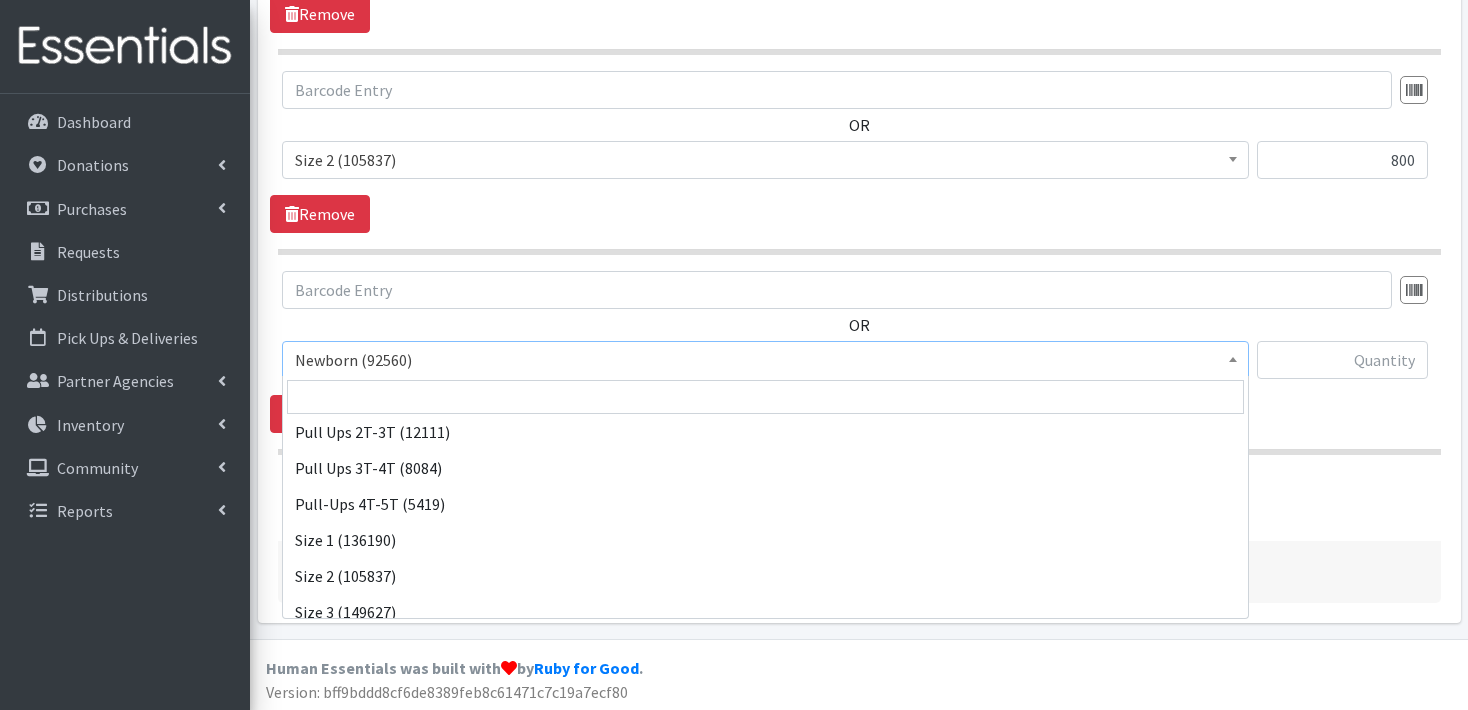scroll, scrollTop: 80, scrollLeft: 0, axis: vertical 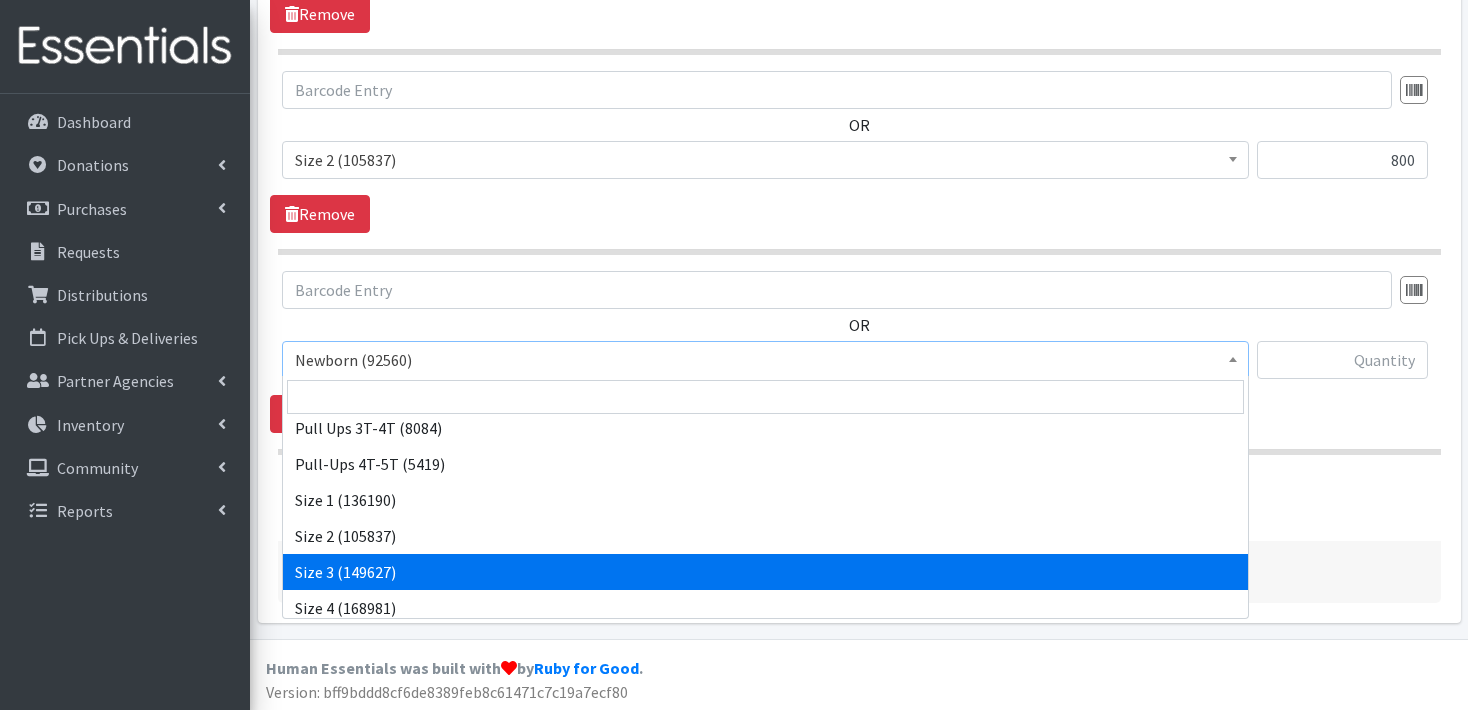 drag, startPoint x: 830, startPoint y: 584, endPoint x: 844, endPoint y: 565, distance: 23.600847 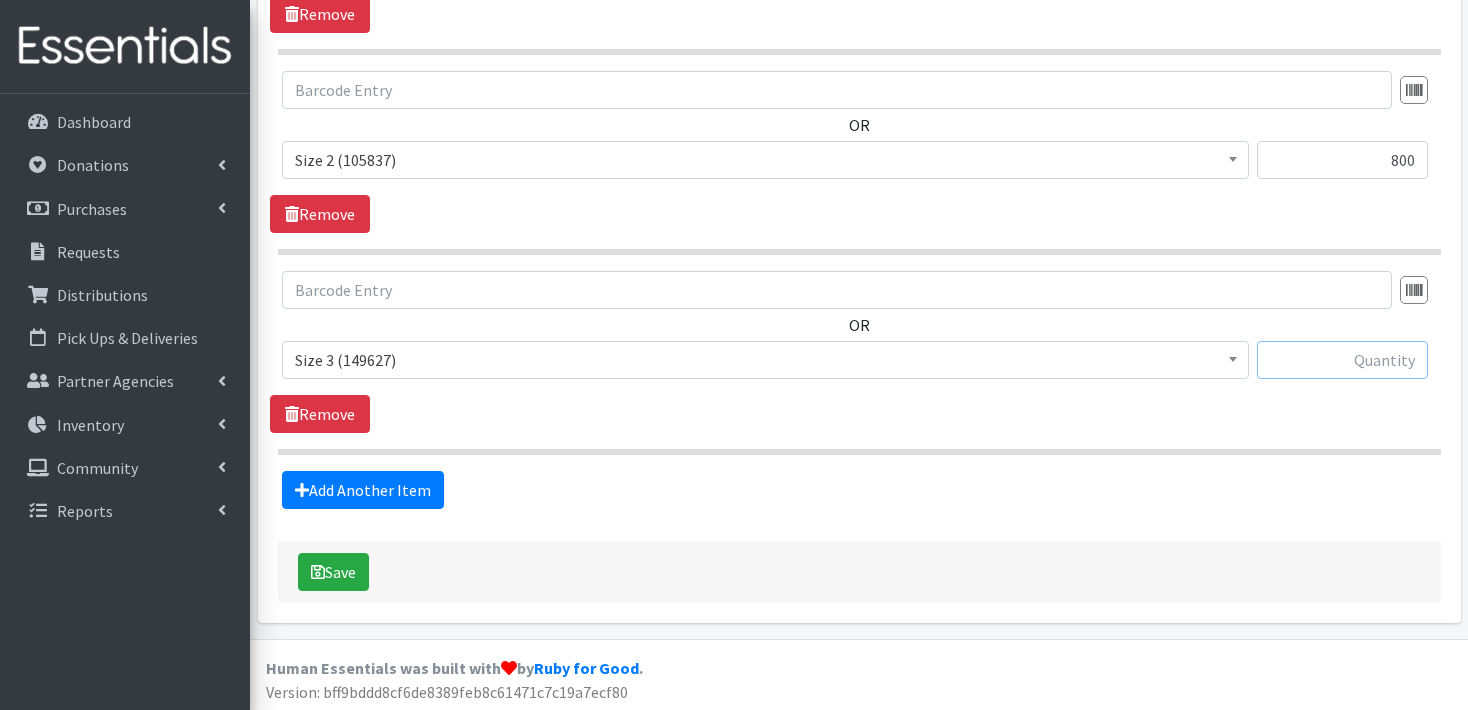 click at bounding box center [1342, 360] 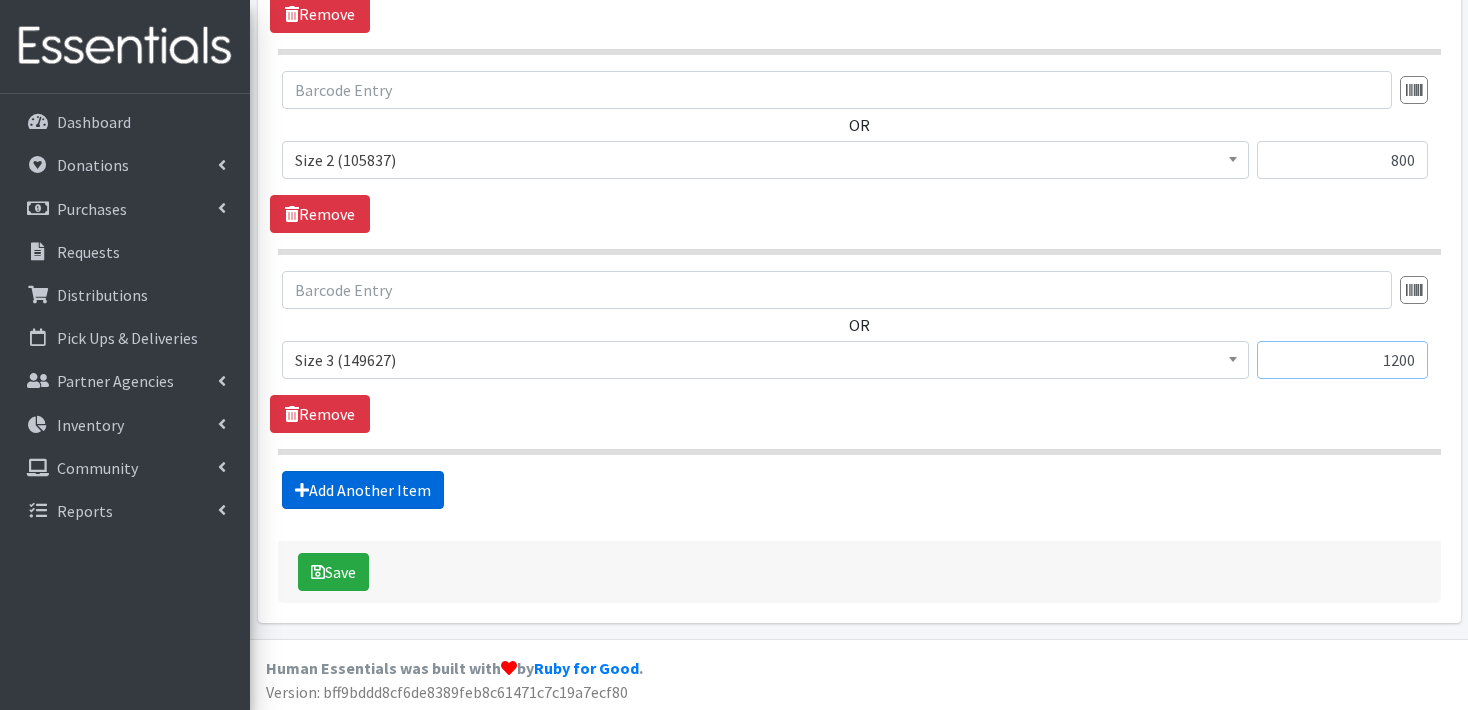 type on "1200" 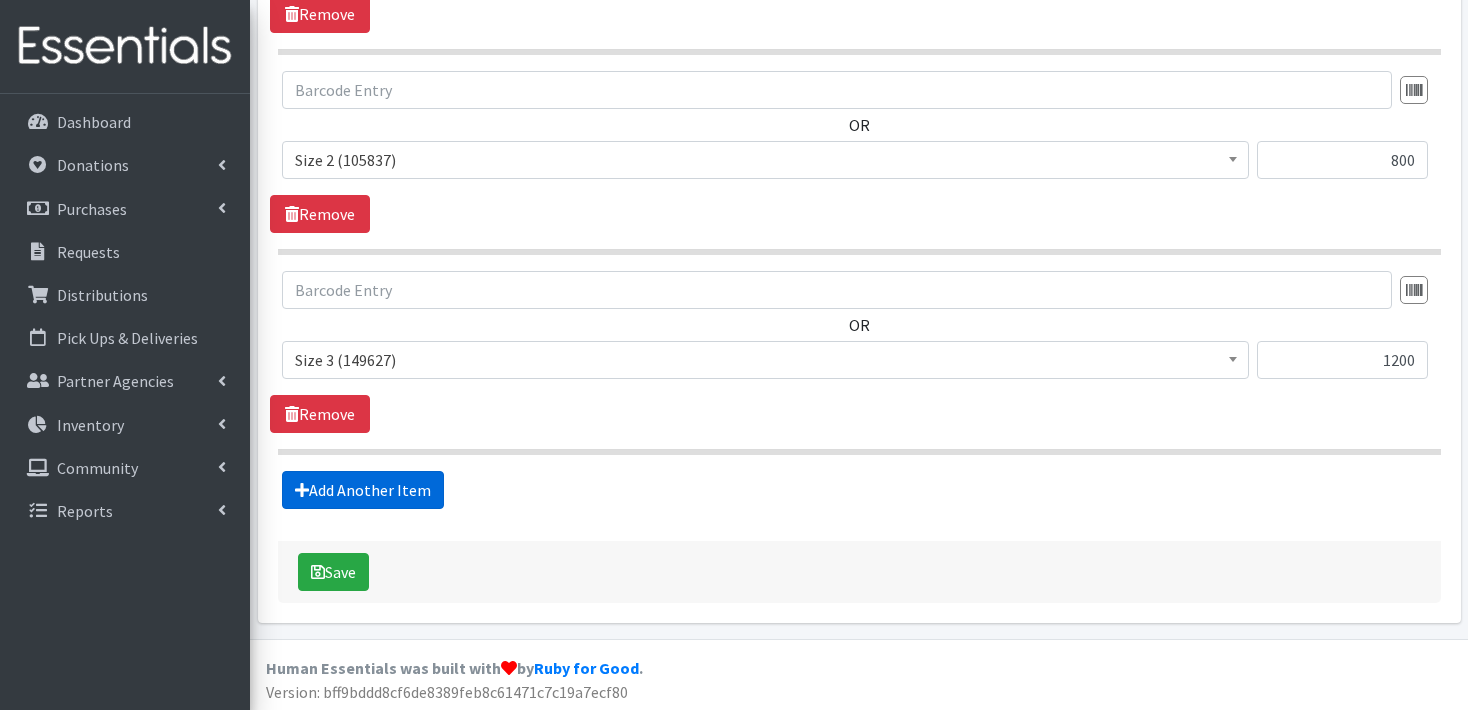 click on "Add Another Item" at bounding box center [363, 490] 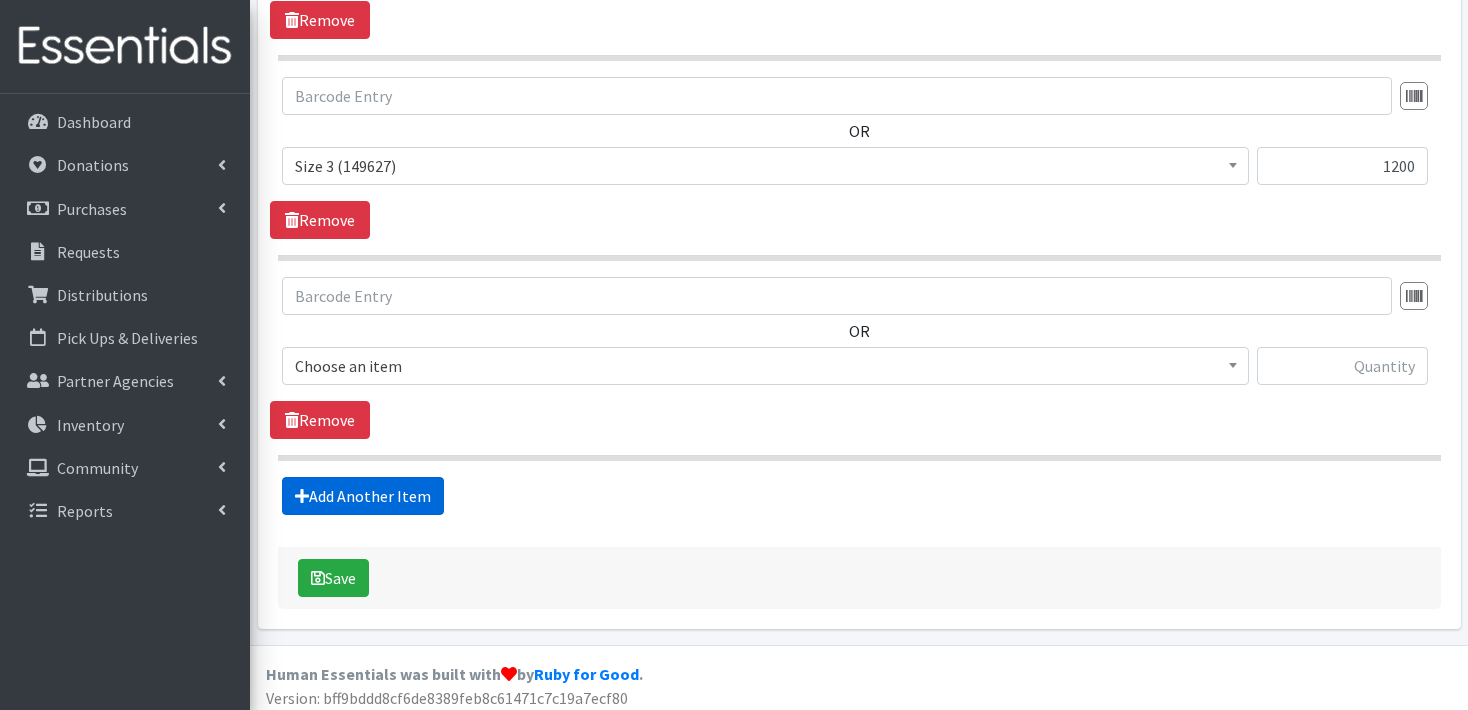 scroll, scrollTop: 1352, scrollLeft: 0, axis: vertical 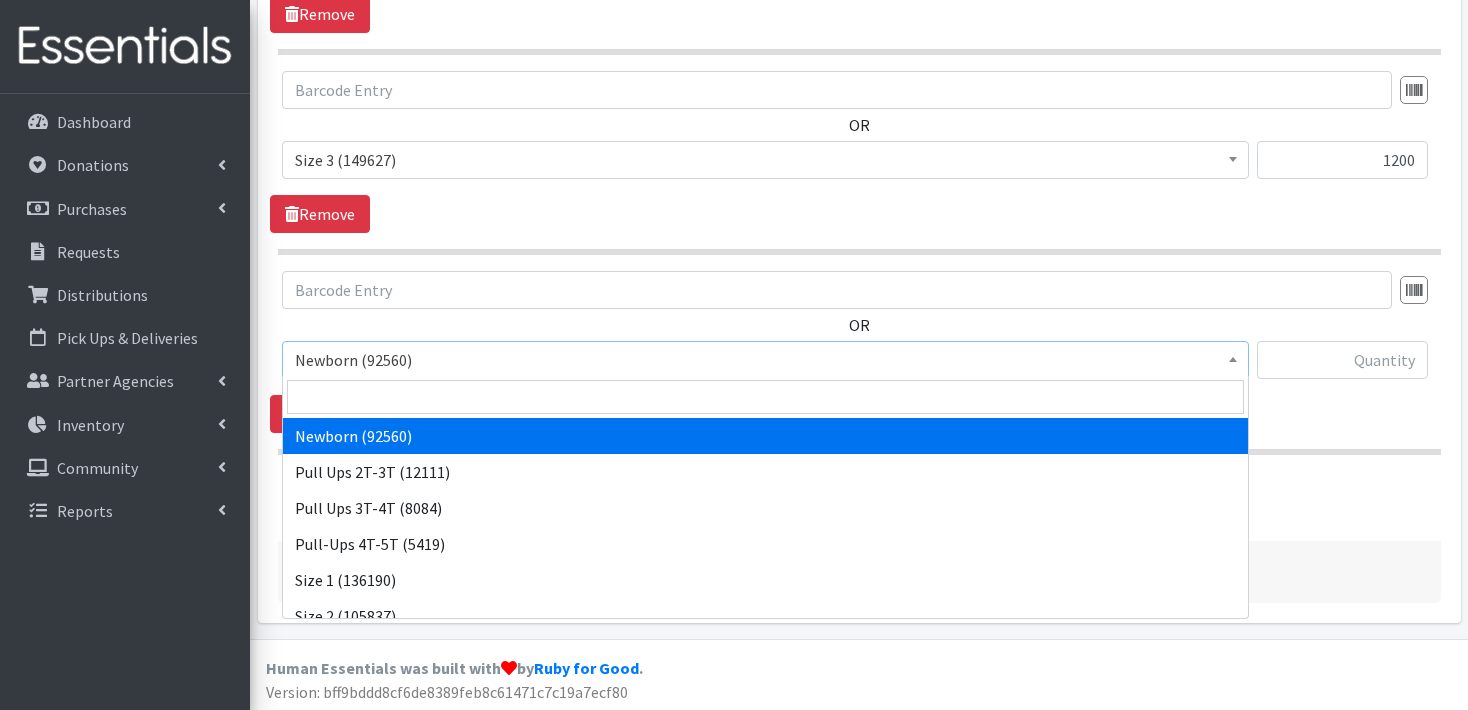 click at bounding box center (1233, 359) 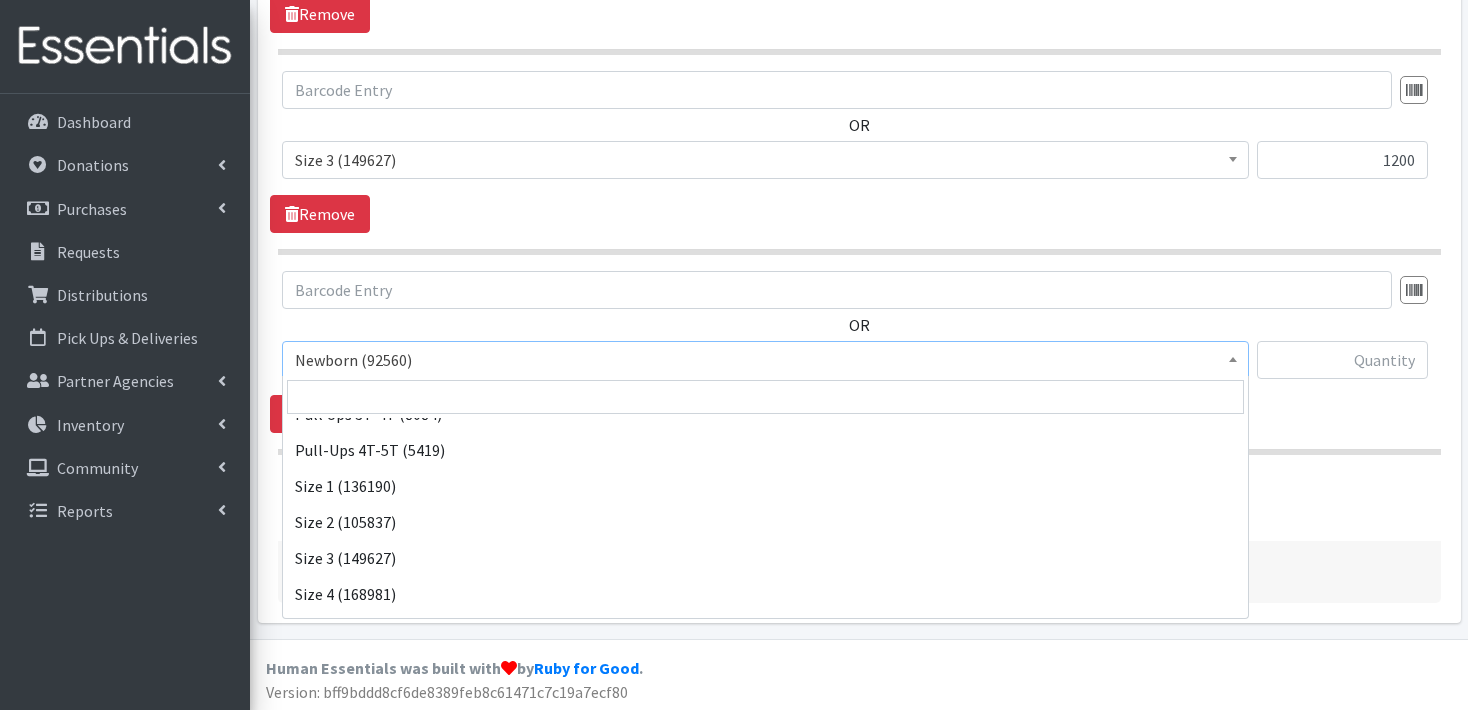 scroll, scrollTop: 120, scrollLeft: 0, axis: vertical 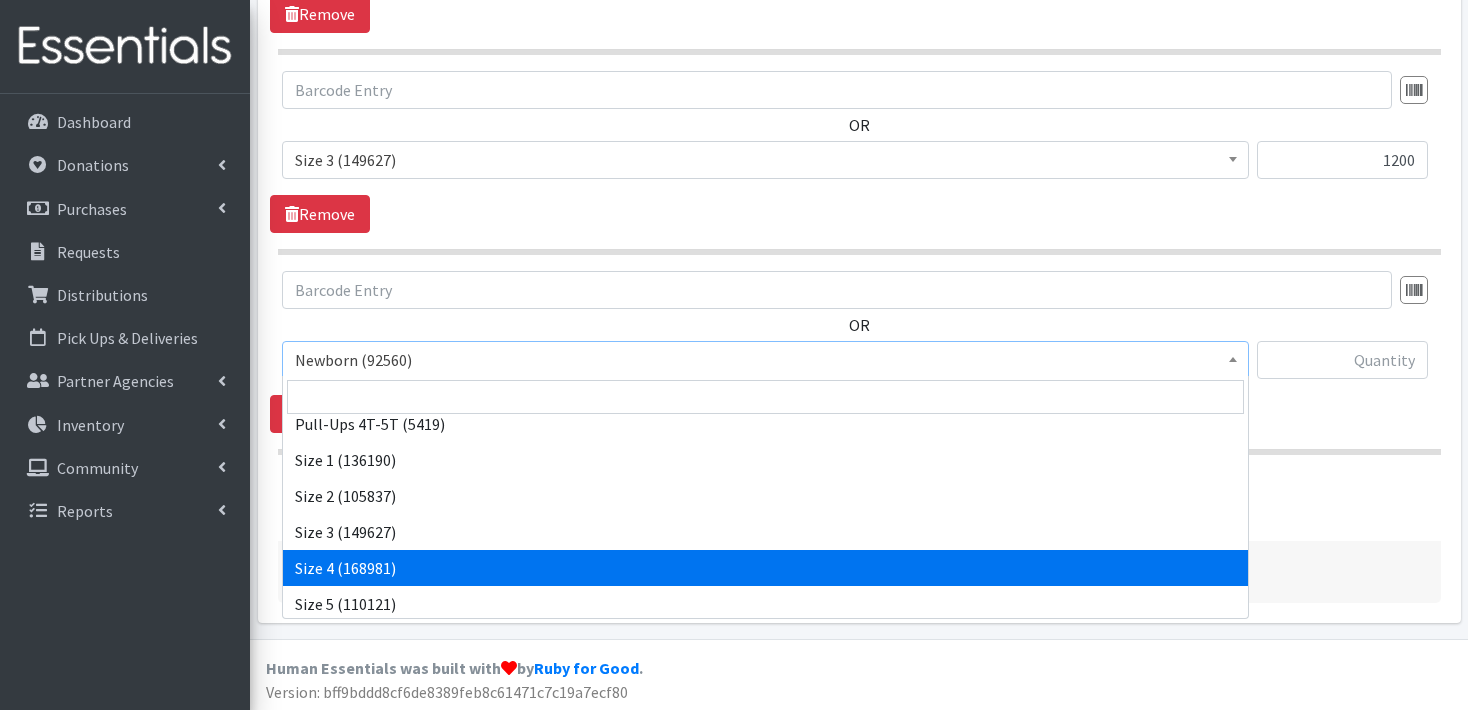 drag, startPoint x: 596, startPoint y: 568, endPoint x: 660, endPoint y: 506, distance: 89.106674 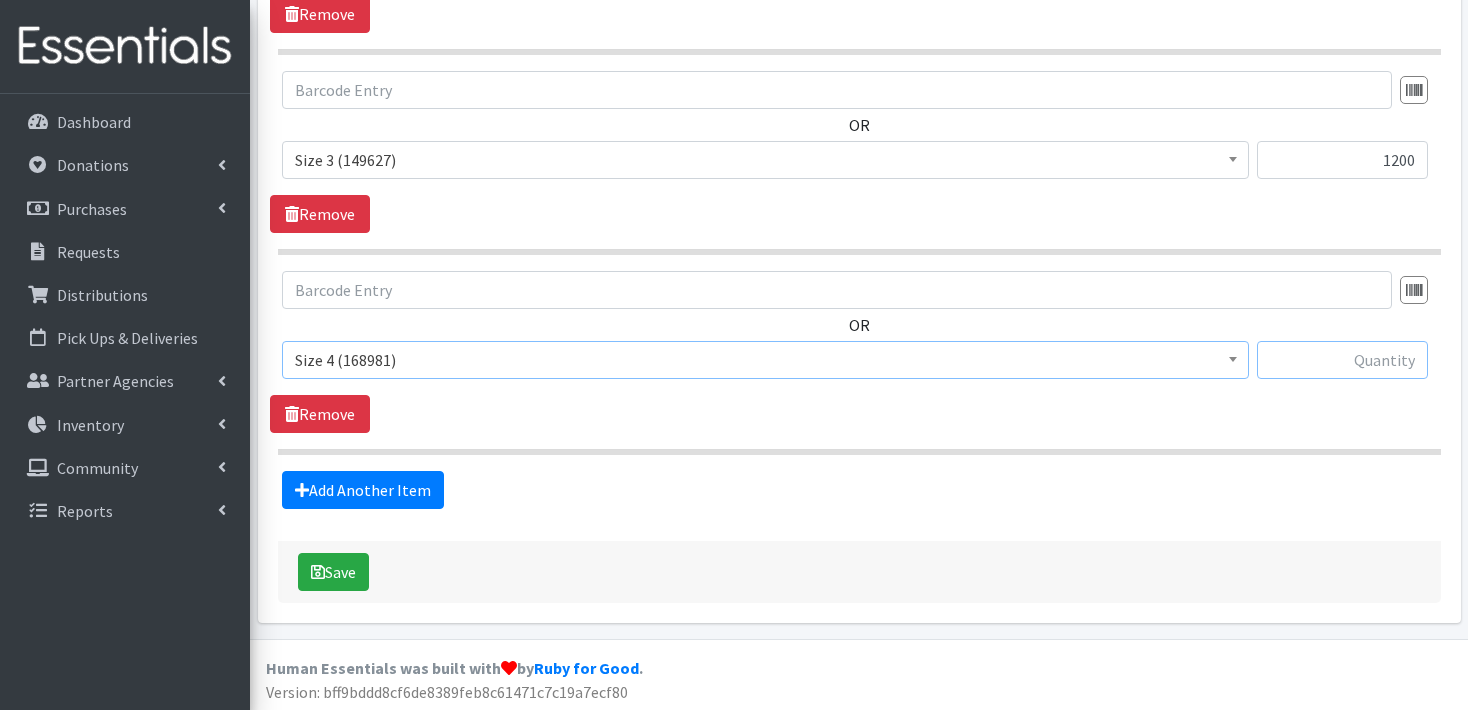 click at bounding box center [1342, 360] 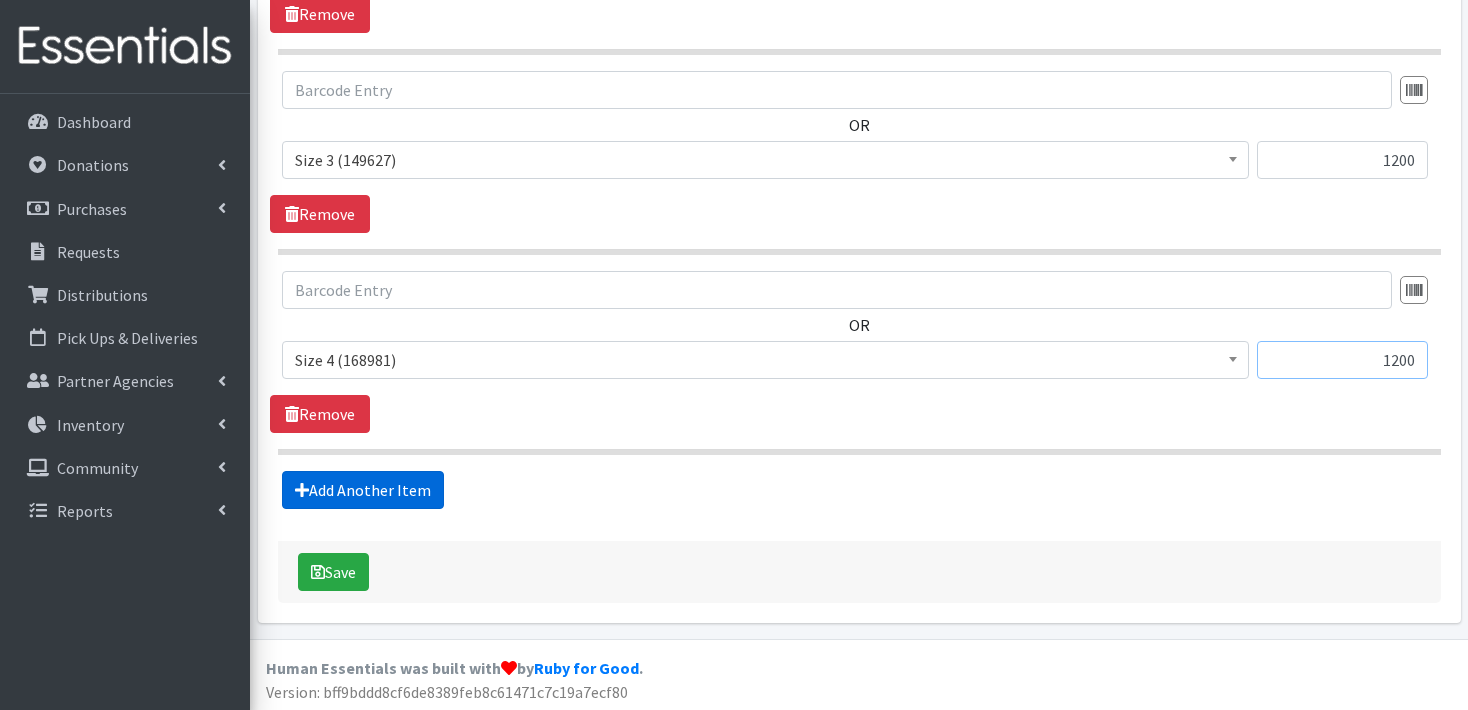 type on "1200" 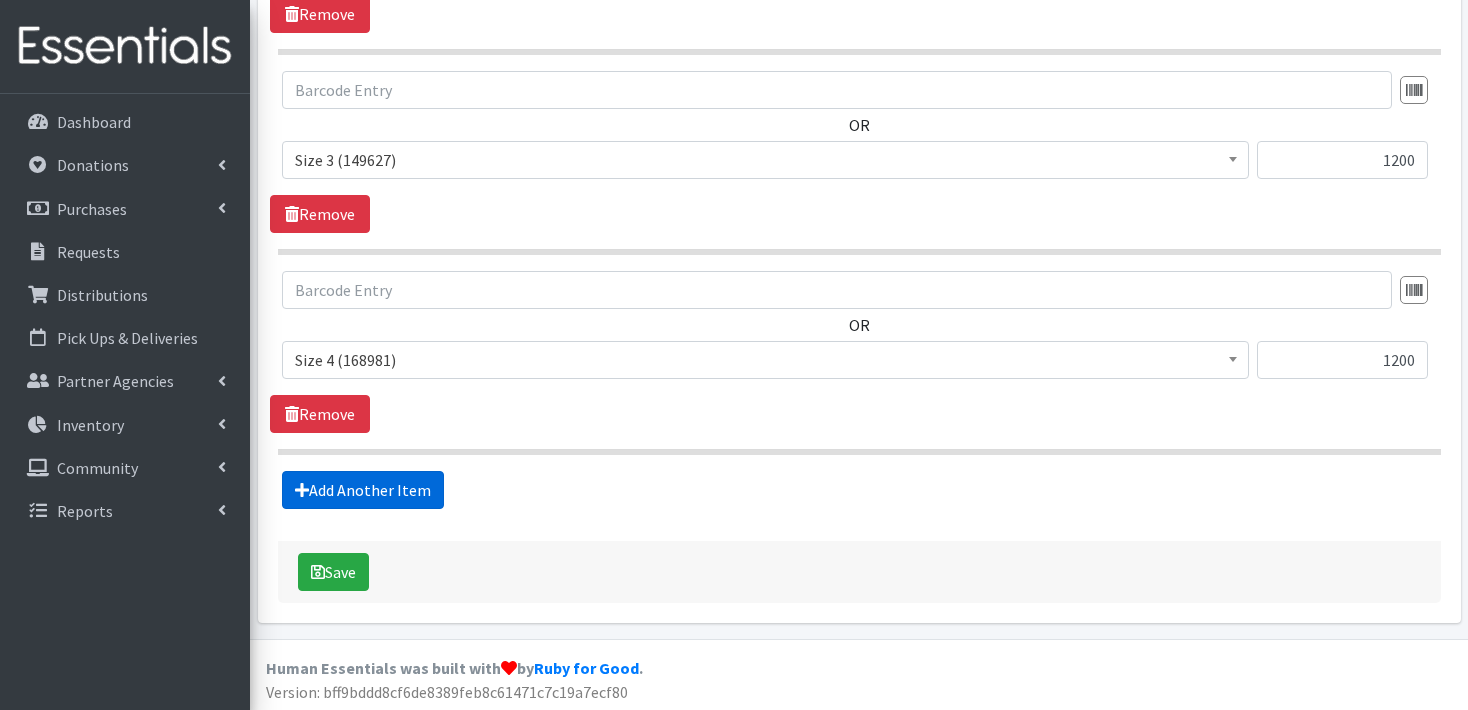 click on "Add Another Item" at bounding box center [363, 490] 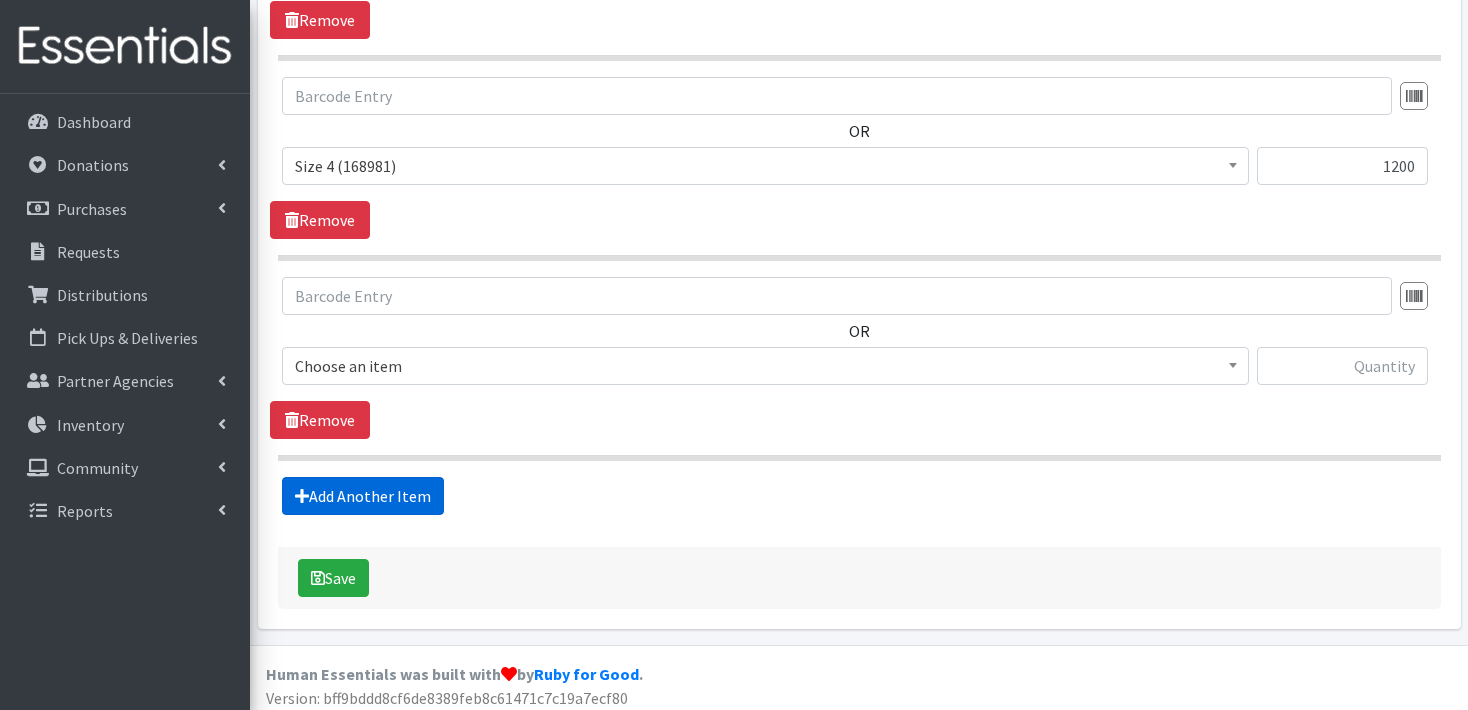scroll, scrollTop: 1551, scrollLeft: 0, axis: vertical 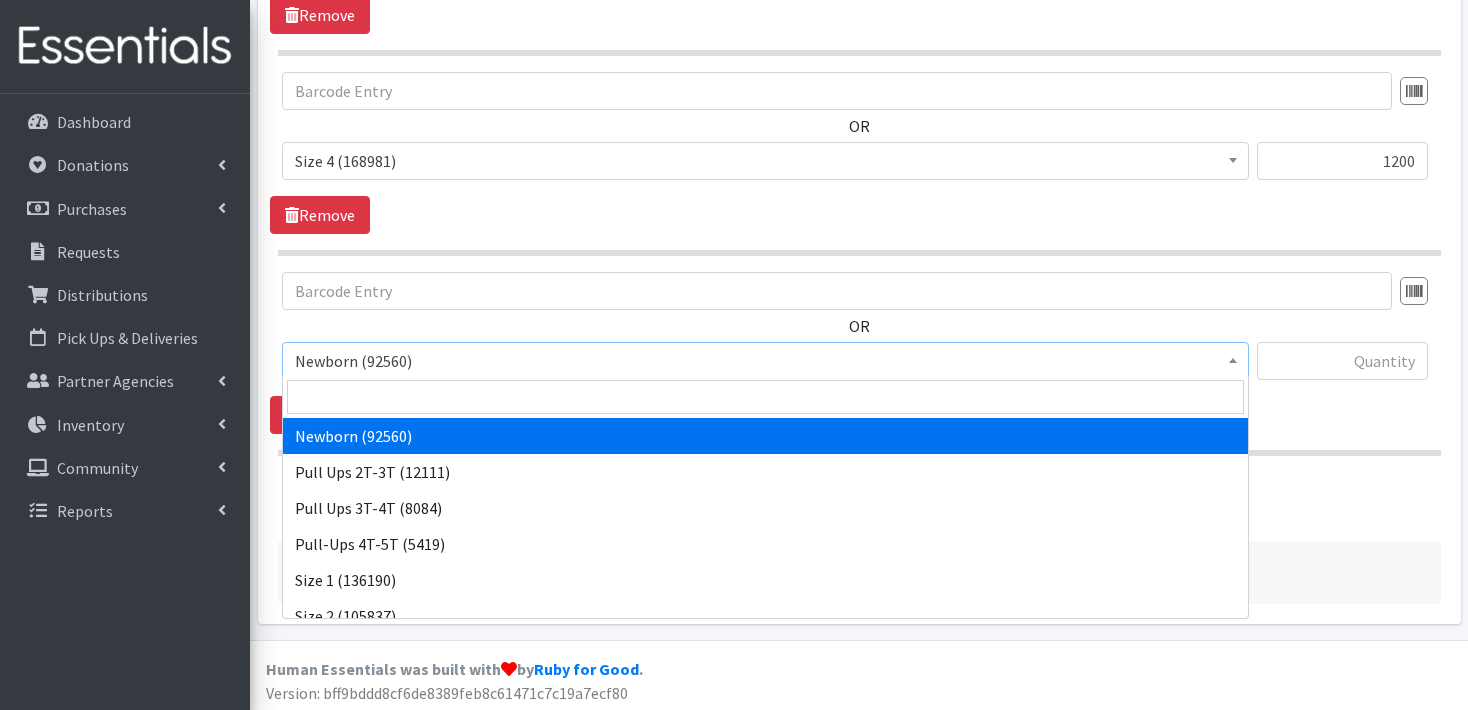 click at bounding box center (1233, 358) 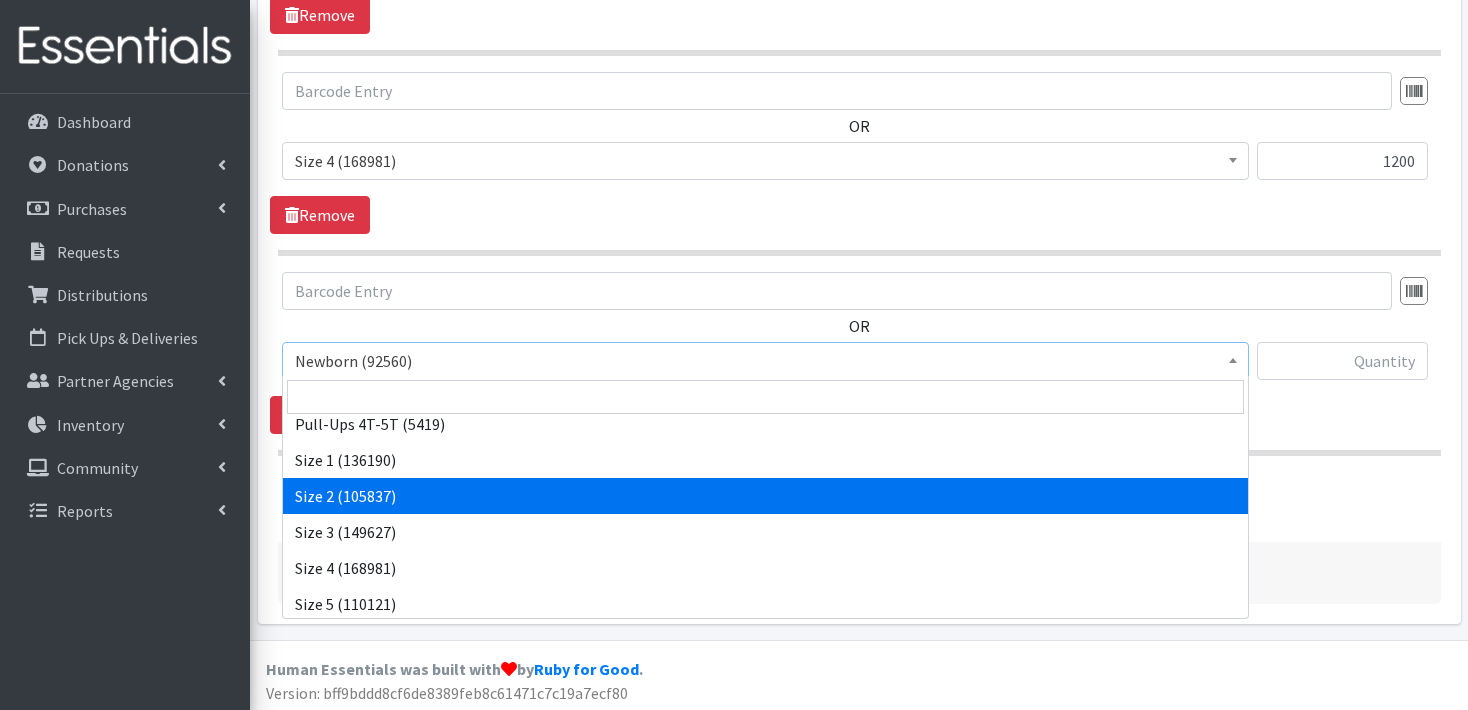 scroll, scrollTop: 133, scrollLeft: 0, axis: vertical 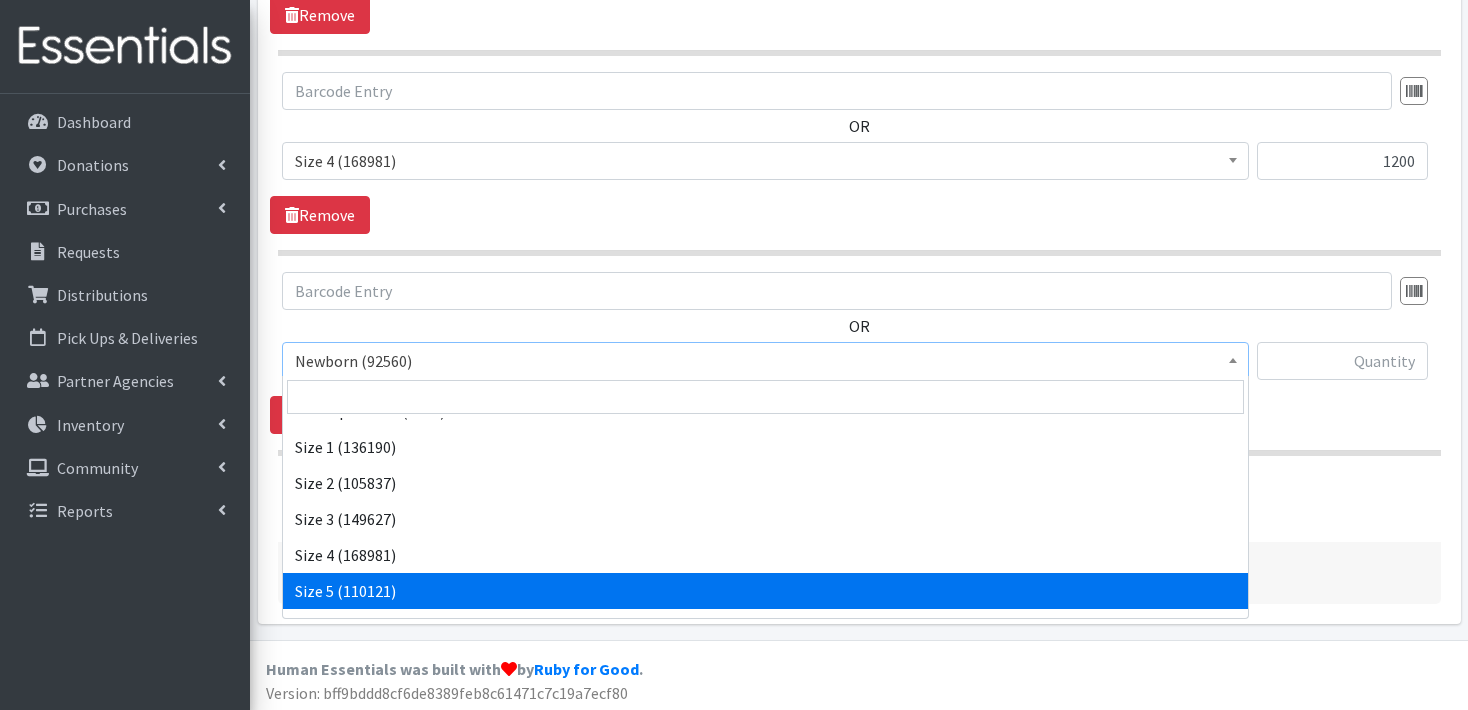 drag, startPoint x: 706, startPoint y: 577, endPoint x: 748, endPoint y: 524, distance: 67.62396 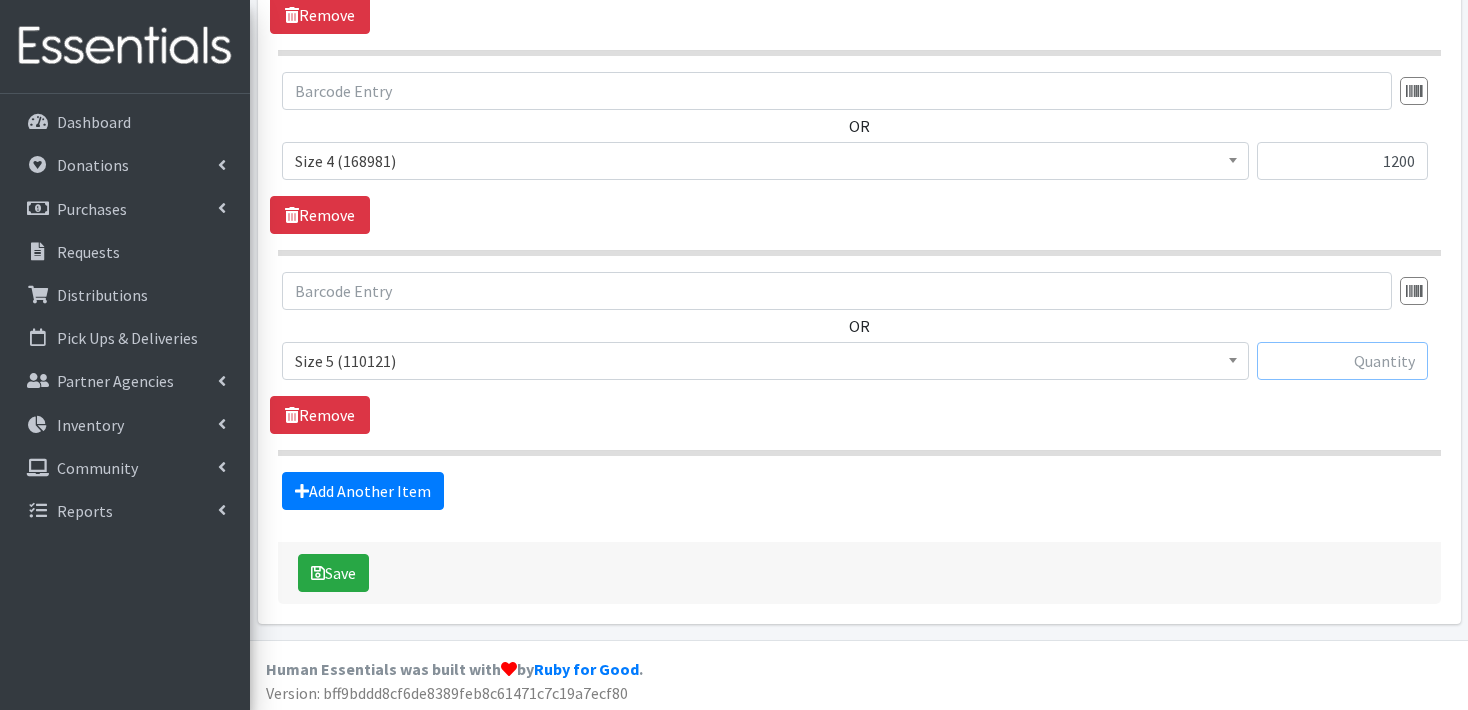 click at bounding box center [1342, 361] 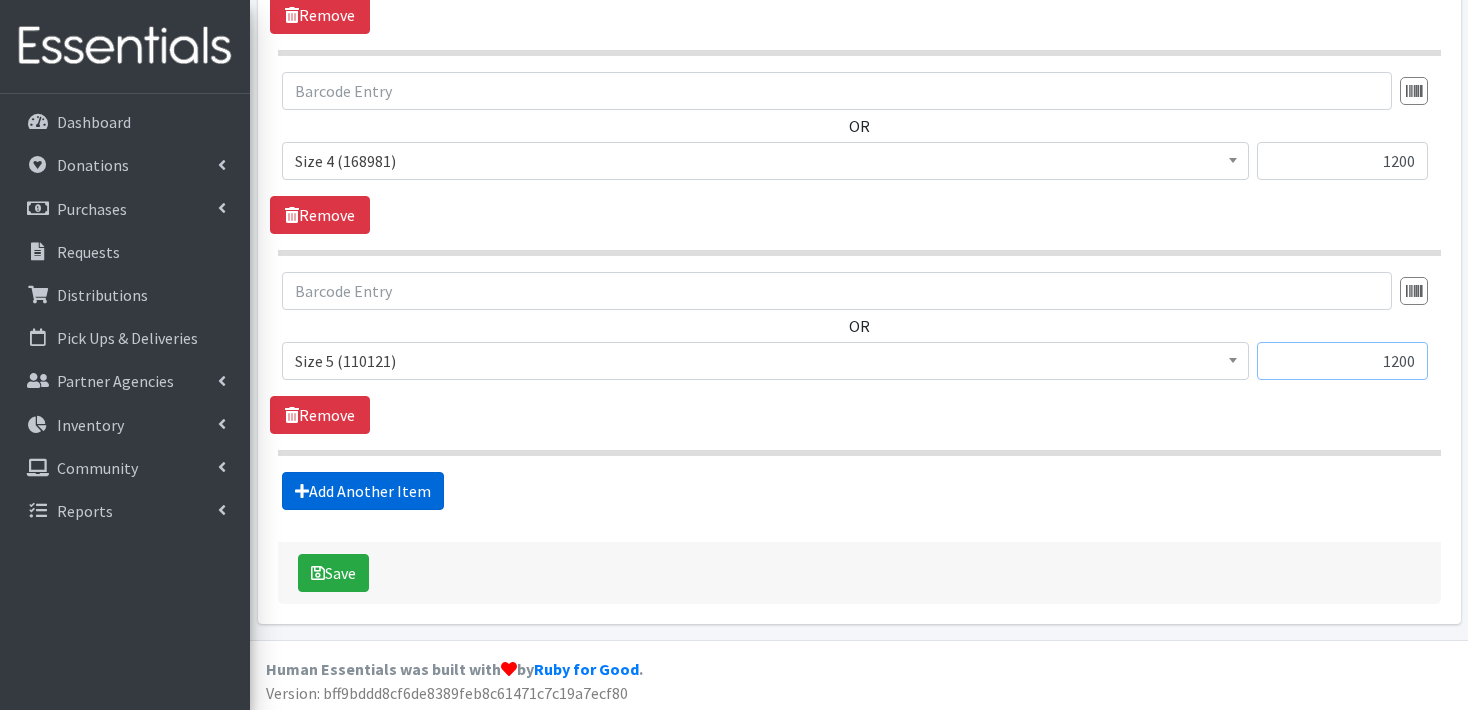 type on "1200" 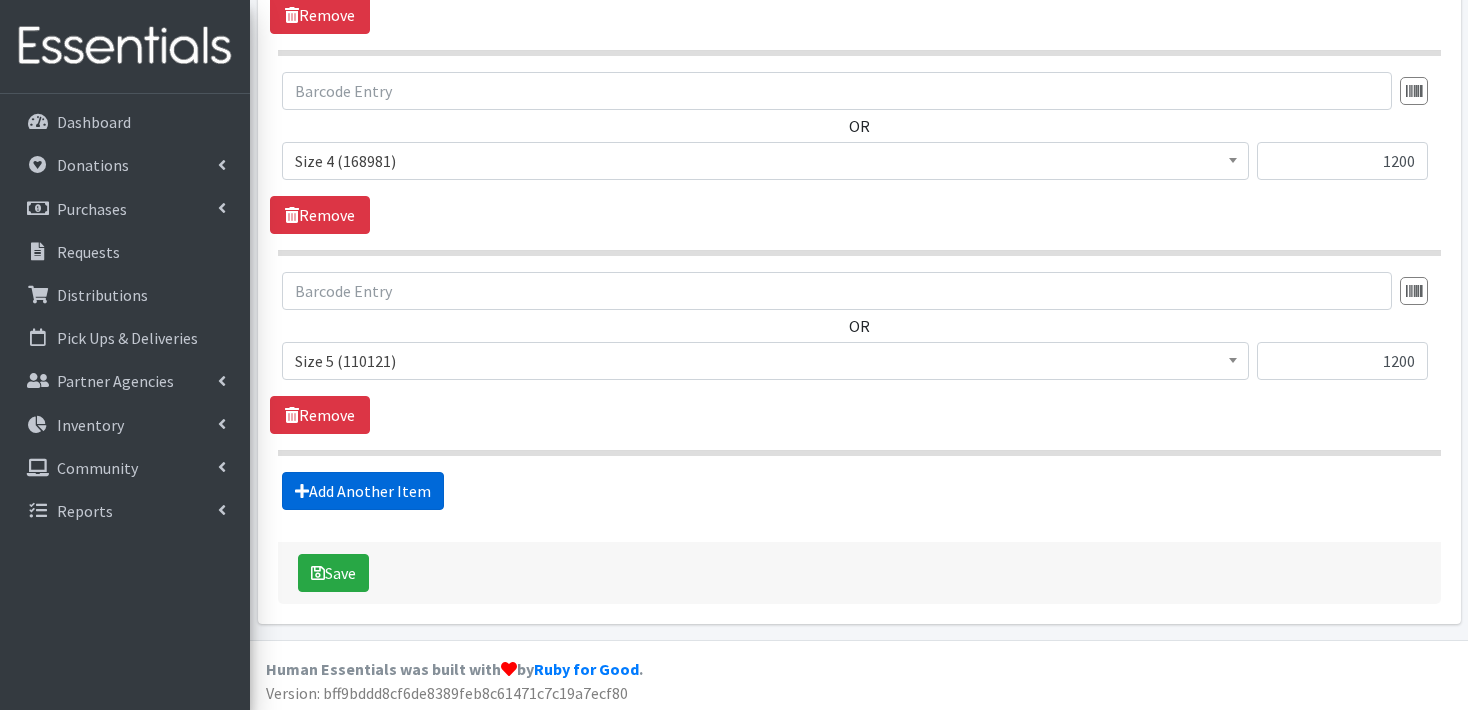 click on "Add Another Item" at bounding box center [363, 491] 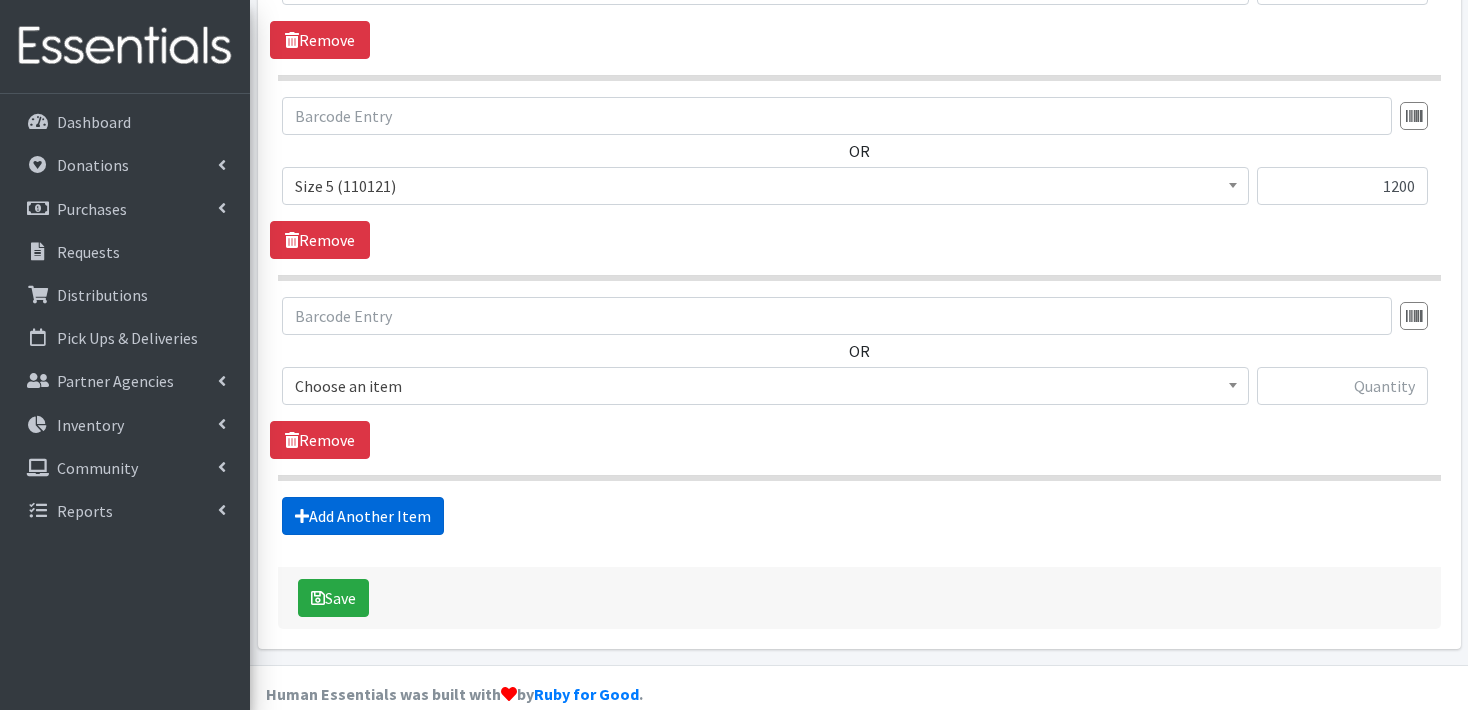 scroll, scrollTop: 1750, scrollLeft: 0, axis: vertical 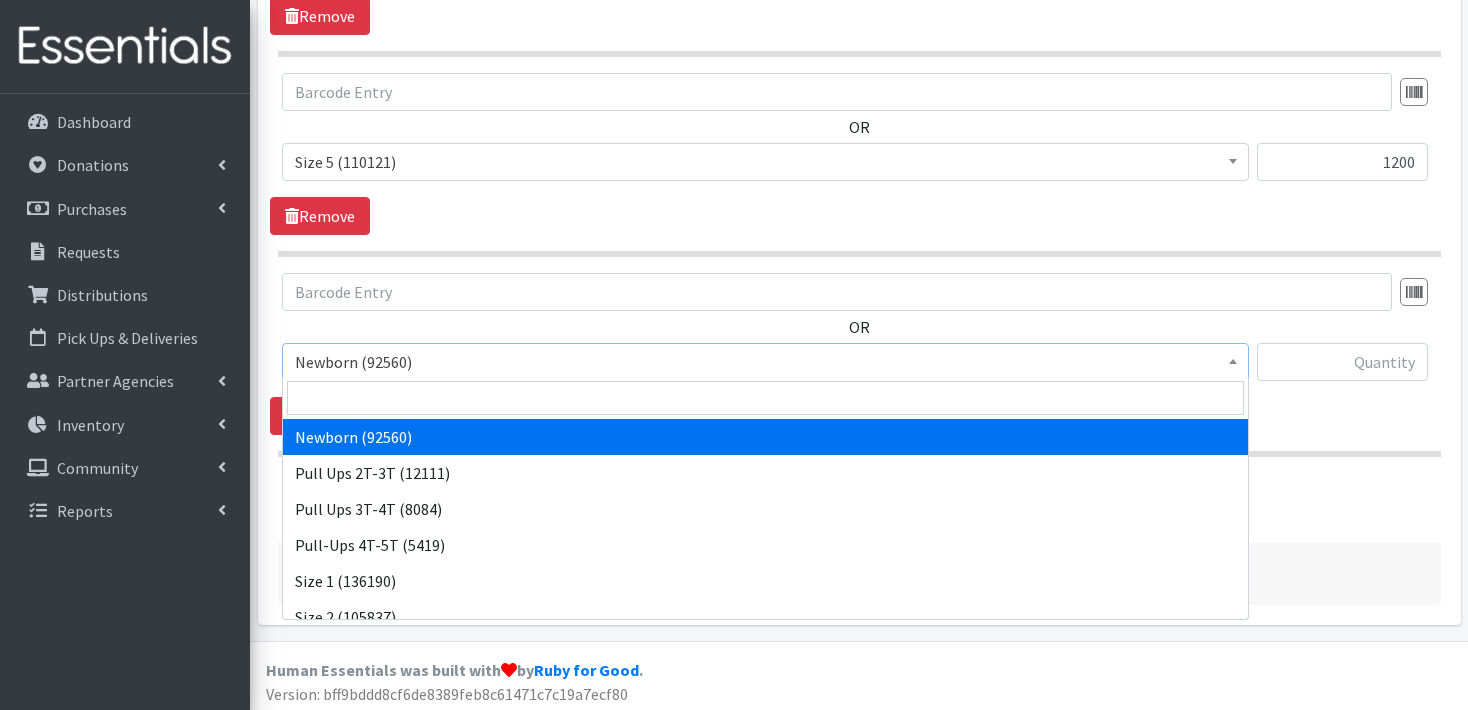 click at bounding box center [1233, 359] 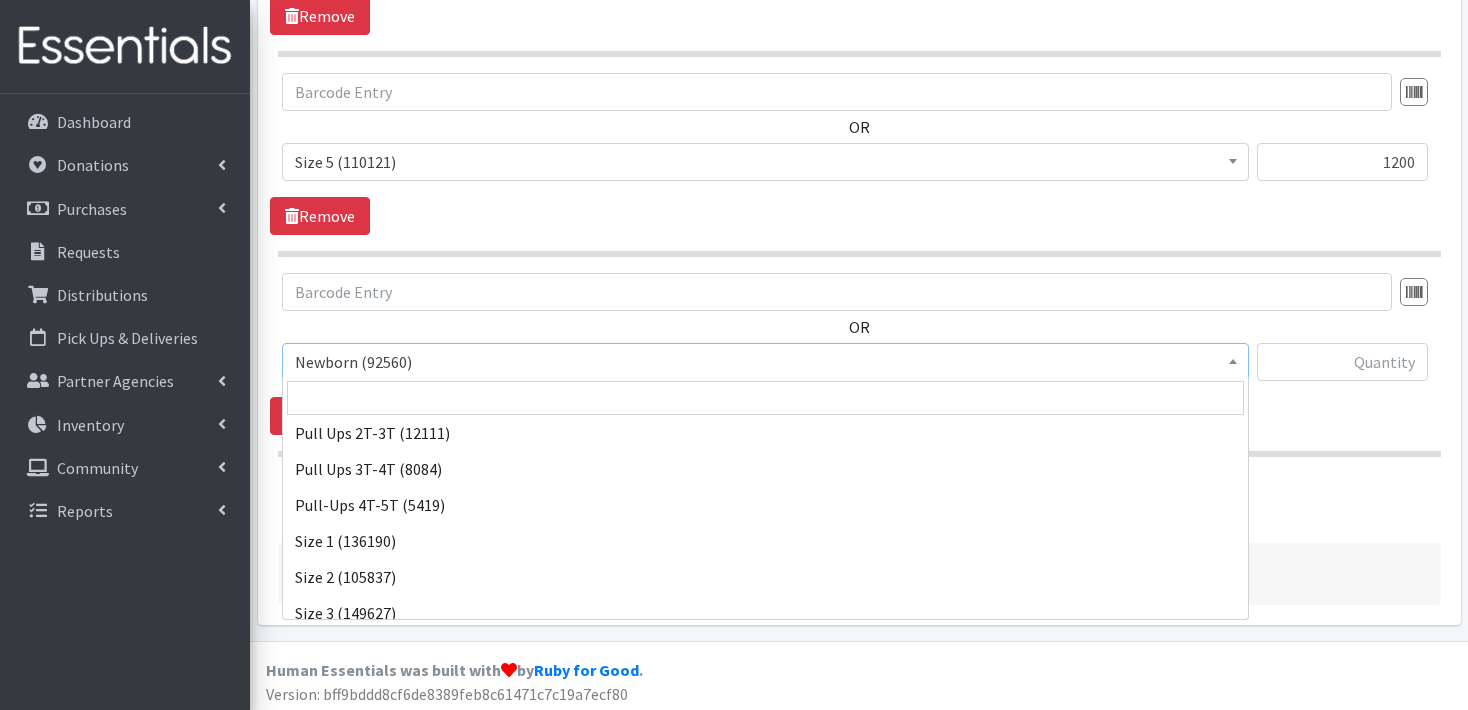 scroll, scrollTop: 213, scrollLeft: 0, axis: vertical 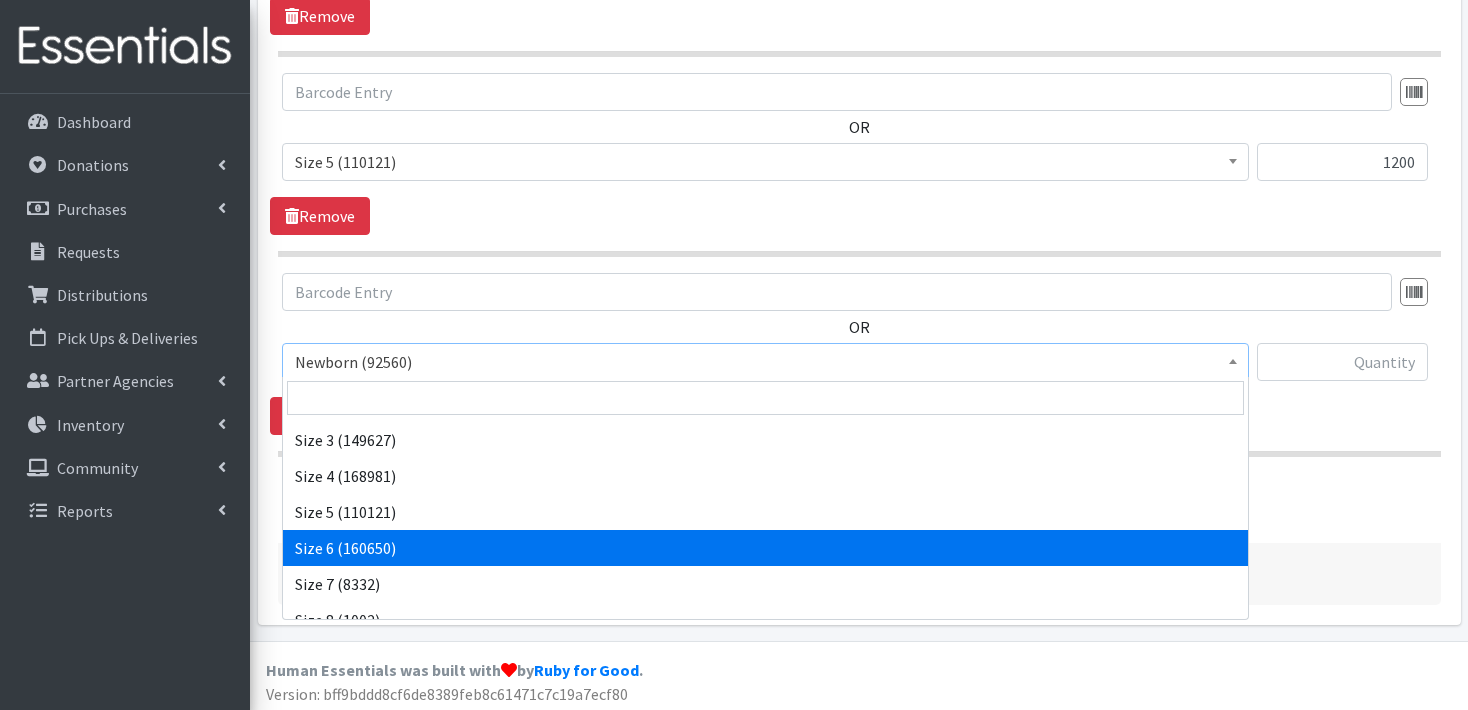 select on "3687" 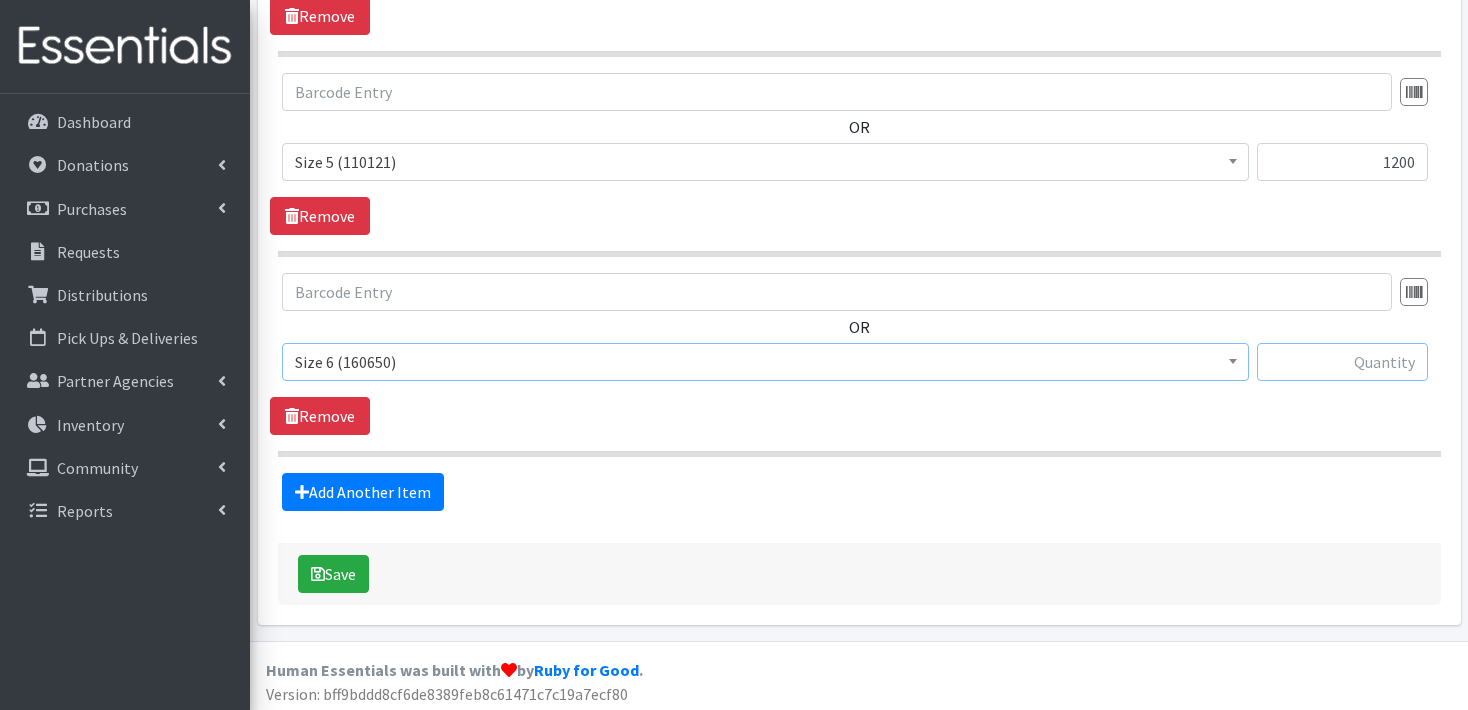 click at bounding box center [1342, 362] 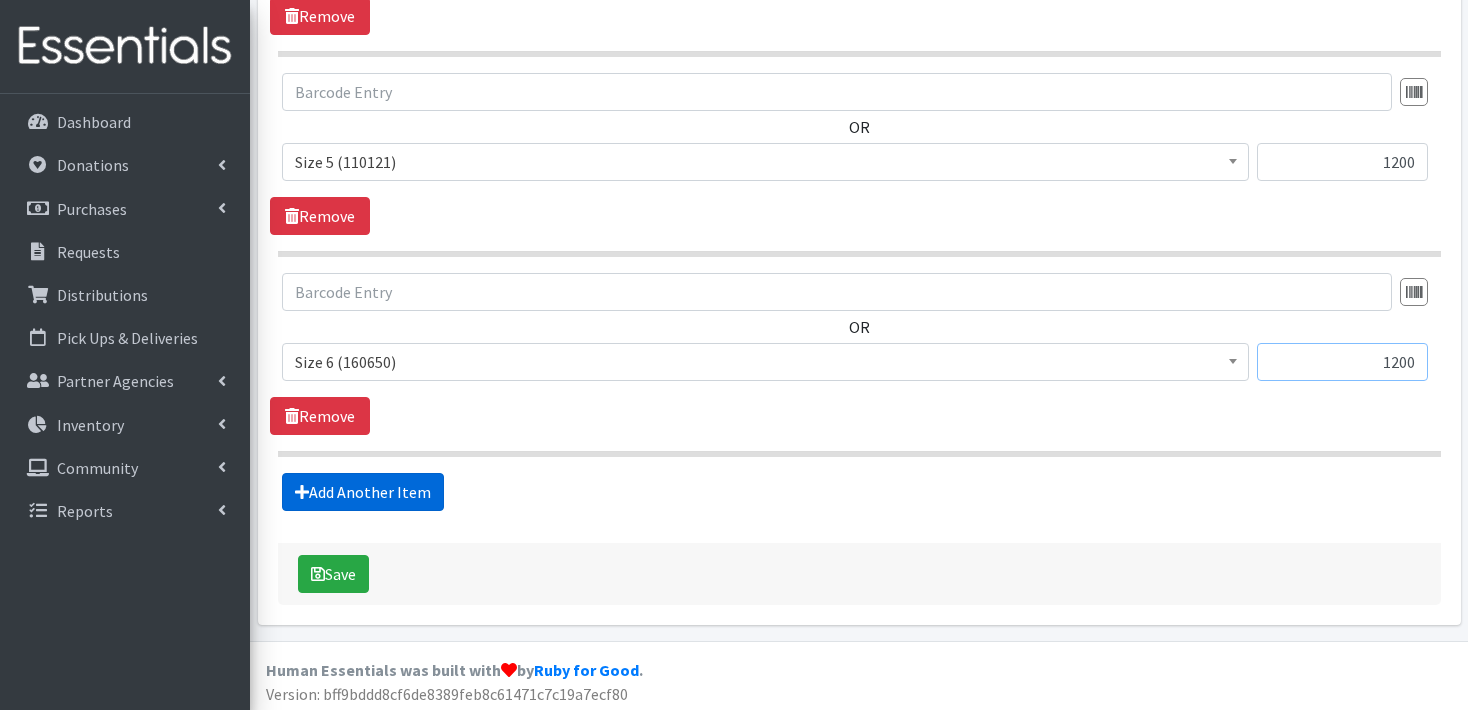 type on "1200" 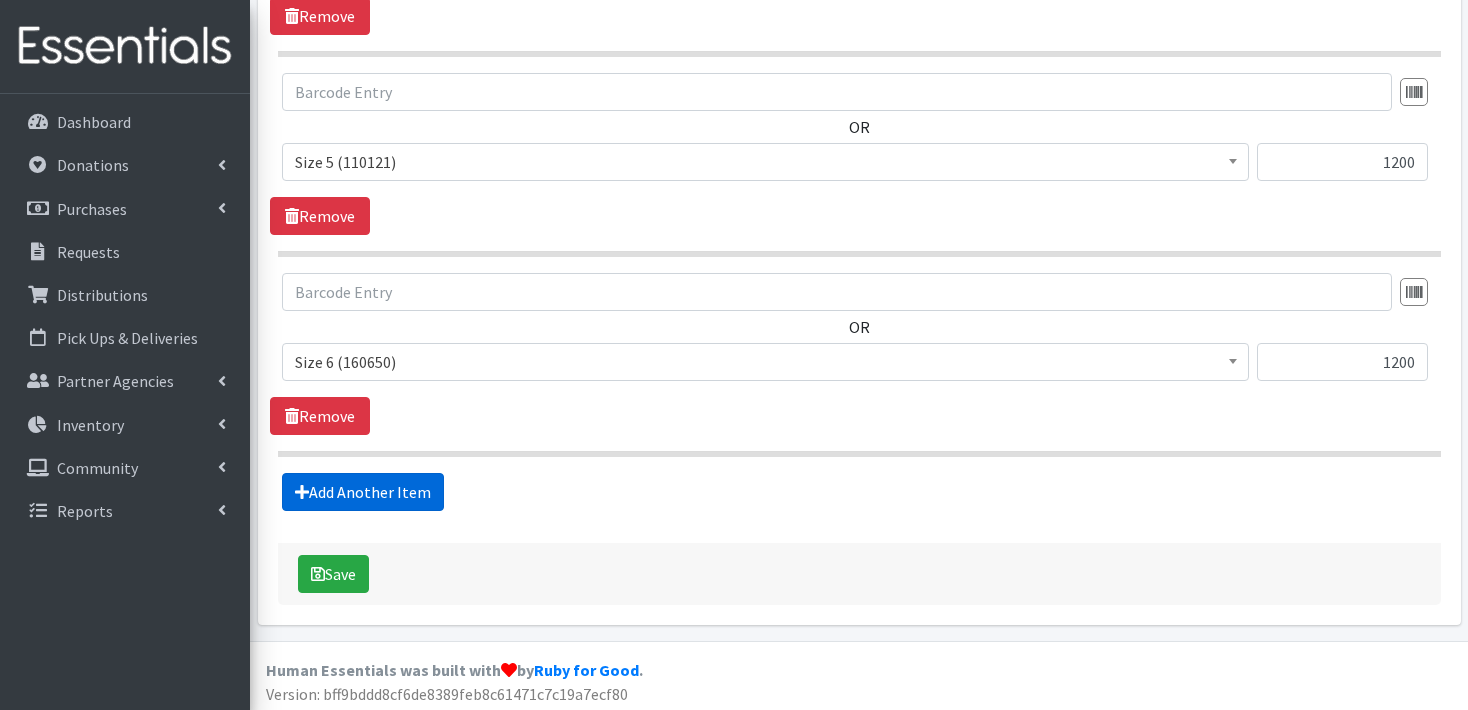 click on "Add Another Item" at bounding box center (363, 492) 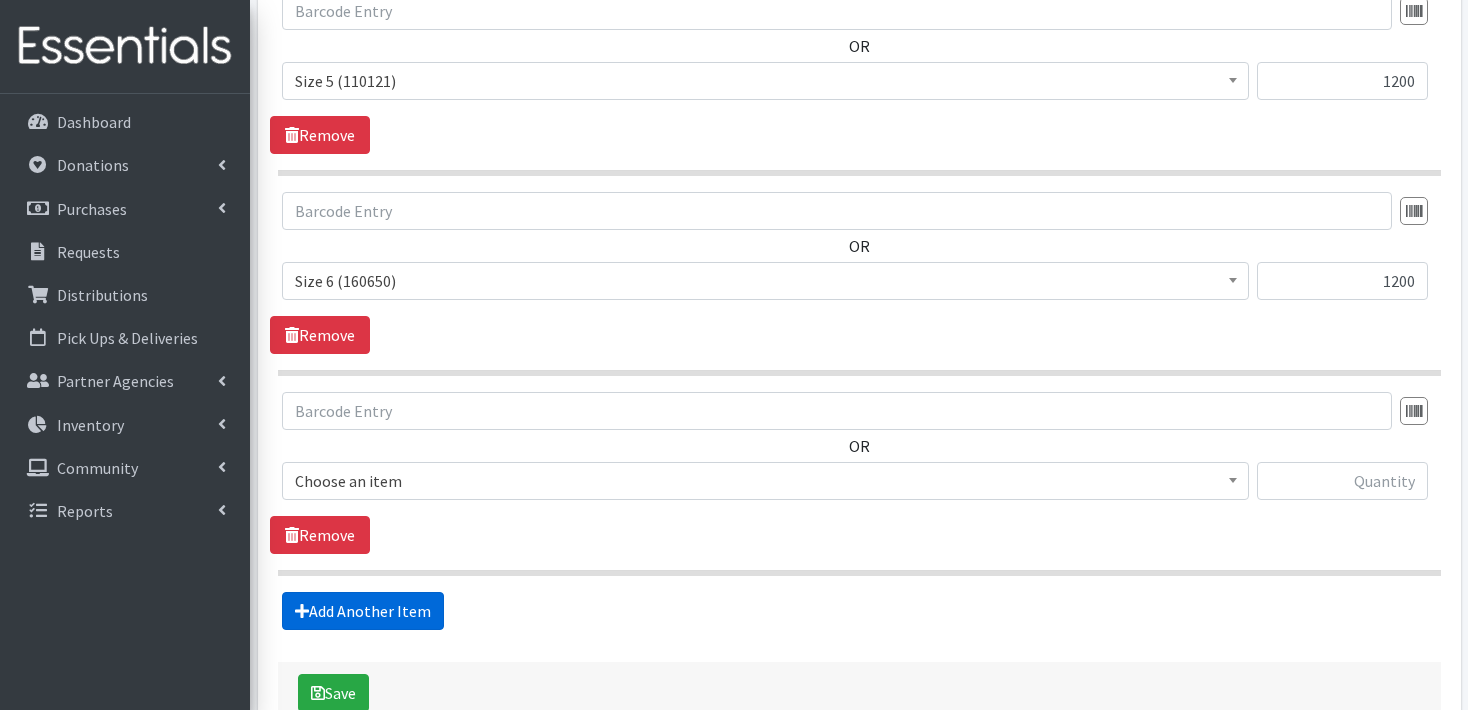 scroll, scrollTop: 1949, scrollLeft: 0, axis: vertical 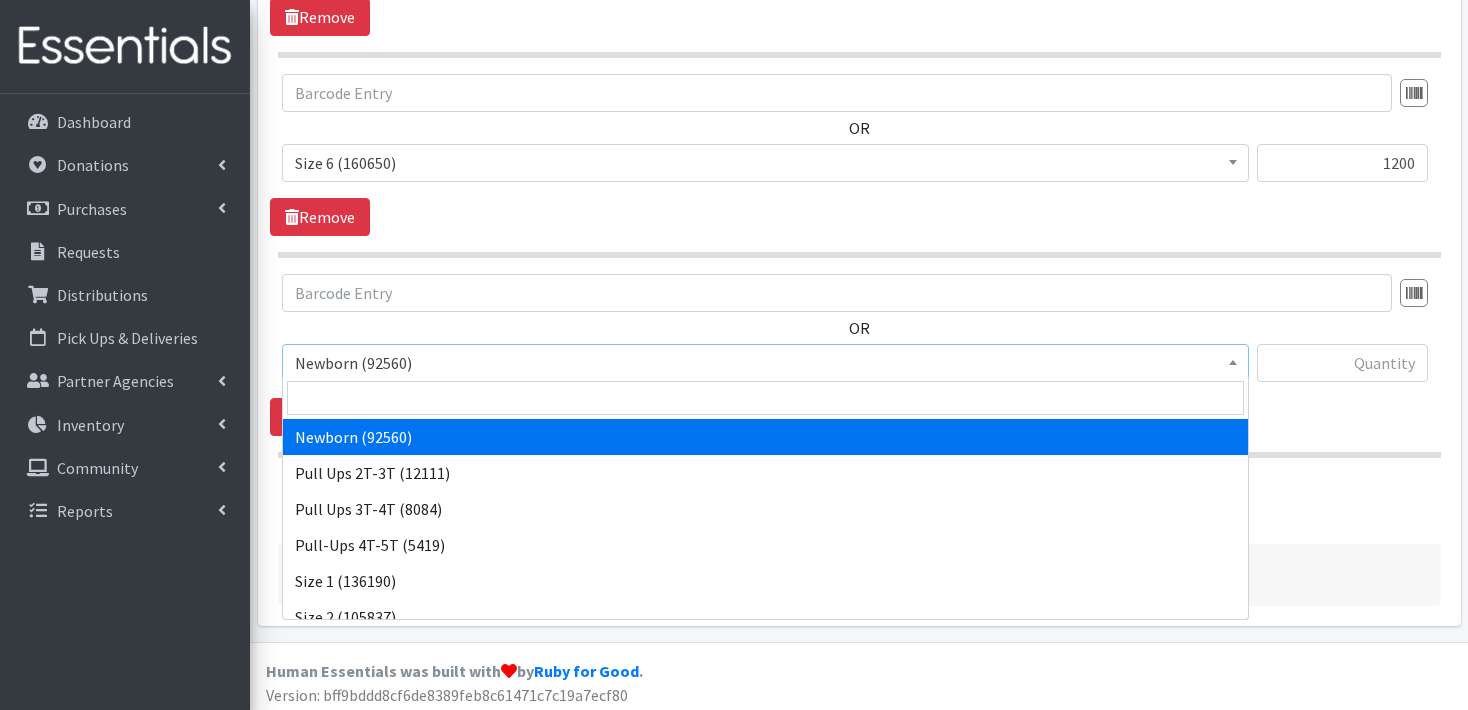 click at bounding box center [1233, 360] 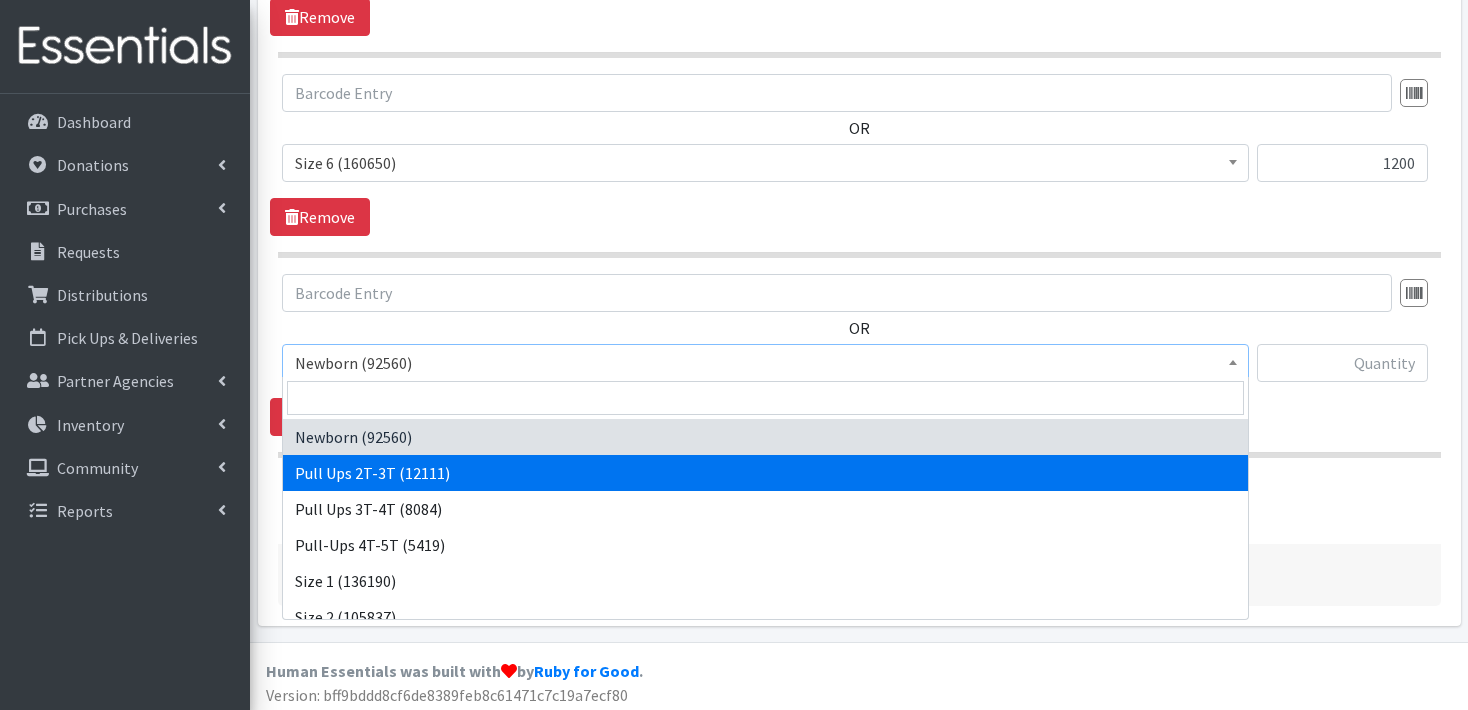 select on "3696" 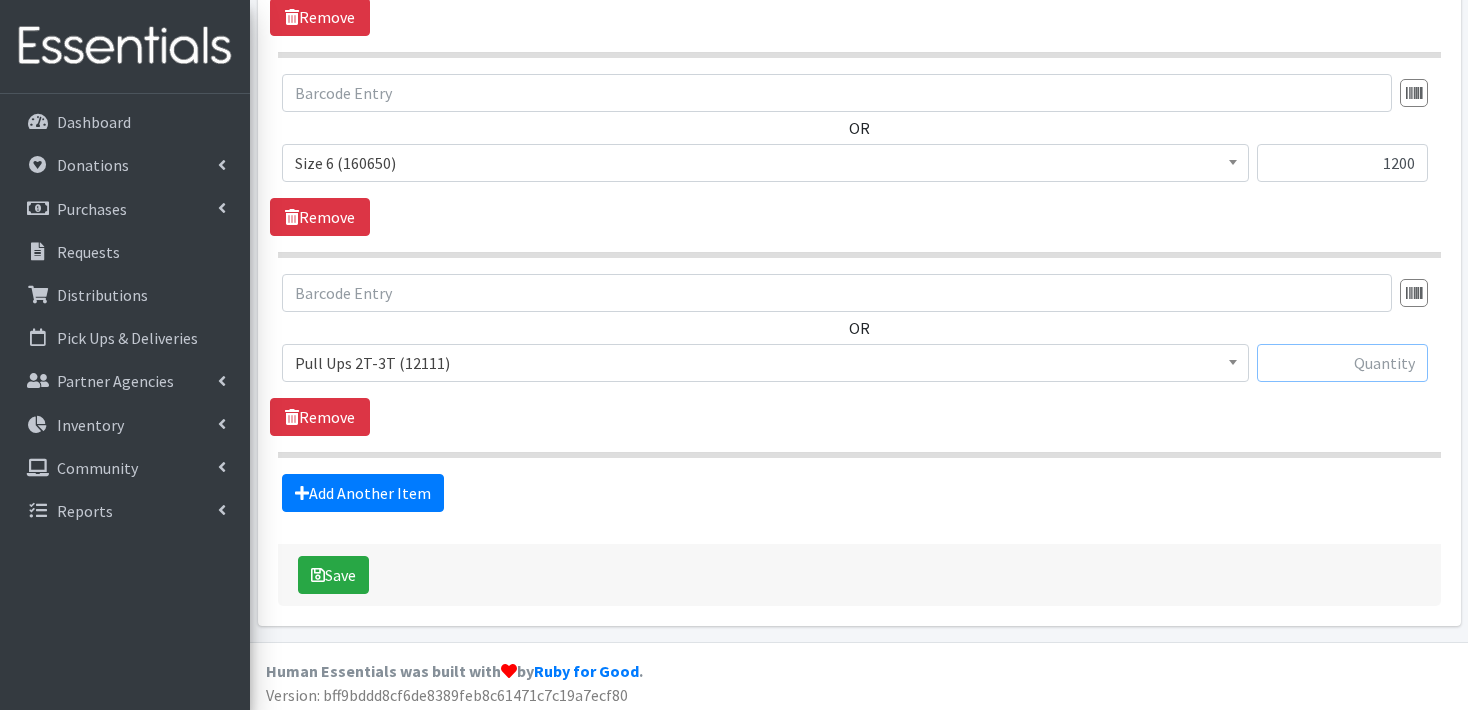 click at bounding box center [1342, 363] 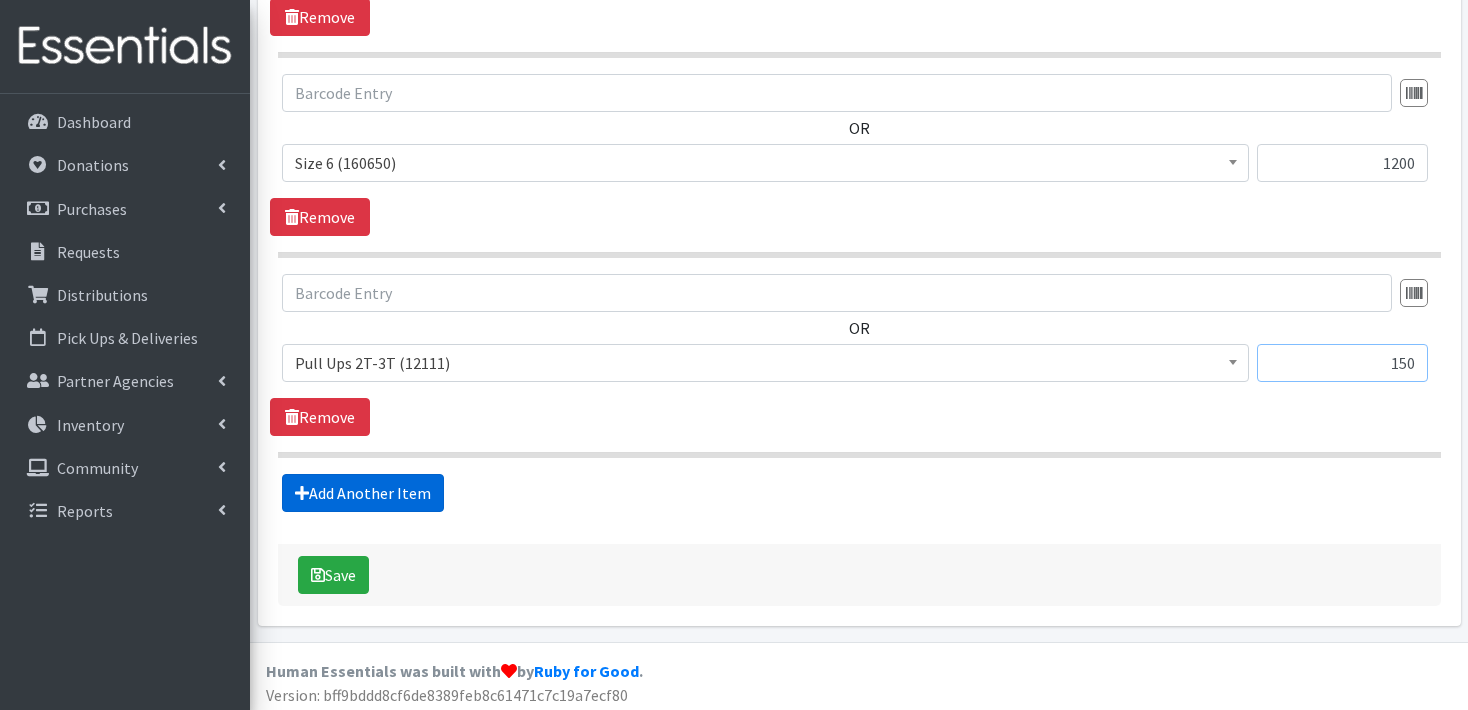 type on "150" 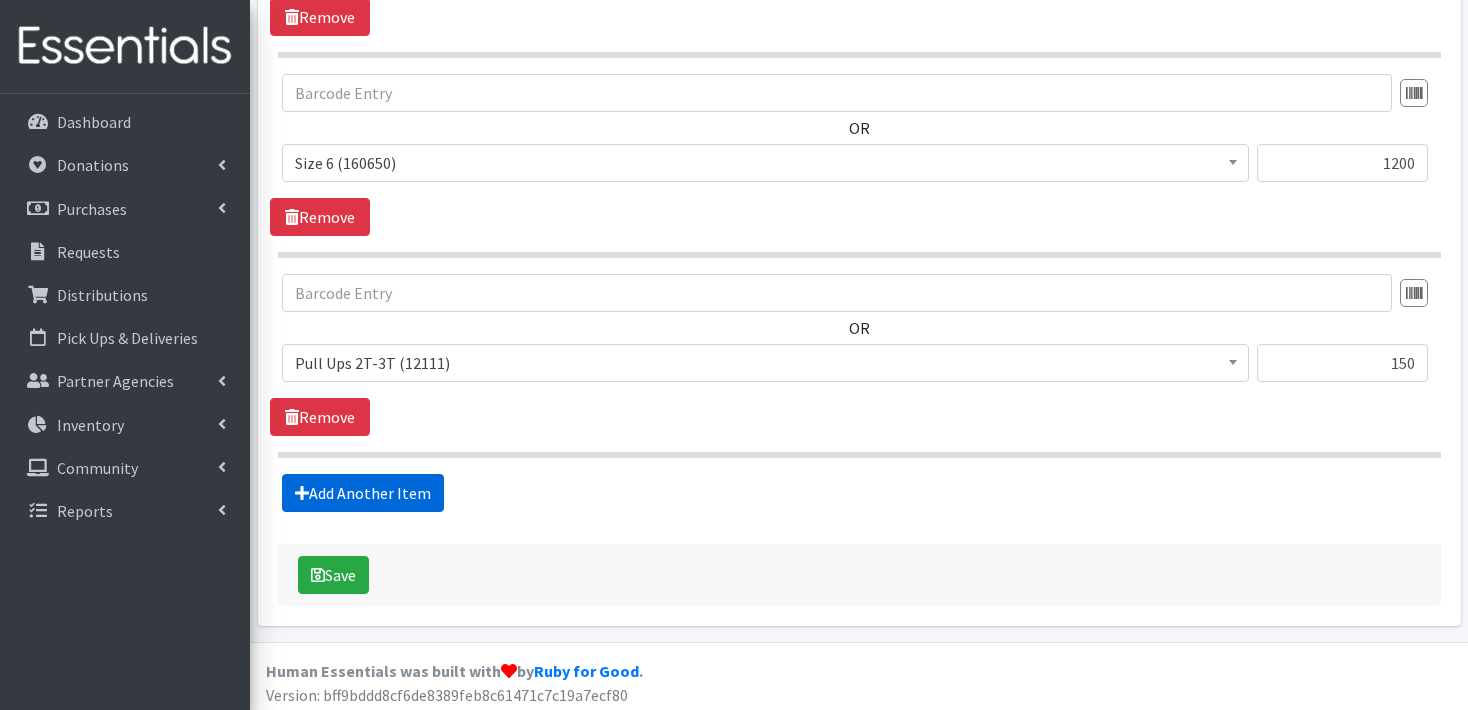 click on "Add Another Item" at bounding box center [363, 493] 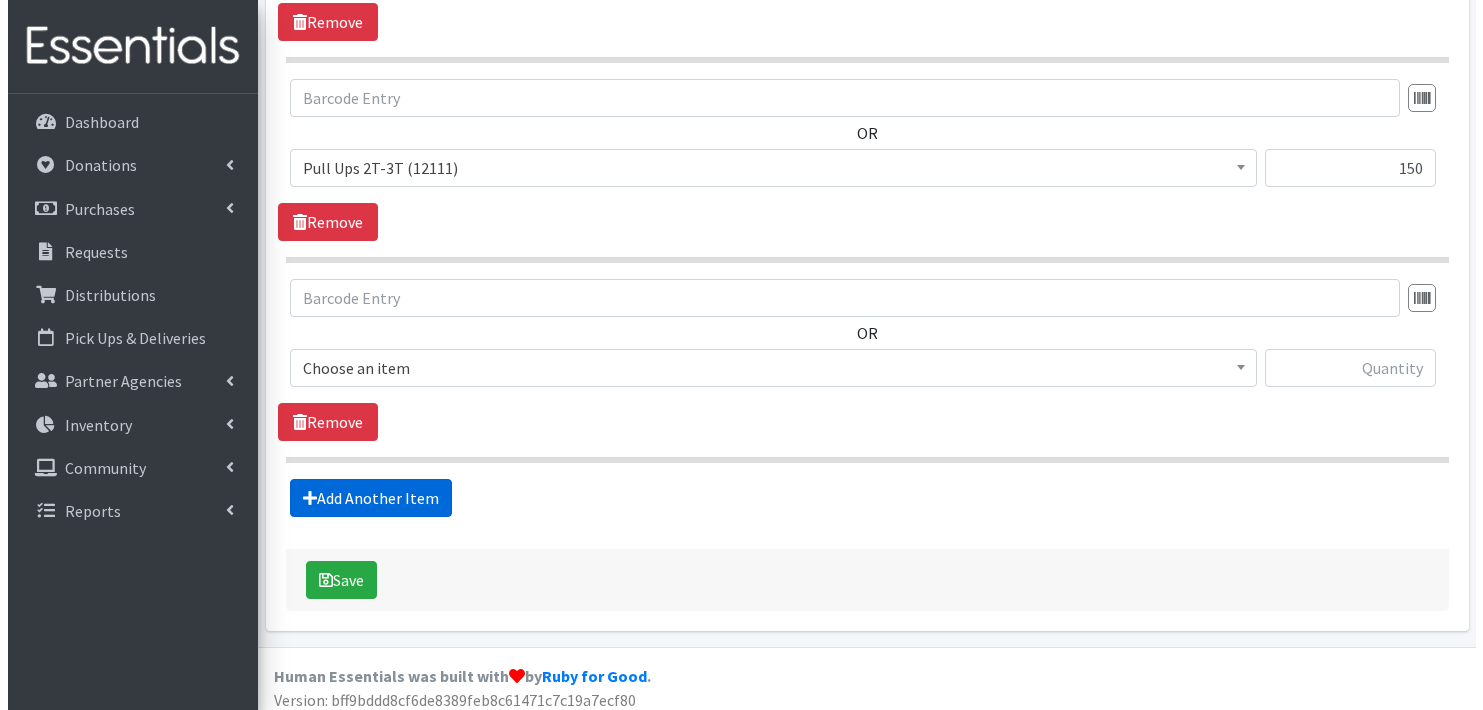 scroll, scrollTop: 2149, scrollLeft: 0, axis: vertical 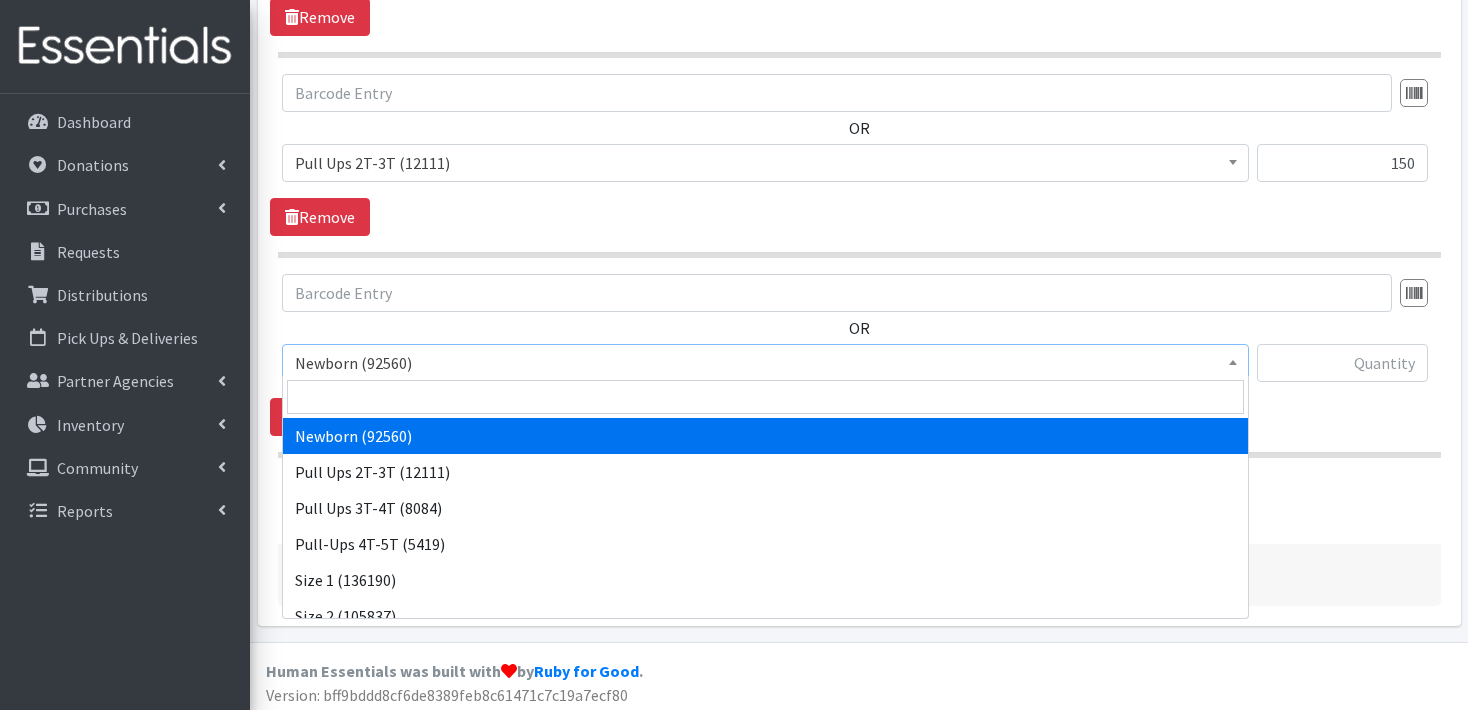 click on "Newborn (92560)" at bounding box center [765, 363] 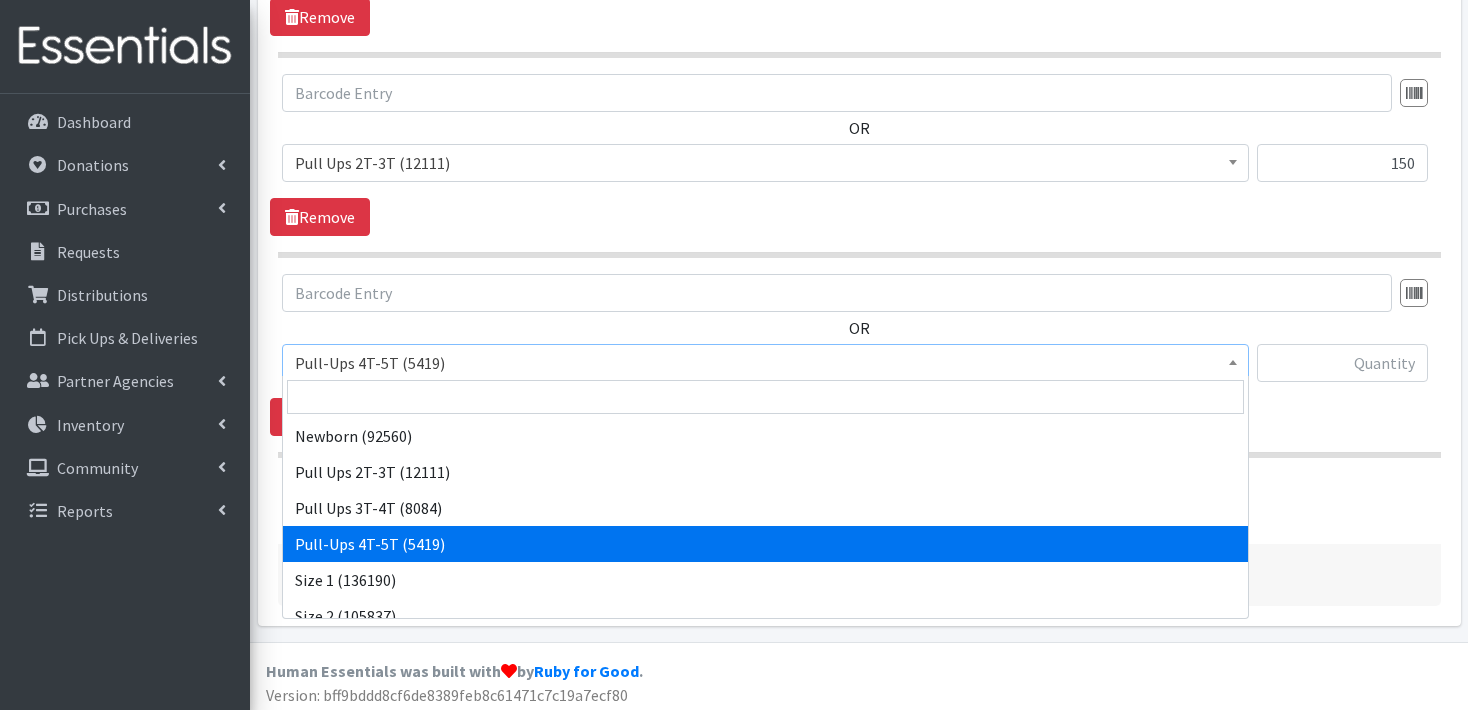 click on "Pull-Ups  4T-5T  (5419)" at bounding box center (765, 363) 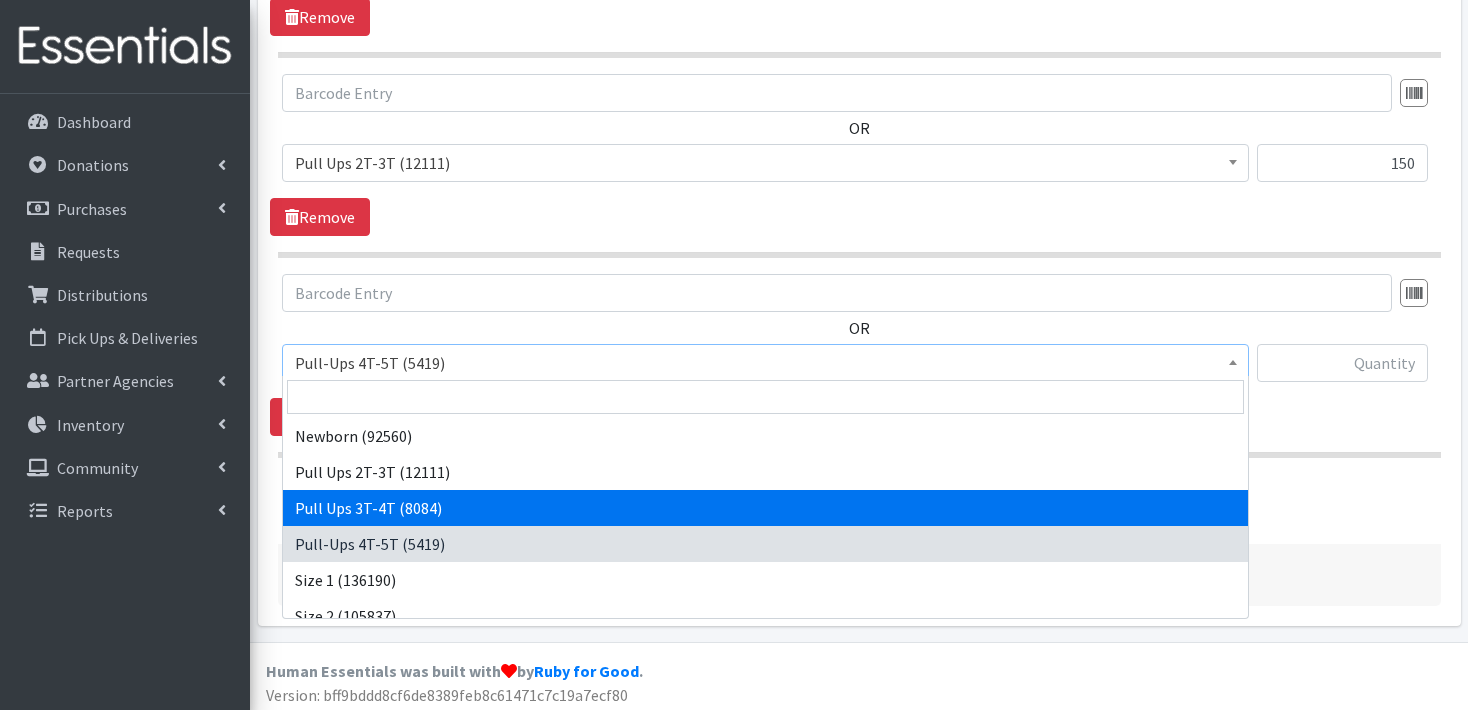 select on "3697" 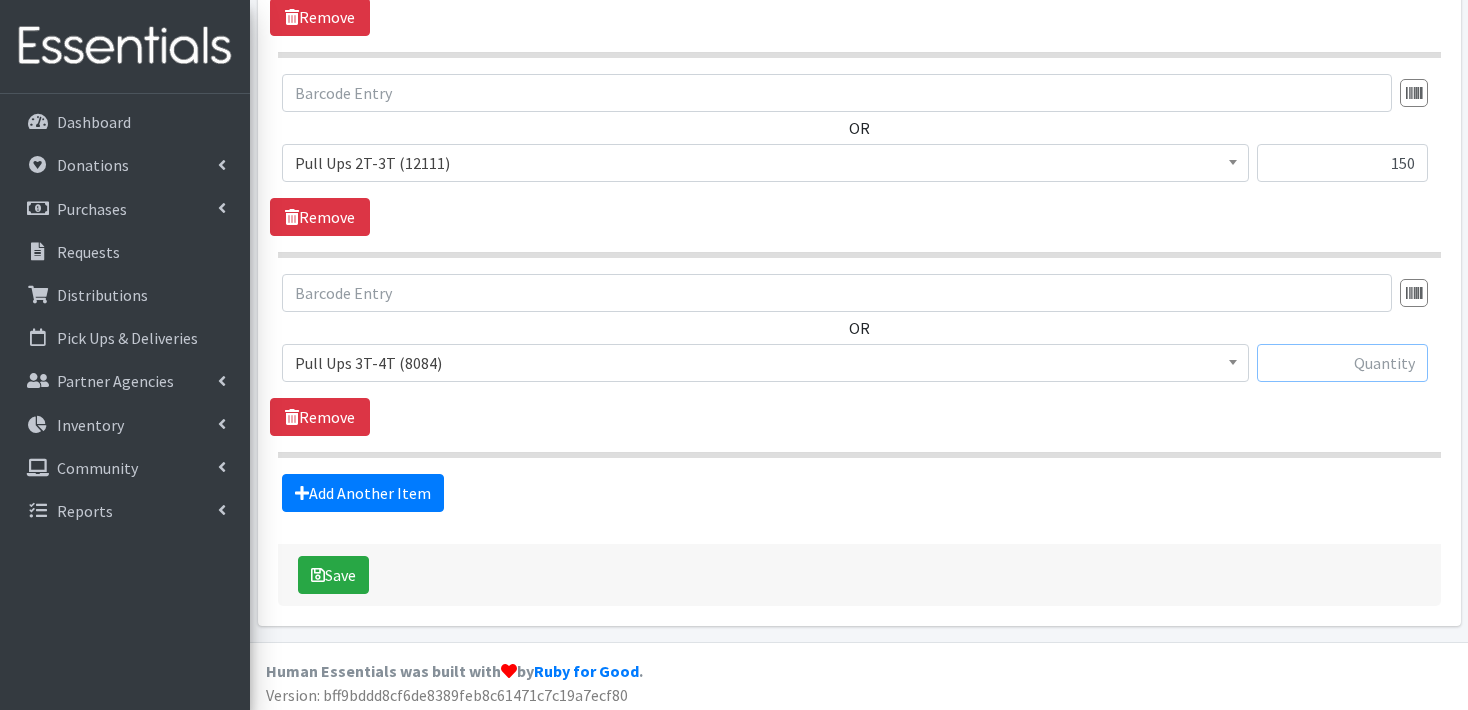 click at bounding box center [1342, 363] 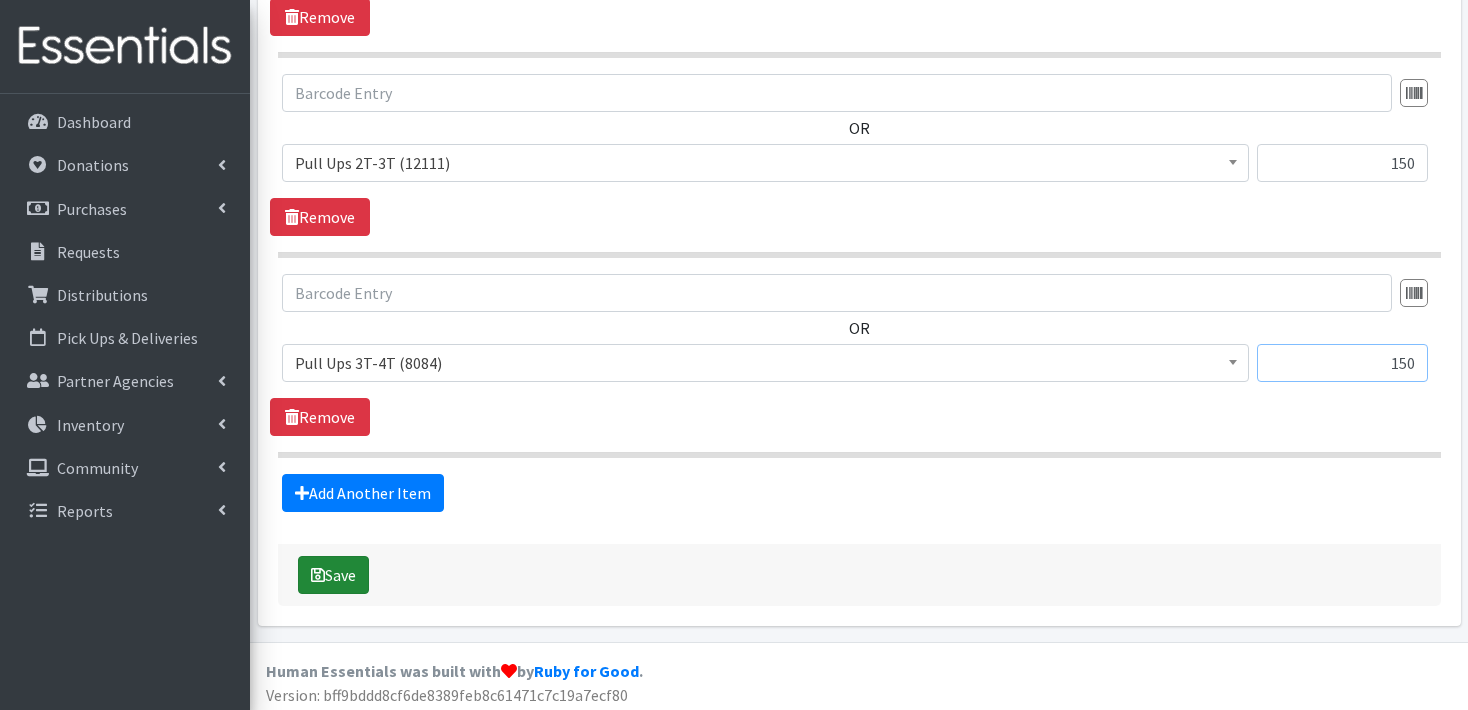type on "150" 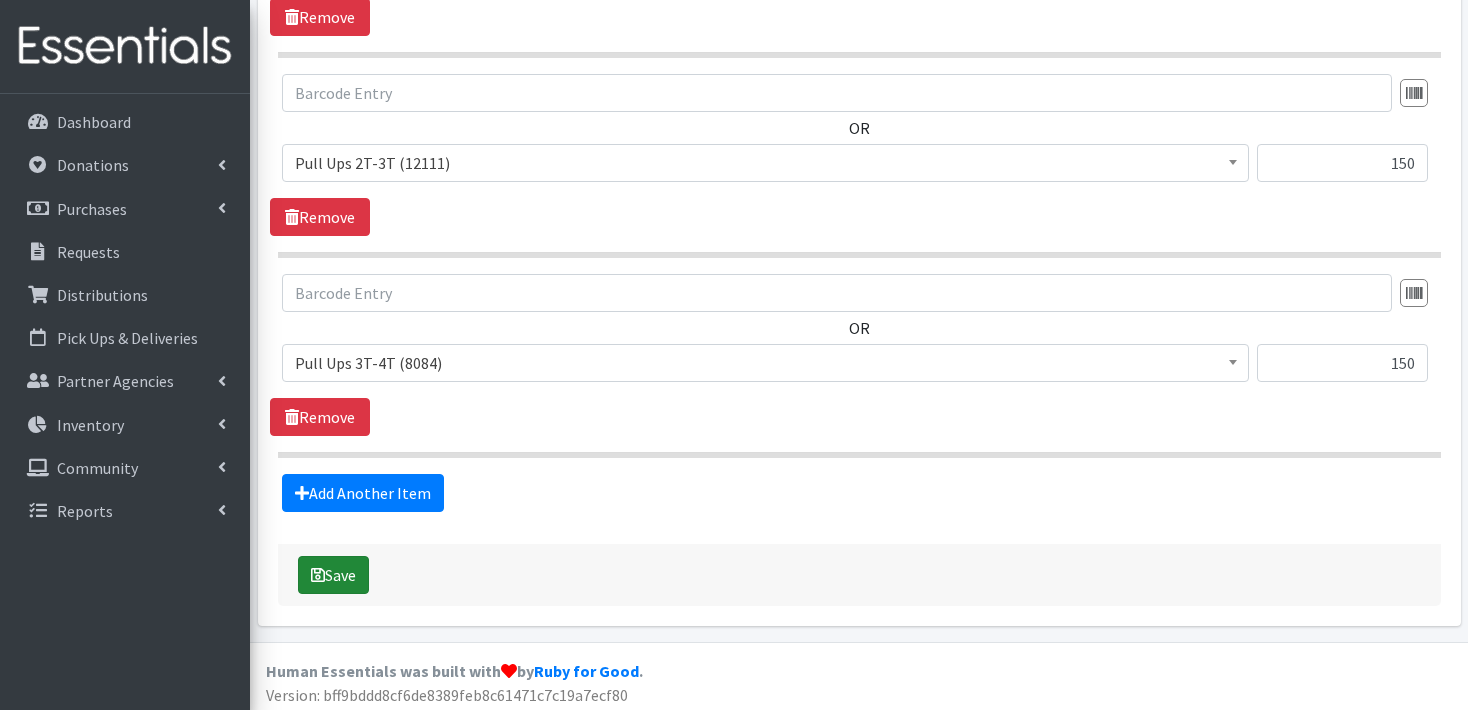 click on "Save" at bounding box center [333, 575] 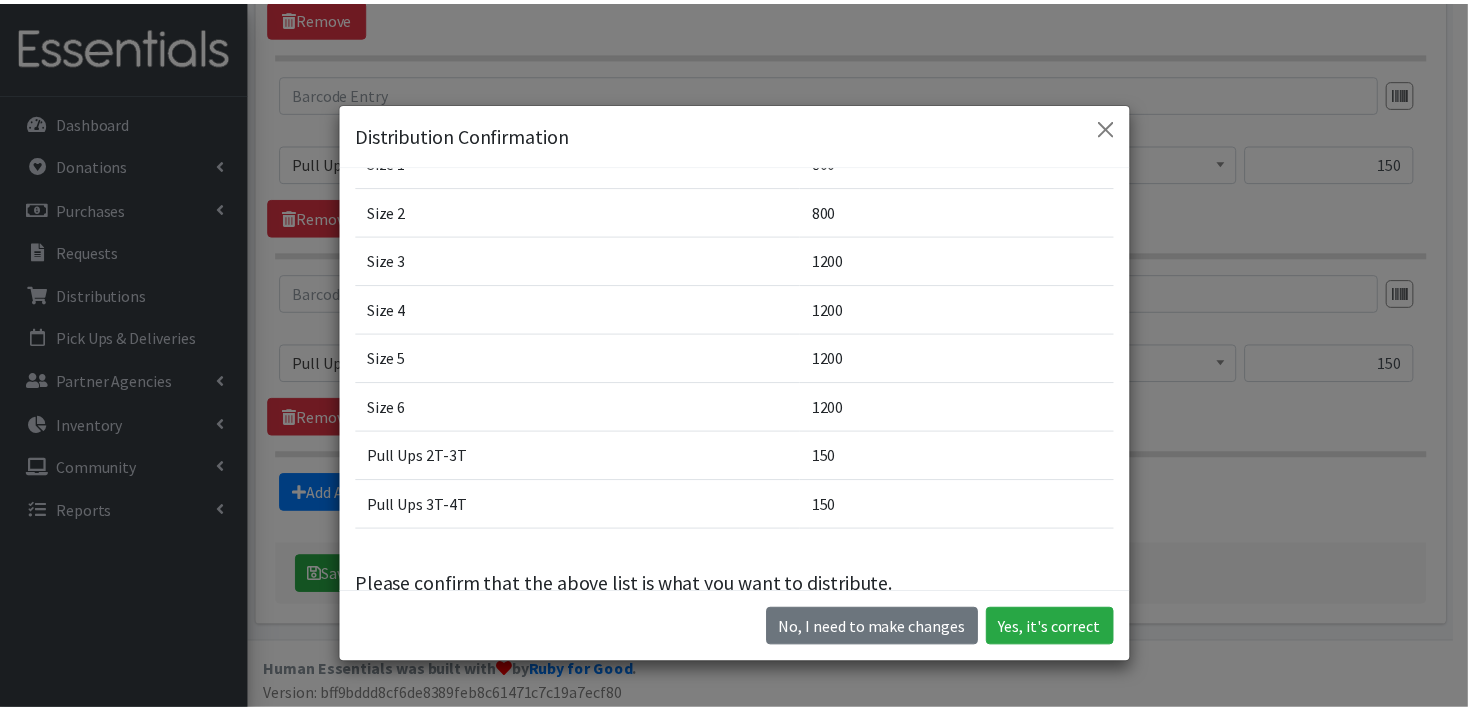 scroll, scrollTop: 215, scrollLeft: 0, axis: vertical 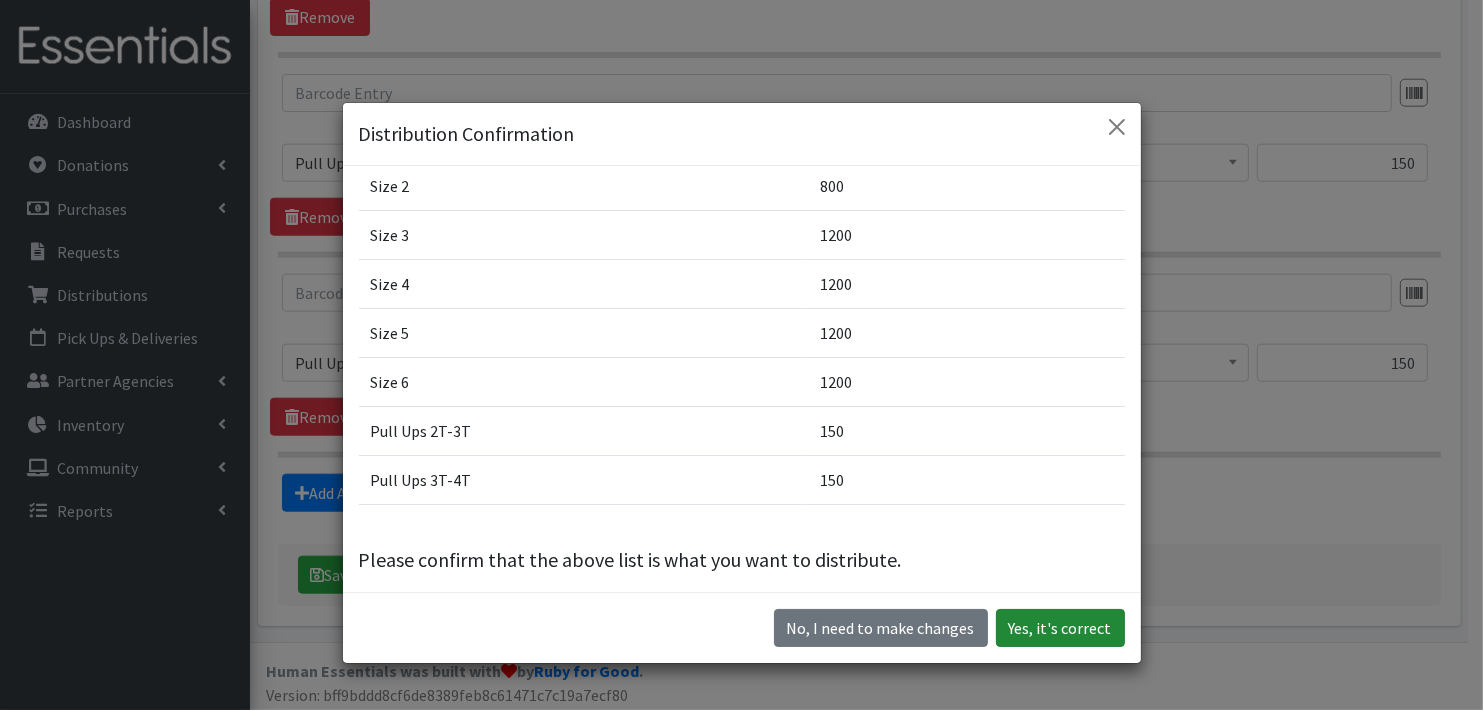 click on "Yes, it's correct" at bounding box center [1060, 628] 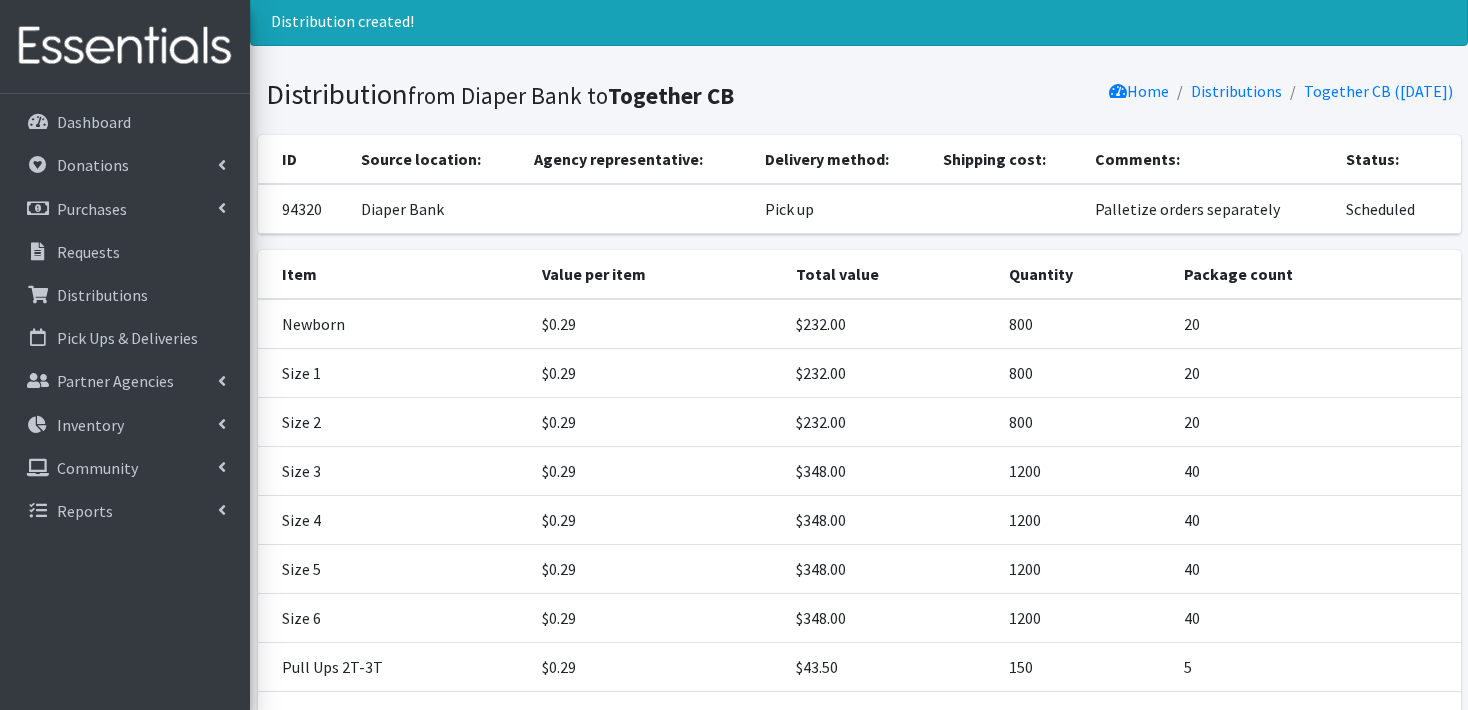 scroll, scrollTop: 0, scrollLeft: 0, axis: both 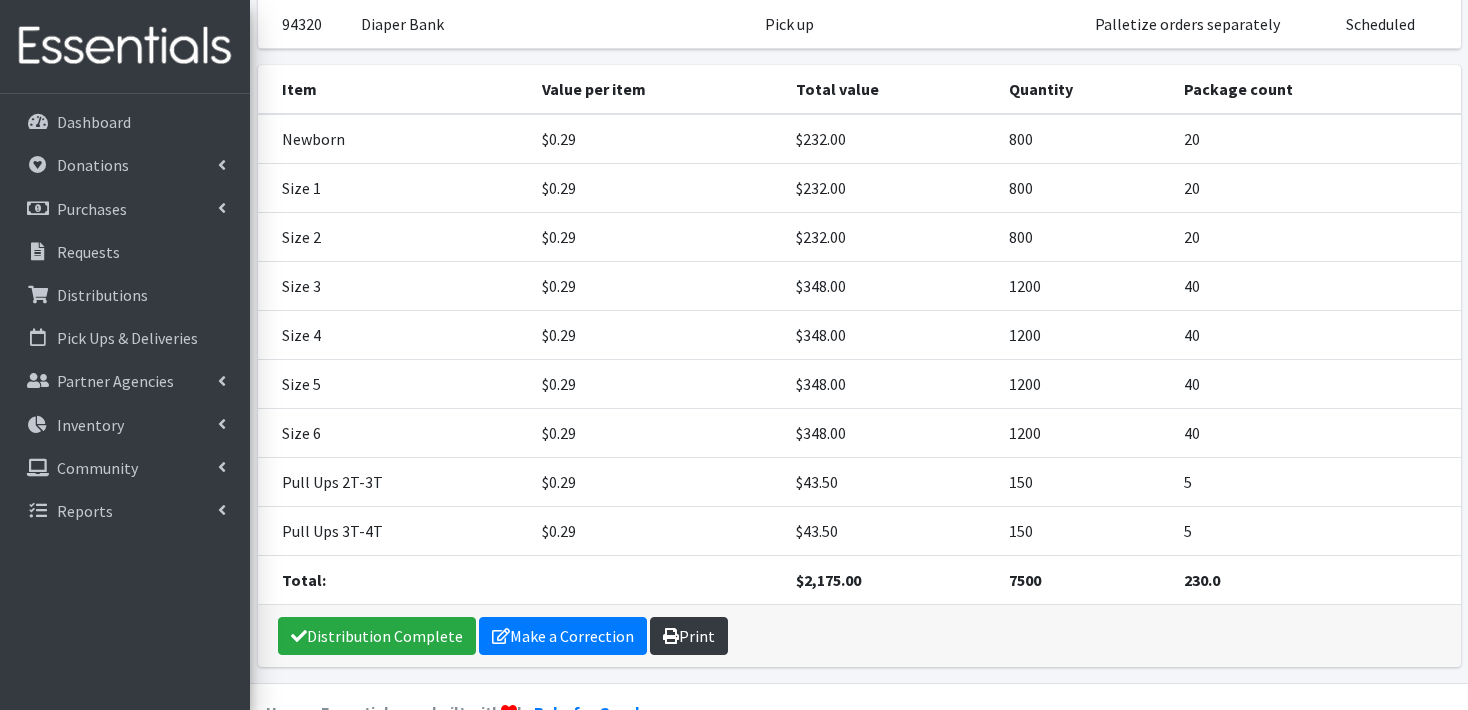 click on "Print" at bounding box center [689, 636] 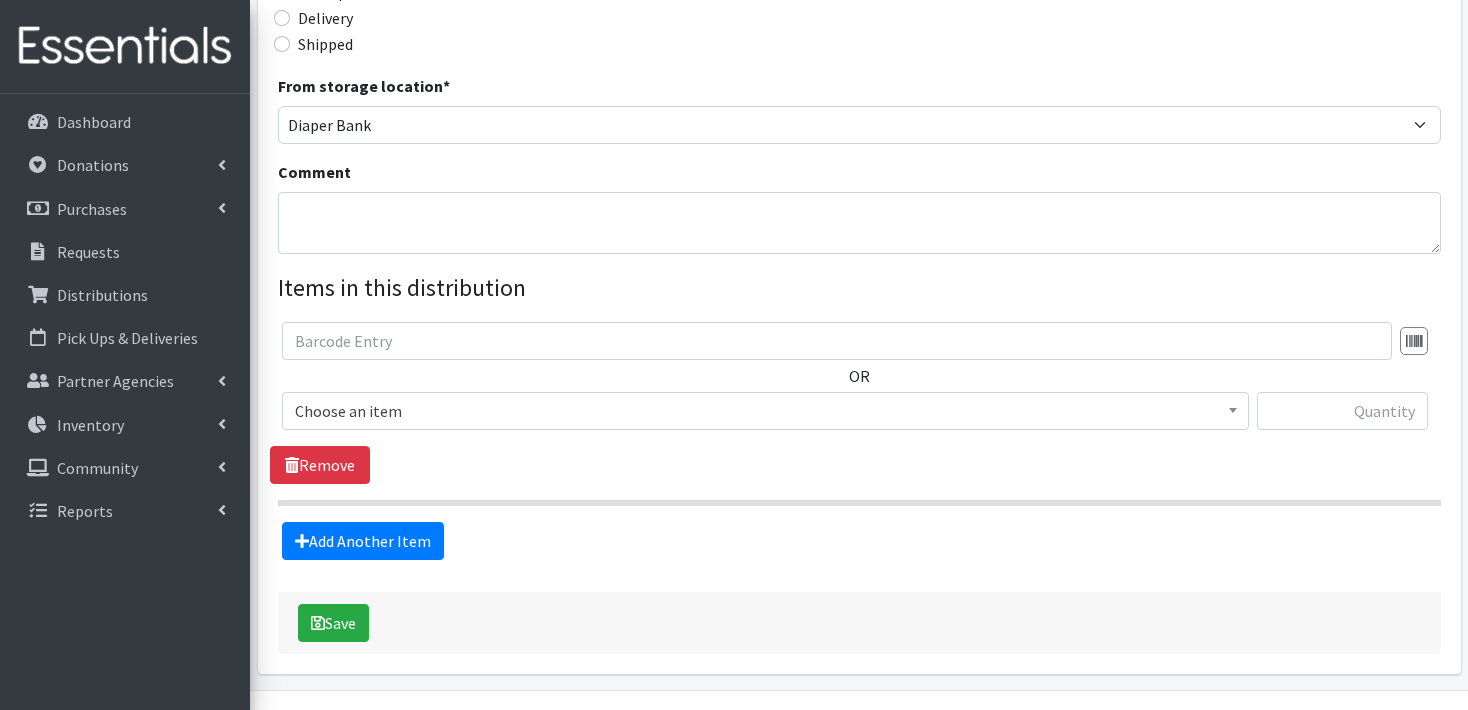 scroll, scrollTop: 554, scrollLeft: 0, axis: vertical 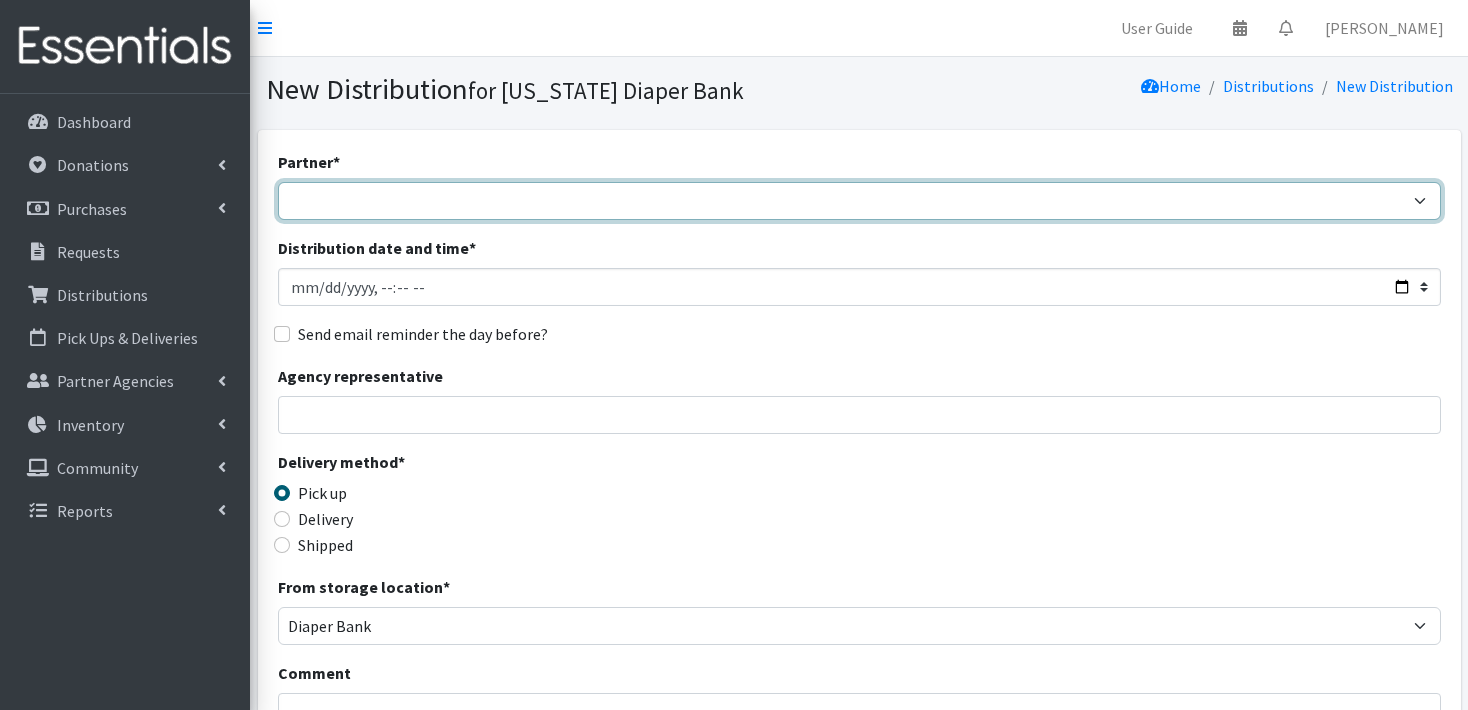click on "Abide
A Mother's Love
[PERSON_NAME] Area Refugee Taskforce
Big Brothers Big Sisters
Bright Futures [PERSON_NAME]
Brookside Care Center
[DEMOGRAPHIC_DATA] Charities JDC
[DEMOGRAPHIC_DATA] Charities StoC
Catholic Charities [PERSON_NAME][GEOGRAPHIC_DATA] for People  ([GEOGRAPHIC_DATA])
Community Action Partnership of Western [US_STATE]
Community Health Fair
[PERSON_NAME][DEMOGRAPHIC_DATA] Outreach Program - [GEOGRAPHIC_DATA] Nonprofit Healthcare
Disaster Relief
Educare Omaha
Firefly
Fremont Family Coalition
[PERSON_NAME] [GEOGRAPHIC_DATA]
[PERSON_NAME][GEOGRAPHIC_DATA] On the Move
[PERSON_NAME] Diaper Depot
[PERSON_NAME][GEOGRAPHIC_DATA] On the Move
HB [GEOGRAPHIC_DATA]
HB [GEOGRAPHIC_DATA] On the Move
HB Scottsbluff [GEOGRAPHIC_DATA]
HB Scottsbluff On the Move
Heartland Family Services [US_STATE]
Heartland Family Services [GEOGRAPHIC_DATA]
[GEOGRAPHIC_DATA][PERSON_NAME]/[PERSON_NAME]
Heartland [PERSON_NAME]
Heart Ministry Center
Humble and [GEOGRAPHIC_DATA][PERSON_NAME]
Kids Can Community Center
Learning Community (One World Health)
Life House Partnership
Maverick Food Pantry" at bounding box center [859, 201] 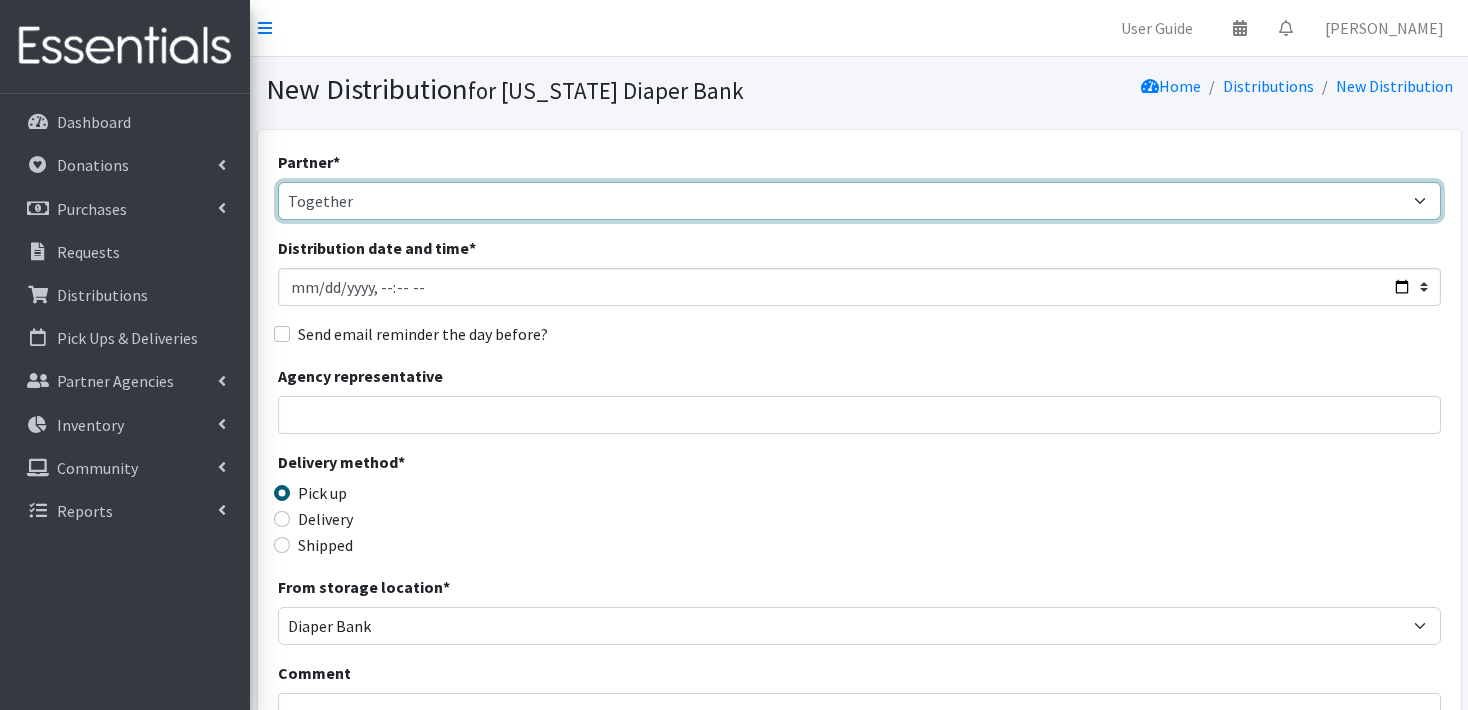 click on "Abide
A Mother's Love
[PERSON_NAME] Area Refugee Taskforce
Big Brothers Big Sisters
Bright Futures [PERSON_NAME]
Brookside Care Center
[DEMOGRAPHIC_DATA] Charities JDC
[DEMOGRAPHIC_DATA] Charities StoC
Catholic Charities [PERSON_NAME][GEOGRAPHIC_DATA] for People  ([GEOGRAPHIC_DATA])
Community Action Partnership of Western [US_STATE]
Community Health Fair
[PERSON_NAME][DEMOGRAPHIC_DATA] Outreach Program - [GEOGRAPHIC_DATA] Nonprofit Healthcare
Disaster Relief
Educare Omaha
Firefly
Fremont Family Coalition
[PERSON_NAME] [GEOGRAPHIC_DATA]
[PERSON_NAME][GEOGRAPHIC_DATA] On the Move
[PERSON_NAME] Diaper Depot
[PERSON_NAME][GEOGRAPHIC_DATA] On the Move
HB [GEOGRAPHIC_DATA]
HB [GEOGRAPHIC_DATA] On the Move
HB Scottsbluff [GEOGRAPHIC_DATA]
HB Scottsbluff On the Move
Heartland Family Services [US_STATE]
Heartland Family Services [GEOGRAPHIC_DATA]
[GEOGRAPHIC_DATA][PERSON_NAME]/[PERSON_NAME]
Heartland [PERSON_NAME]
Heart Ministry Center
Humble and [GEOGRAPHIC_DATA][PERSON_NAME]
Kids Can Community Center
Learning Community (One World Health)
Life House Partnership
Maverick Food Pantry" at bounding box center [859, 201] 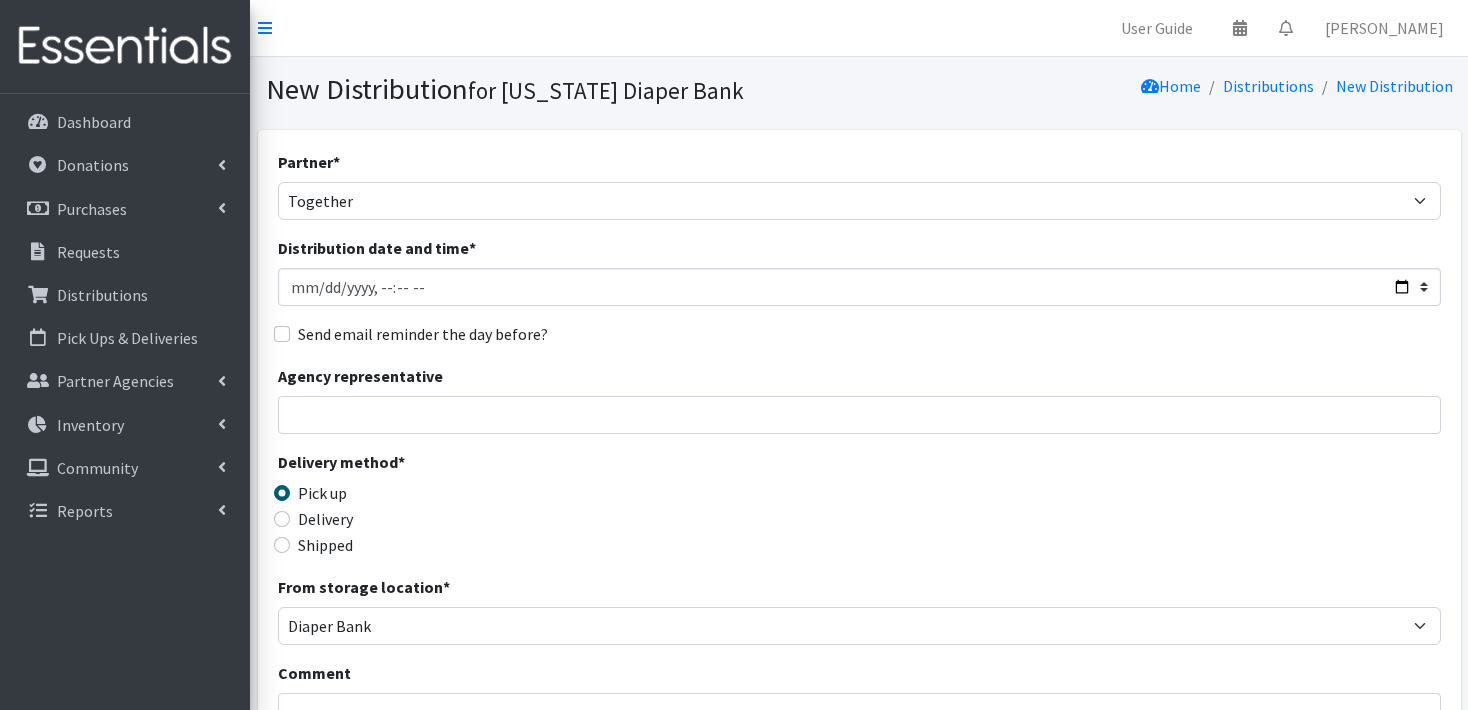click on "Home
Distributions
New Distribution" at bounding box center (1159, 89) 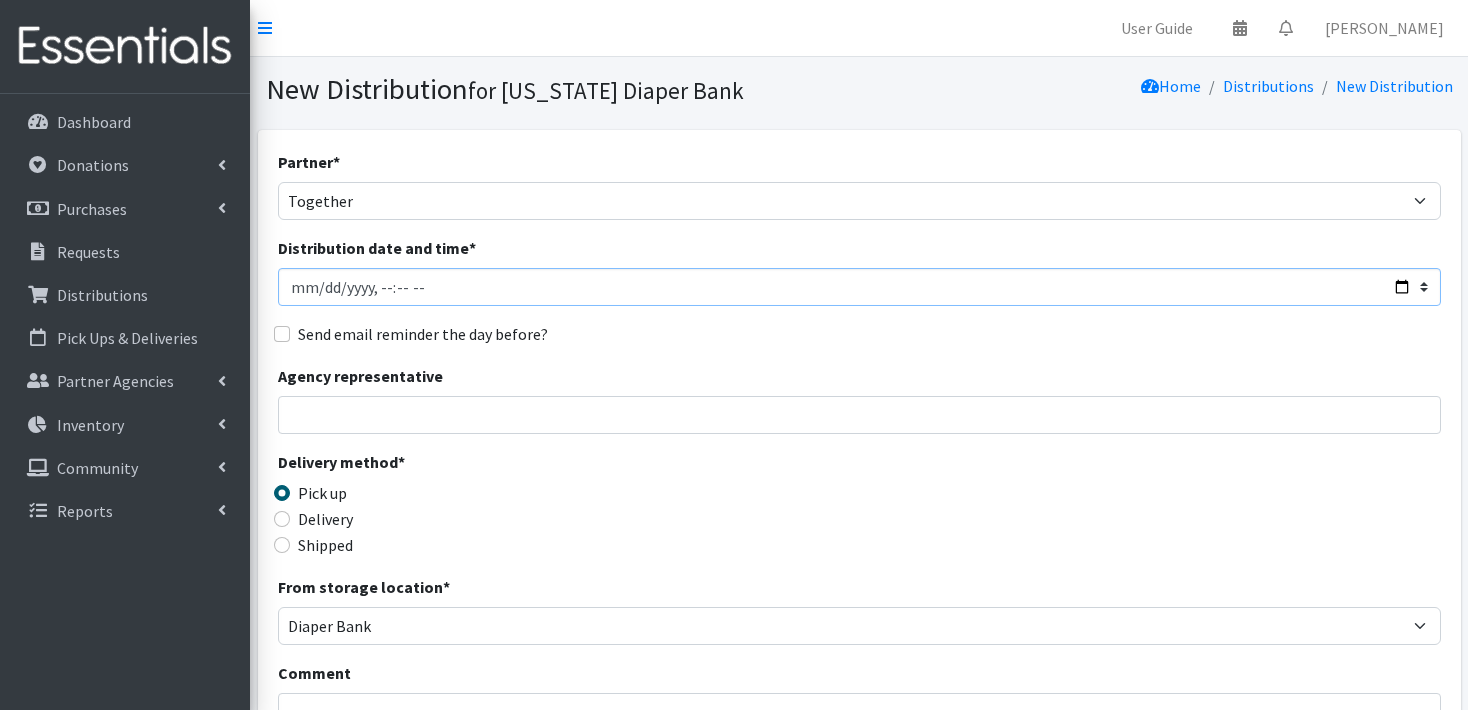 click on "Distribution date and time  *" at bounding box center [859, 287] 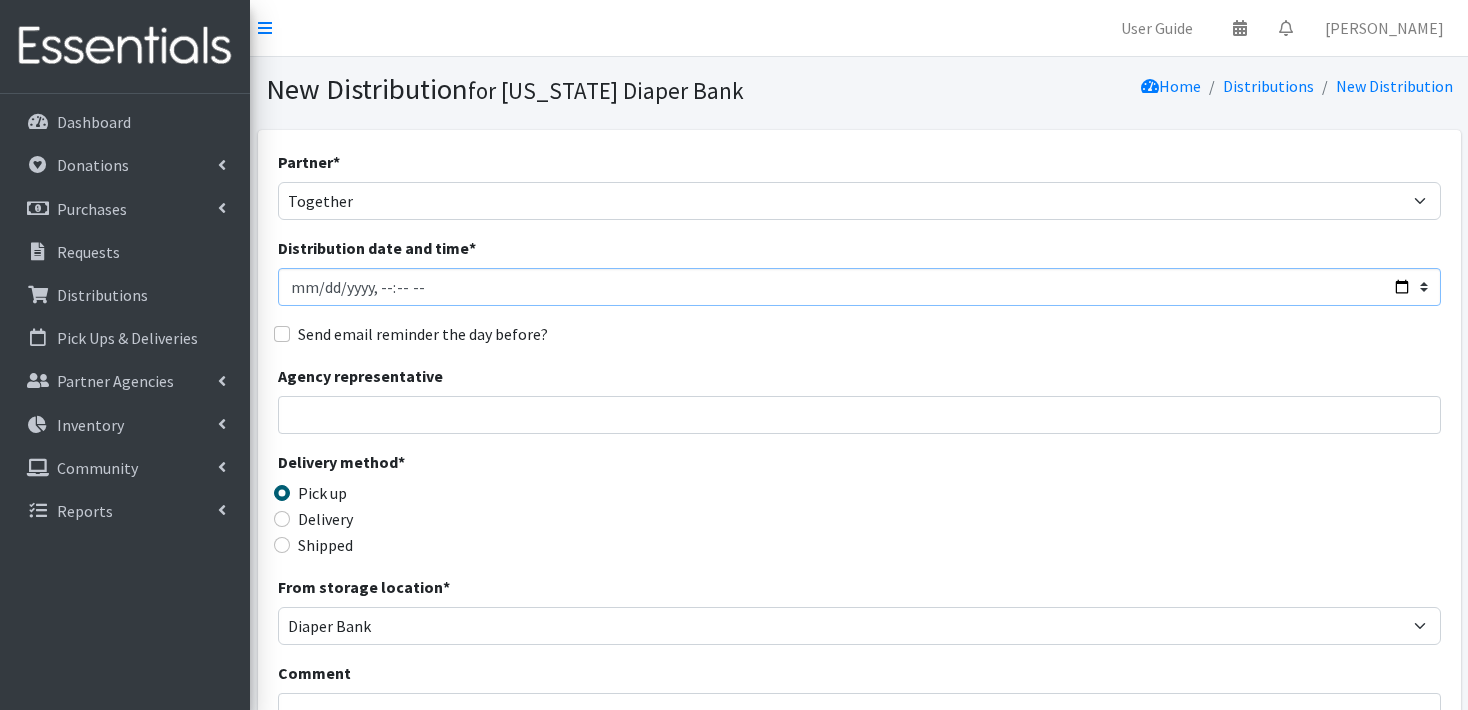 type on "[DATE]T23:59" 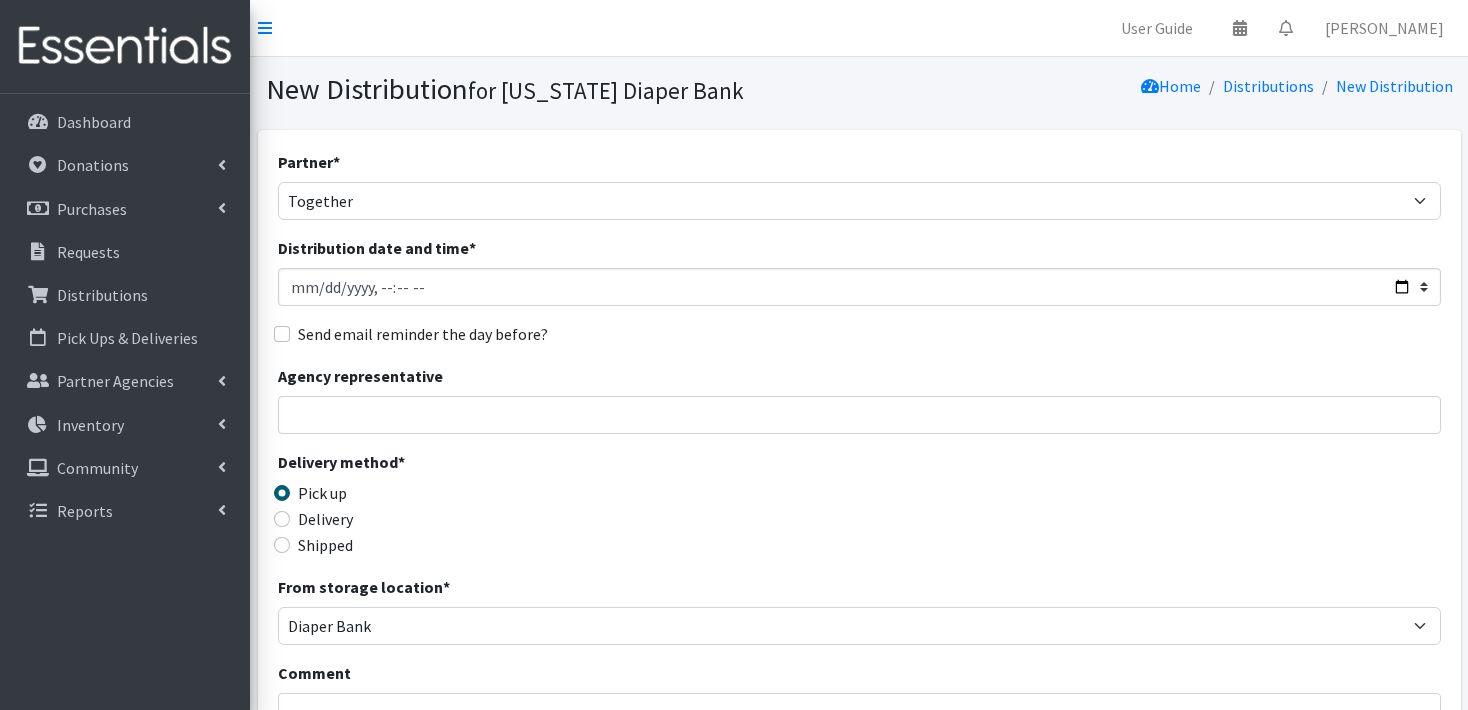 click on "Send email reminder the day before?" at bounding box center [859, 334] 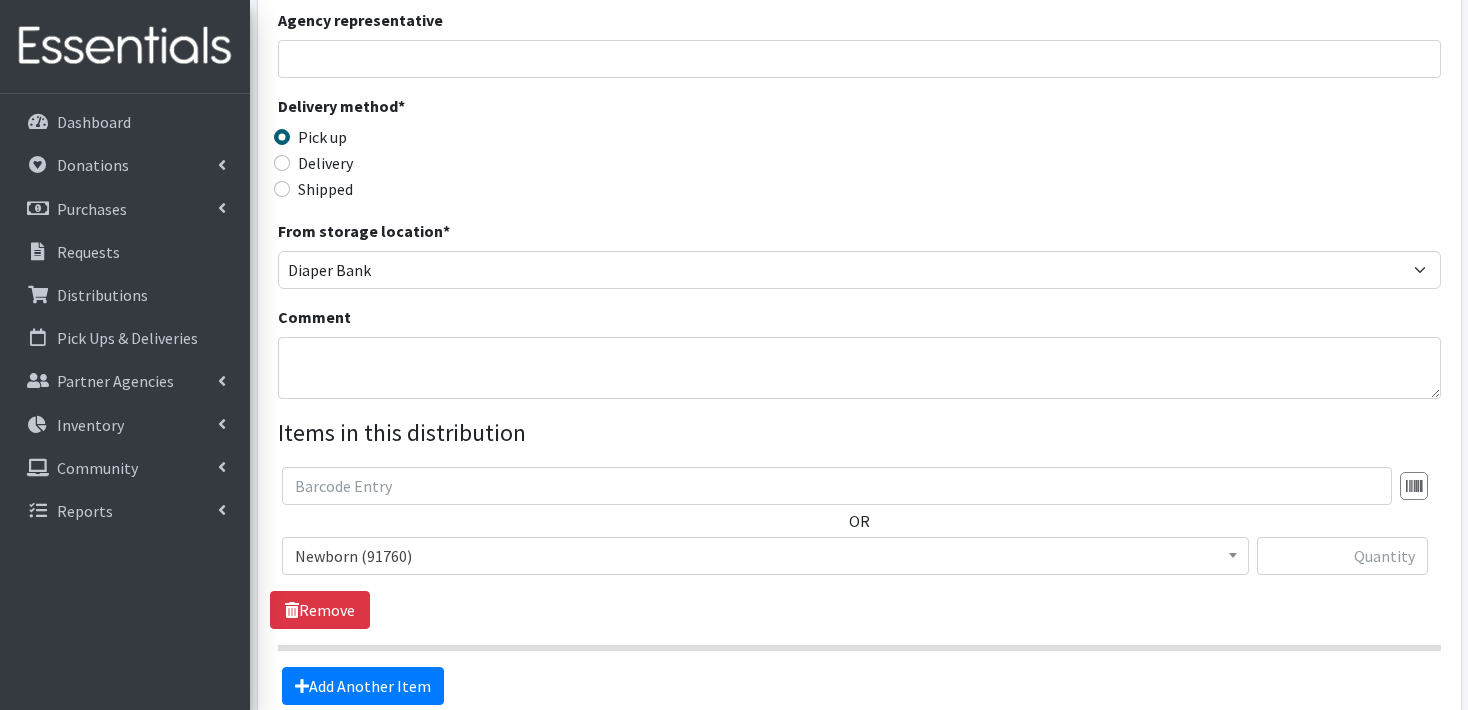 scroll, scrollTop: 380, scrollLeft: 0, axis: vertical 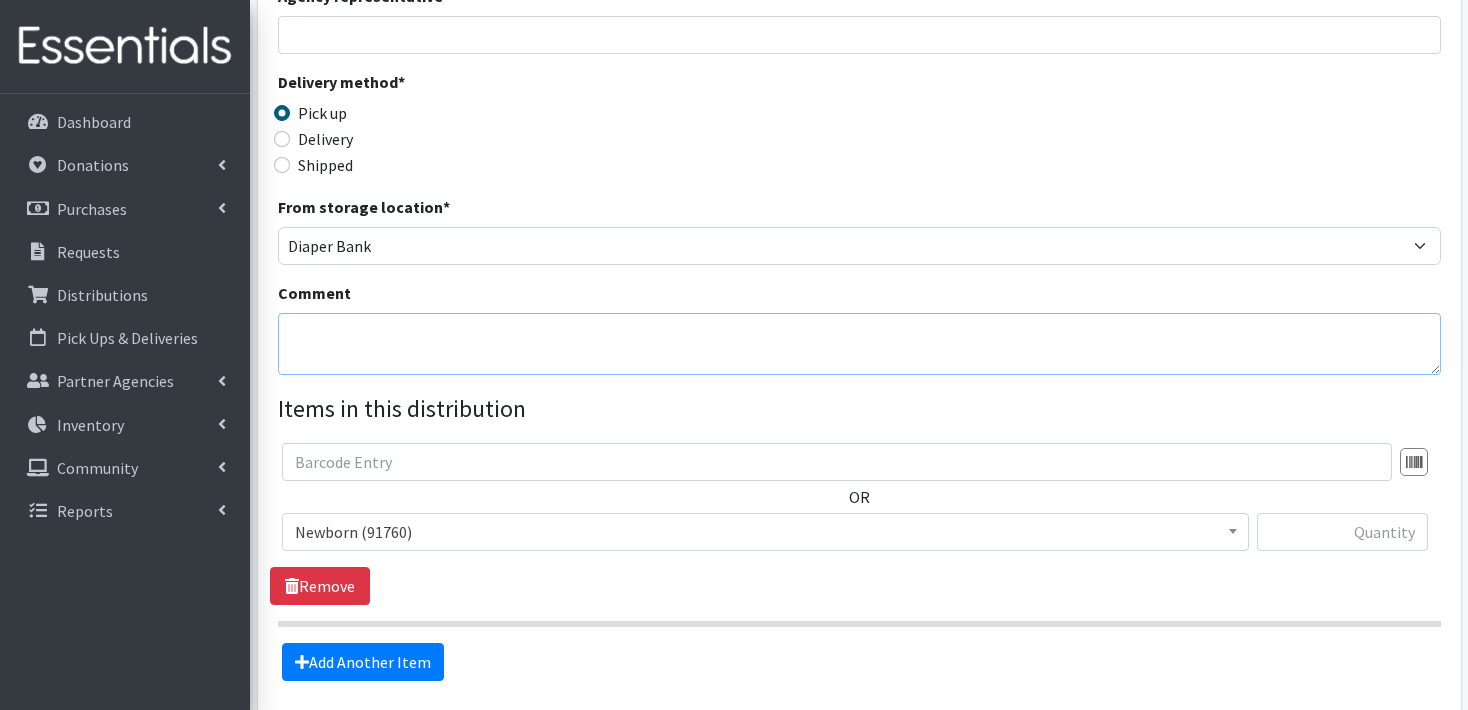 click on "Comment" at bounding box center [859, 344] 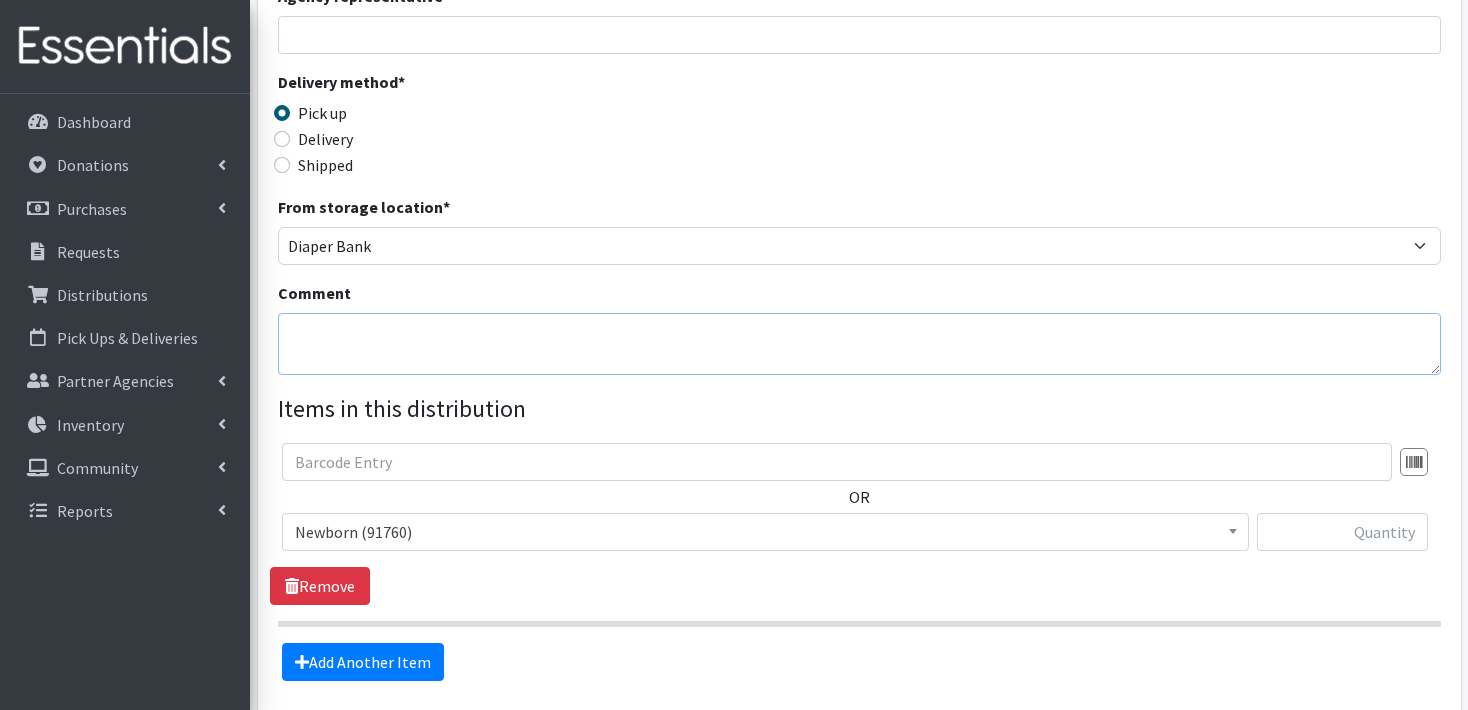 paste on "Palletize orders separately" 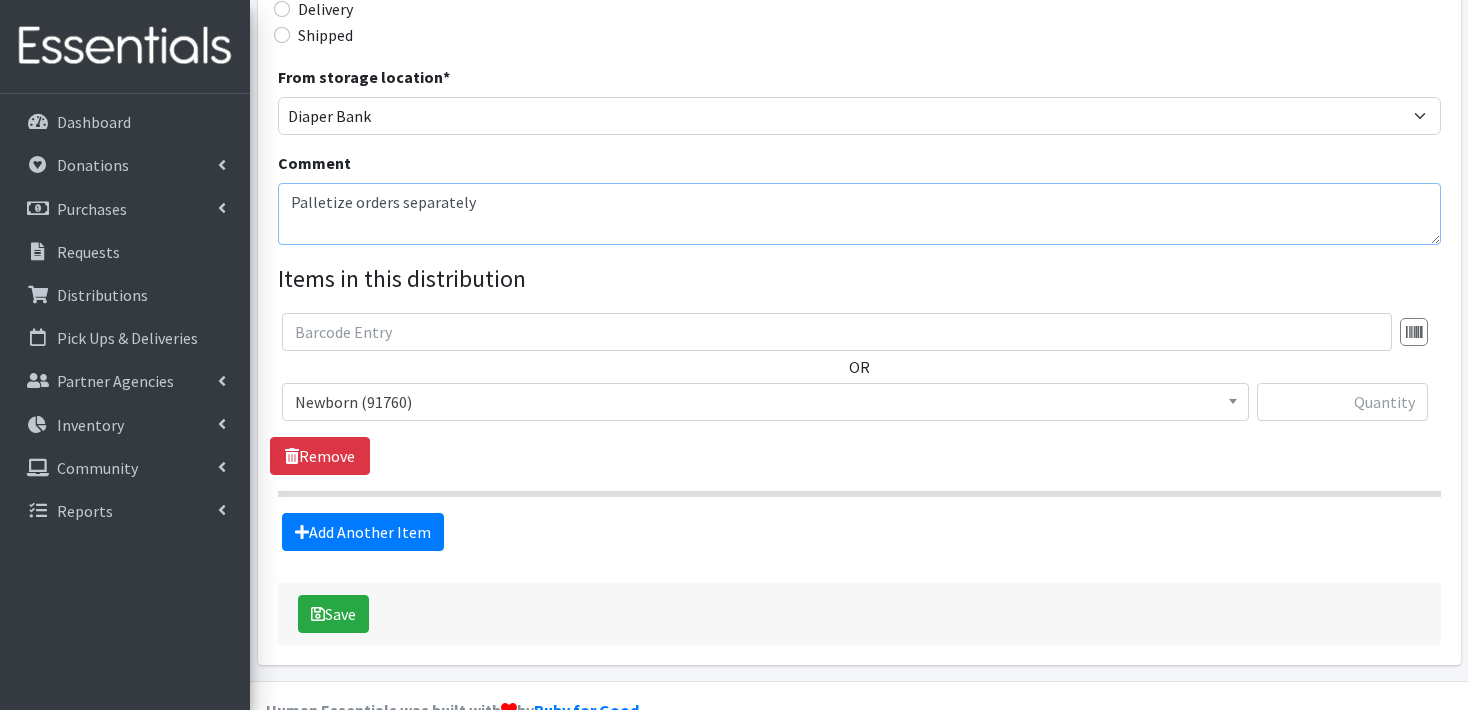 scroll, scrollTop: 522, scrollLeft: 0, axis: vertical 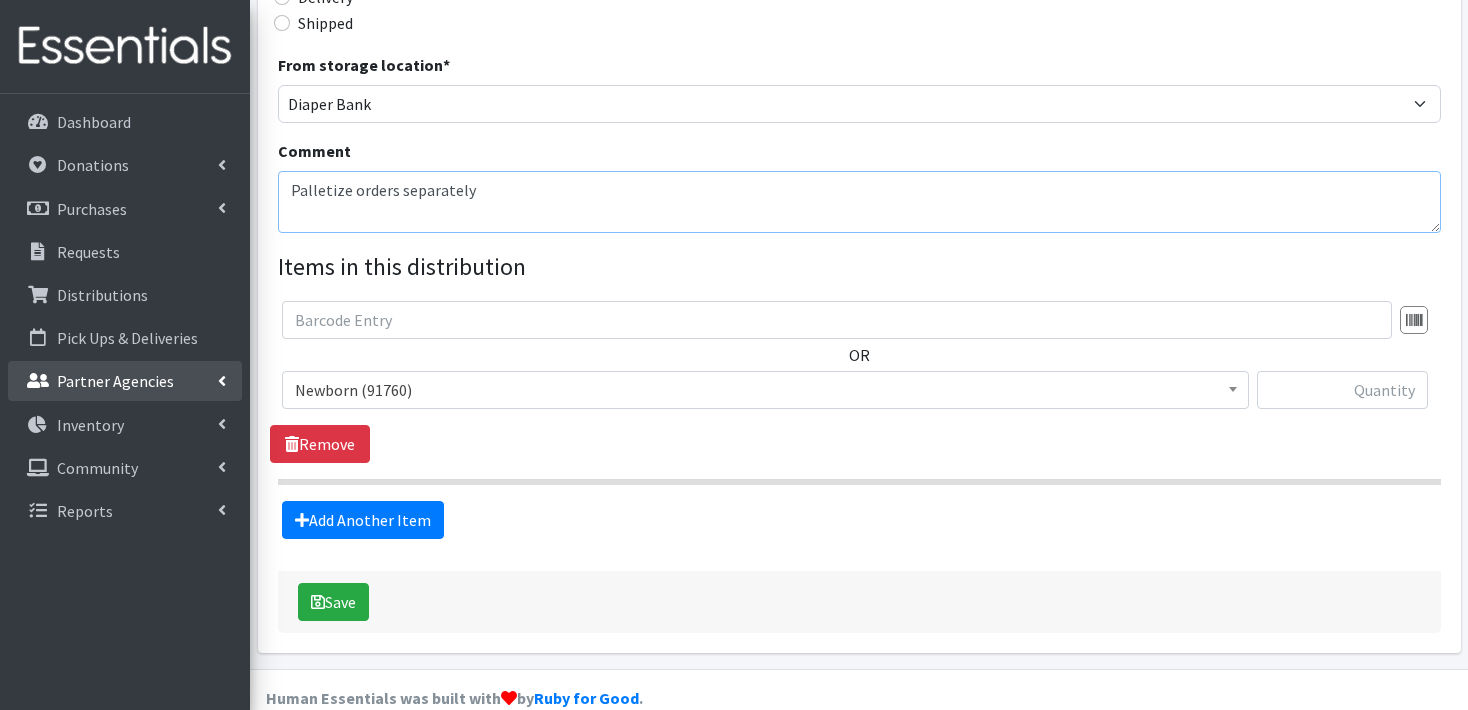 type on "Palletize orders separately" 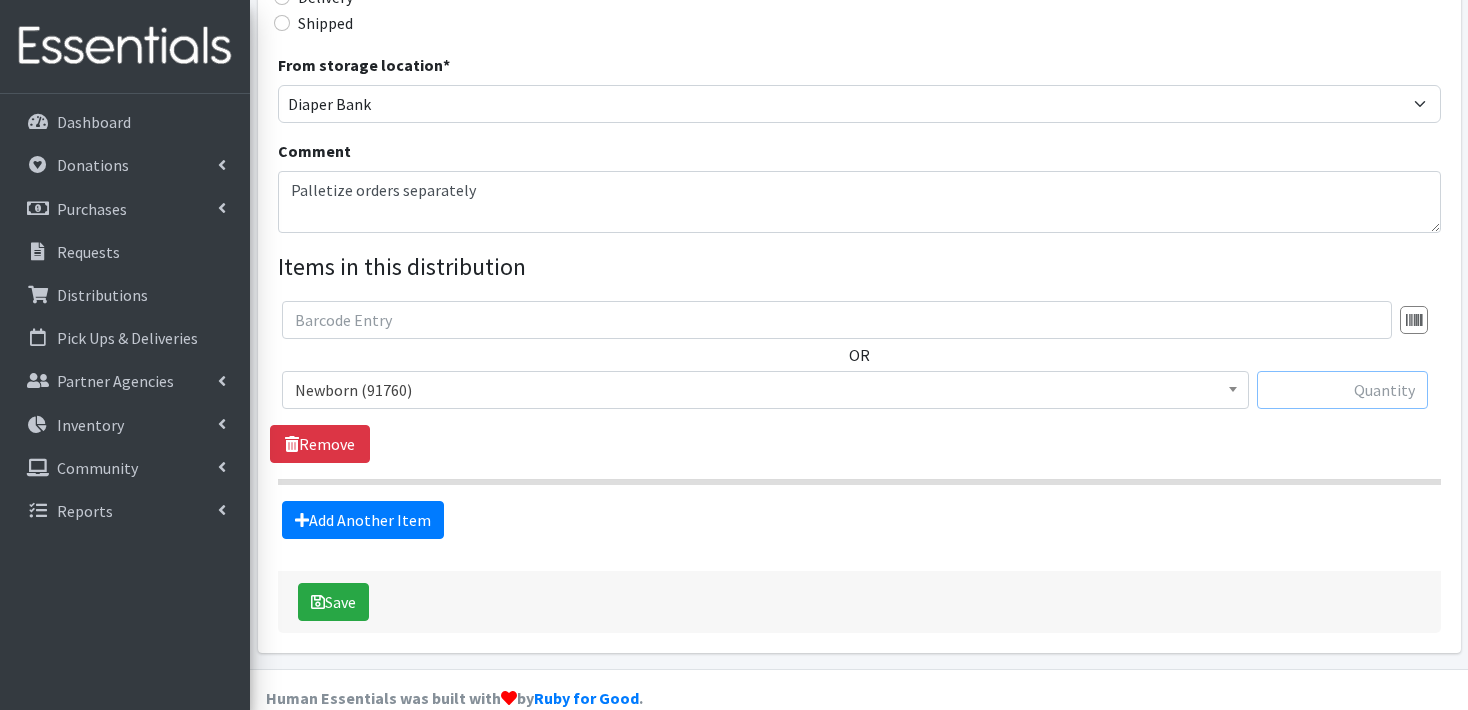 click at bounding box center (1342, 390) 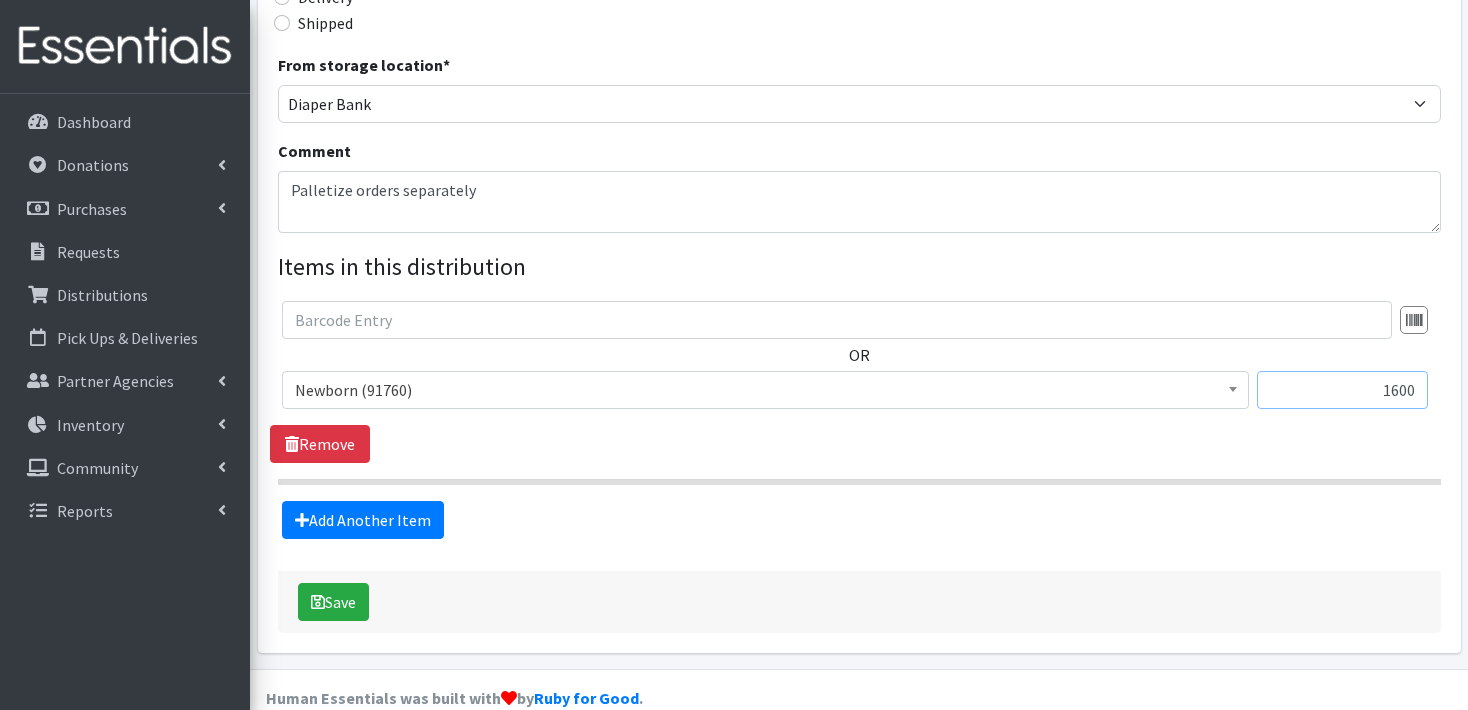scroll, scrollTop: 554, scrollLeft: 0, axis: vertical 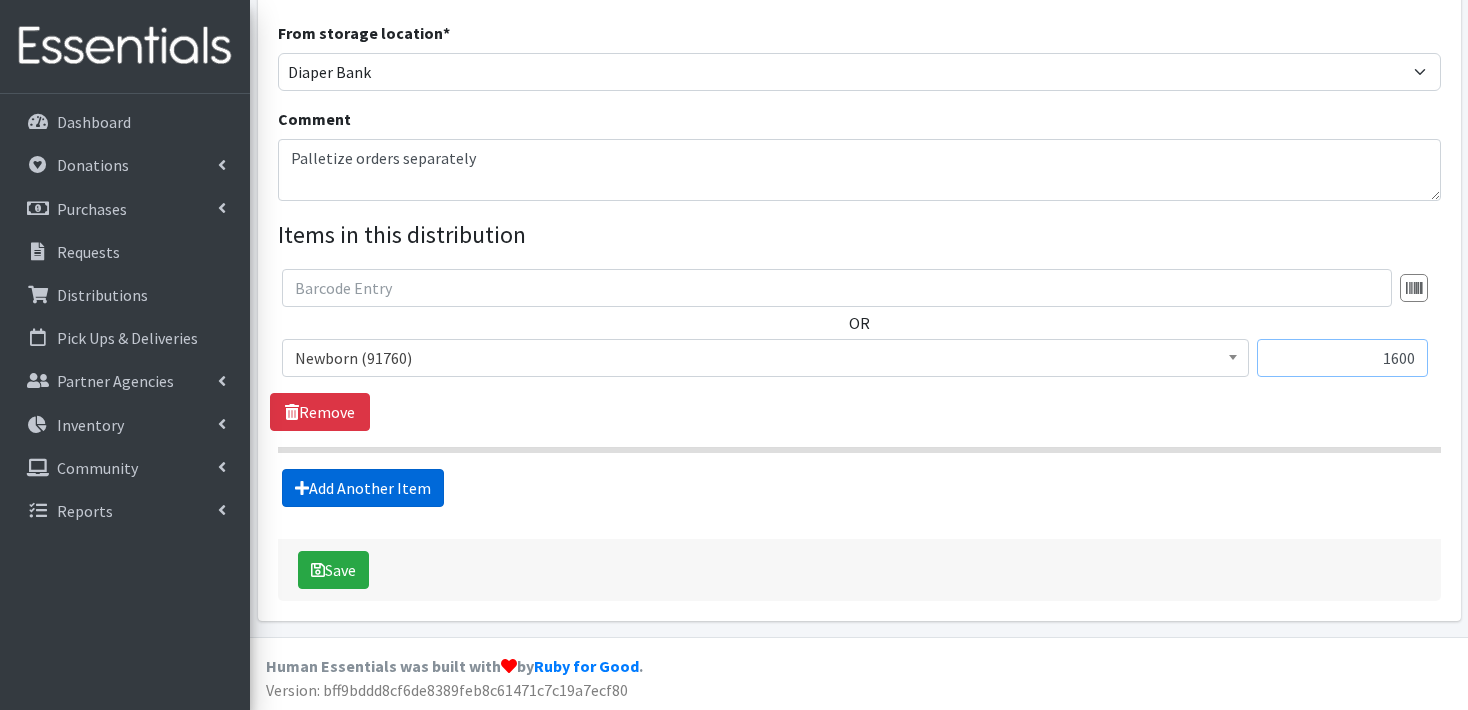 type on "1600" 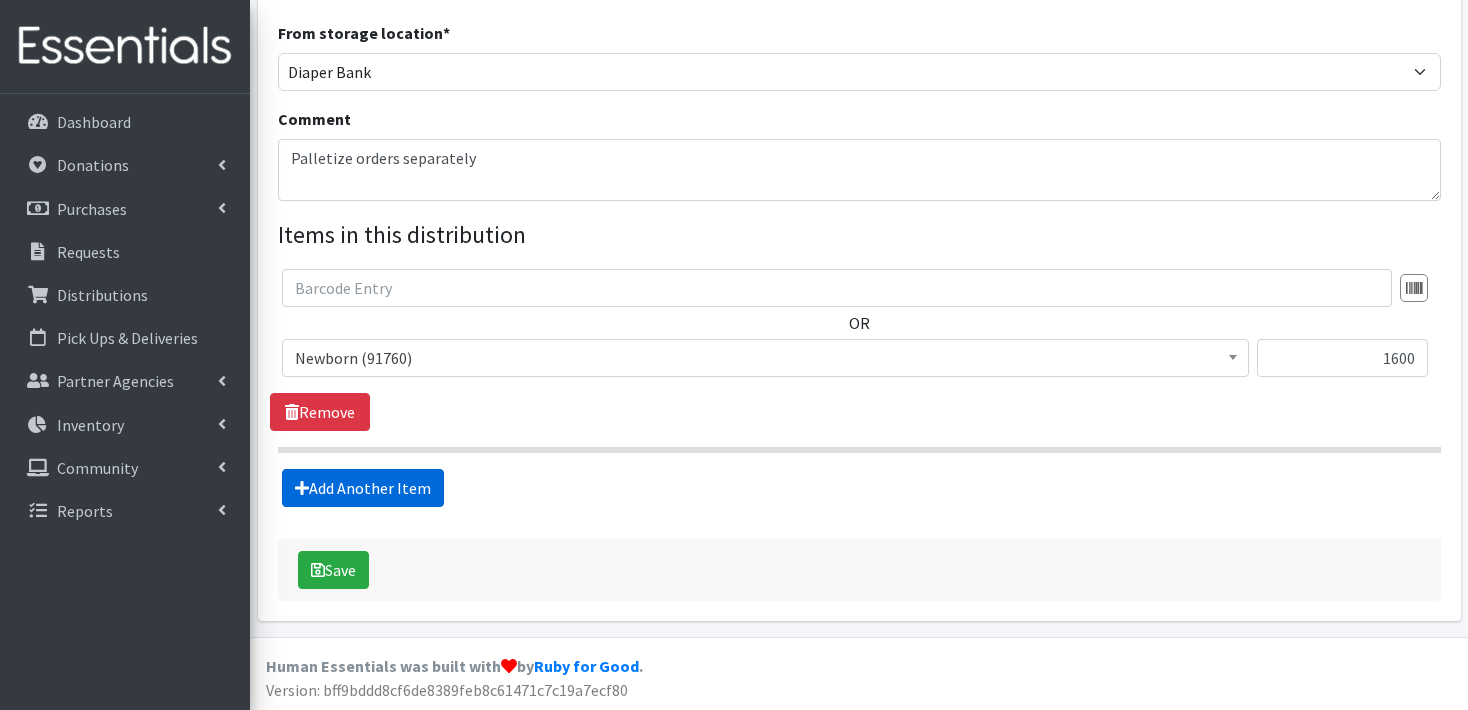 click on "Add Another Item" at bounding box center (363, 488) 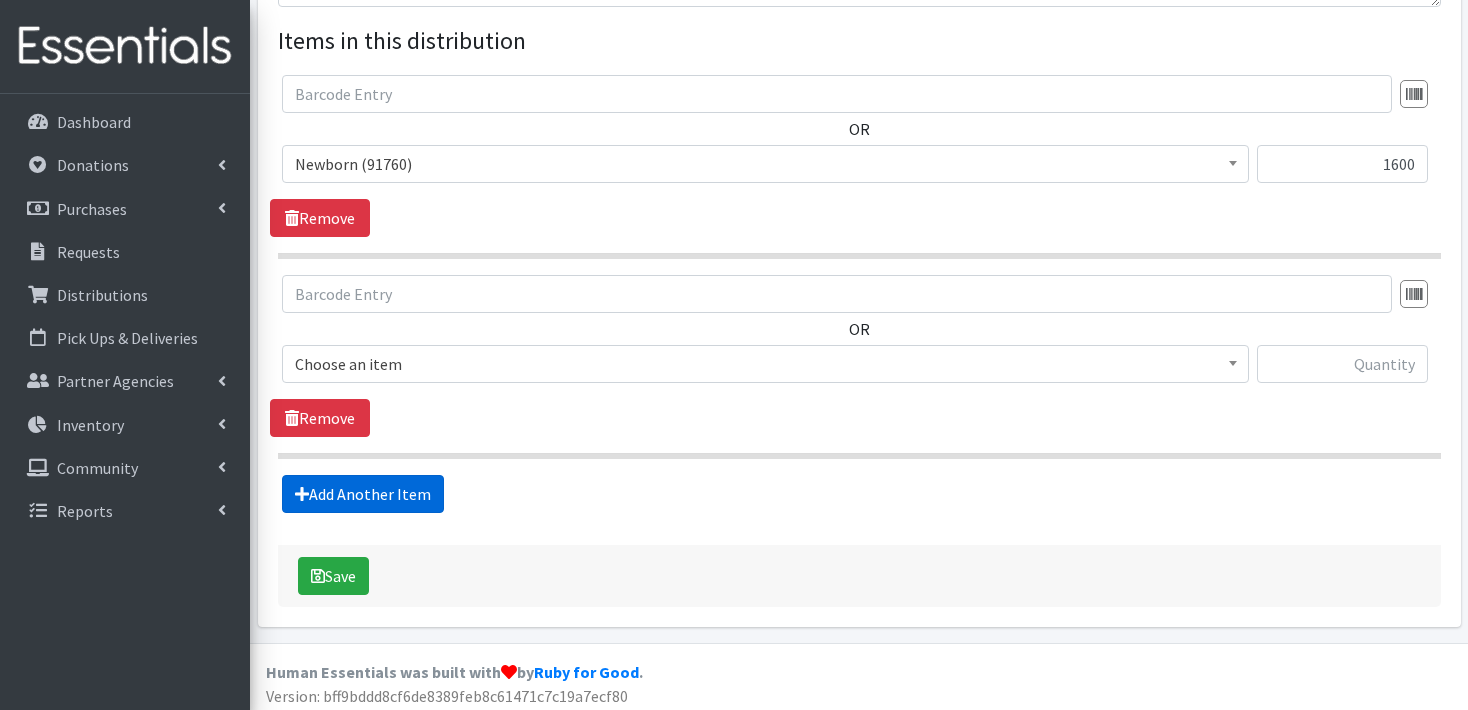 scroll, scrollTop: 753, scrollLeft: 0, axis: vertical 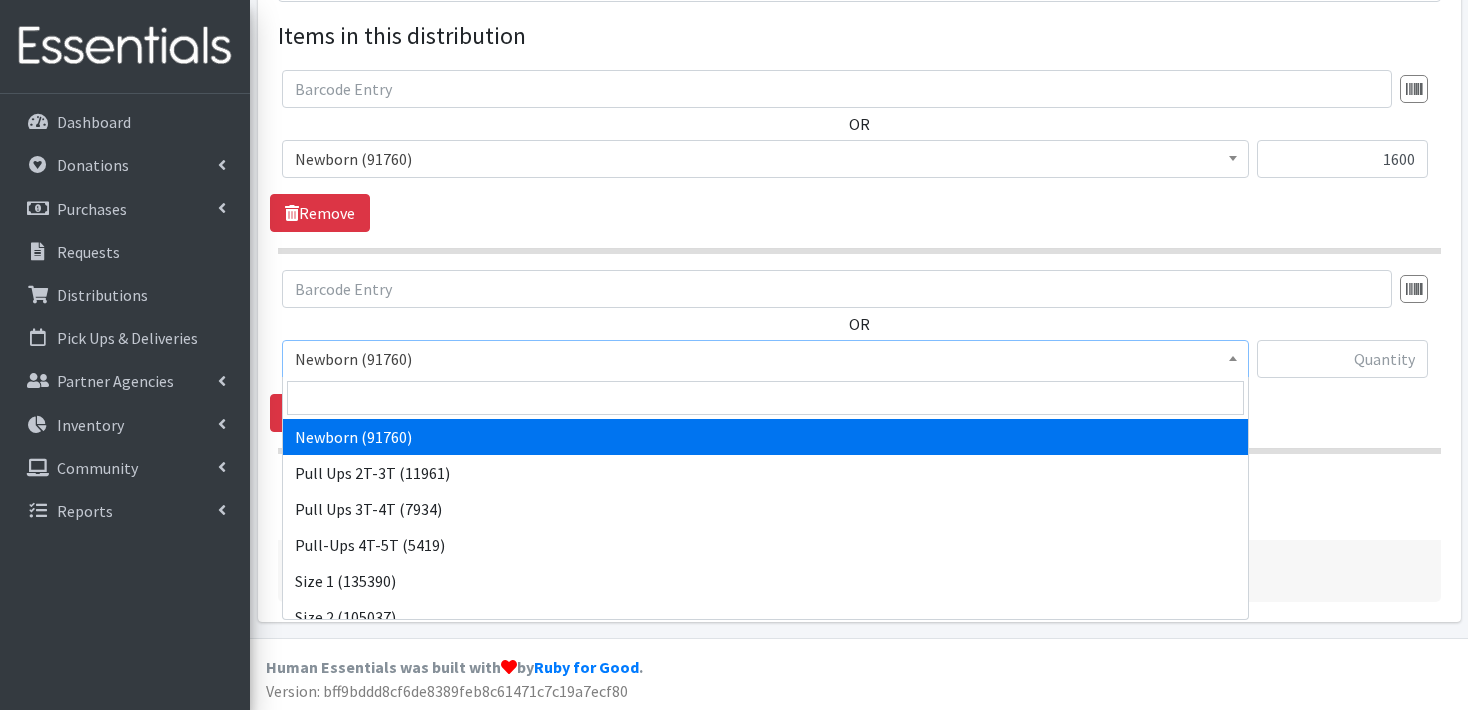 click at bounding box center [1233, 358] 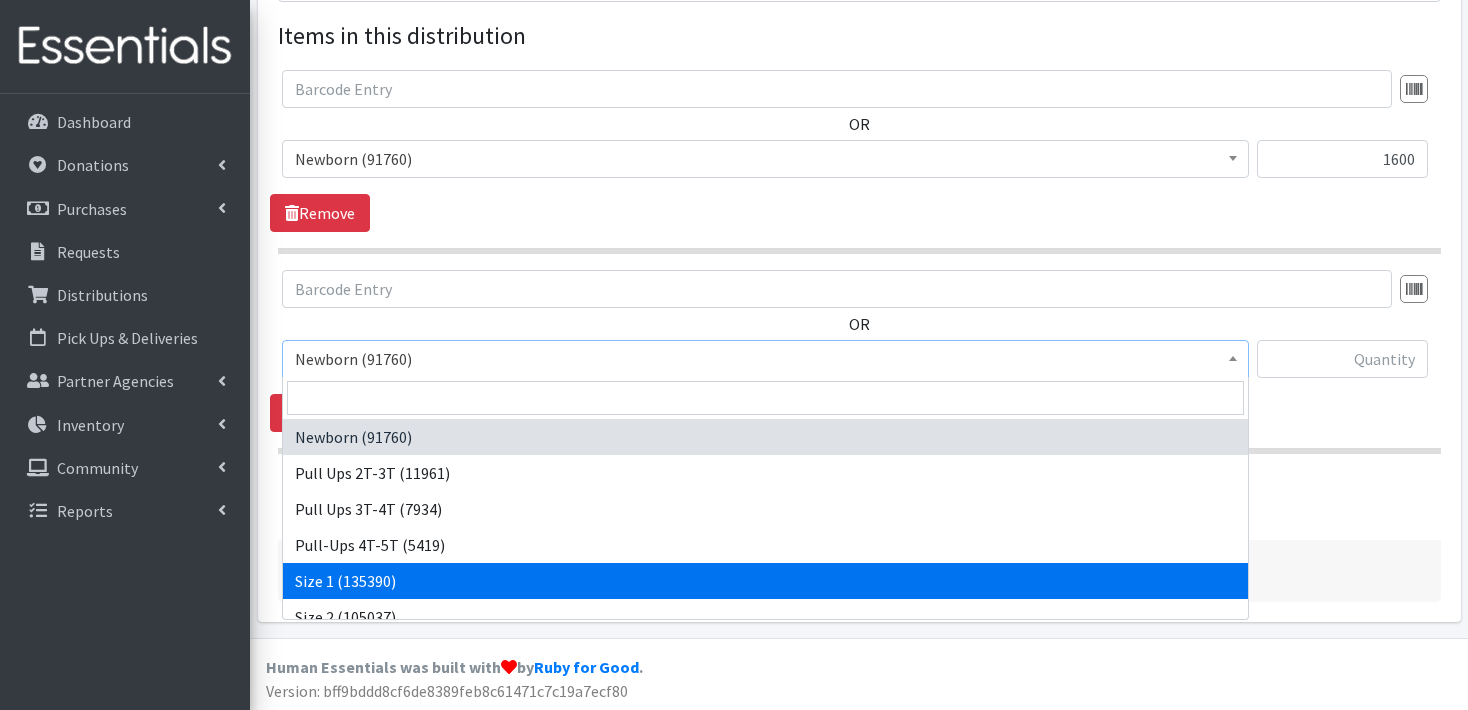 select on "3682" 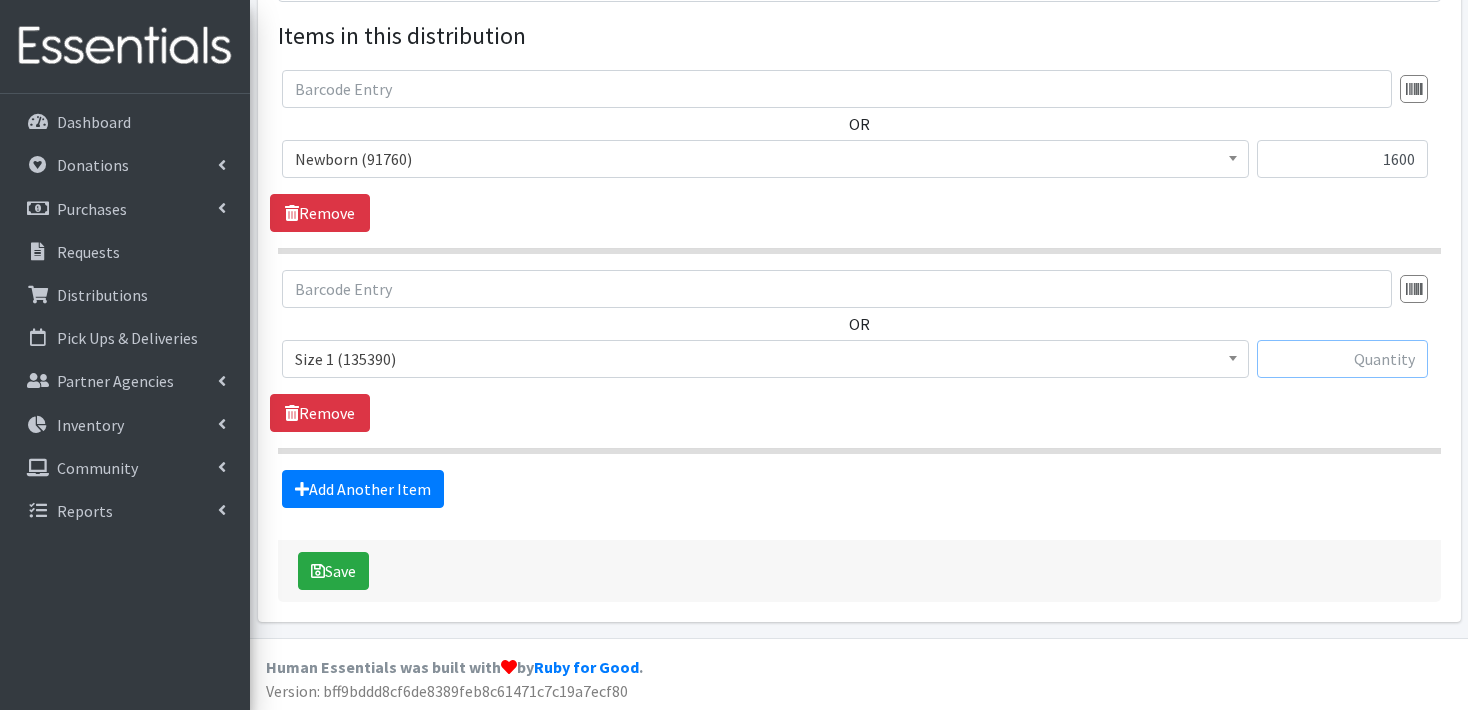 click at bounding box center (1342, 359) 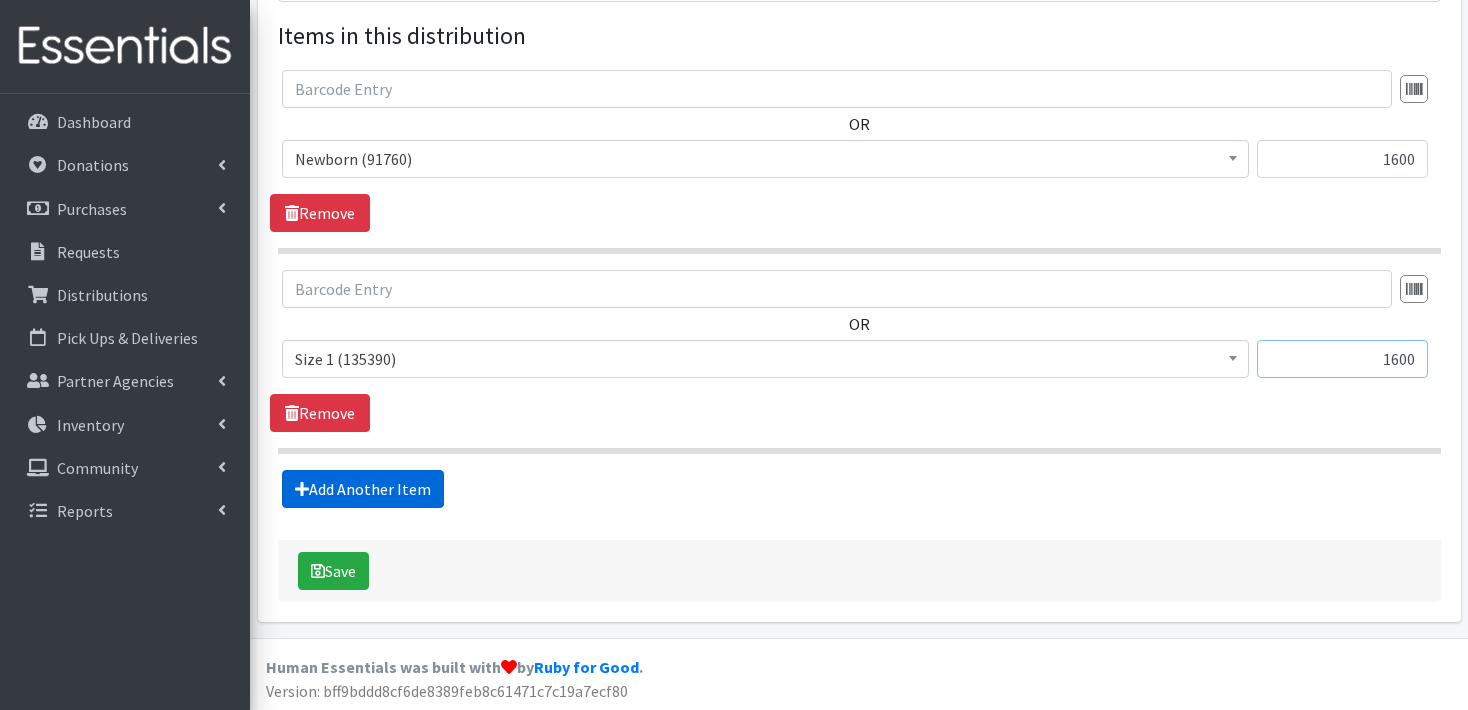 type on "1600" 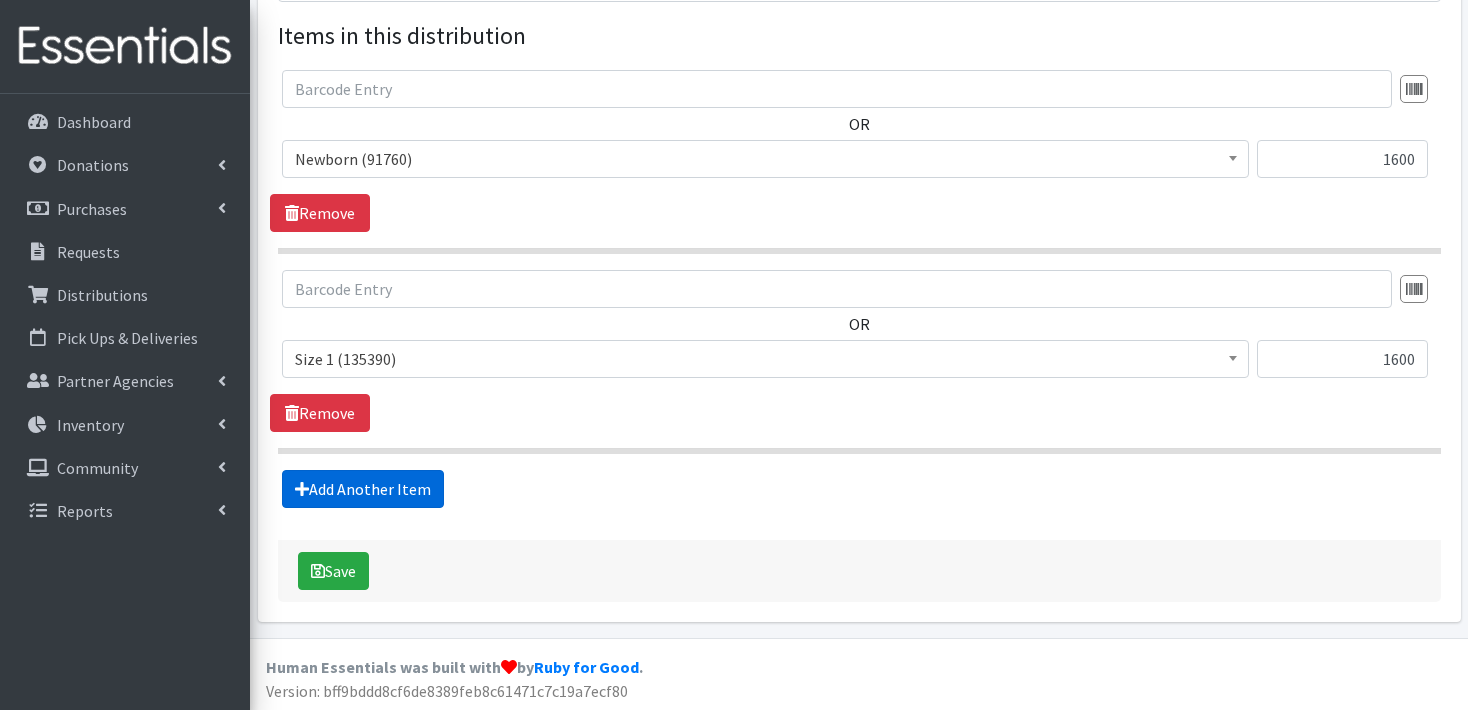 click on "Add Another Item" at bounding box center (363, 489) 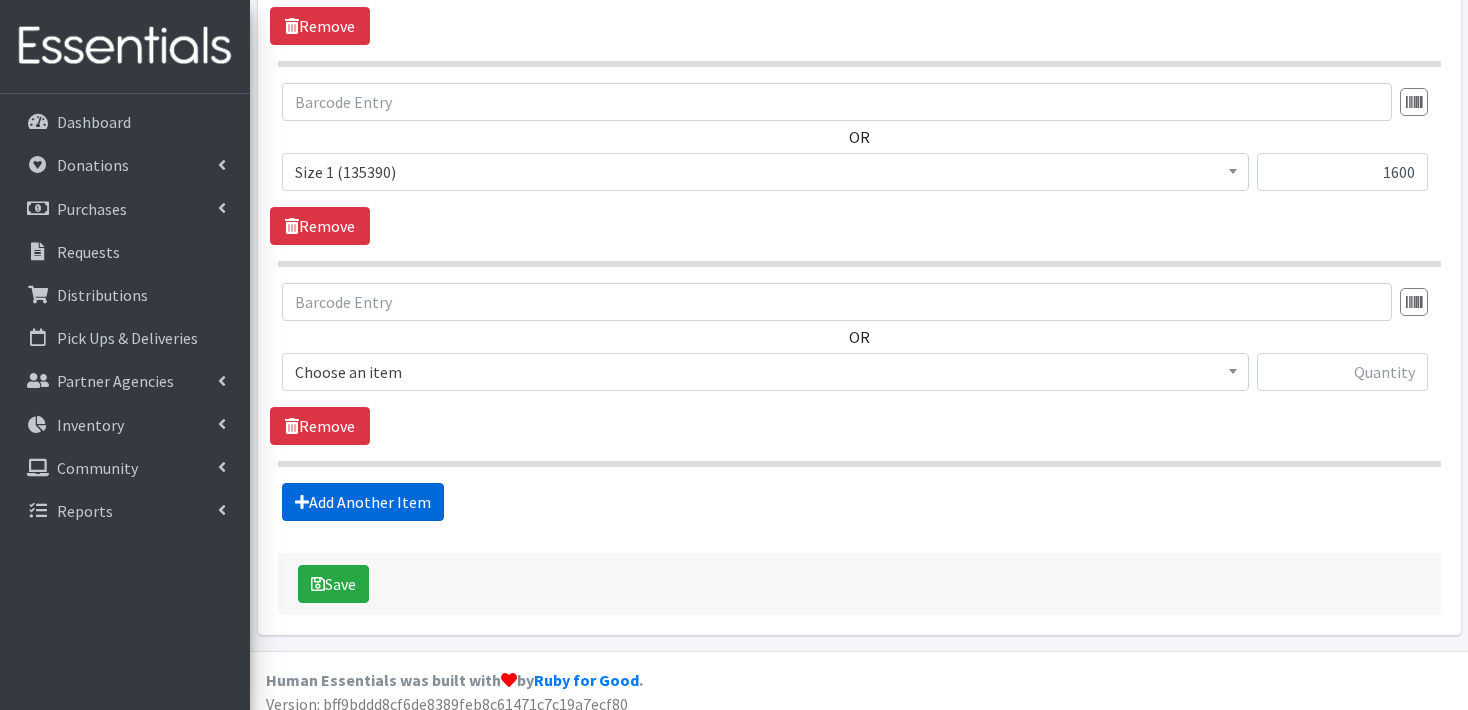 scroll, scrollTop: 952, scrollLeft: 0, axis: vertical 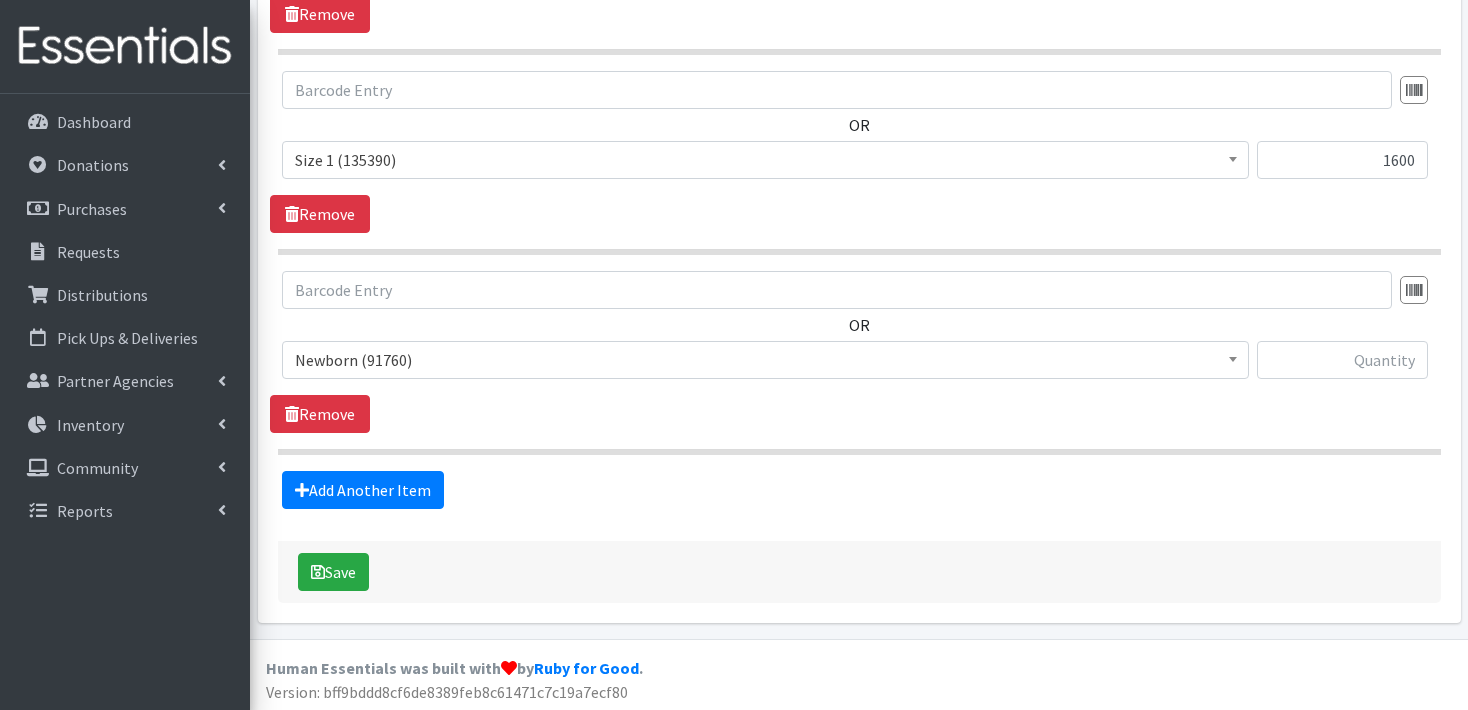 click at bounding box center (1233, 357) 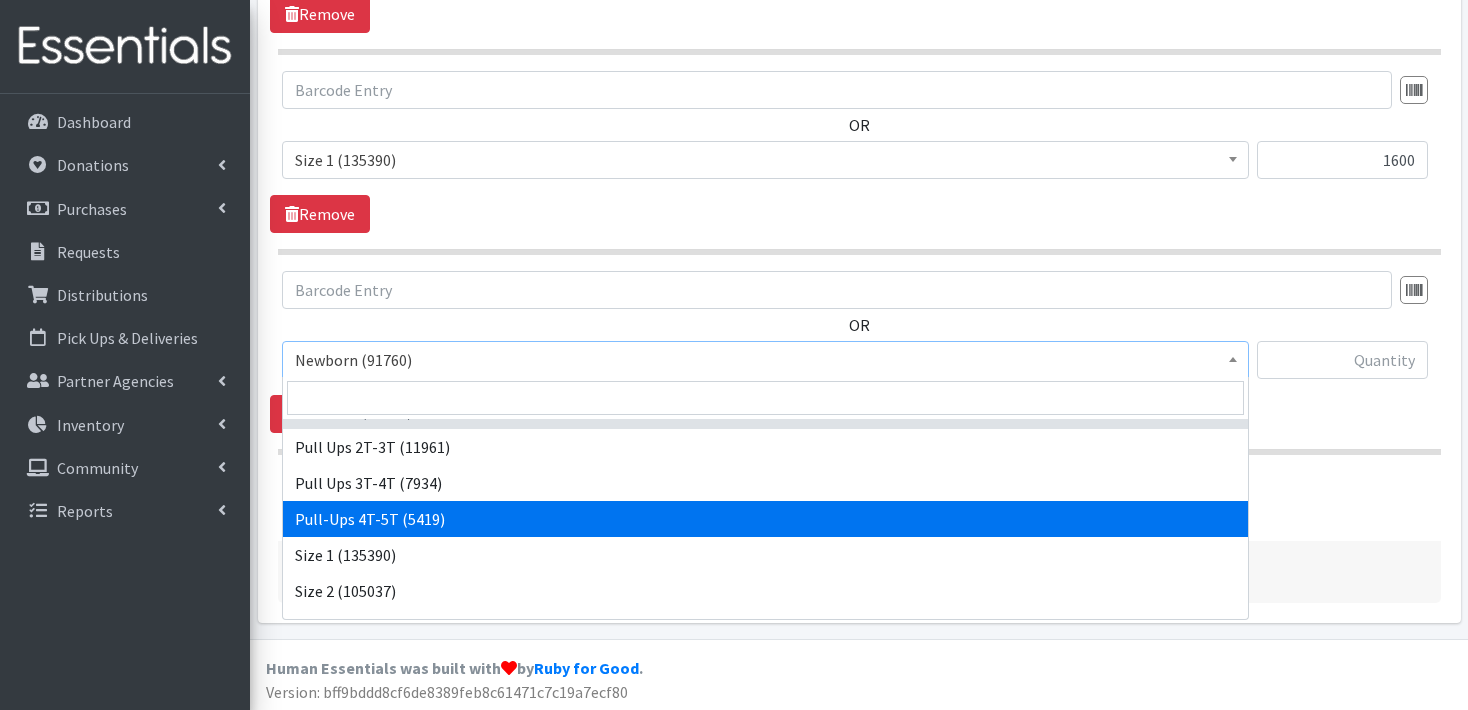 scroll, scrollTop: 40, scrollLeft: 0, axis: vertical 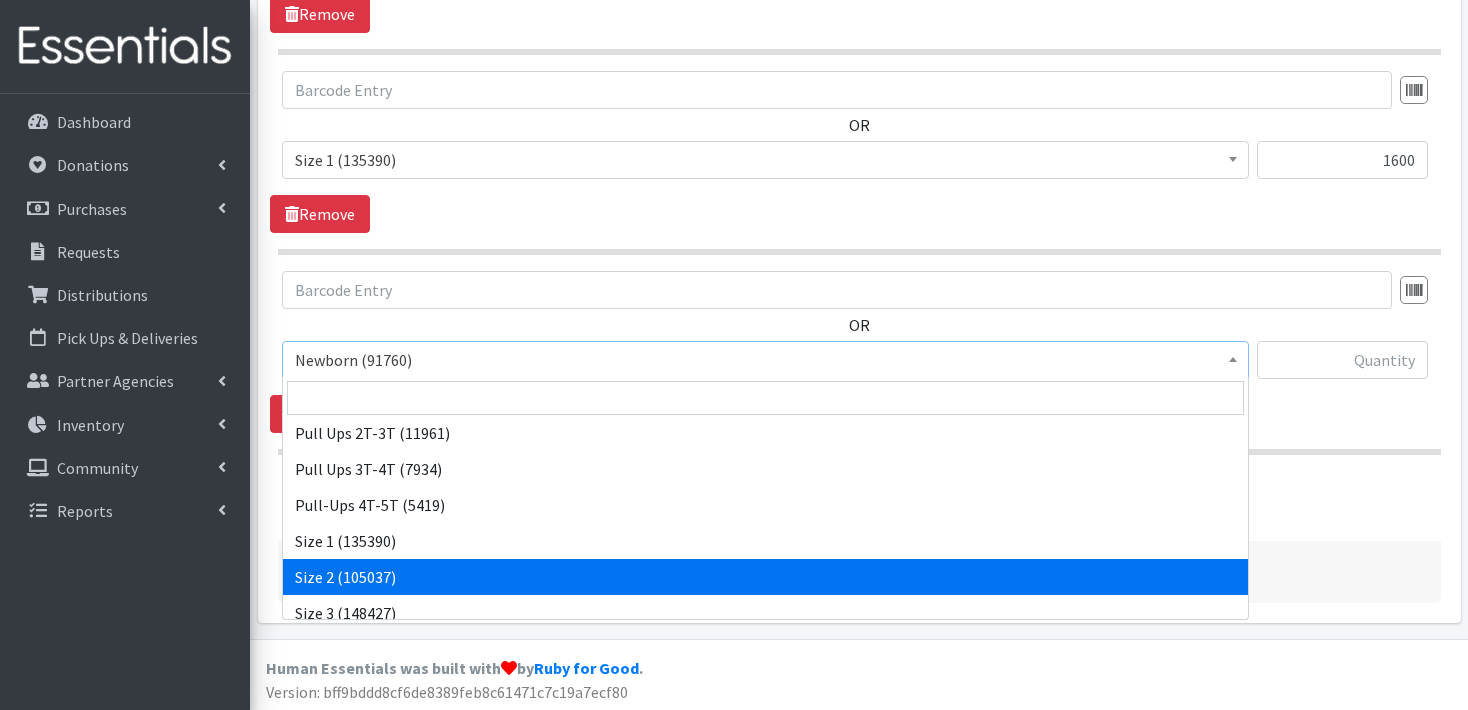 select on "3683" 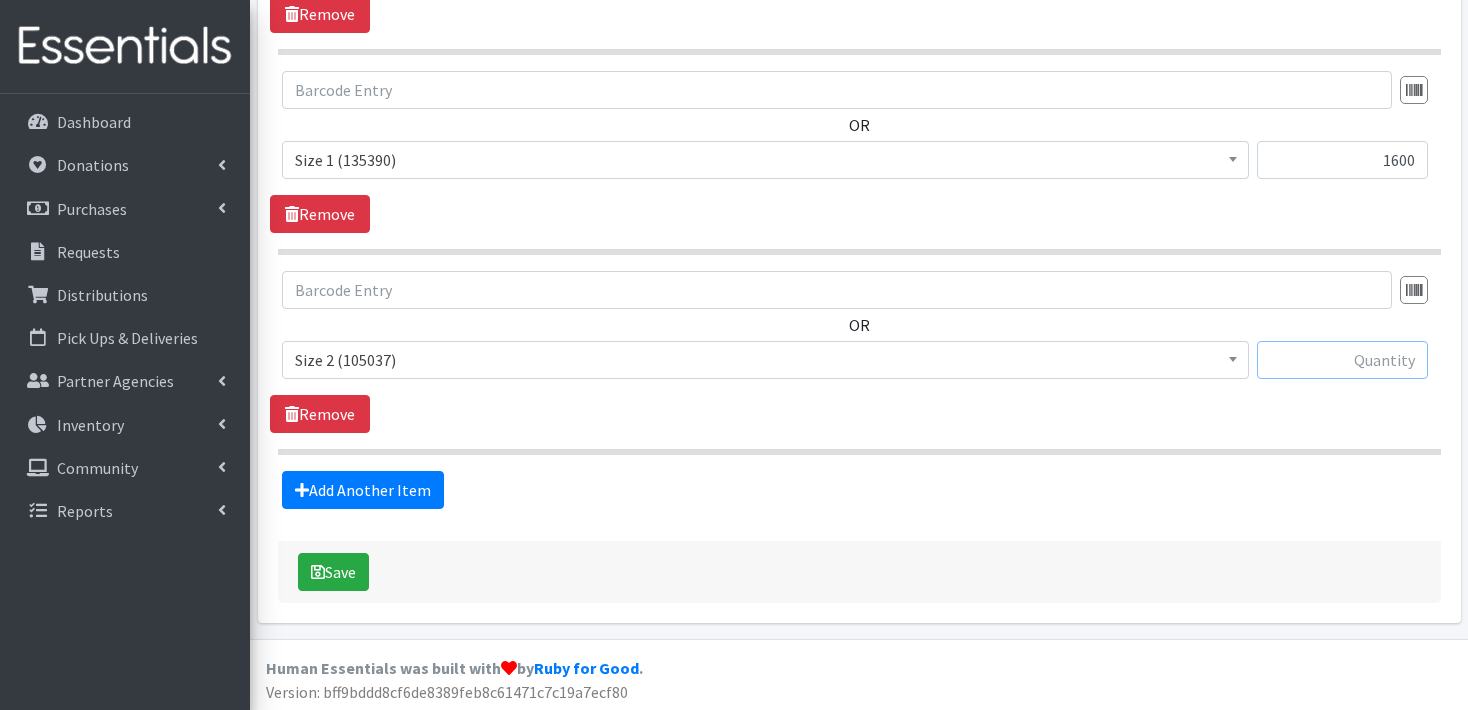 click at bounding box center (1342, 360) 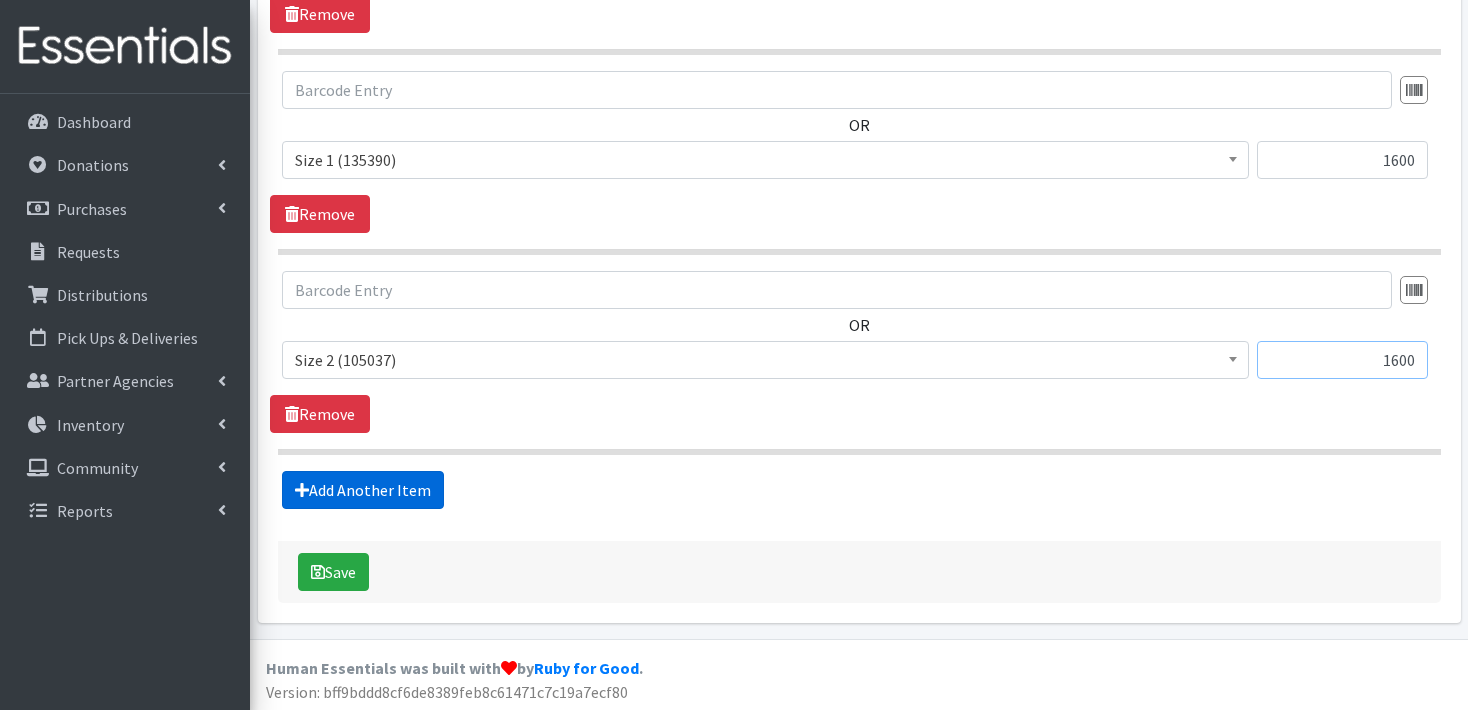 type on "1600" 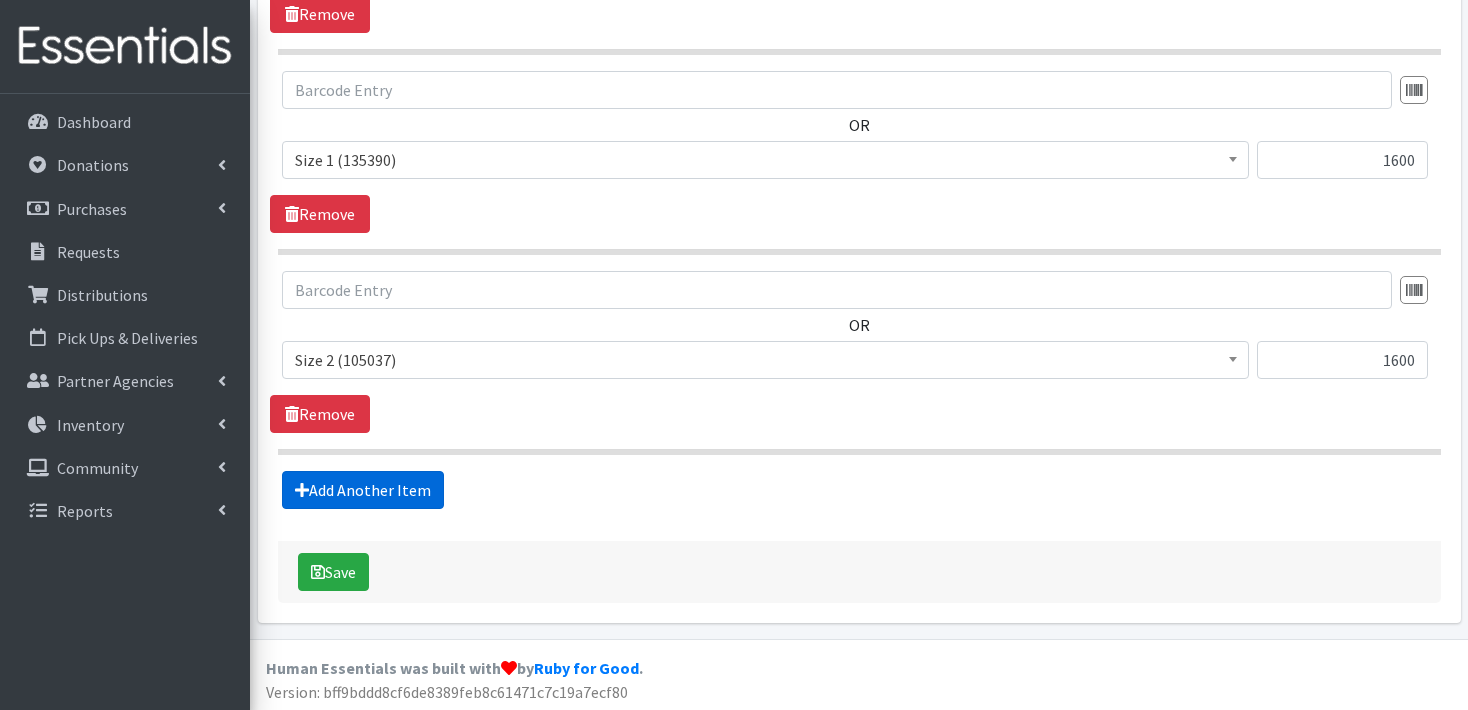 click on "Add Another Item" at bounding box center (363, 490) 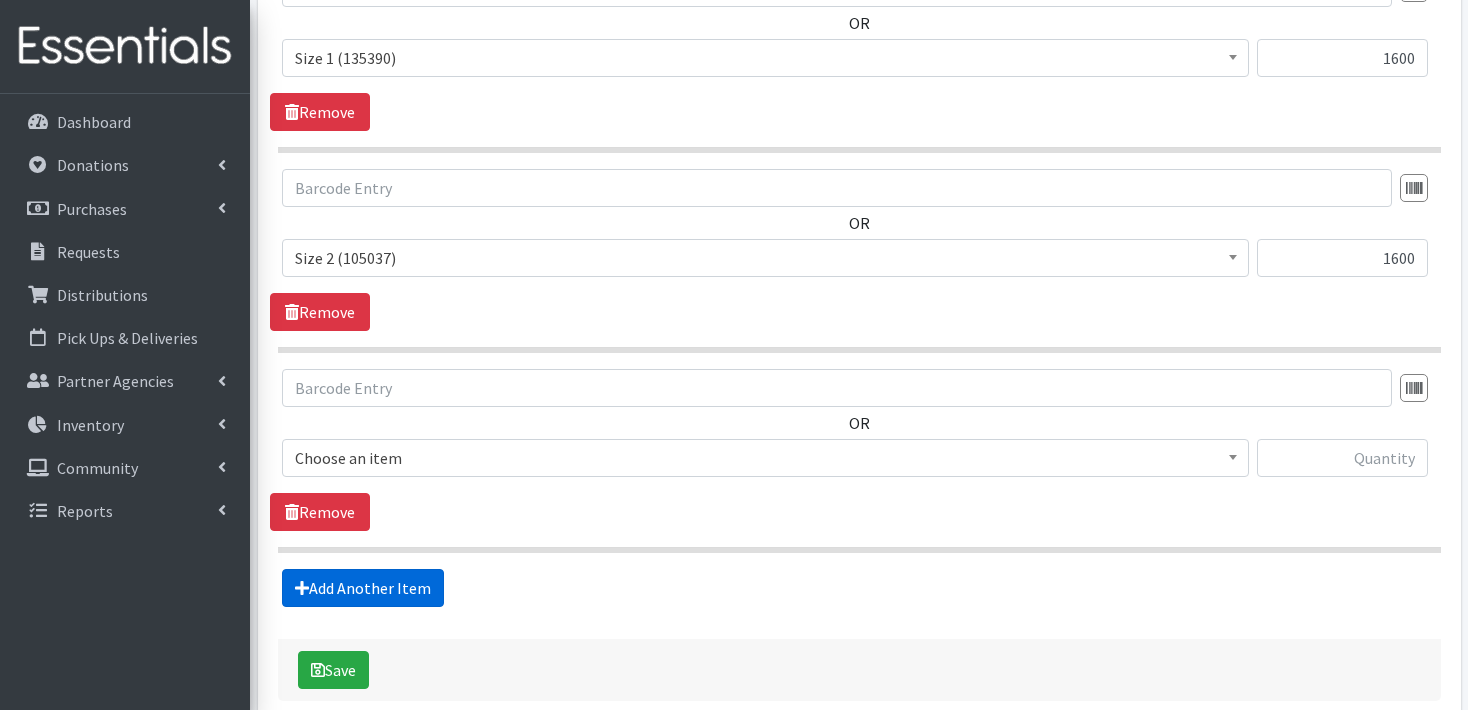 scroll, scrollTop: 1152, scrollLeft: 0, axis: vertical 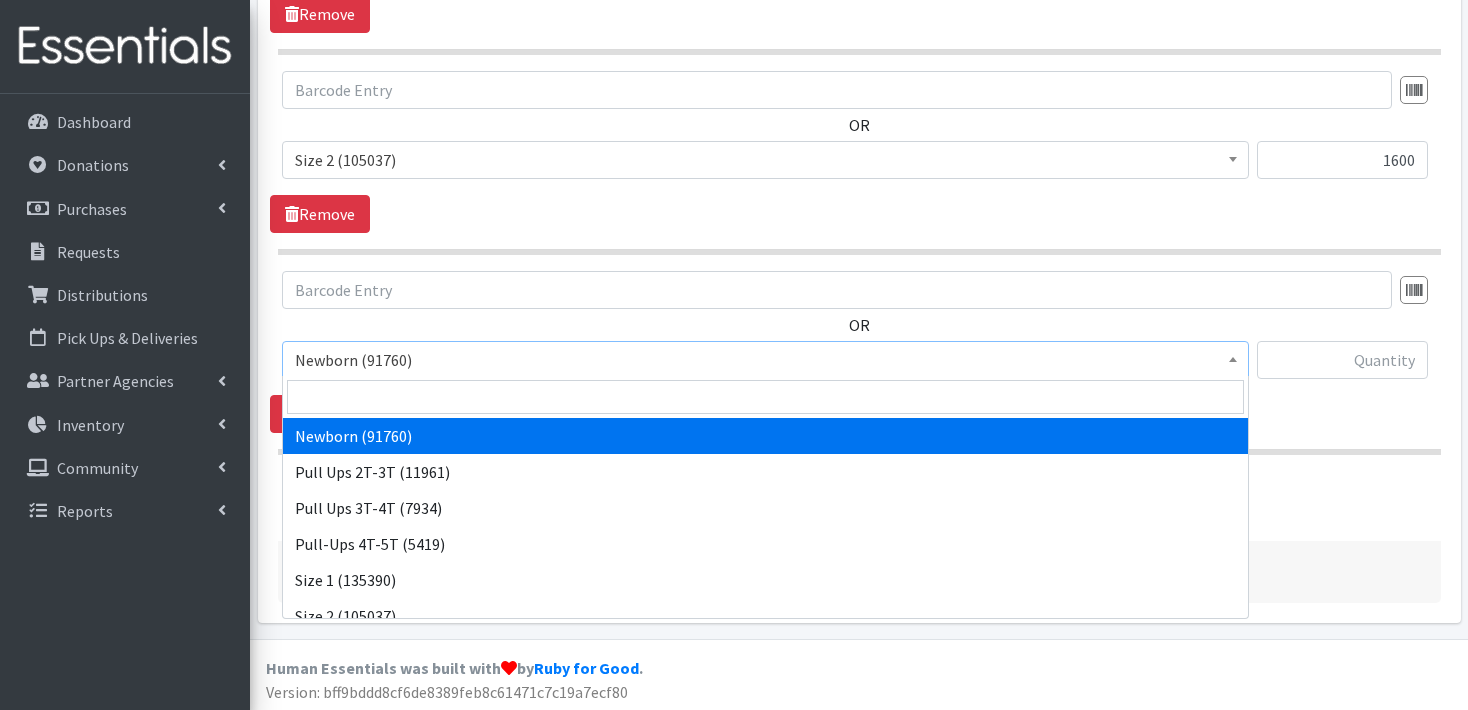 click at bounding box center (1233, 359) 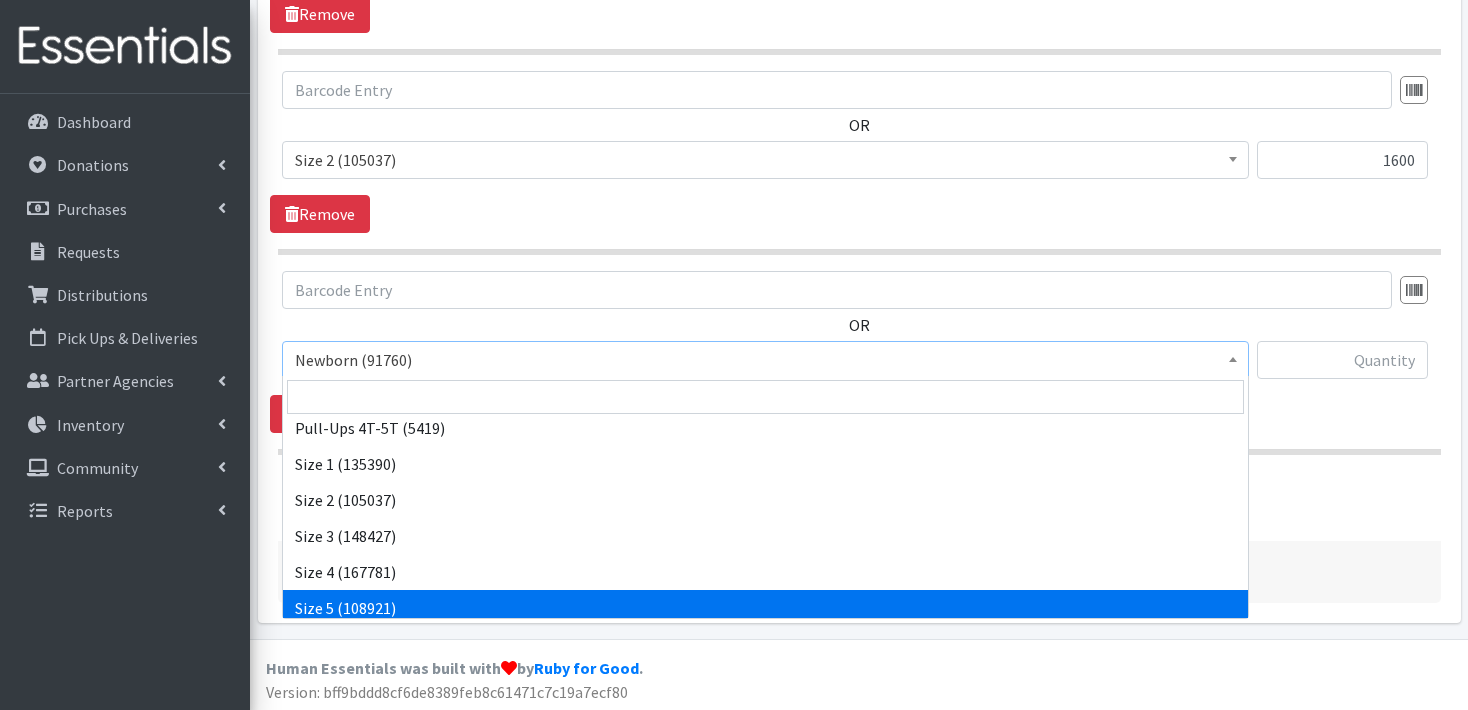 scroll, scrollTop: 120, scrollLeft: 0, axis: vertical 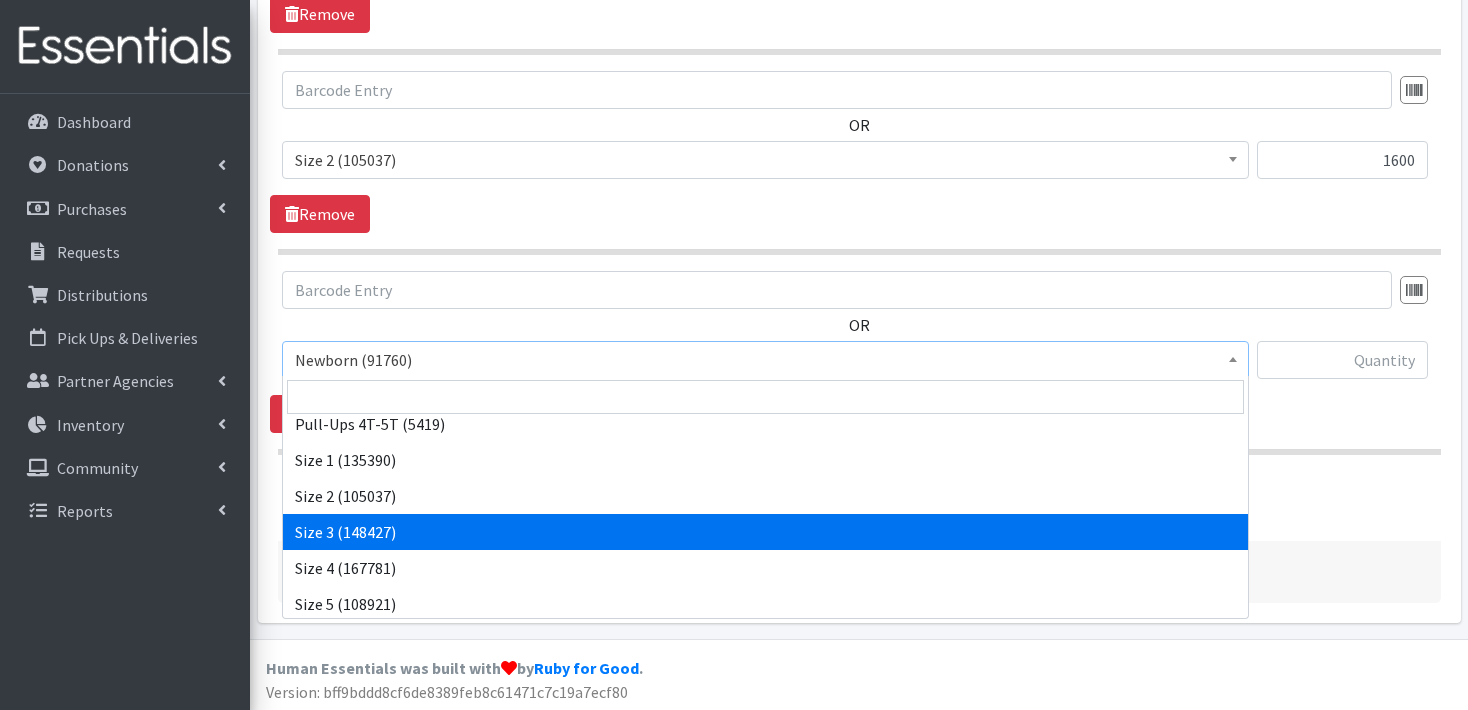 select on "3684" 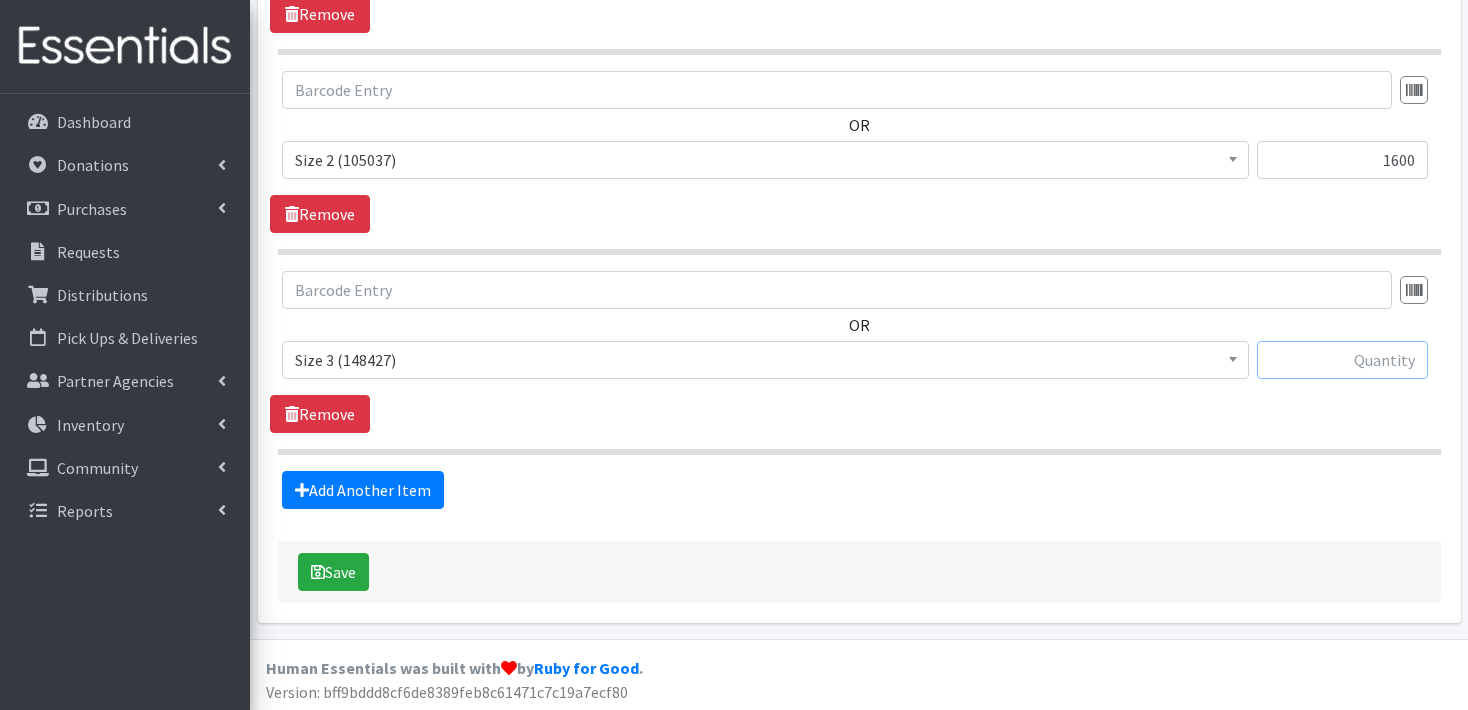 click at bounding box center (1342, 360) 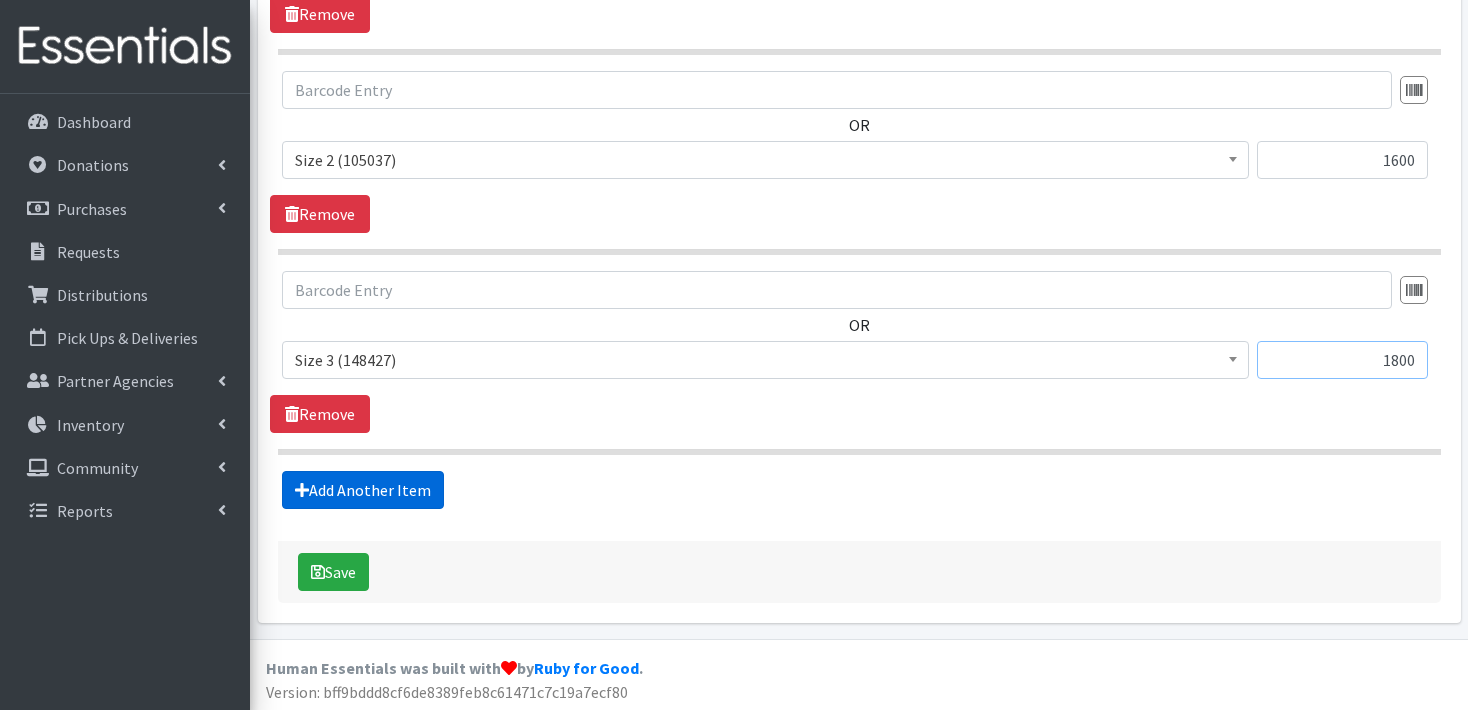 type on "1800" 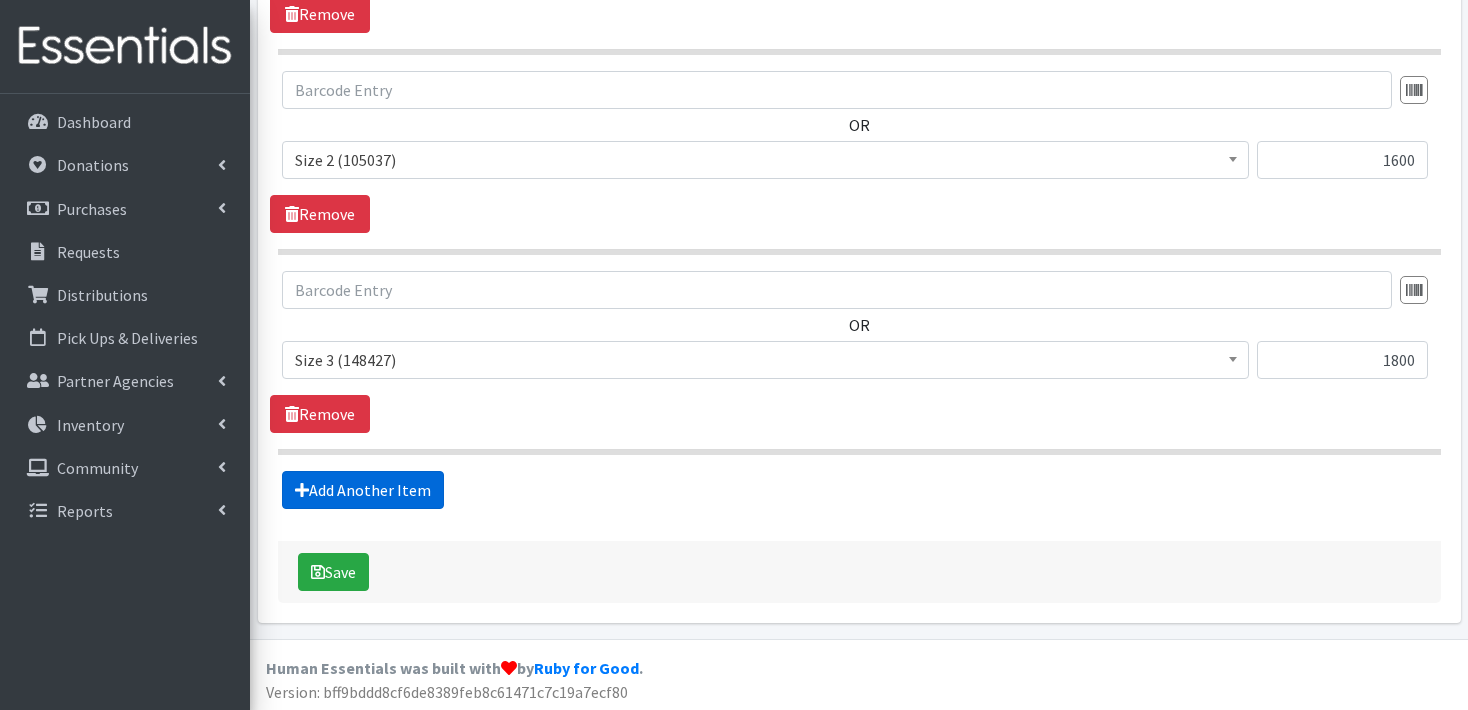click on "Add Another Item" at bounding box center [363, 490] 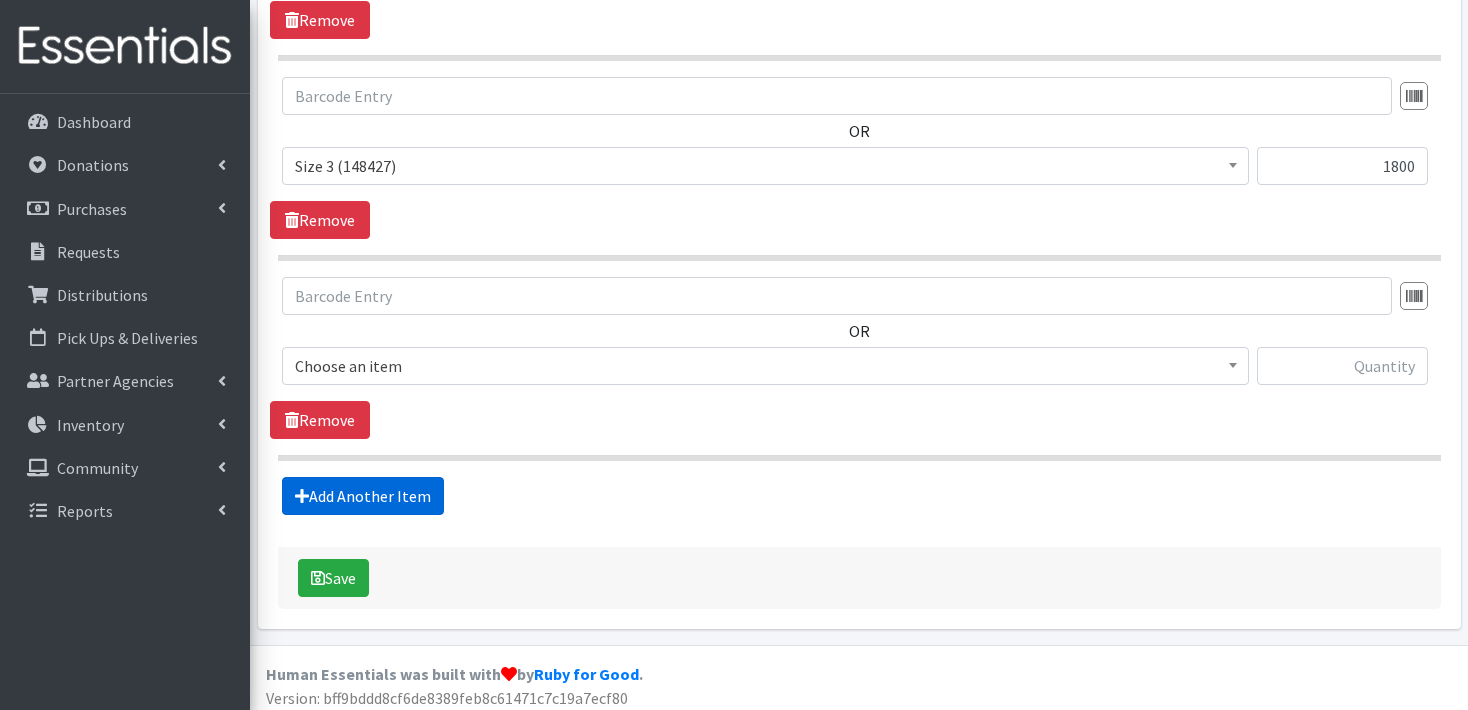 scroll, scrollTop: 1352, scrollLeft: 0, axis: vertical 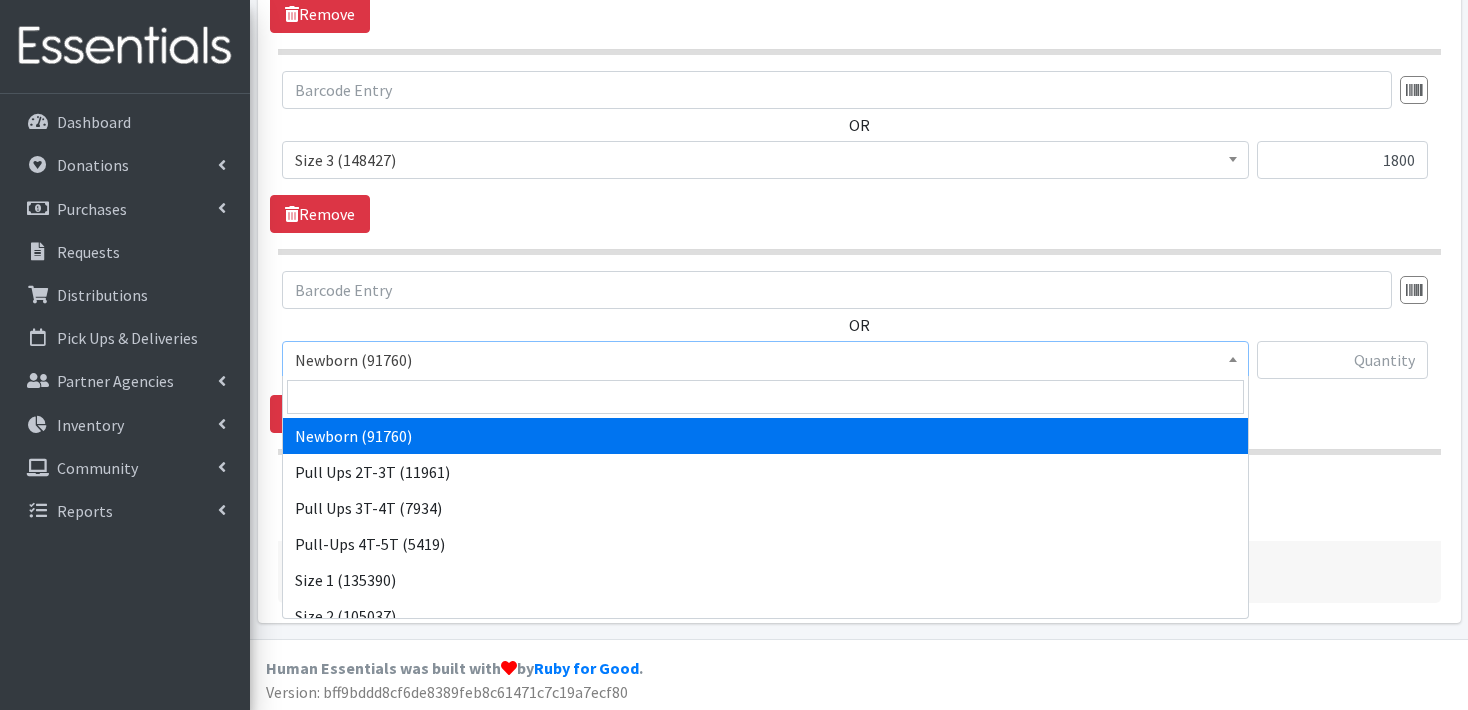 click at bounding box center (1233, 357) 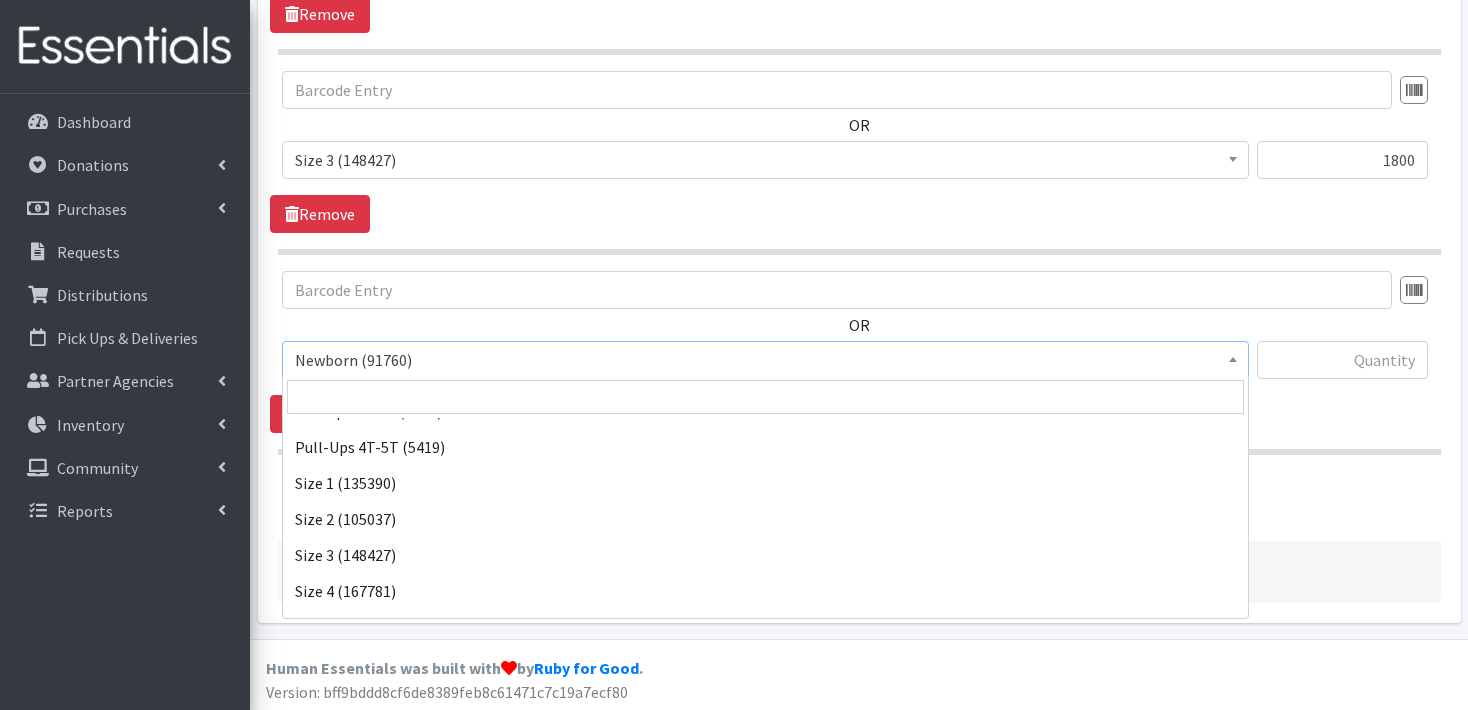 scroll, scrollTop: 120, scrollLeft: 0, axis: vertical 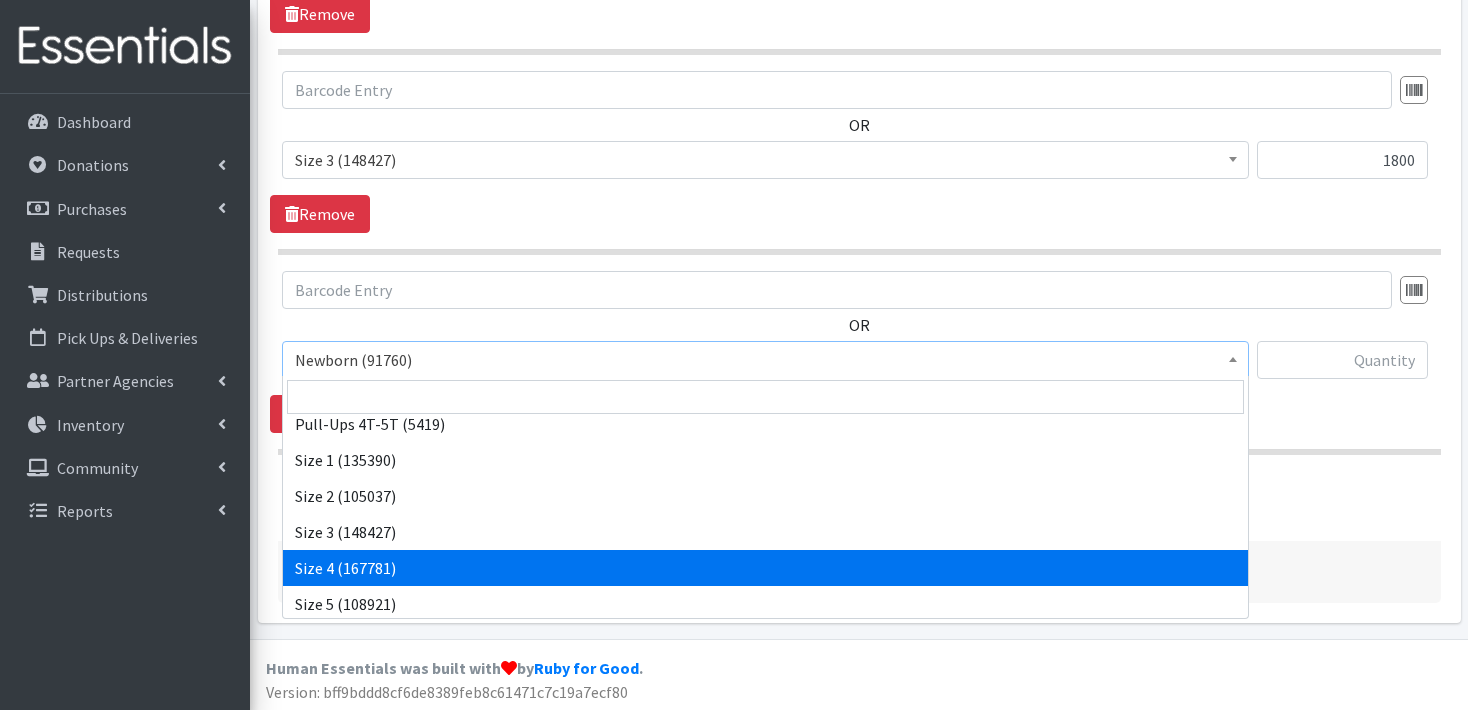select on "3685" 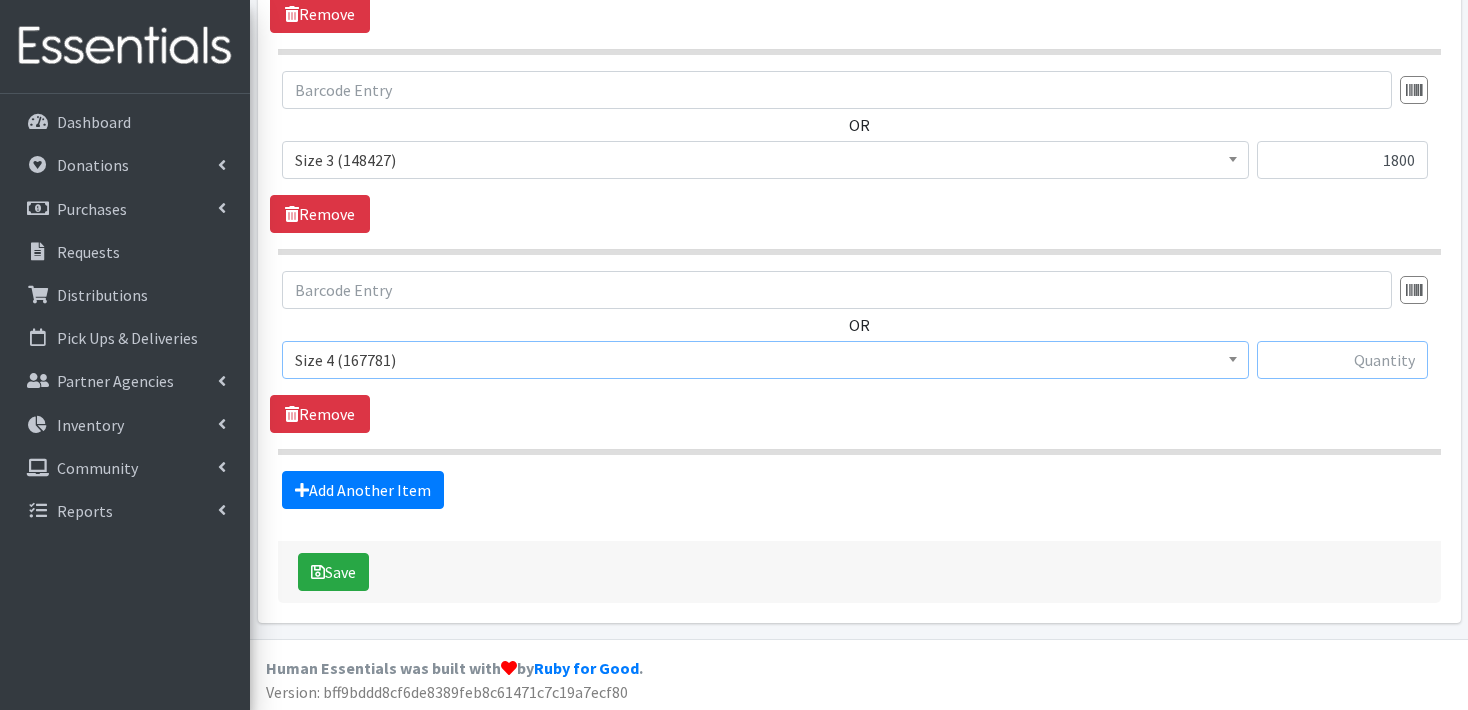 click at bounding box center (1342, 360) 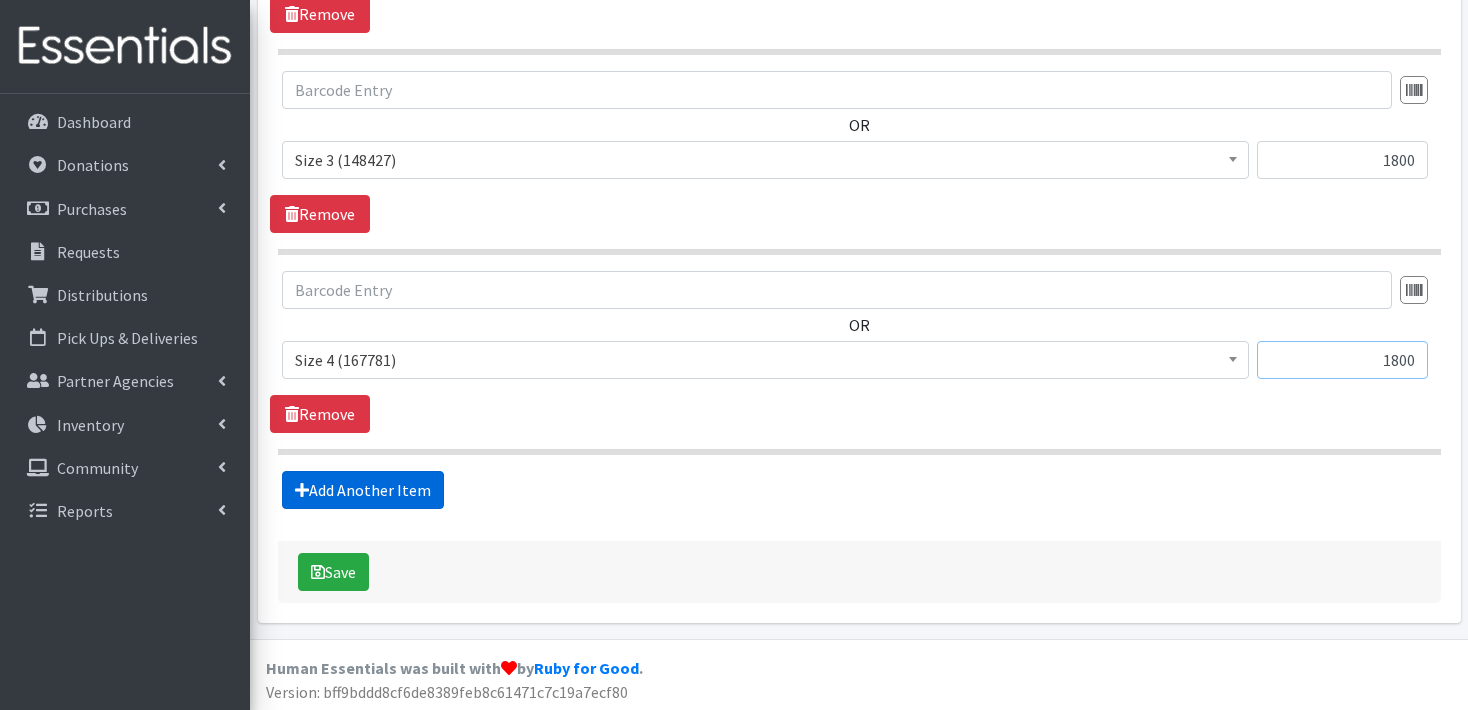 type on "1800" 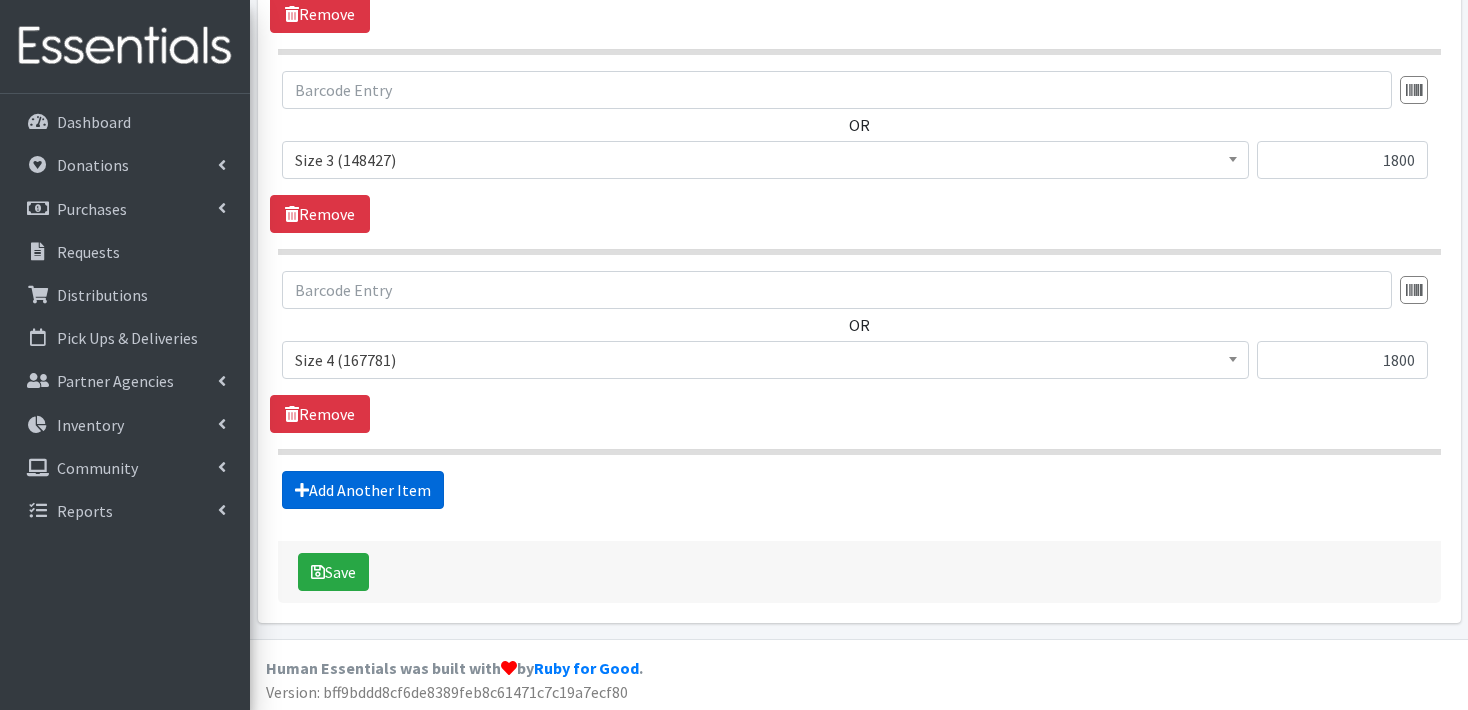 click on "Add Another Item" at bounding box center (363, 490) 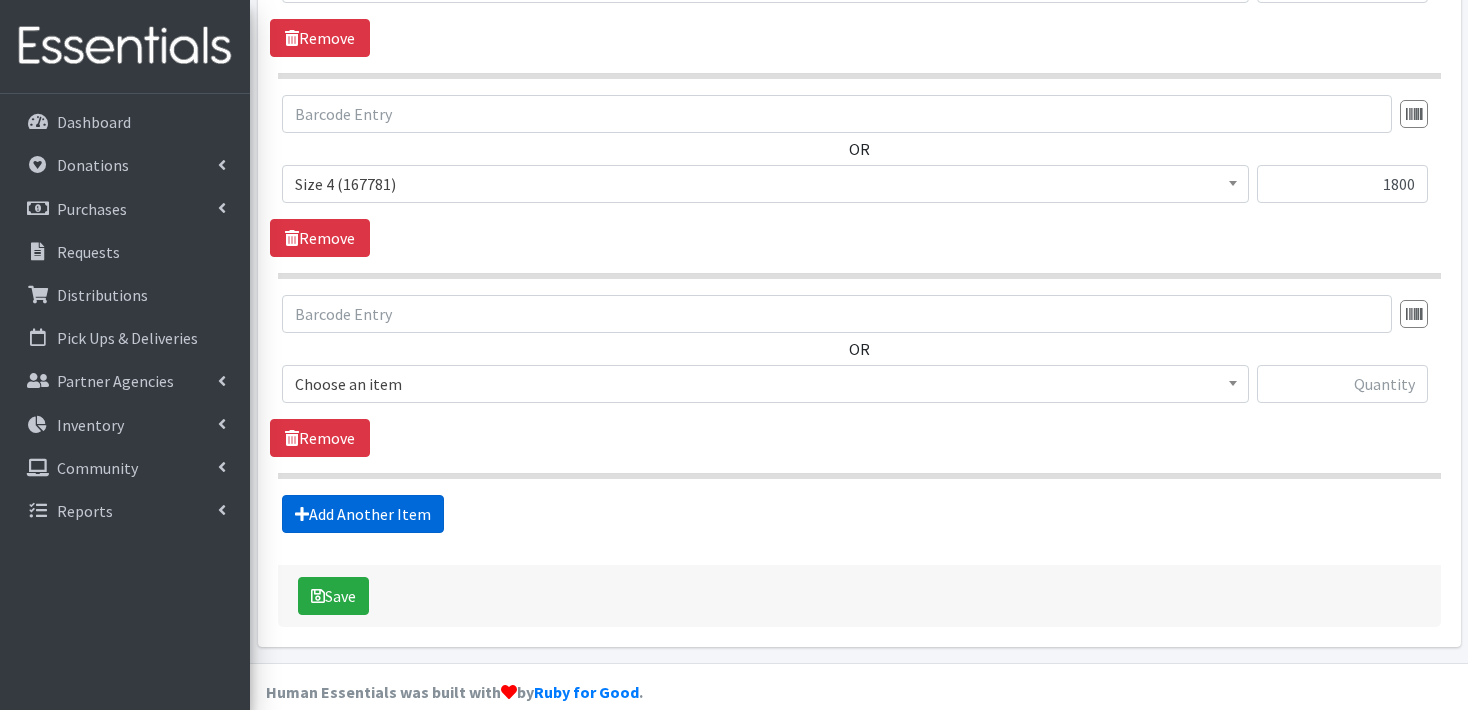 scroll, scrollTop: 1551, scrollLeft: 0, axis: vertical 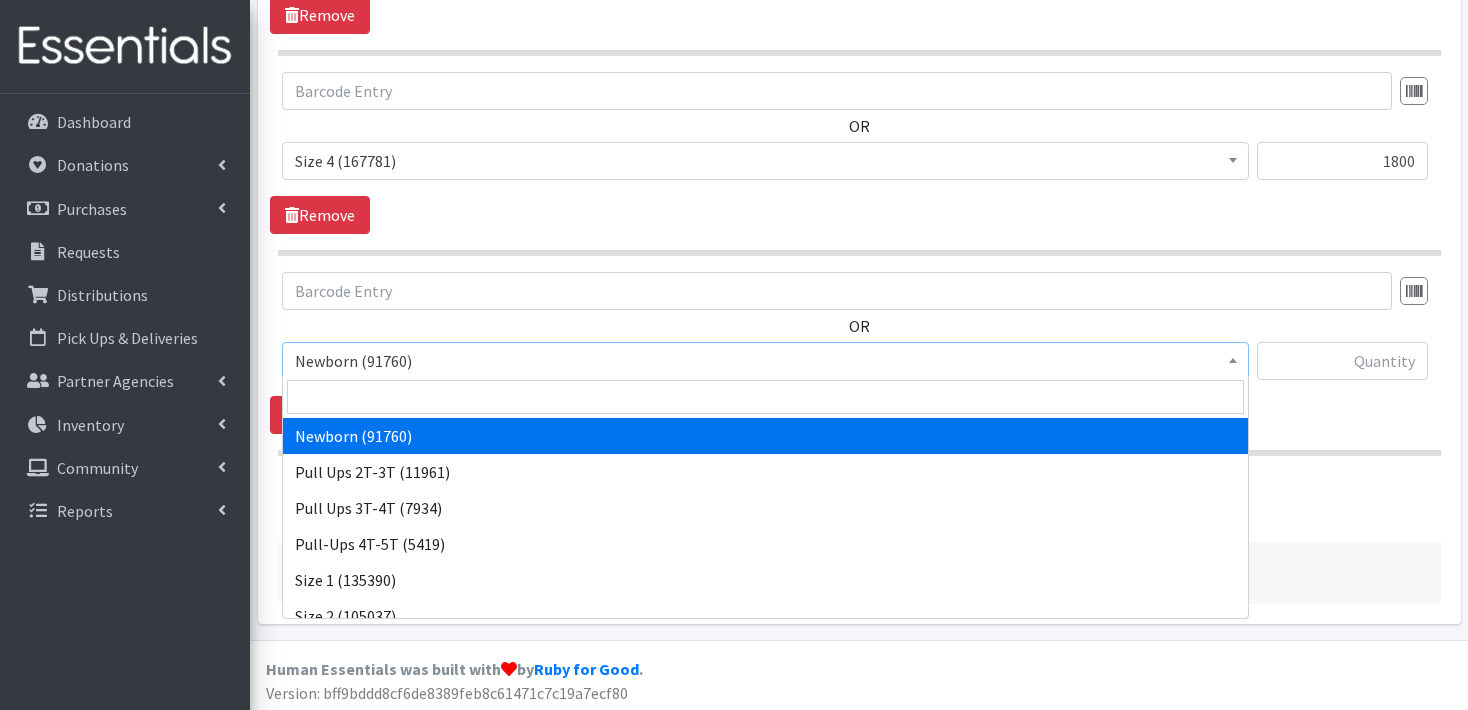 click at bounding box center (1233, 358) 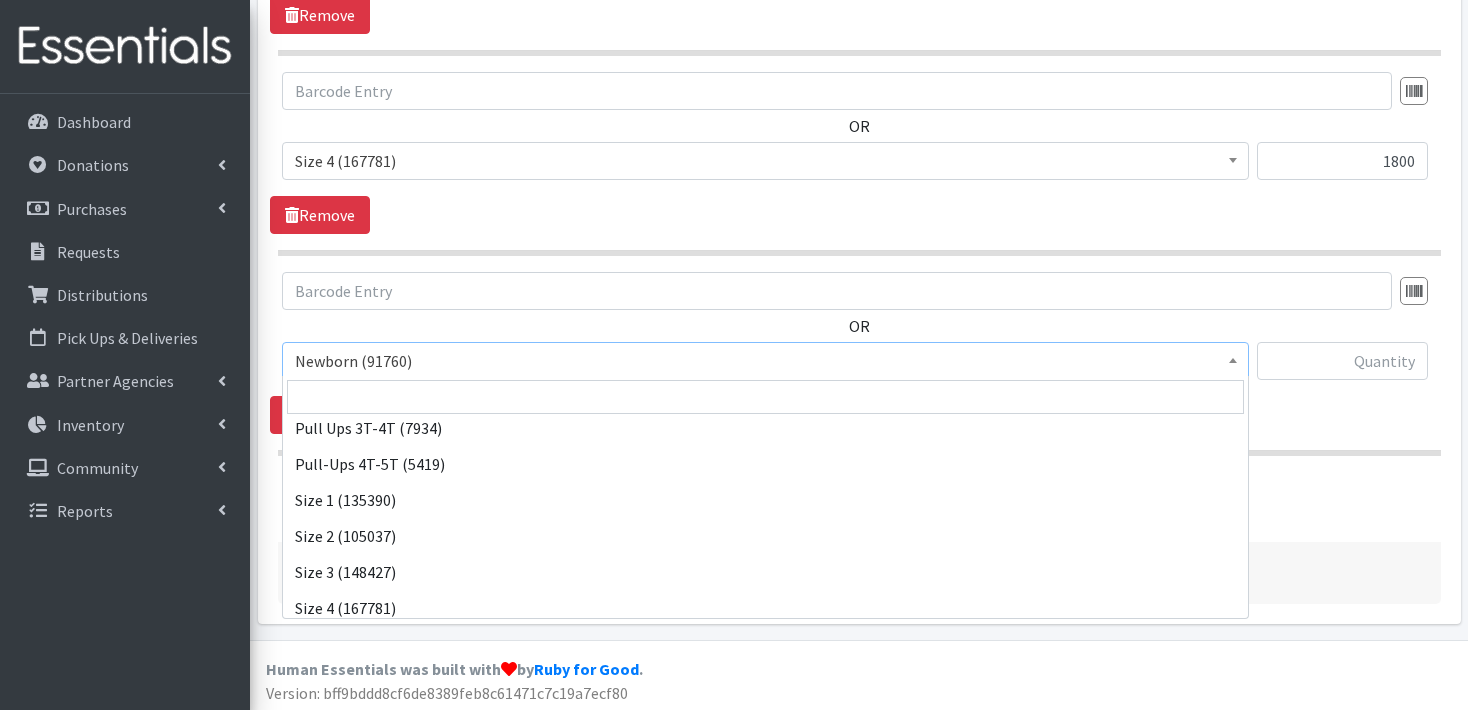 scroll, scrollTop: 120, scrollLeft: 0, axis: vertical 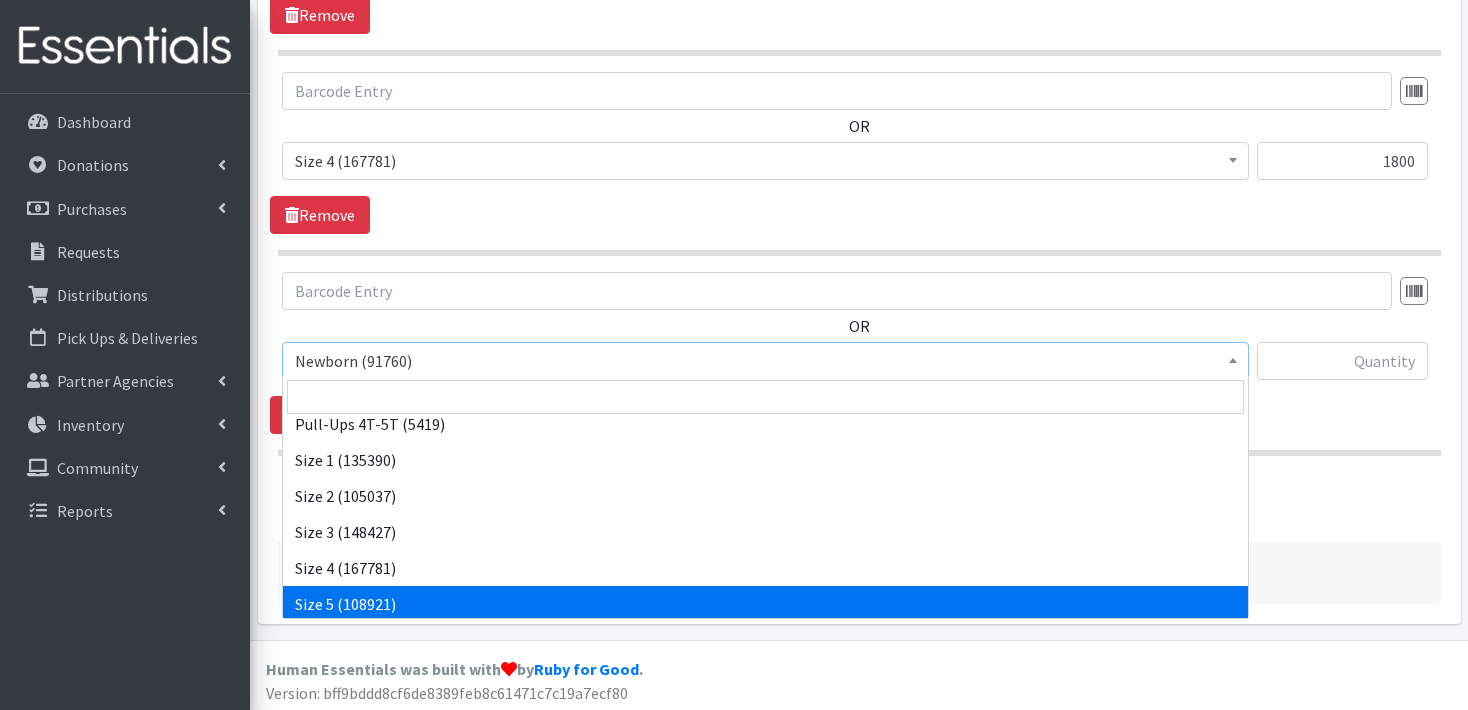 select on "3686" 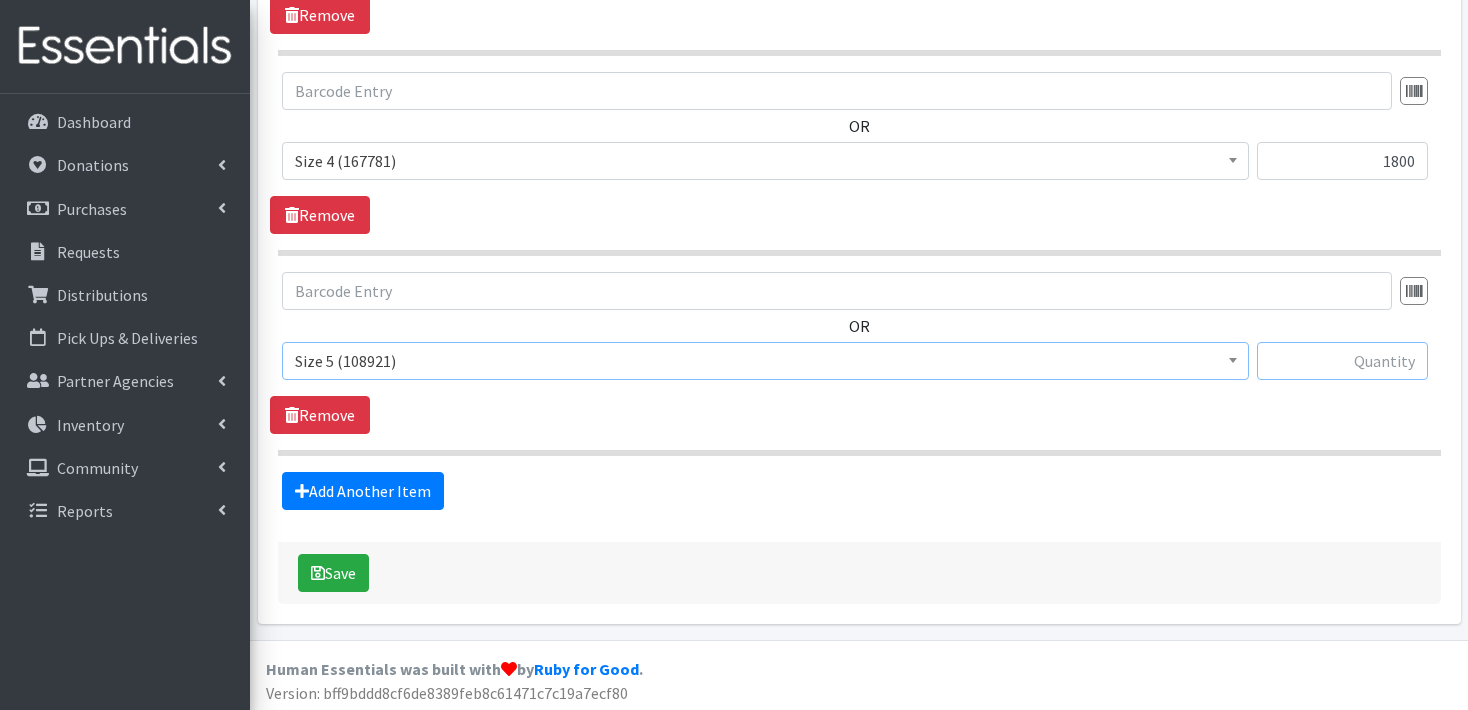 click at bounding box center (1342, 361) 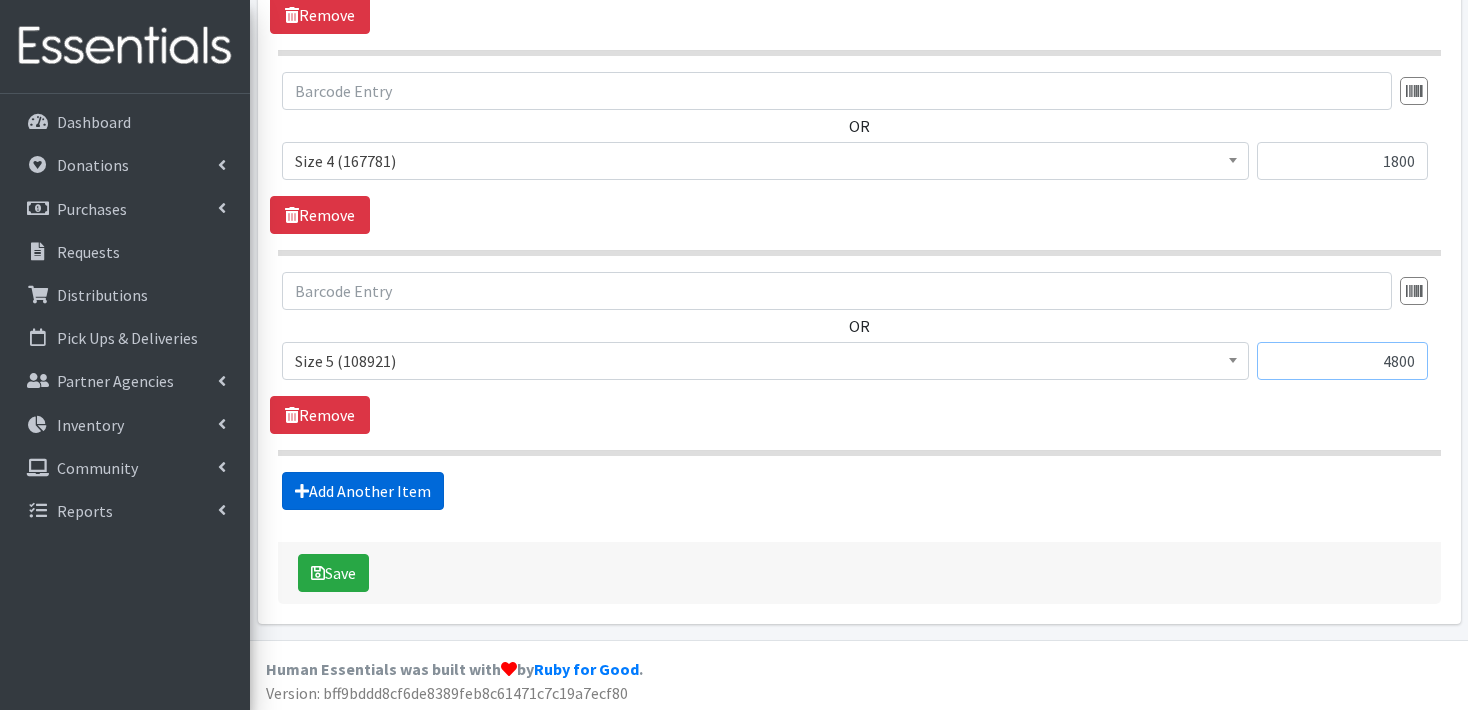 type on "4800" 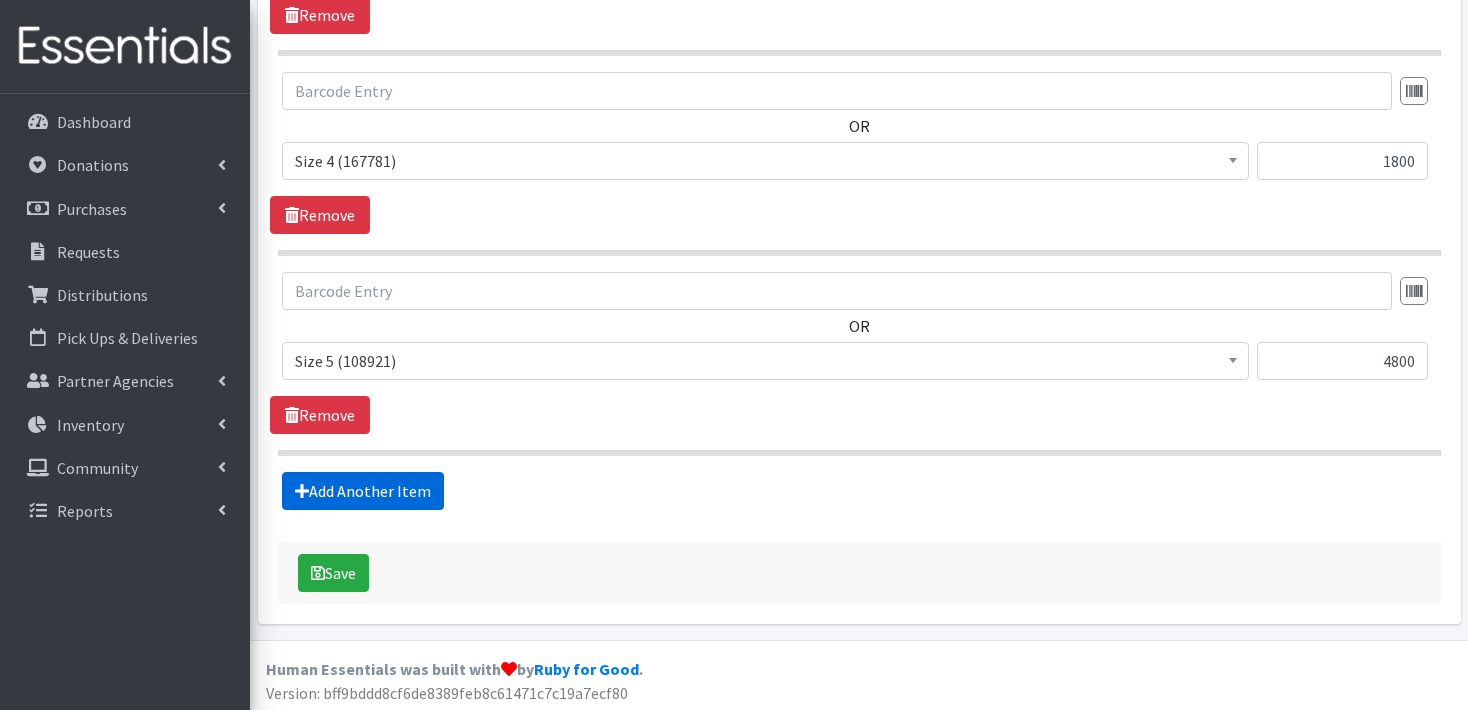 click on "Add Another Item" at bounding box center (363, 491) 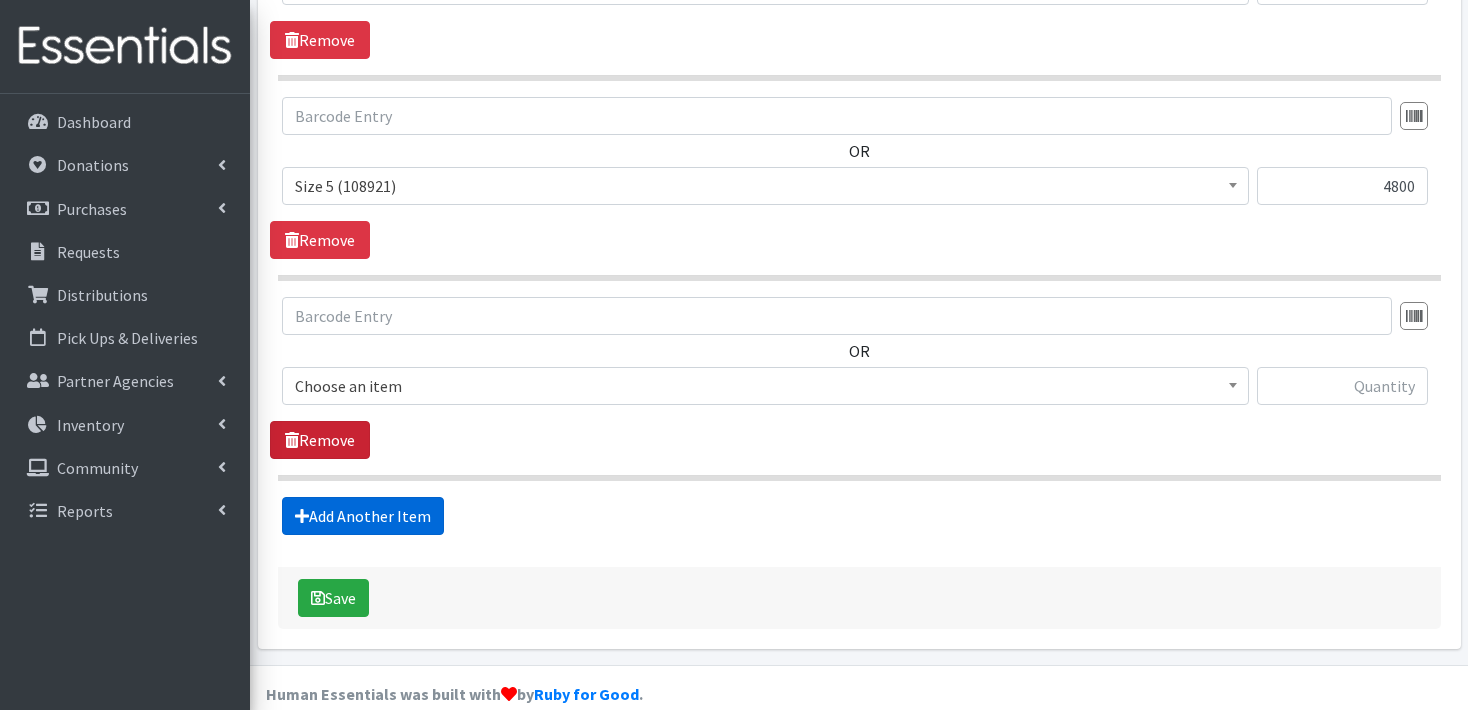 scroll, scrollTop: 1750, scrollLeft: 0, axis: vertical 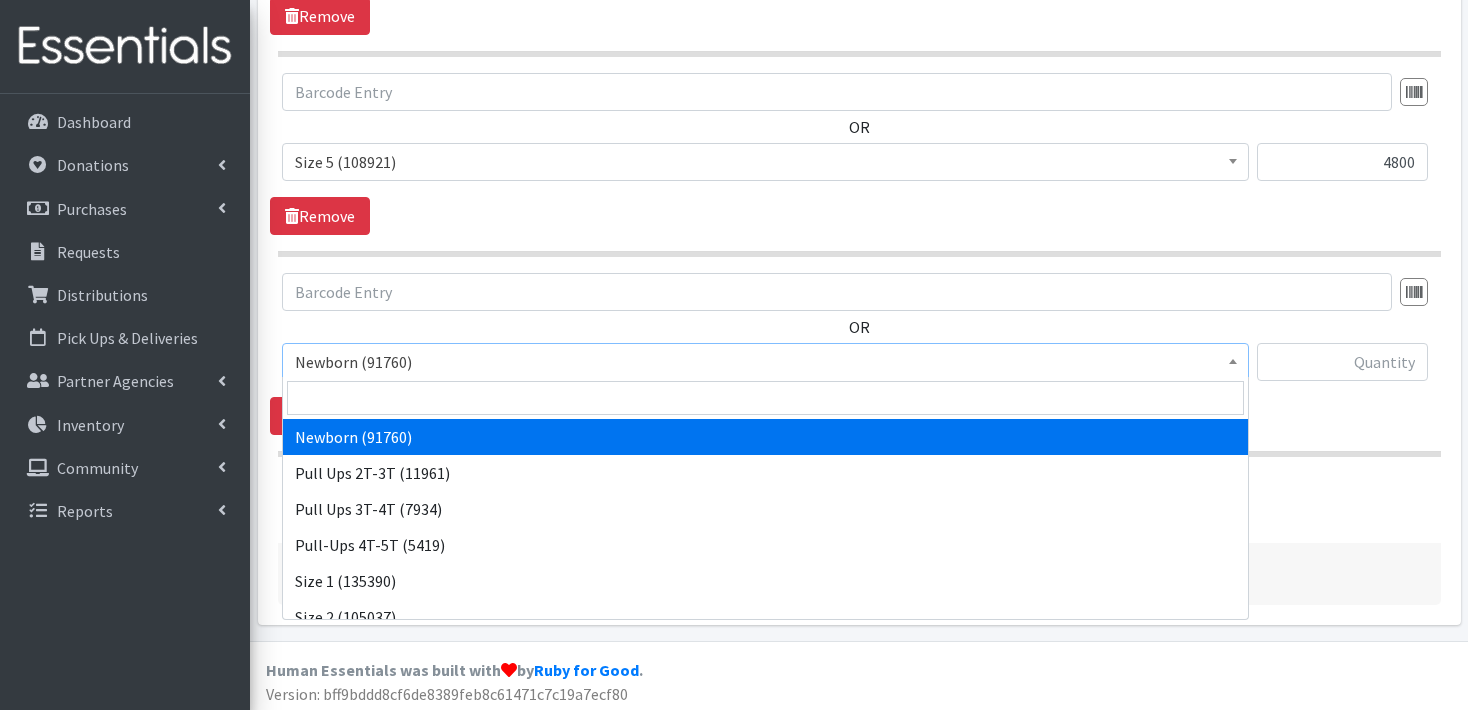 click at bounding box center (1233, 361) 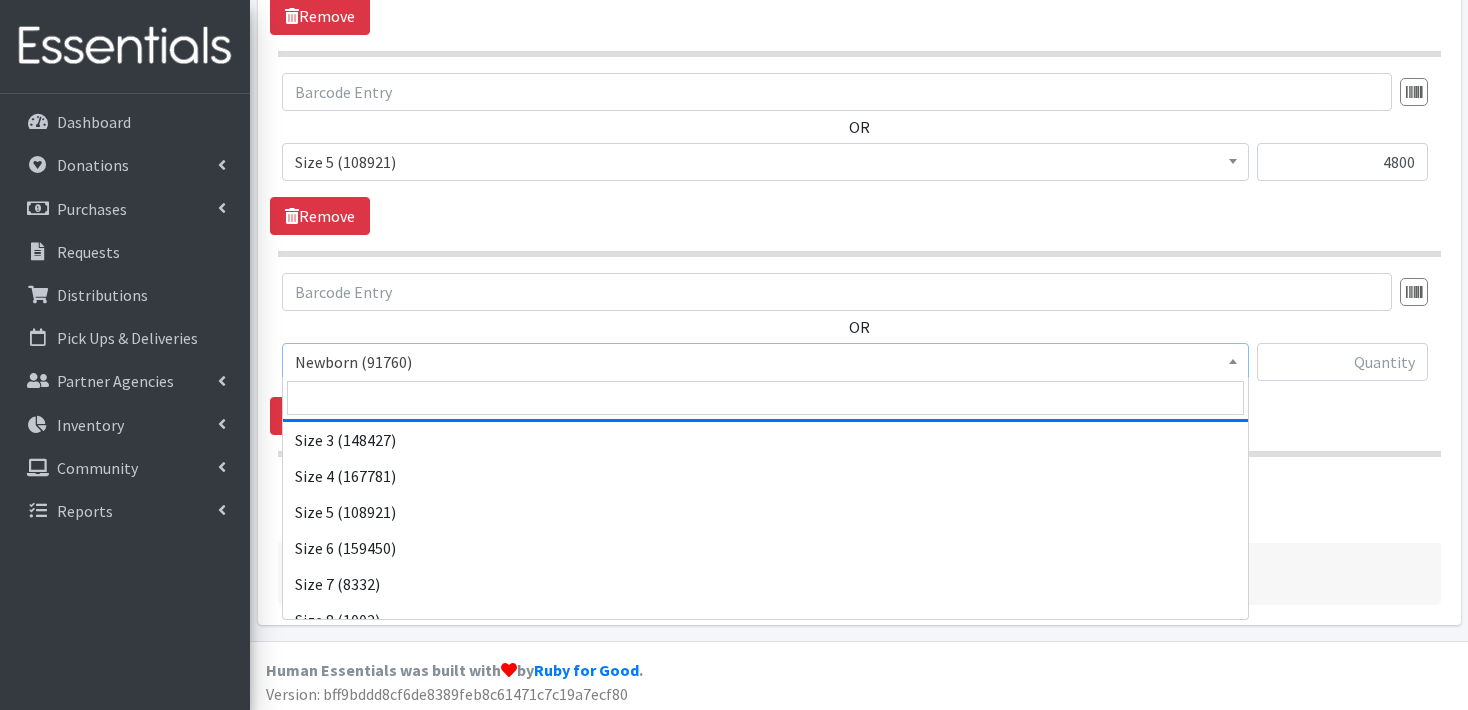 scroll, scrollTop: 232, scrollLeft: 0, axis: vertical 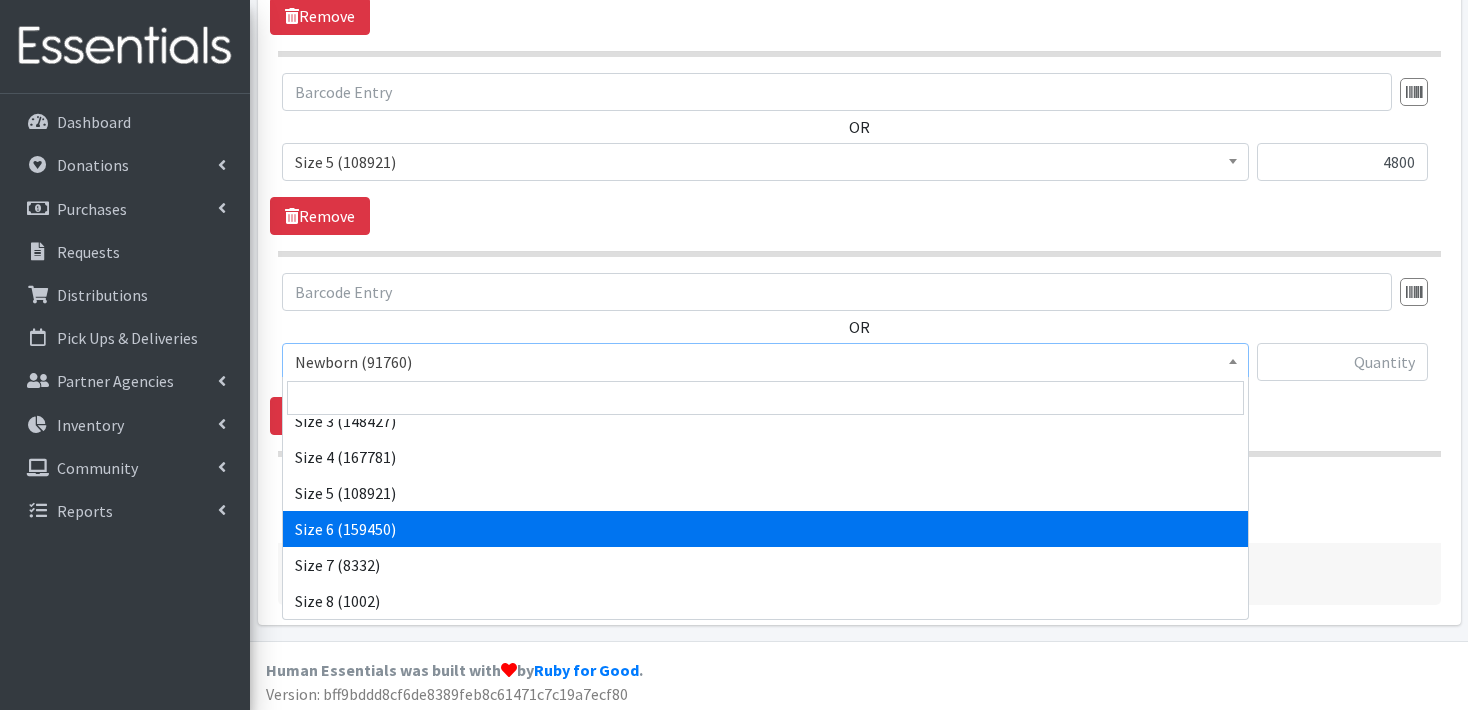 select on "3687" 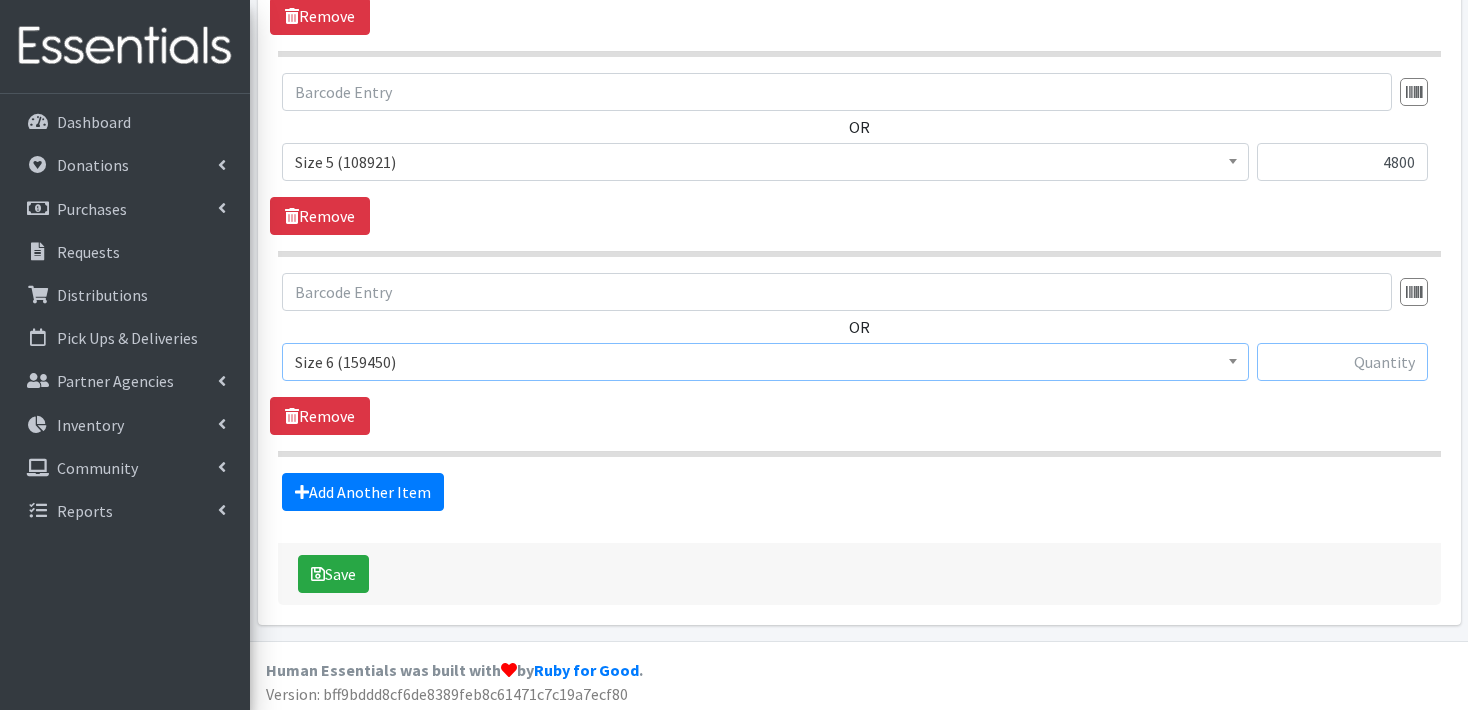 click at bounding box center (1342, 362) 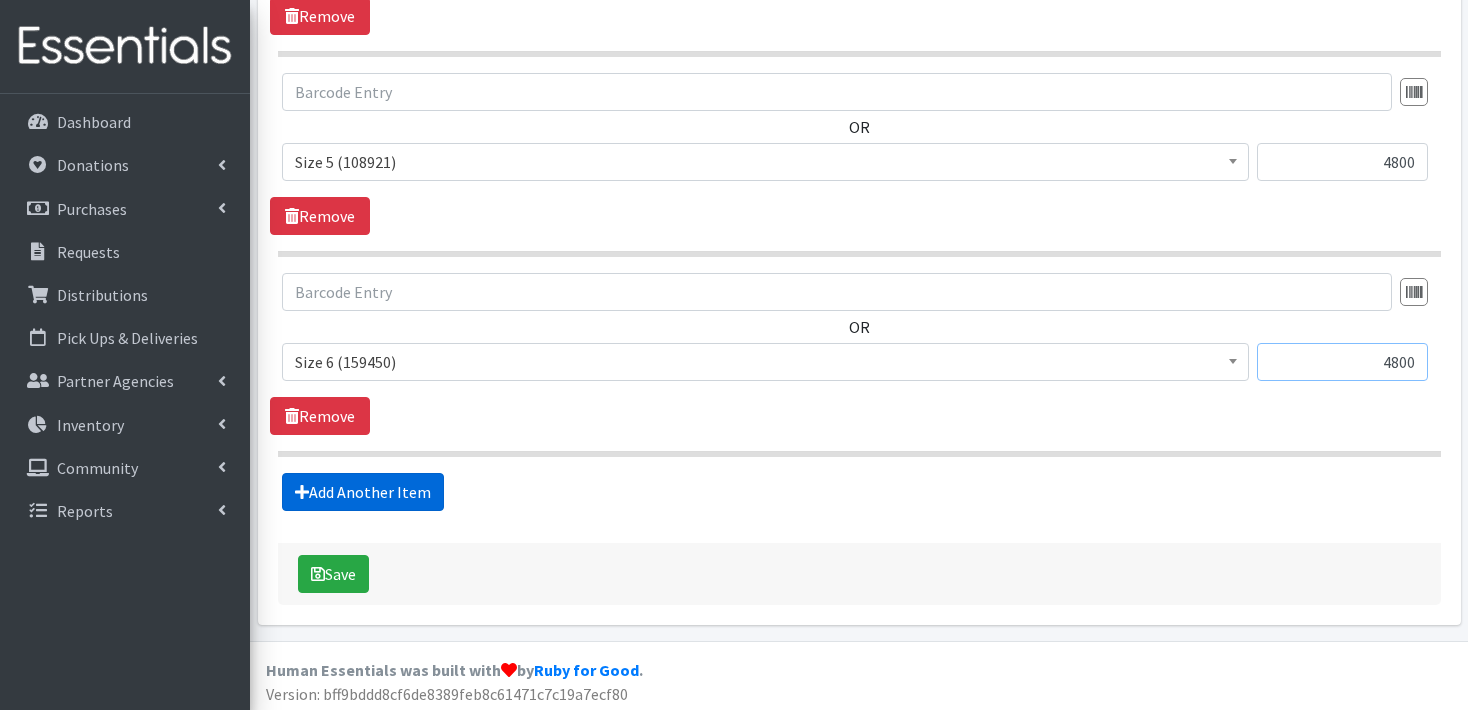 type on "4800" 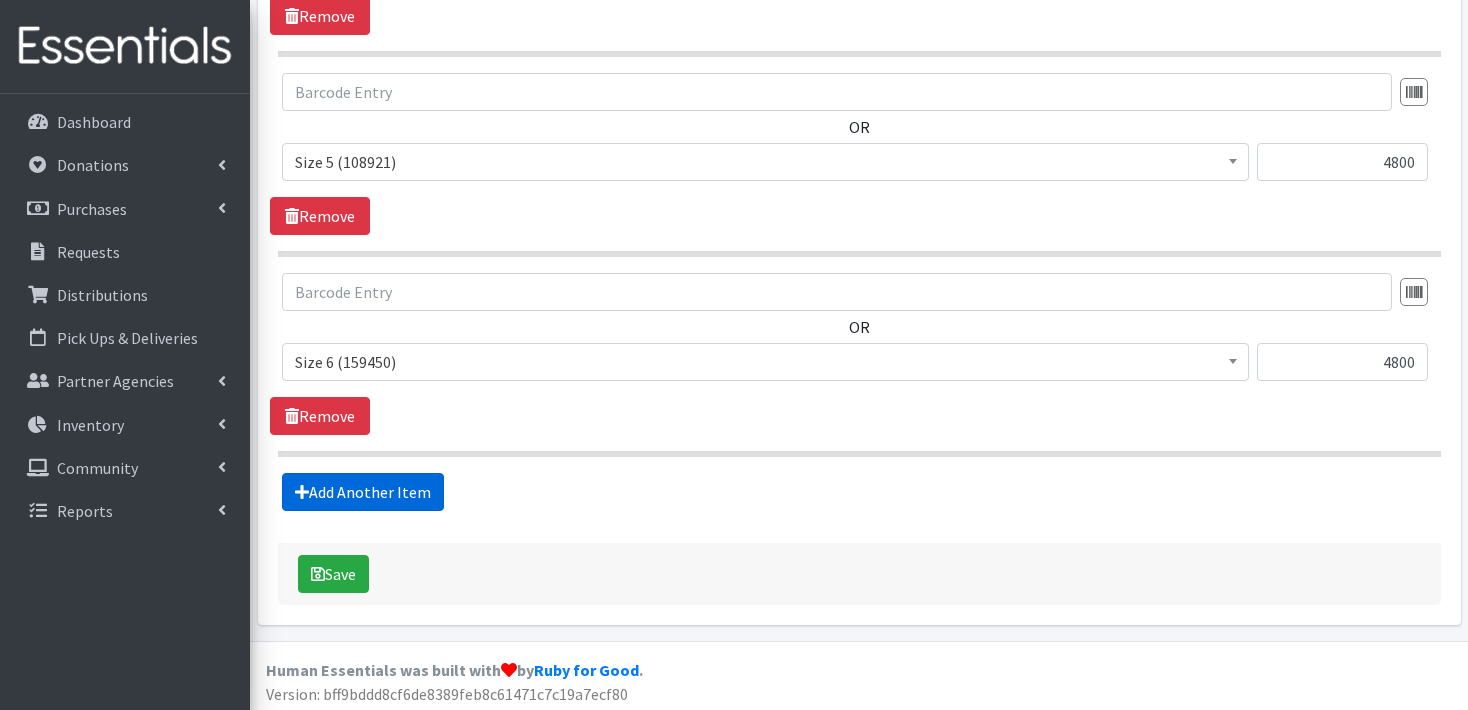 click on "Add Another Item" at bounding box center [363, 492] 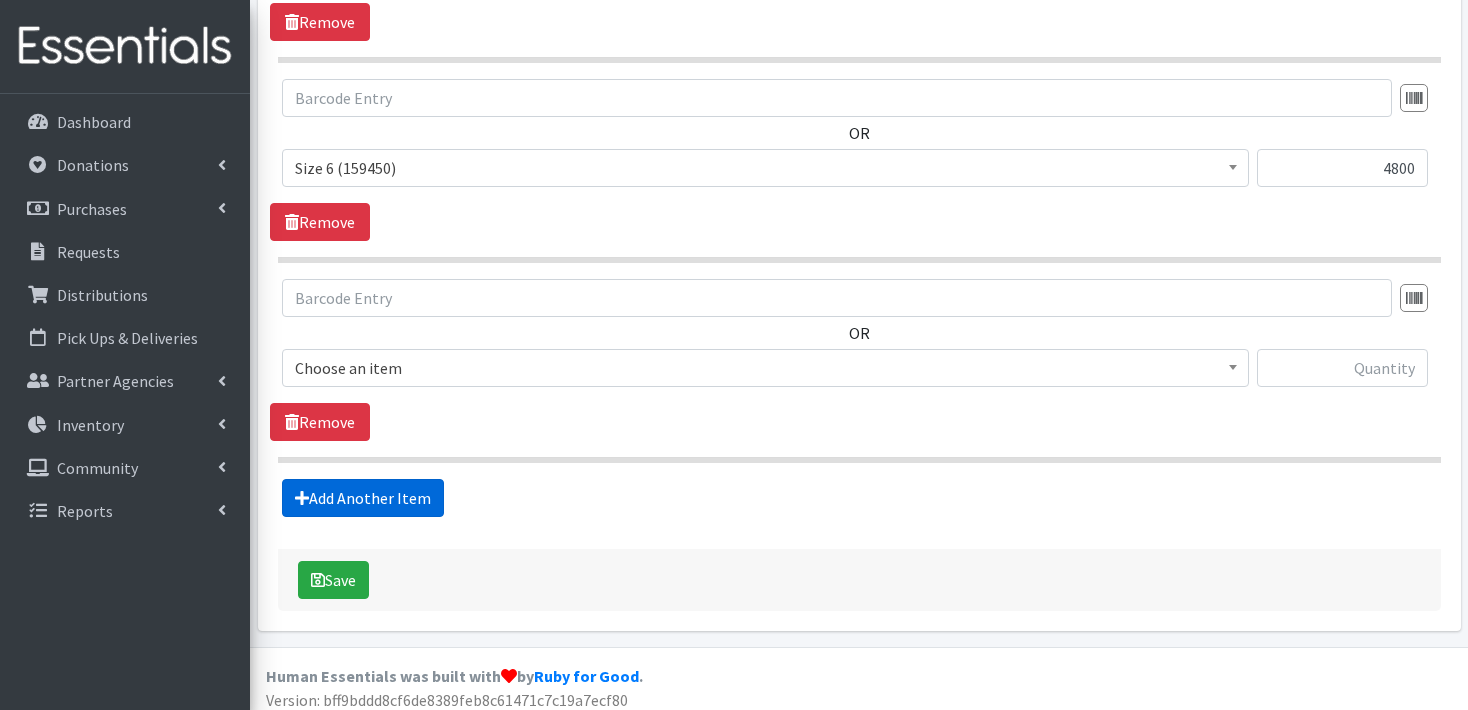 scroll, scrollTop: 1949, scrollLeft: 0, axis: vertical 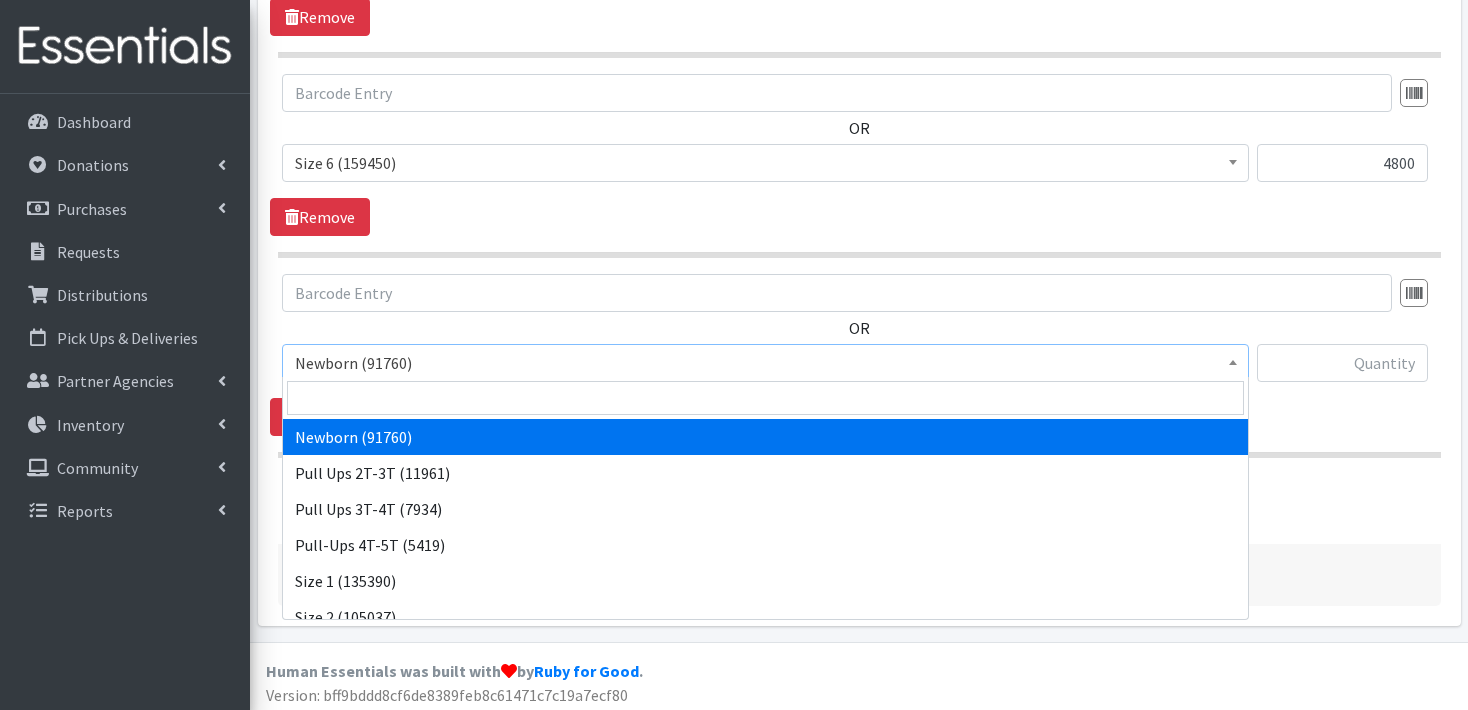 click at bounding box center (1233, 360) 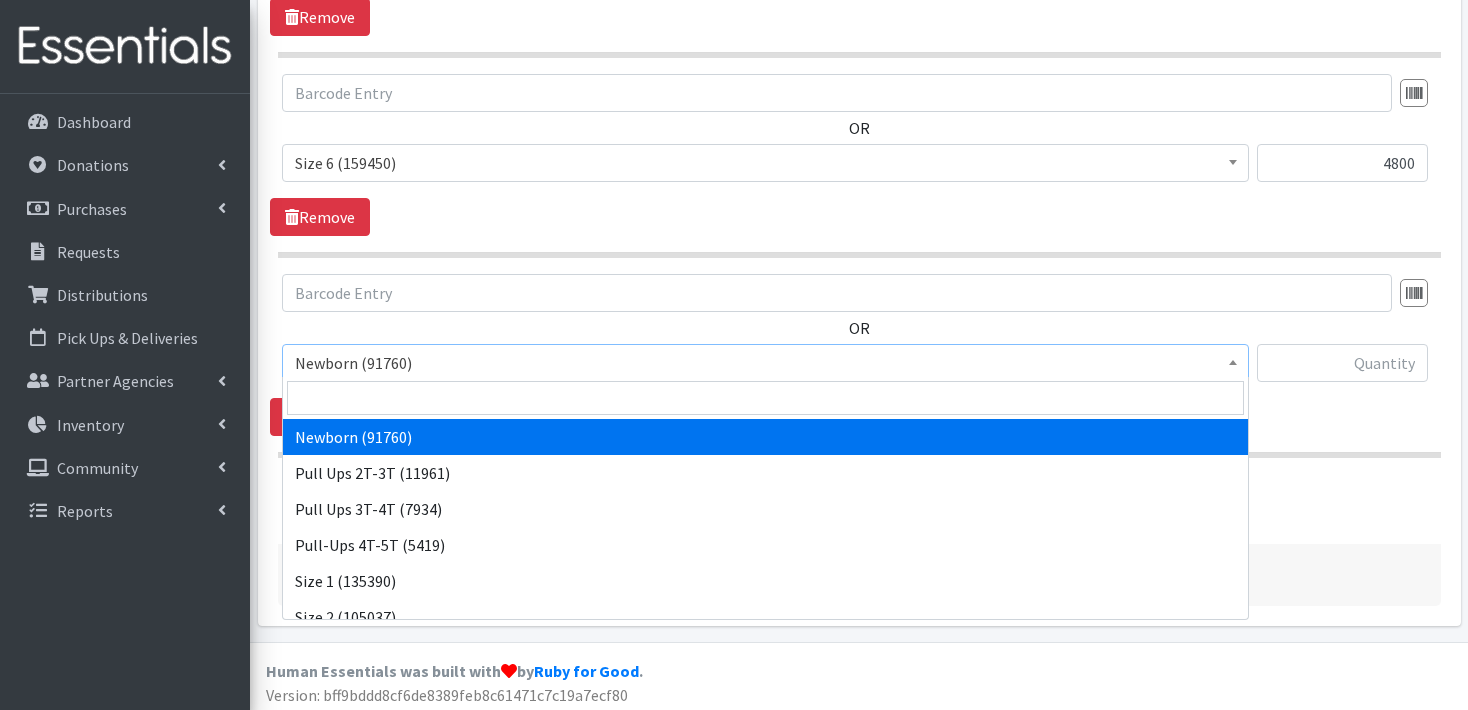 click on "Items in this distribution
OR
Newborn (91760)
Pull Ups 2T-3T (11961)
Pull Ups 3T-4T (7934)
Pull-Ups  4T-5T  (5419)
Size 1 (135390)
Size 2 (105037)
Size 3 (148427)
Size 4 (167781)
Size 5 (108921)
Size 6 (159450)
Size 7 (8332)
Size 8 (1002)
Newborn (91760)
1600
Remove
OR
Newborn (91760)
Pull Ups 2T-3T (11961)
Pull Ups 3T-4T (7934)
Pull-Ups  4T-5T  (5419)
Size 1 (135390)
Size 2 (105037)
Size 3 (148427)
Size 4 (167781)
Size 5 (108921)
Size 6 (159450)
Size 7 (8332)
Size 8 (1002)
Size 1 (135390)
1600" at bounding box center (859, -333) 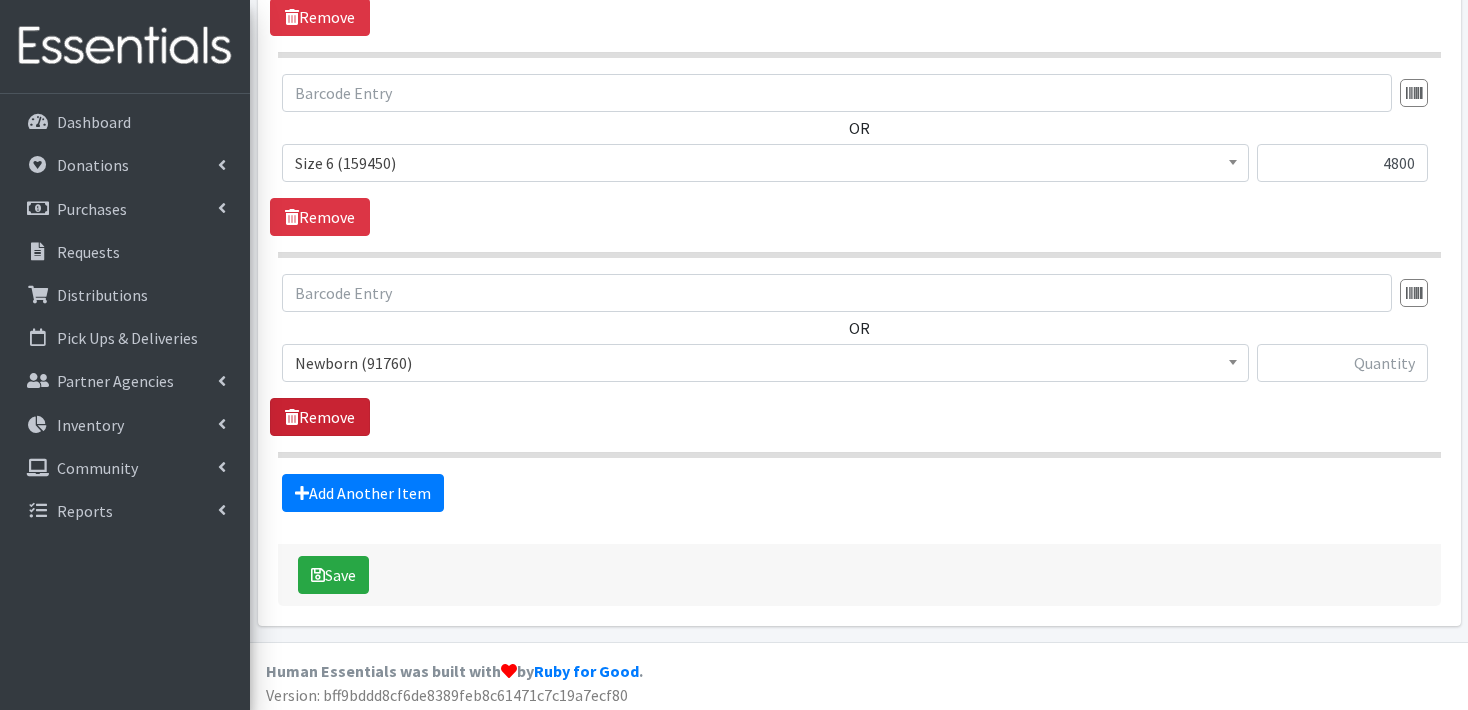 click on "Remove" at bounding box center (320, 417) 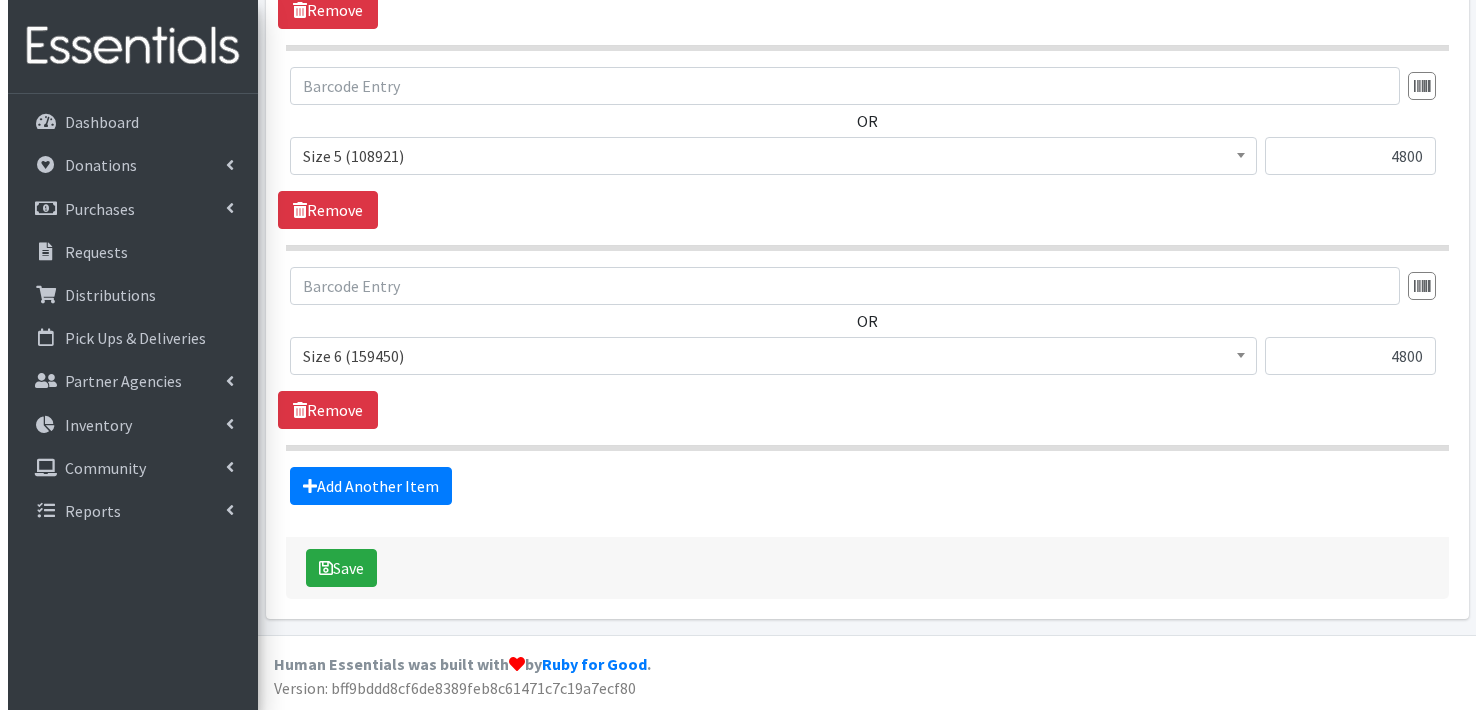 scroll, scrollTop: 1750, scrollLeft: 0, axis: vertical 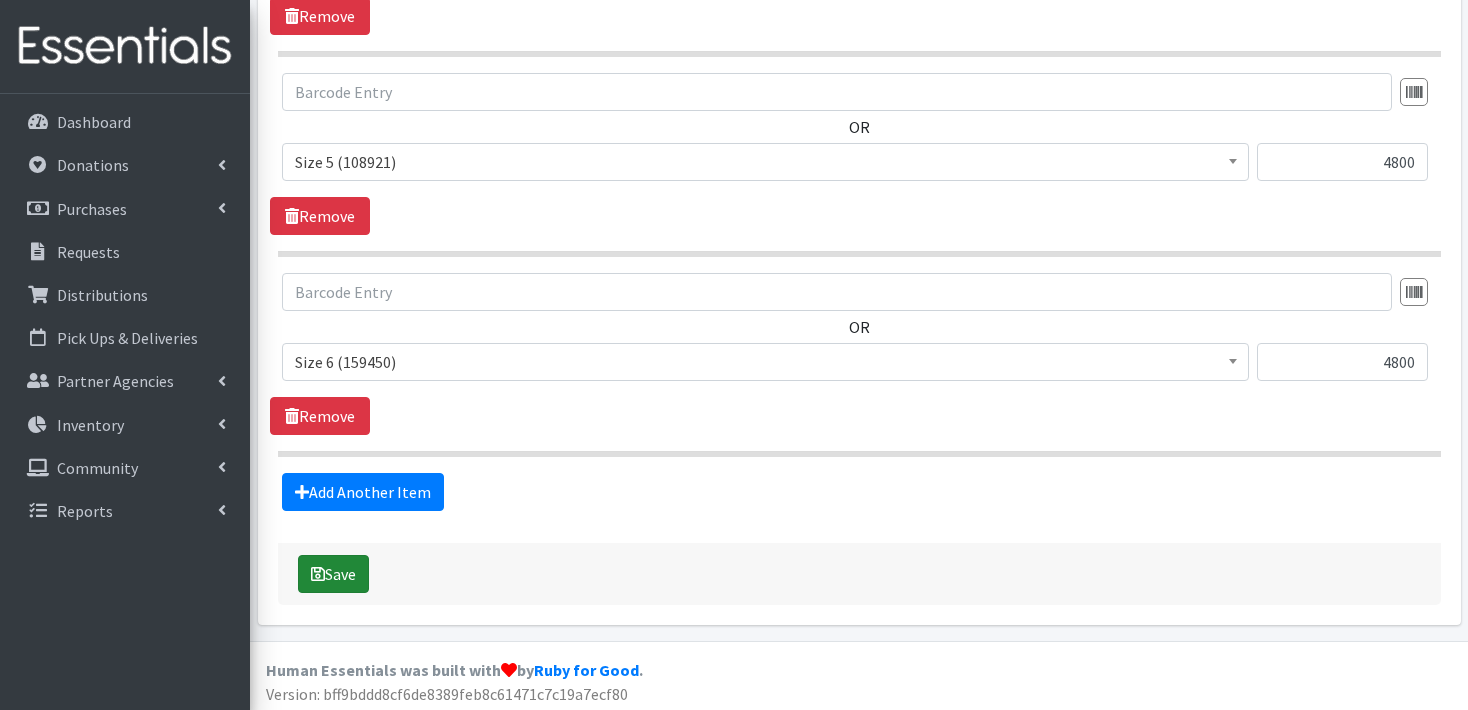 drag, startPoint x: 340, startPoint y: 568, endPoint x: 800, endPoint y: 533, distance: 461.3296 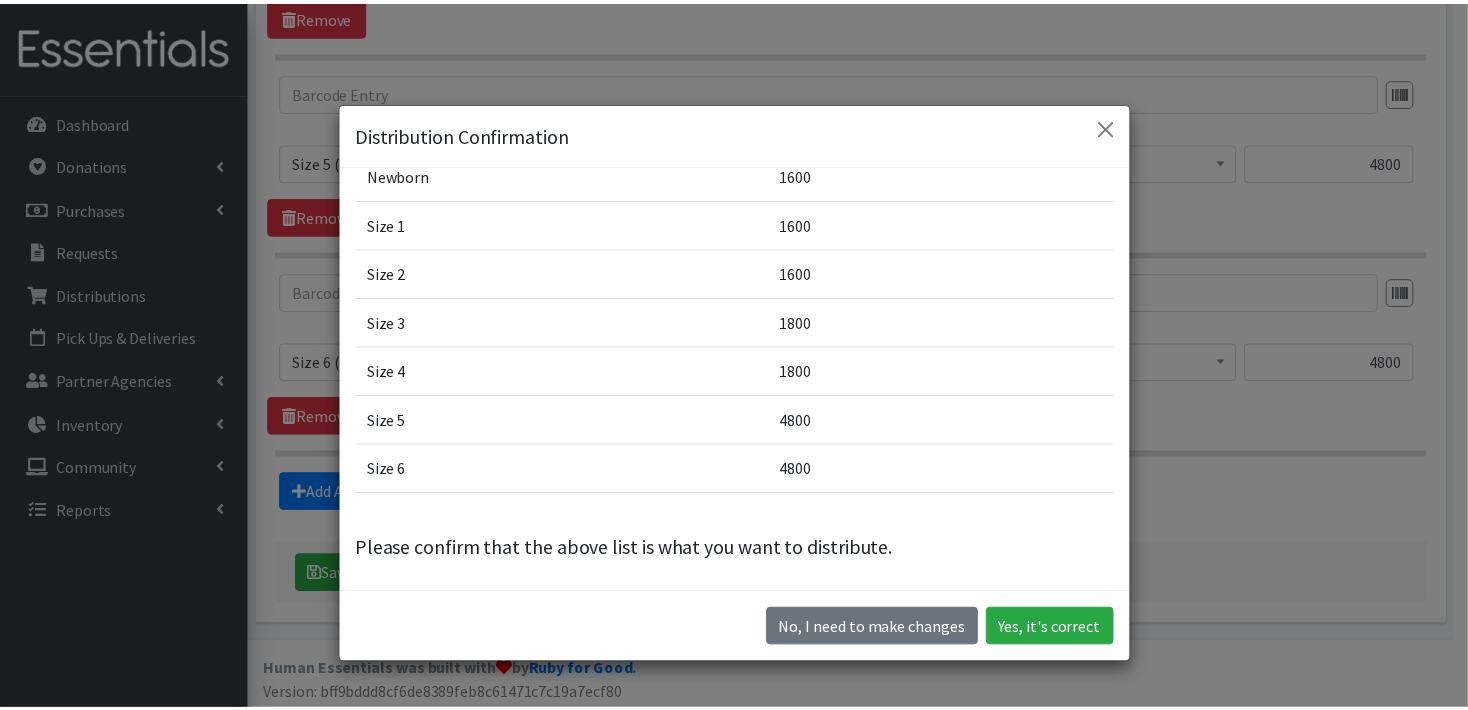 scroll, scrollTop: 130, scrollLeft: 0, axis: vertical 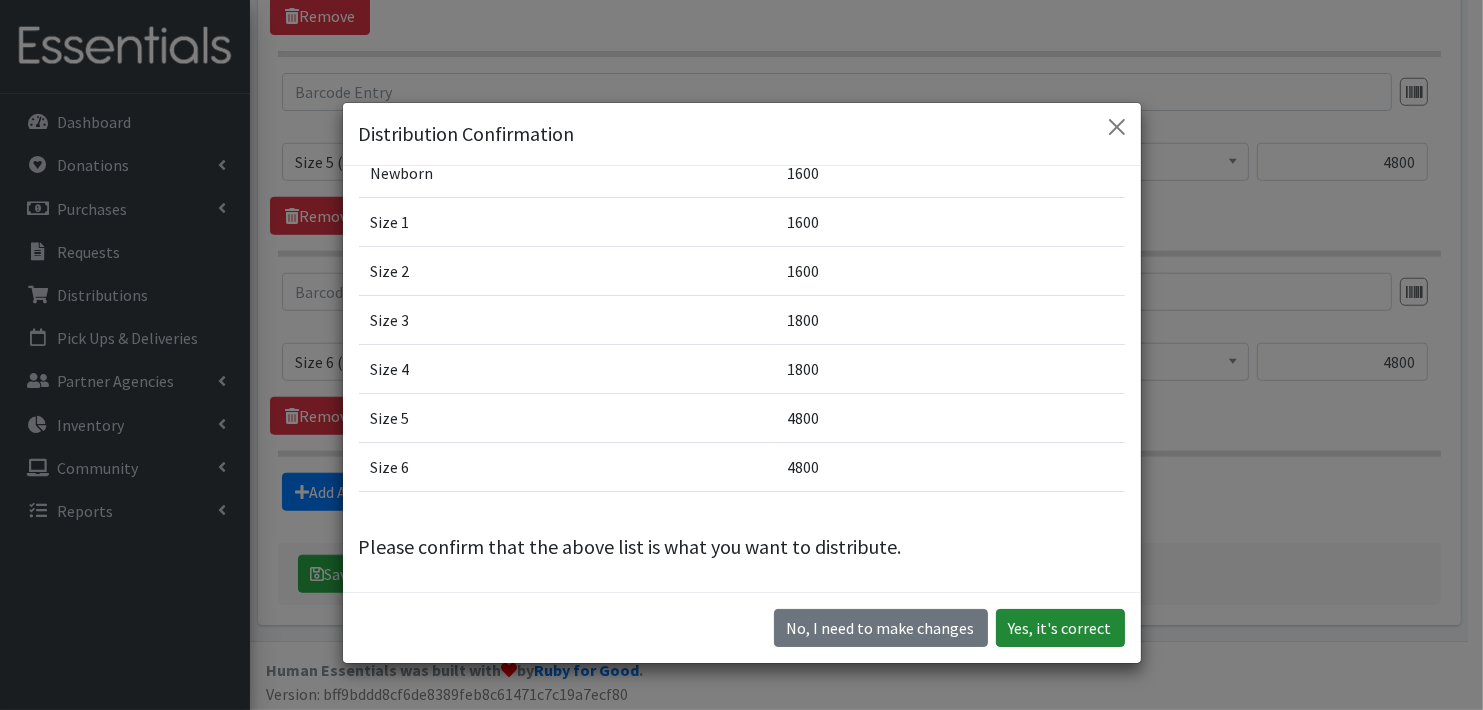 click on "Yes, it's correct" at bounding box center [1060, 628] 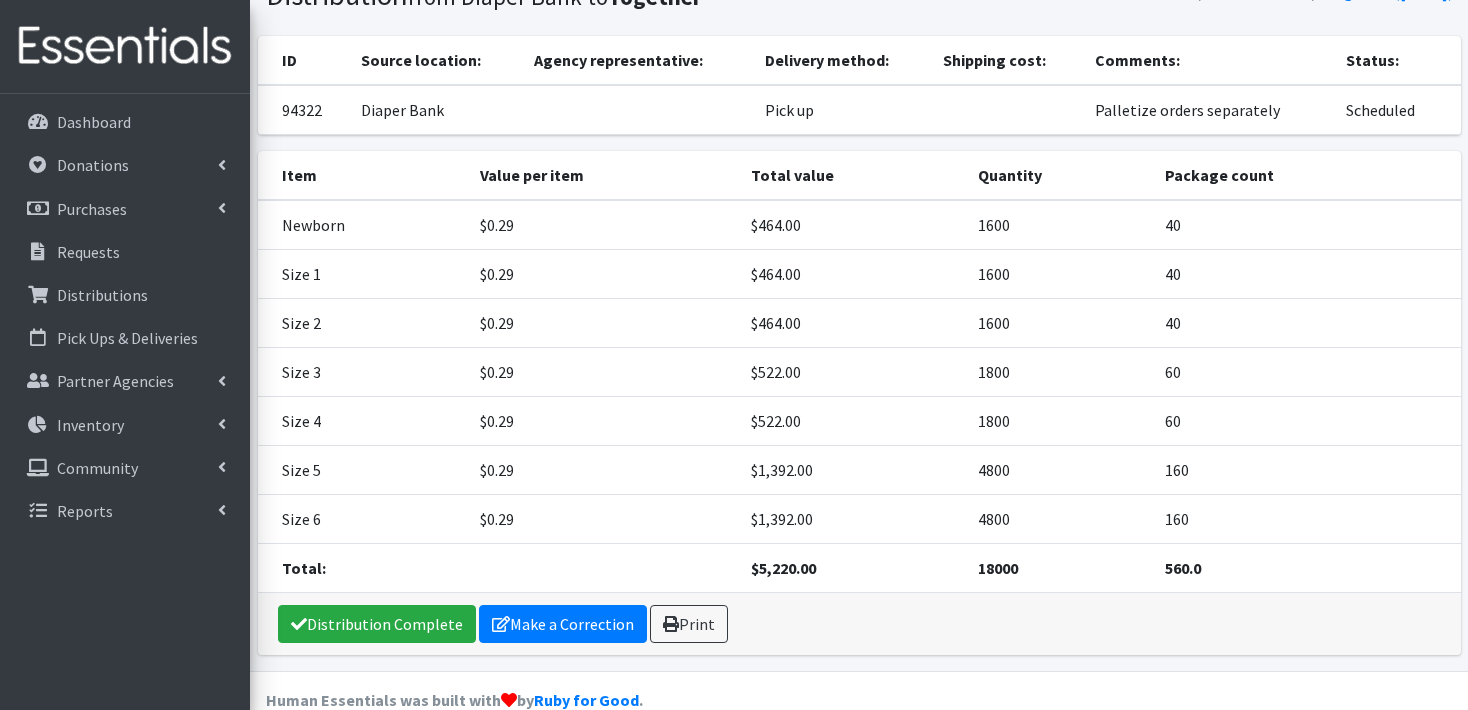 scroll, scrollTop: 192, scrollLeft: 0, axis: vertical 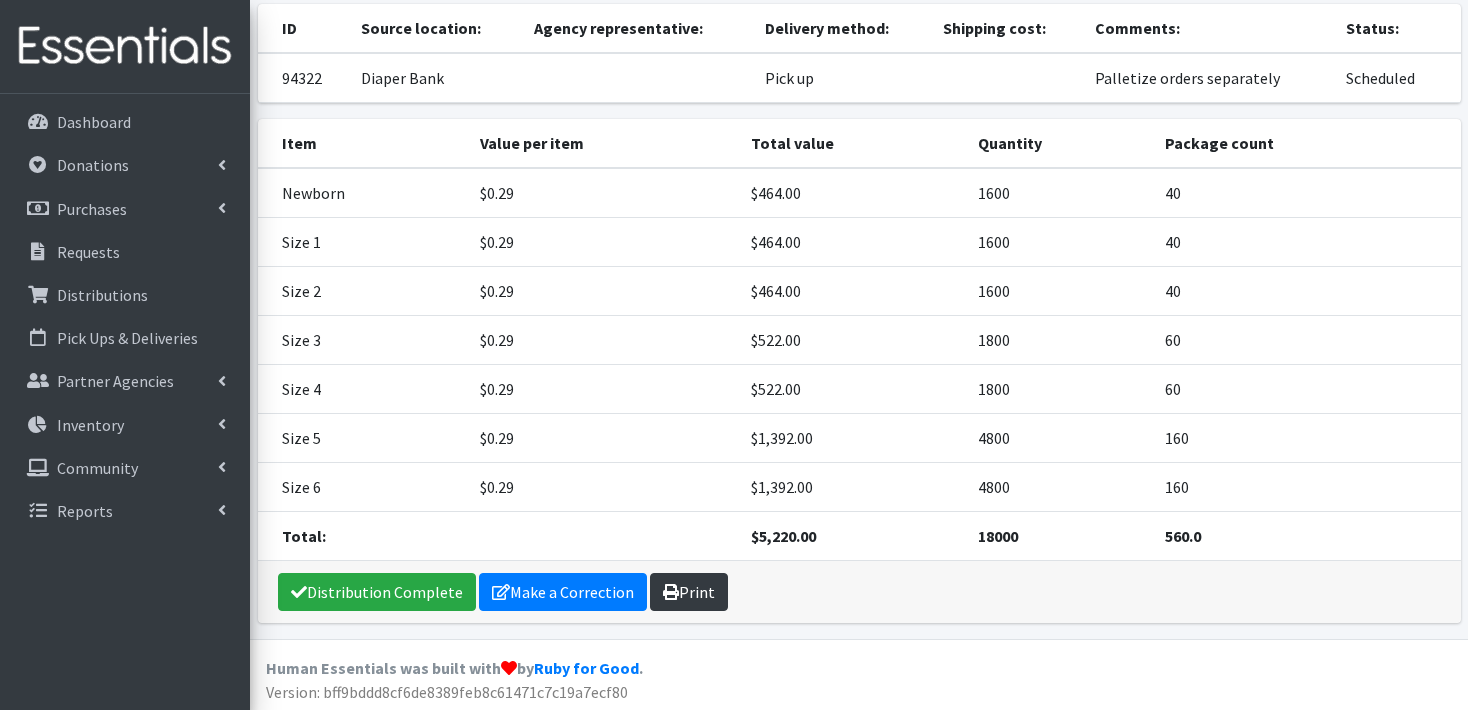 click on "Print" at bounding box center [689, 592] 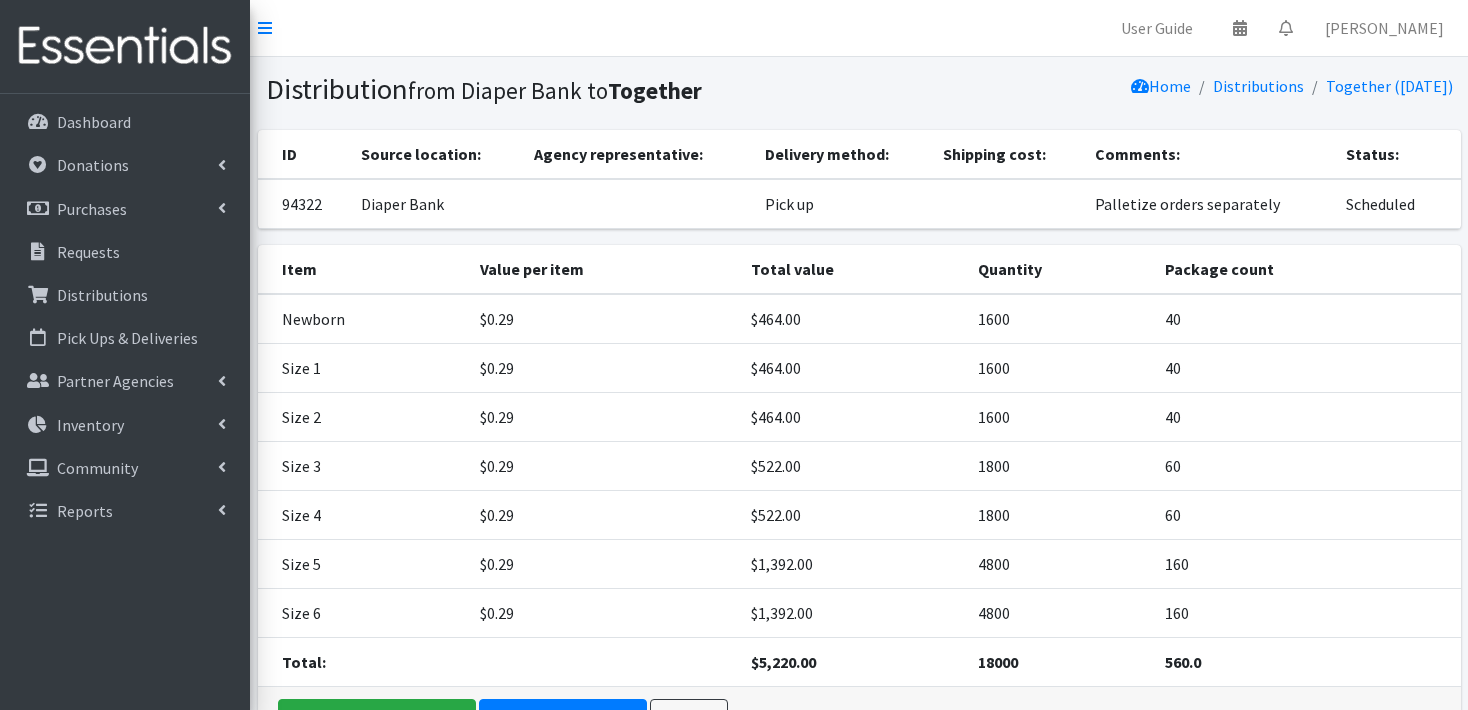 scroll, scrollTop: 0, scrollLeft: 0, axis: both 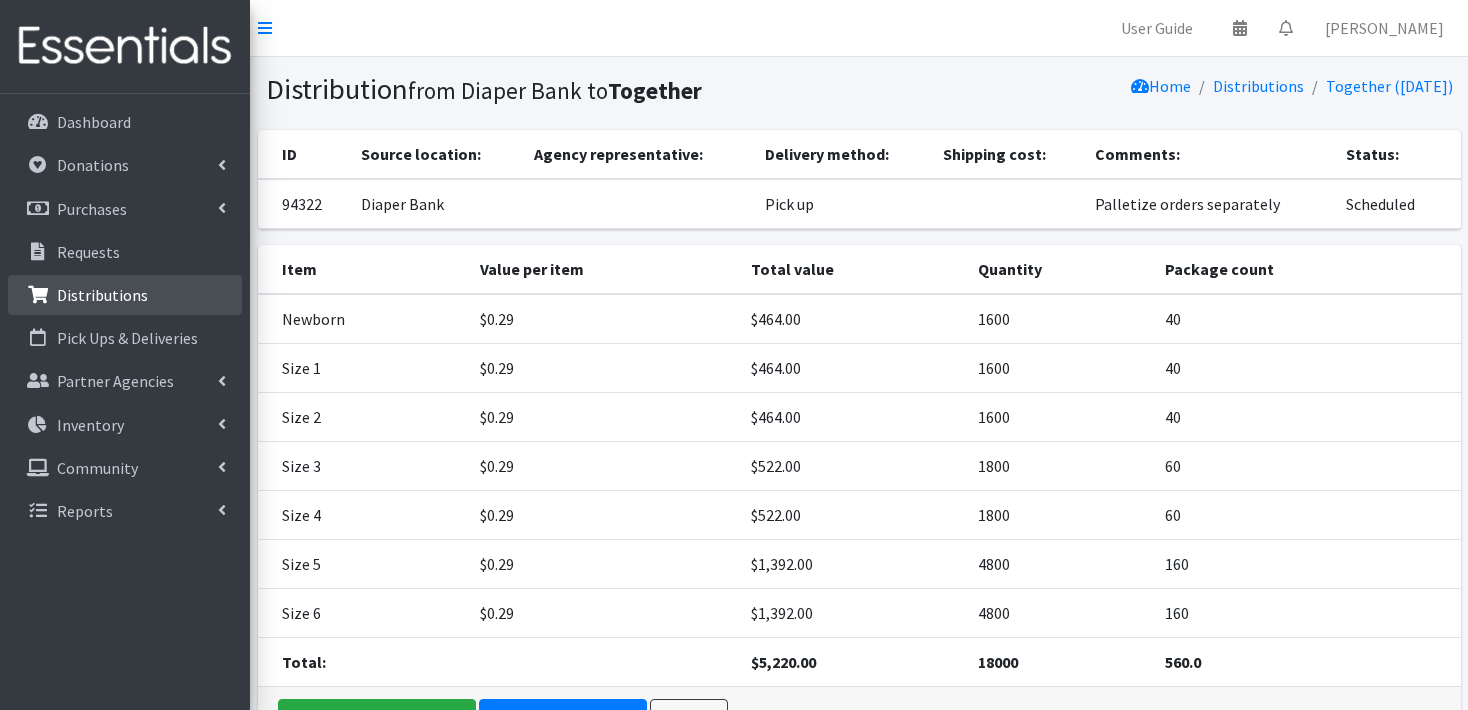 click on "Distributions" at bounding box center [102, 295] 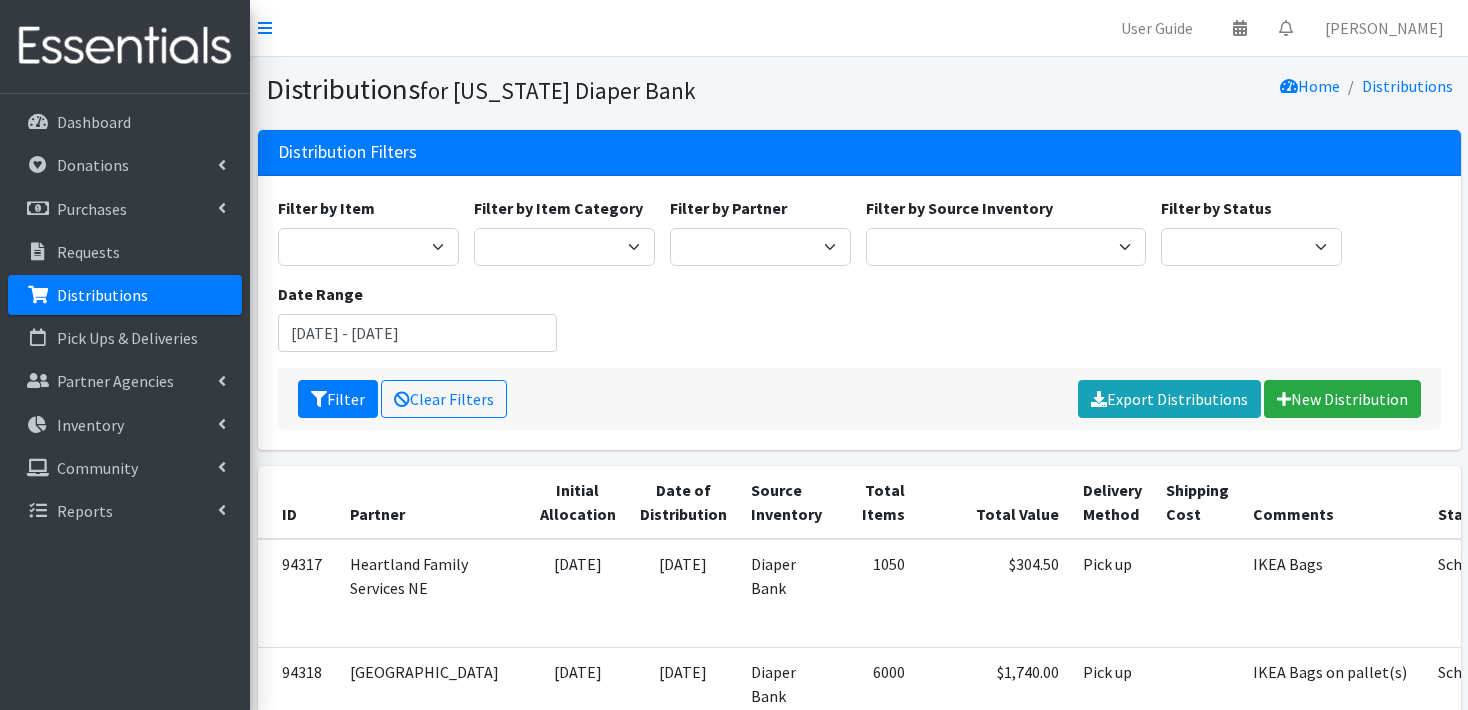 scroll, scrollTop: 0, scrollLeft: 0, axis: both 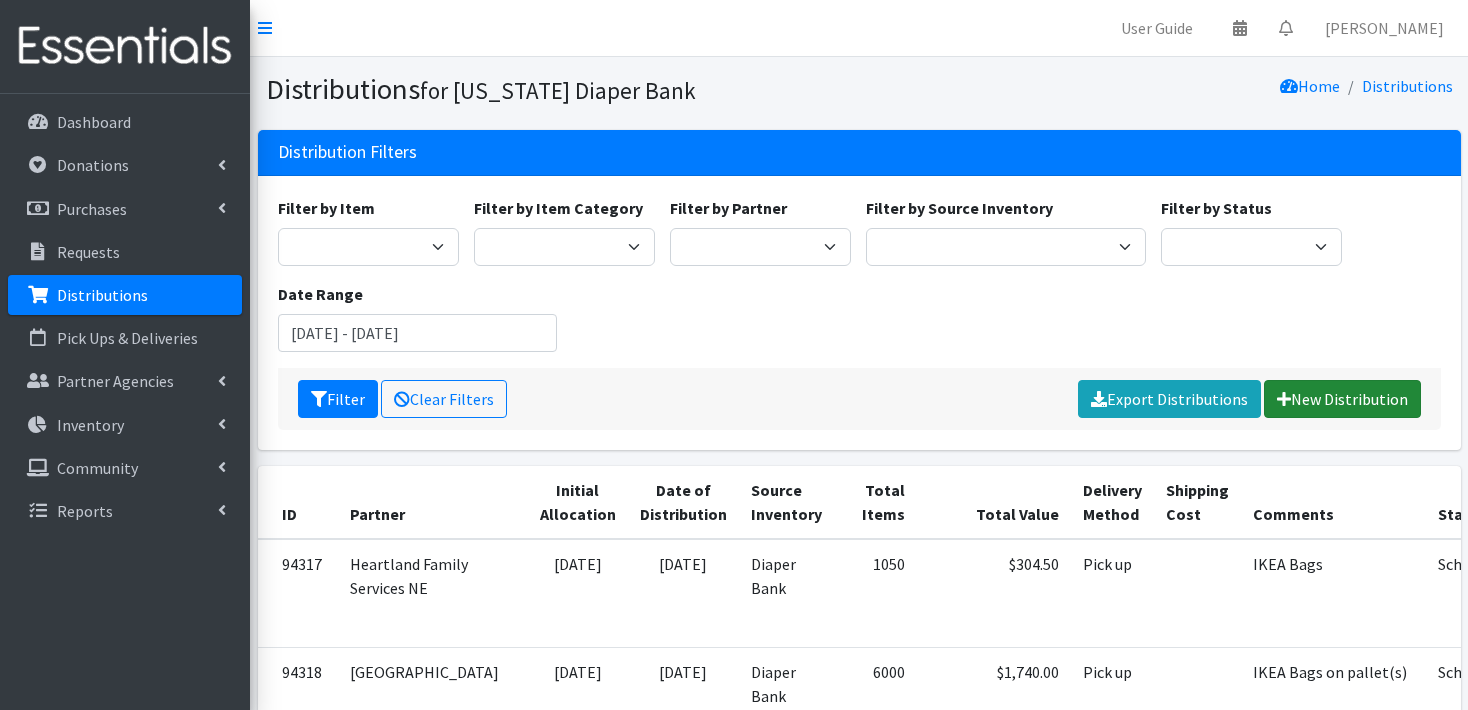drag, startPoint x: 1334, startPoint y: 405, endPoint x: 1312, endPoint y: 358, distance: 51.894123 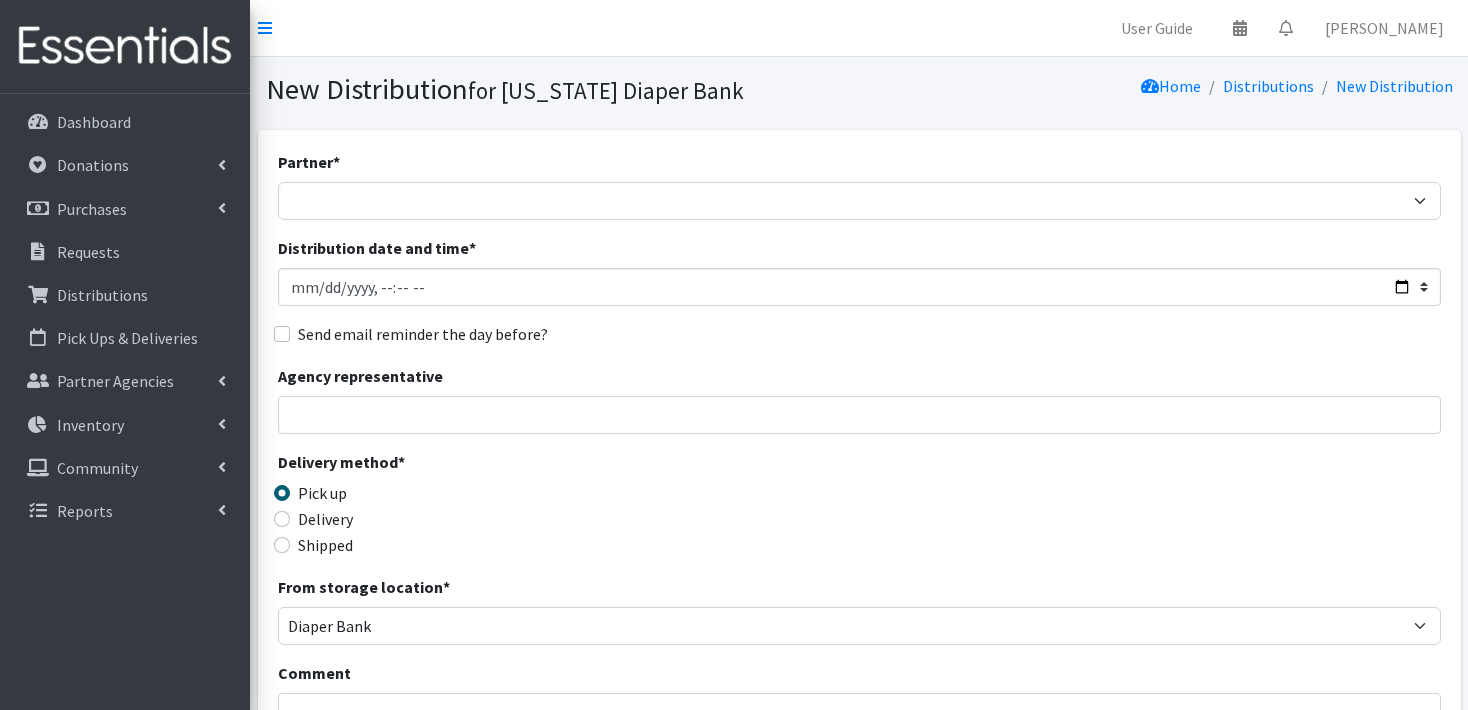 scroll, scrollTop: 0, scrollLeft: 0, axis: both 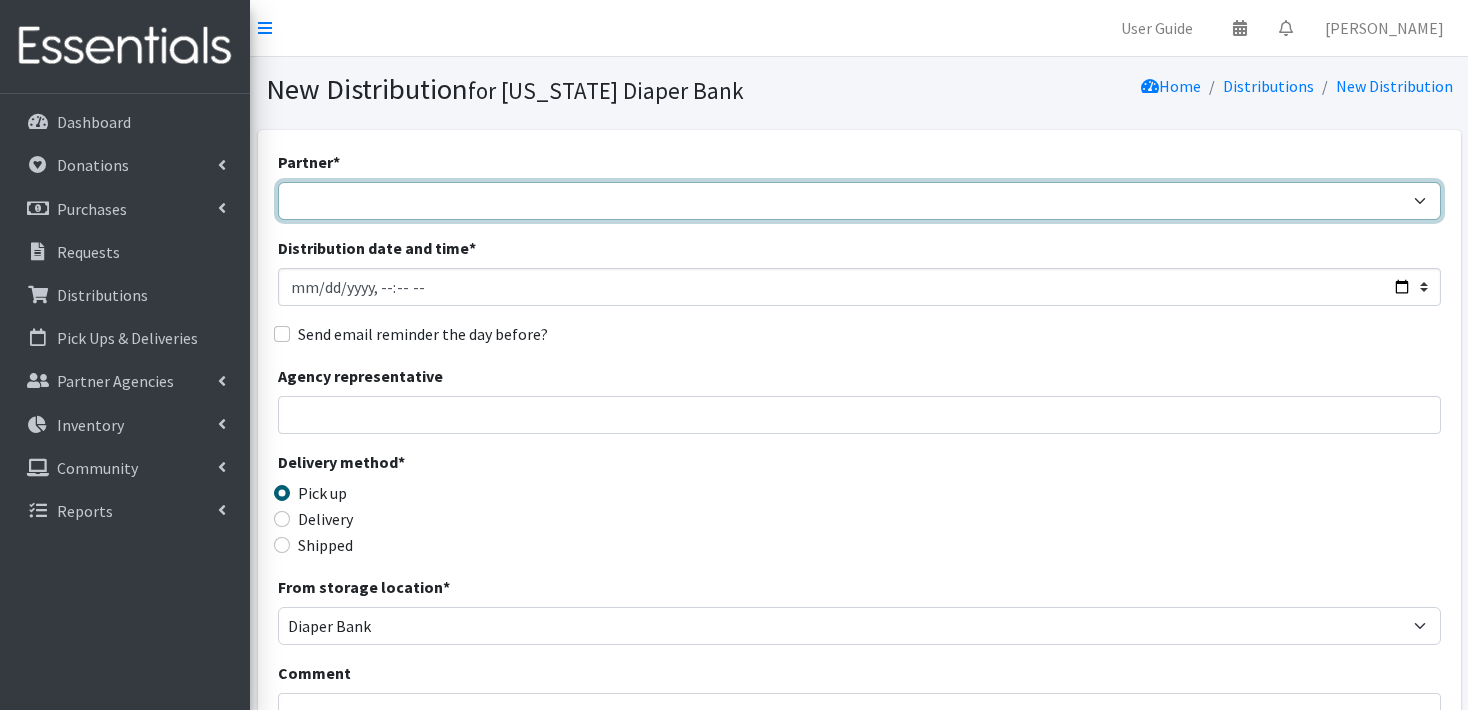 click on "Abide
A Mother's Love
[PERSON_NAME] Area Refugee Taskforce
Big Brothers Big Sisters
Bright Futures [PERSON_NAME]
Brookside Care Center
[DEMOGRAPHIC_DATA] Charities JDC
[DEMOGRAPHIC_DATA] Charities StoC
Catholic Charities [PERSON_NAME][GEOGRAPHIC_DATA] for People  ([GEOGRAPHIC_DATA])
Community Action Partnership of Western [US_STATE]
Community Health Fair
[PERSON_NAME][DEMOGRAPHIC_DATA] Outreach Program - [GEOGRAPHIC_DATA] Nonprofit Healthcare
Disaster Relief
Educare Omaha
Firefly
Fremont Family Coalition
[PERSON_NAME] [GEOGRAPHIC_DATA]
[PERSON_NAME][GEOGRAPHIC_DATA] On the Move
[PERSON_NAME] Diaper Depot
[PERSON_NAME][GEOGRAPHIC_DATA] On the Move
HB [GEOGRAPHIC_DATA]
HB [GEOGRAPHIC_DATA] On the Move
HB Scottsbluff [GEOGRAPHIC_DATA]
HB Scottsbluff On the Move
Heartland Family Services [US_STATE]
Heartland Family Services [GEOGRAPHIC_DATA]
[GEOGRAPHIC_DATA][PERSON_NAME]/[PERSON_NAME]
Heartland [PERSON_NAME]
Heart Ministry Center
Humble and [GEOGRAPHIC_DATA][PERSON_NAME]
Kids Can Community Center
Learning Community (One World Health)
Life House Partnership
Maverick Food Pantry" at bounding box center [859, 201] 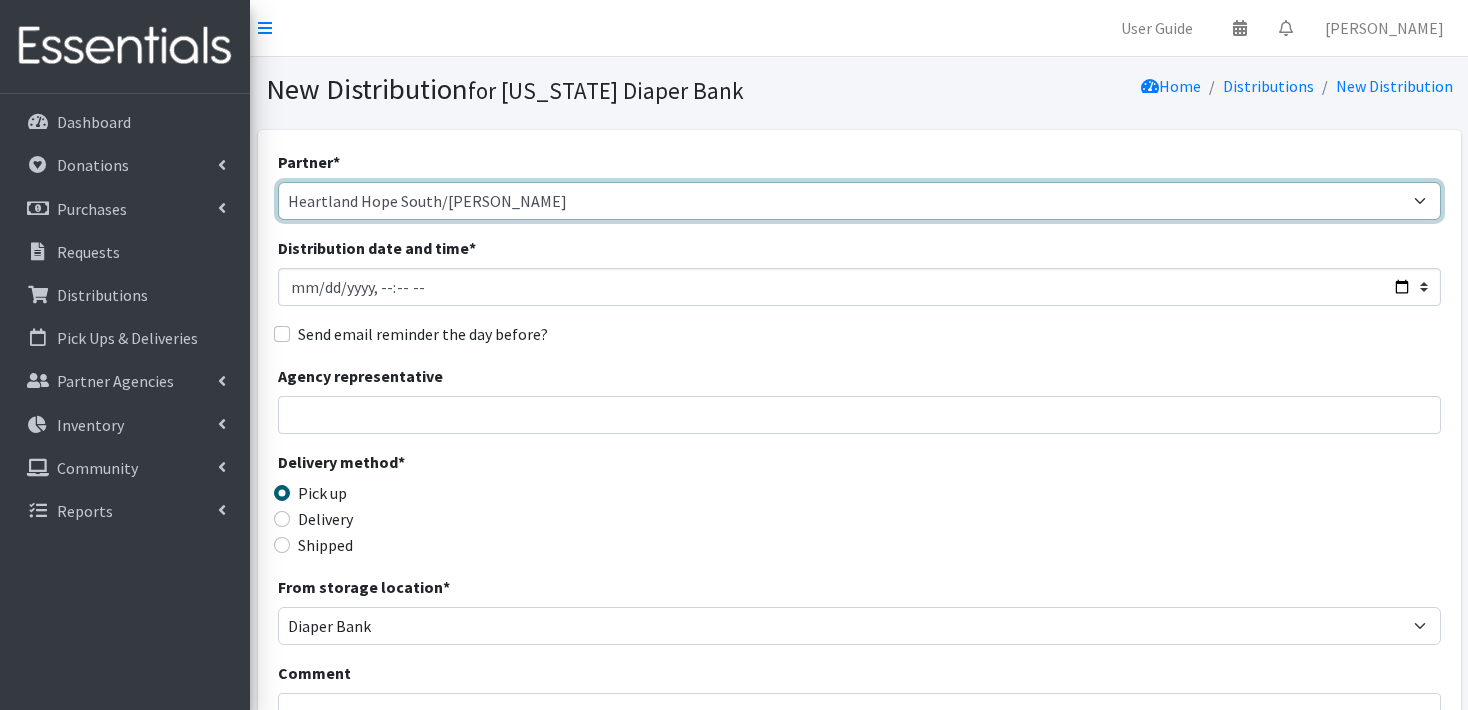 click on "Abide
A Mother's Love
[PERSON_NAME] Area Refugee Taskforce
Big Brothers Big Sisters
Bright Futures [PERSON_NAME]
Brookside Care Center
[DEMOGRAPHIC_DATA] Charities JDC
[DEMOGRAPHIC_DATA] Charities StoC
Catholic Charities [PERSON_NAME][GEOGRAPHIC_DATA] for People  ([GEOGRAPHIC_DATA])
Community Action Partnership of Western [US_STATE]
Community Health Fair
[PERSON_NAME][DEMOGRAPHIC_DATA] Outreach Program - [GEOGRAPHIC_DATA] Nonprofit Healthcare
Disaster Relief
Educare Omaha
Firefly
Fremont Family Coalition
[PERSON_NAME] [GEOGRAPHIC_DATA]
[PERSON_NAME][GEOGRAPHIC_DATA] On the Move
[PERSON_NAME] Diaper Depot
[PERSON_NAME][GEOGRAPHIC_DATA] On the Move
HB [GEOGRAPHIC_DATA]
HB [GEOGRAPHIC_DATA] On the Move
HB Scottsbluff [GEOGRAPHIC_DATA]
HB Scottsbluff On the Move
Heartland Family Services [US_STATE]
Heartland Family Services [GEOGRAPHIC_DATA]
[GEOGRAPHIC_DATA][PERSON_NAME]/[PERSON_NAME]
Heartland [PERSON_NAME]
Heart Ministry Center
Humble and [GEOGRAPHIC_DATA][PERSON_NAME]
Kids Can Community Center
Learning Community (One World Health)
Life House Partnership
Maverick Food Pantry" at bounding box center (859, 201) 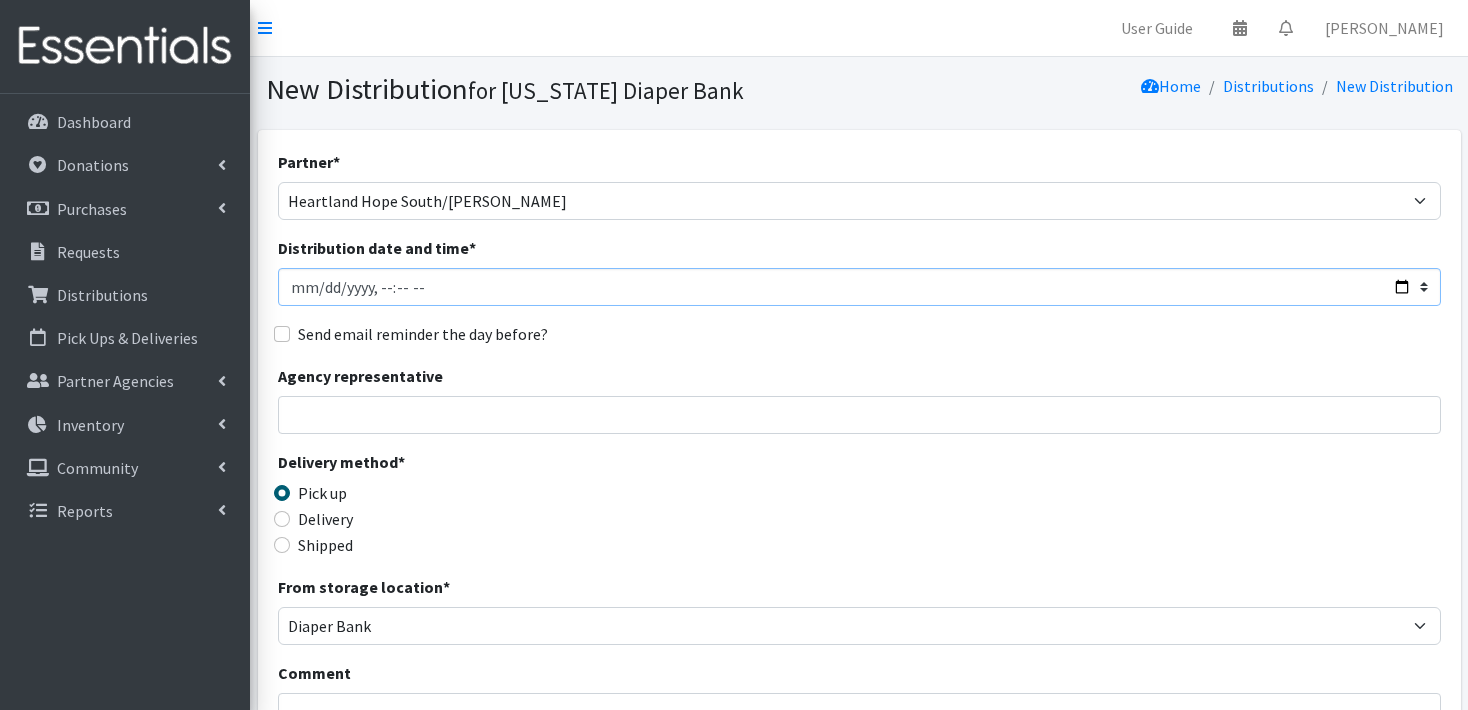 click on "Distribution date and time  *" at bounding box center [859, 287] 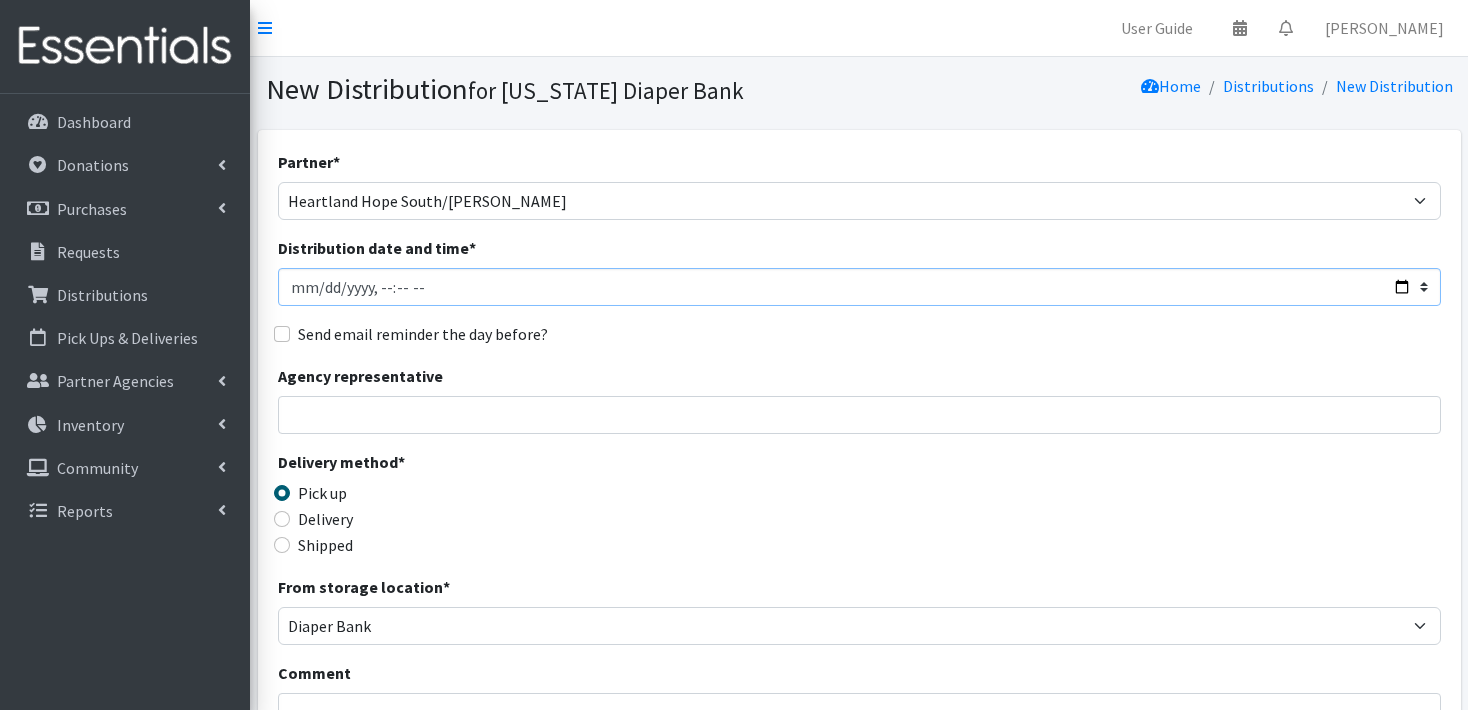 type on "[DATE]T23:59" 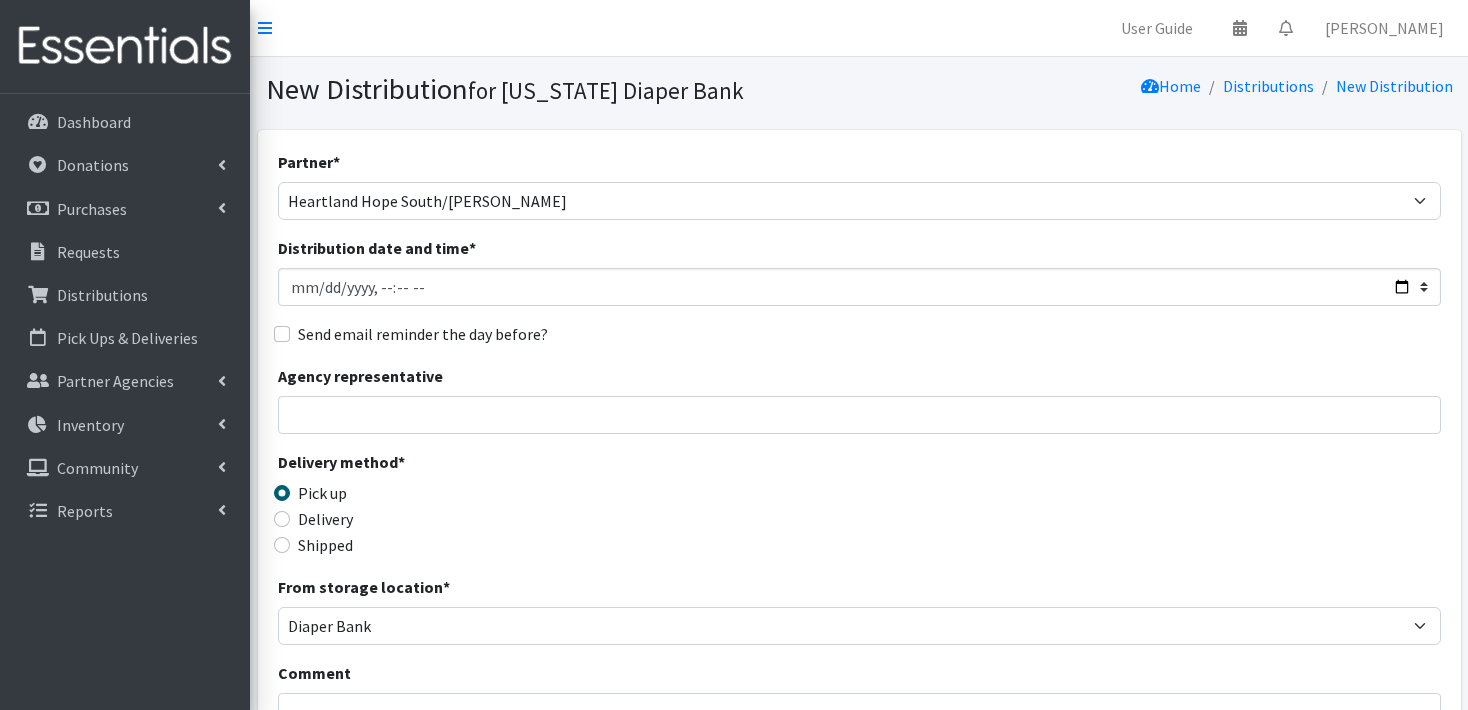 click on "Agency representative" at bounding box center [859, 399] 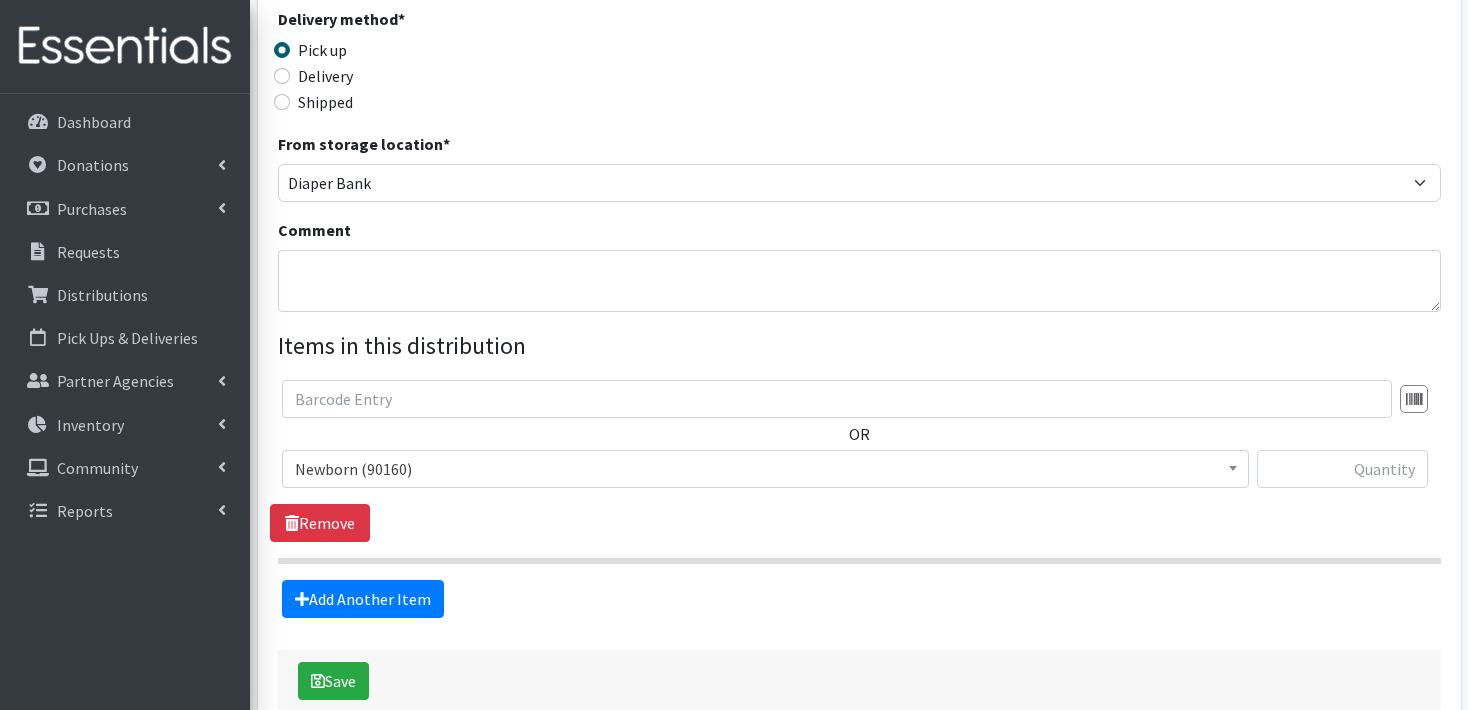 scroll, scrollTop: 444, scrollLeft: 0, axis: vertical 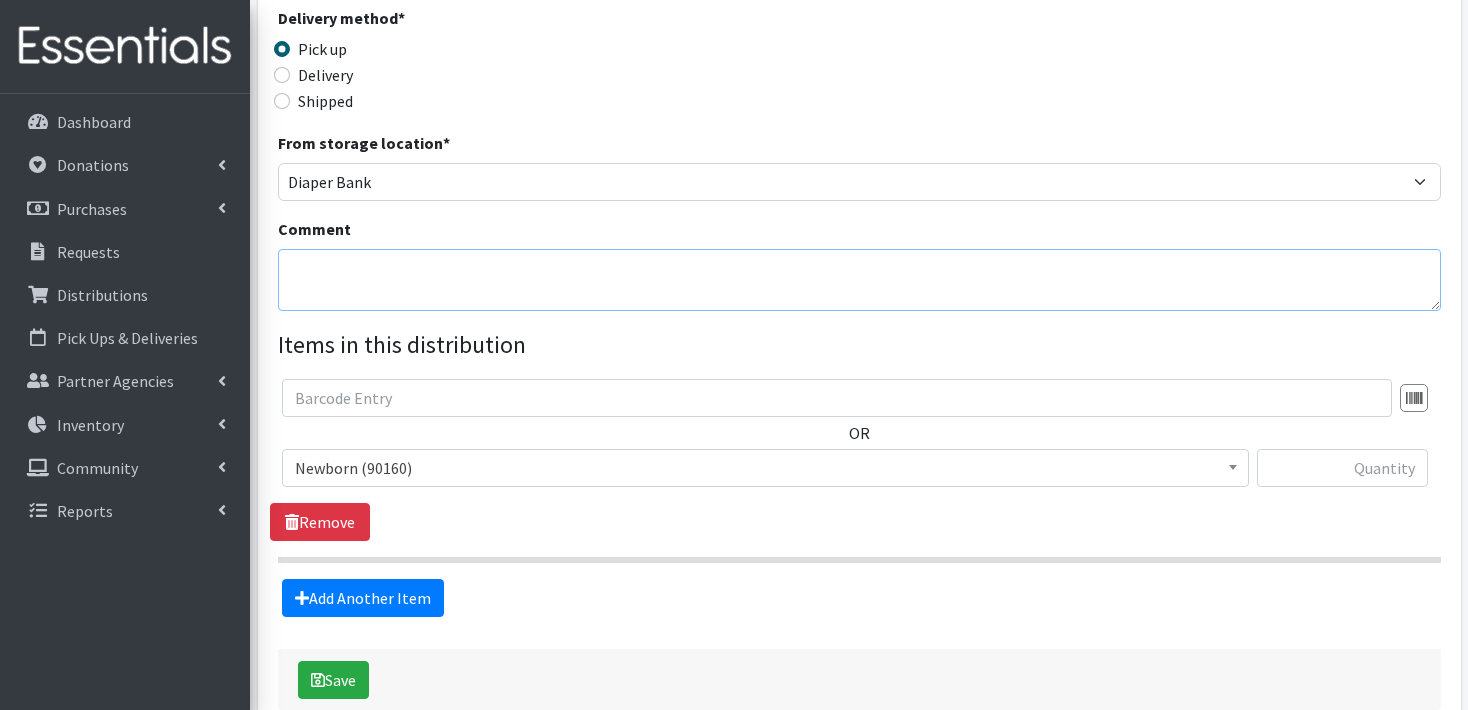 click on "Comment" at bounding box center [859, 280] 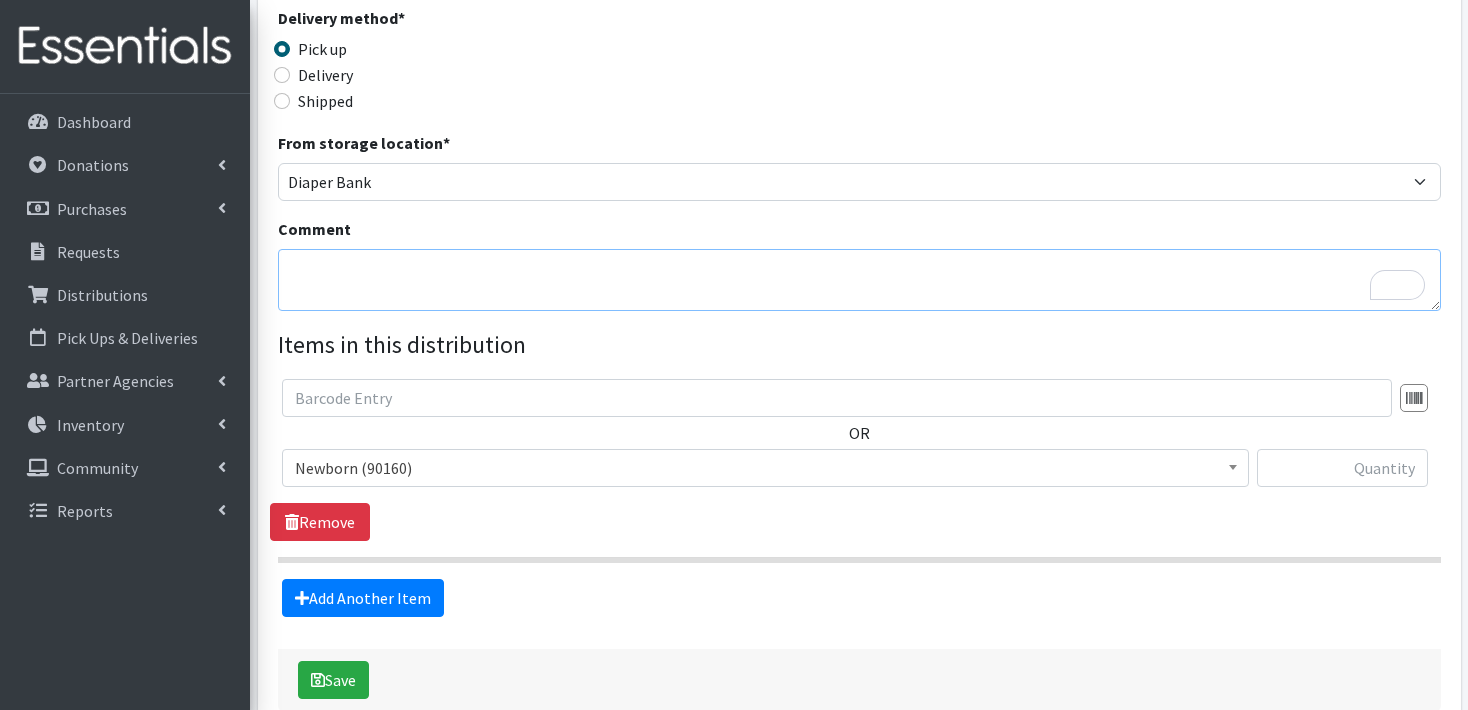paste on "Palletized" 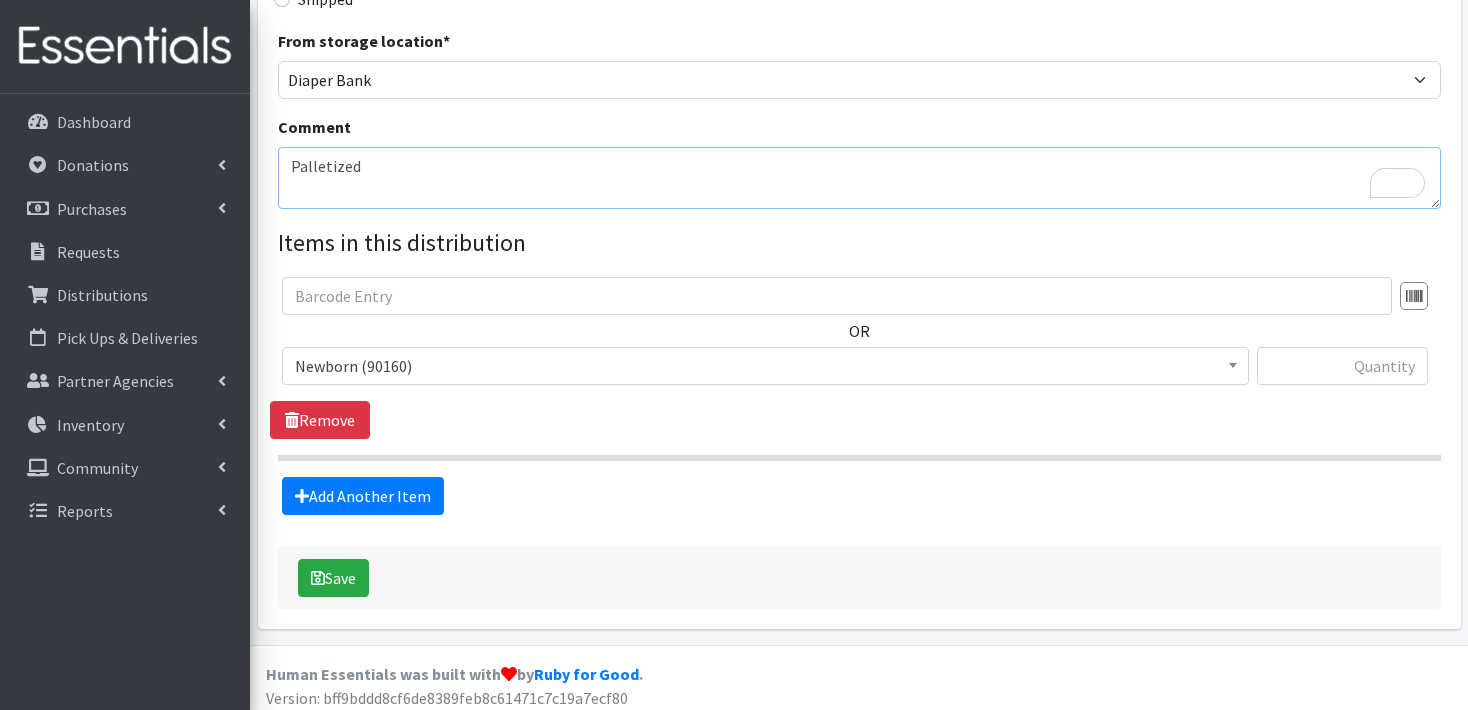 scroll, scrollTop: 554, scrollLeft: 0, axis: vertical 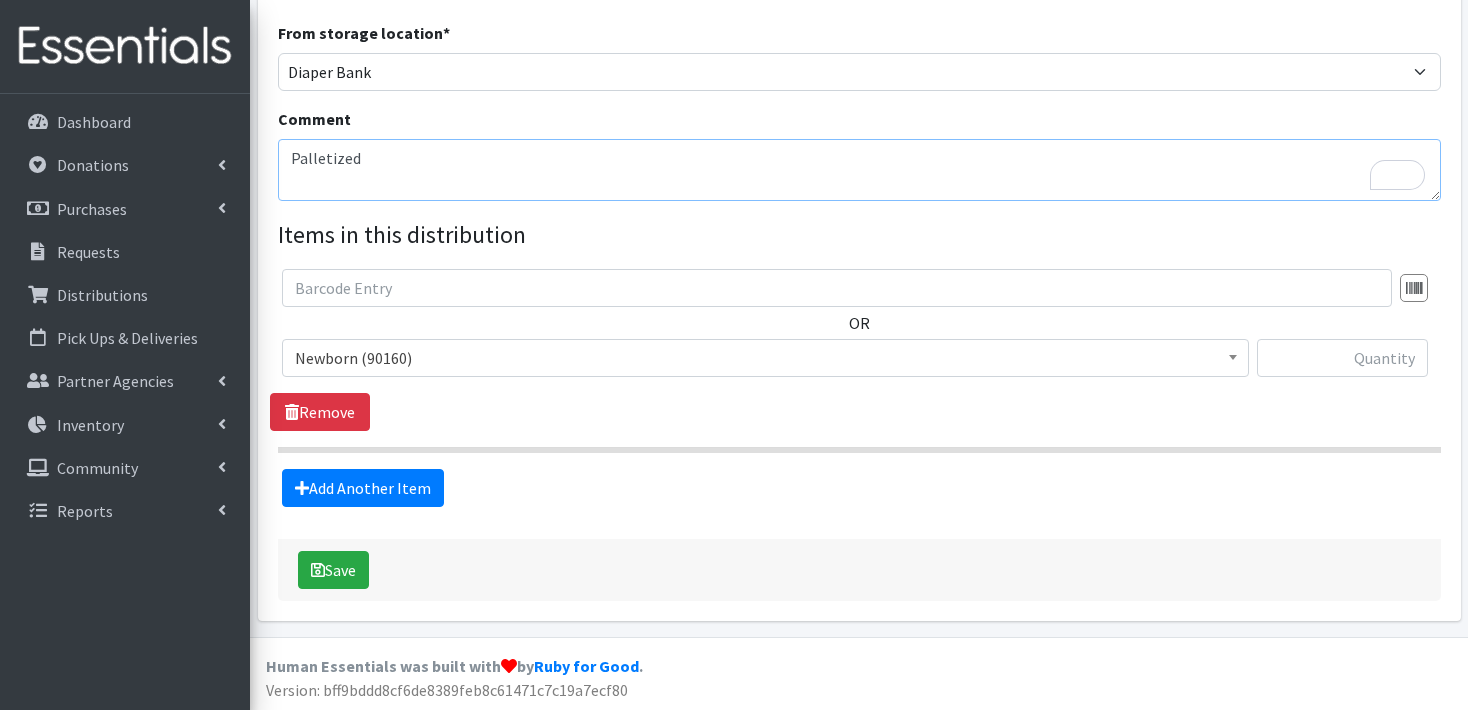 type on "Palletized" 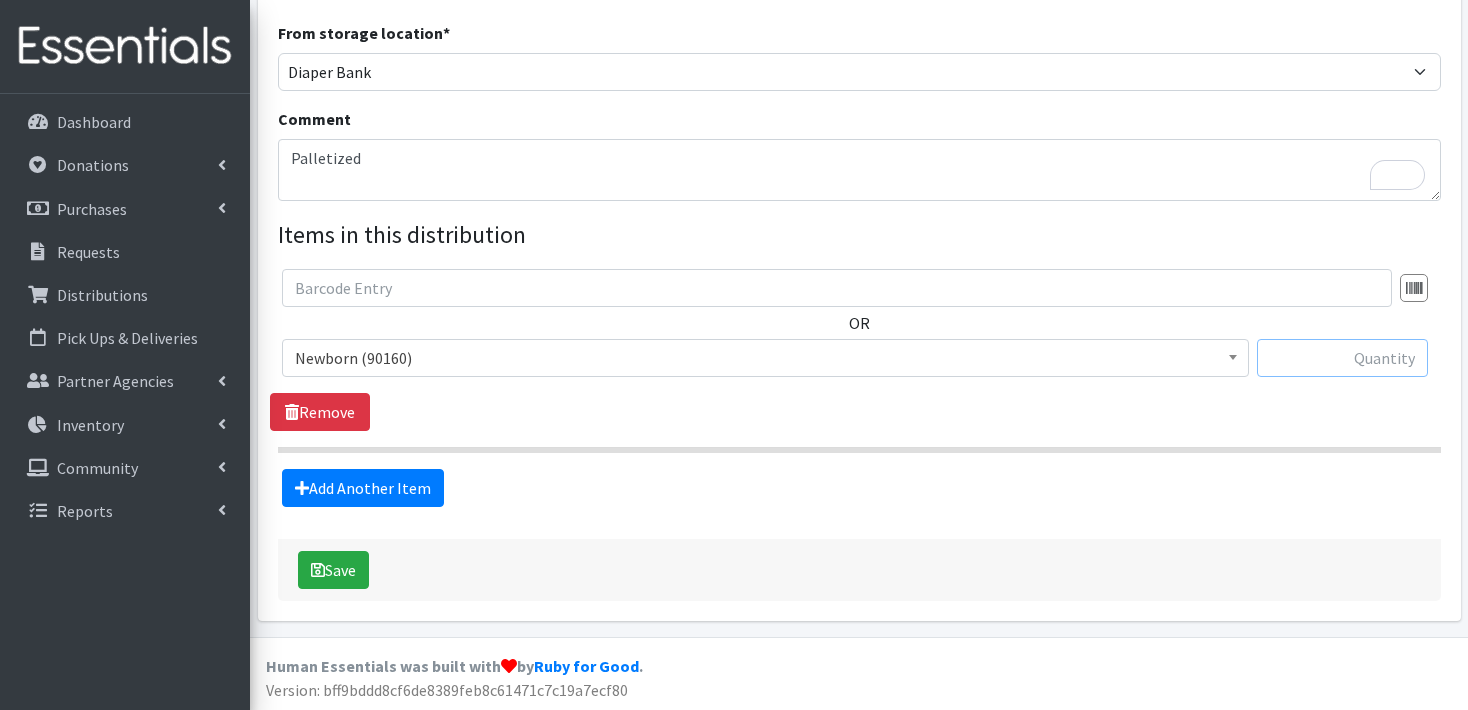 click at bounding box center [1342, 358] 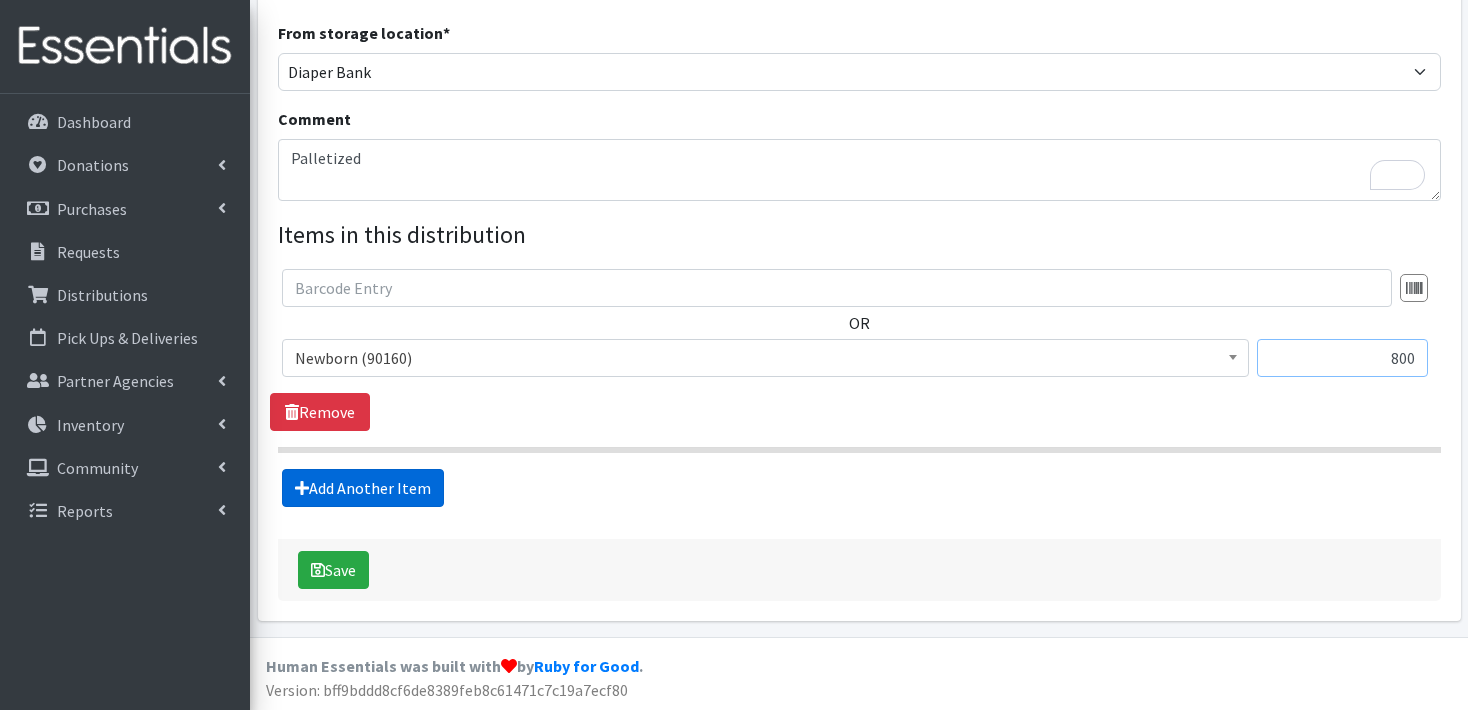 type on "800" 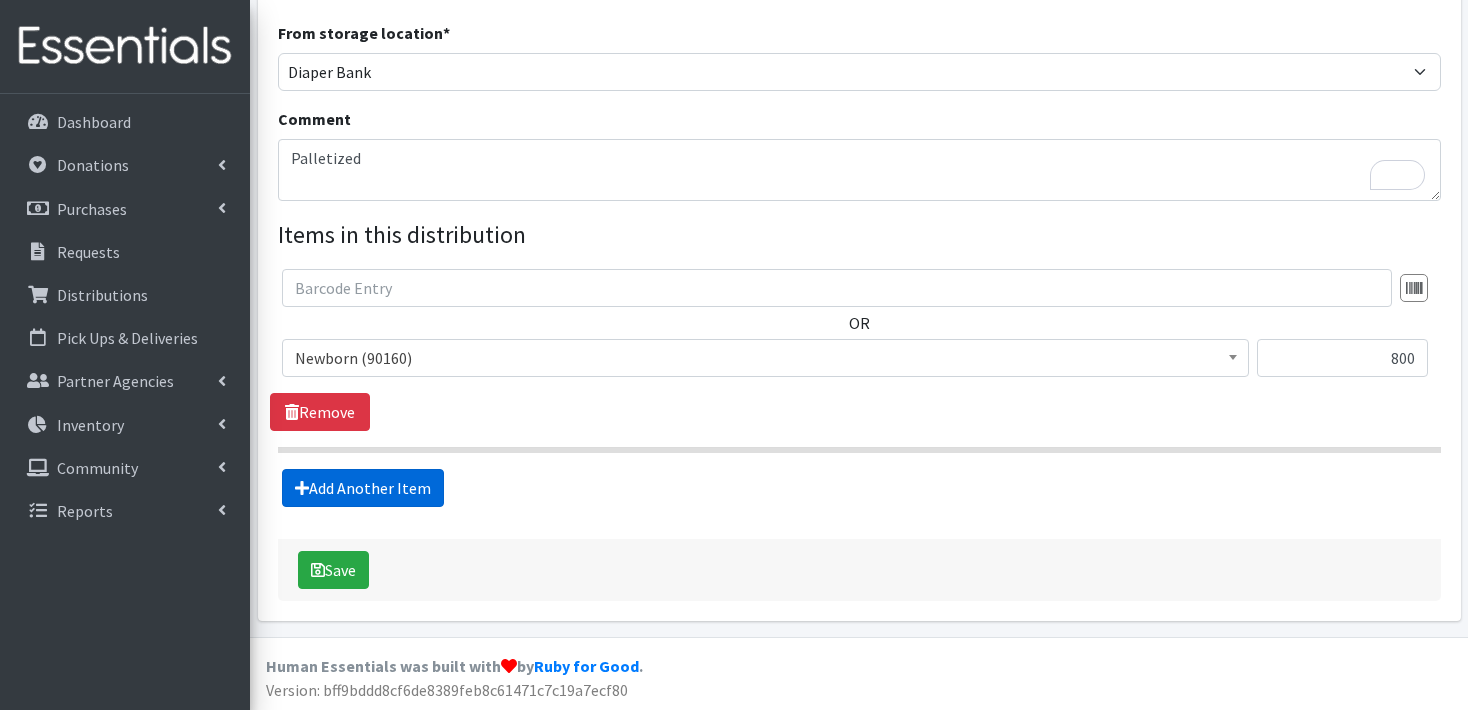 click on "Add Another Item" at bounding box center [363, 488] 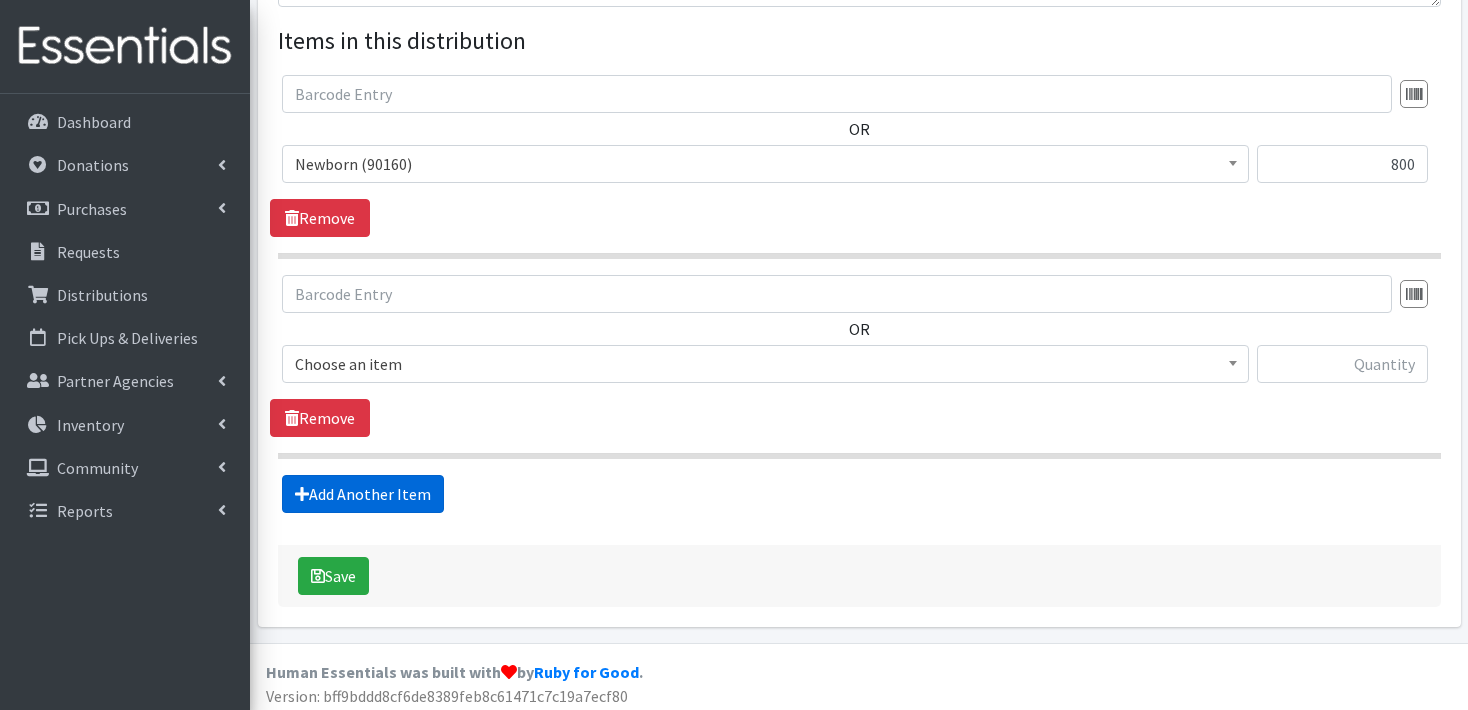 scroll, scrollTop: 753, scrollLeft: 0, axis: vertical 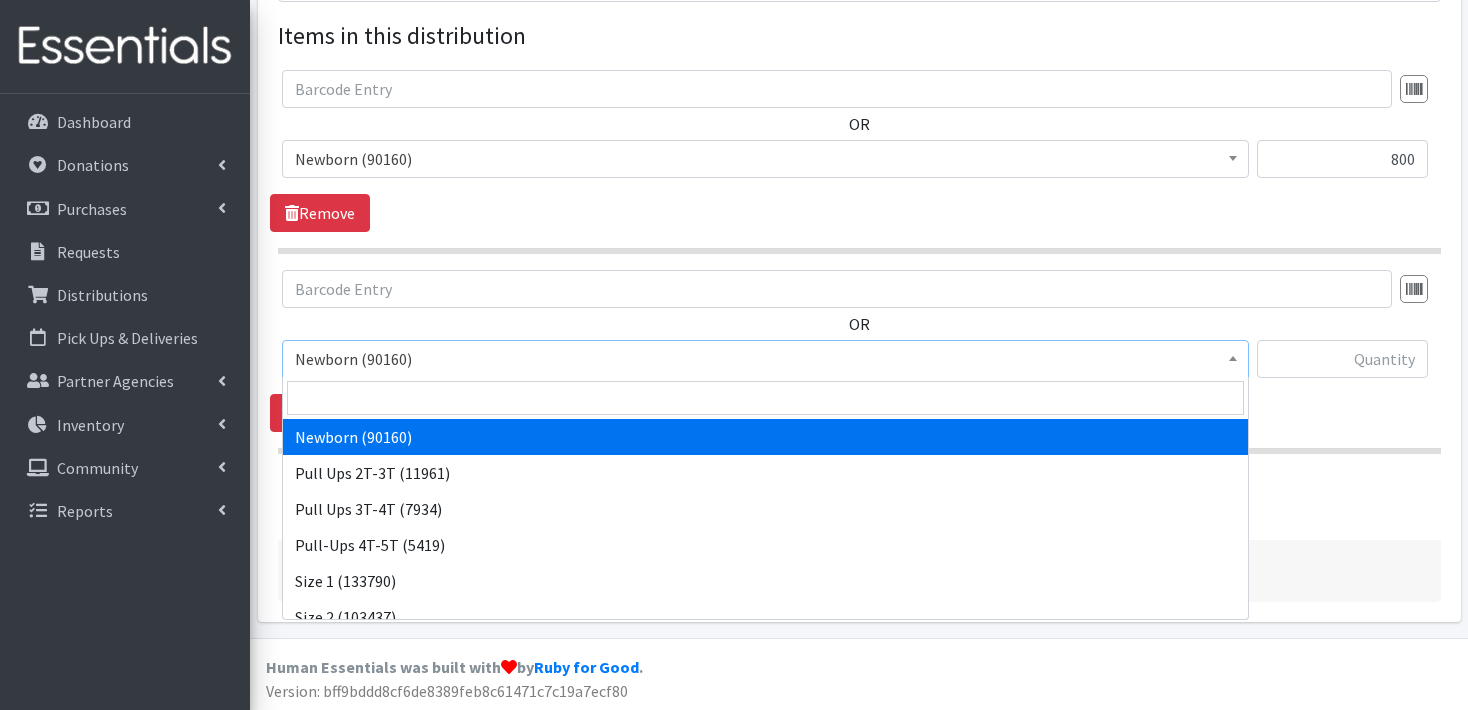 click at bounding box center (1233, 356) 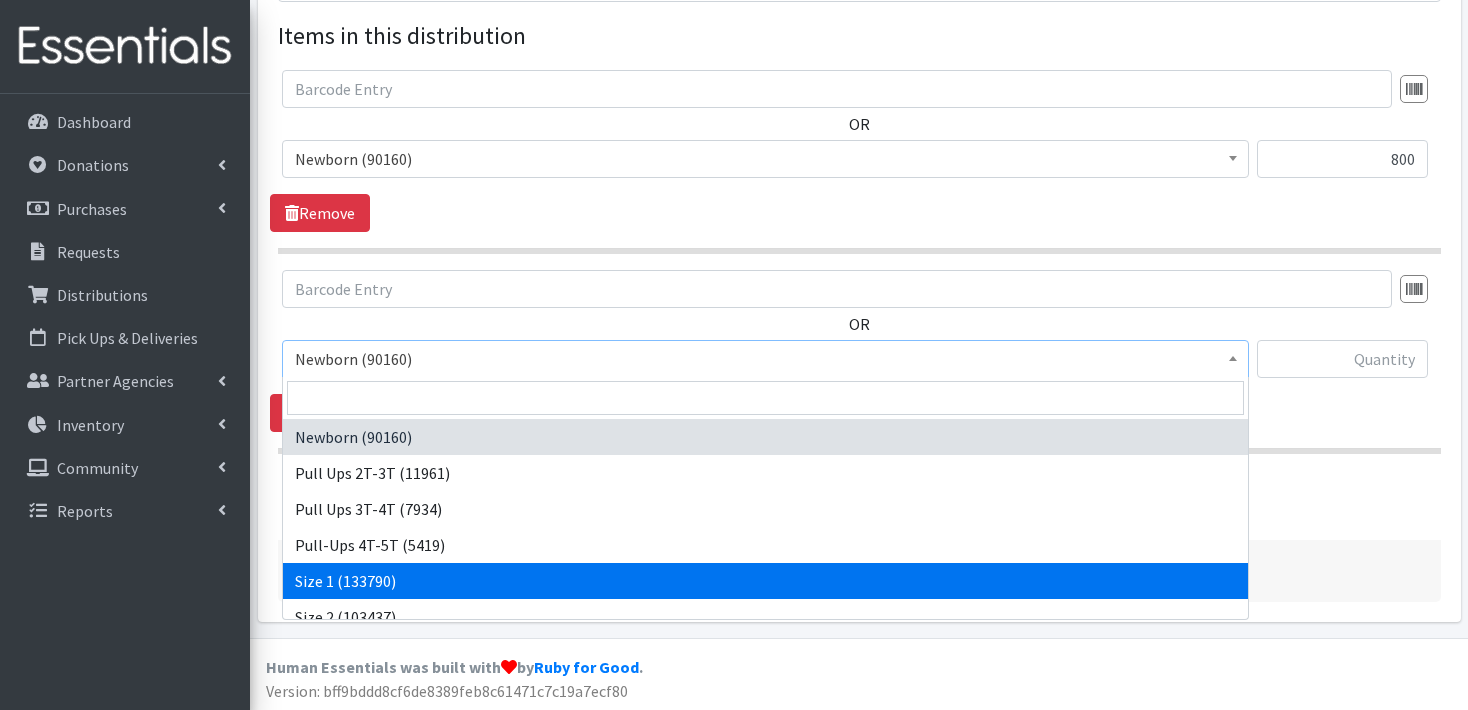 select on "3682" 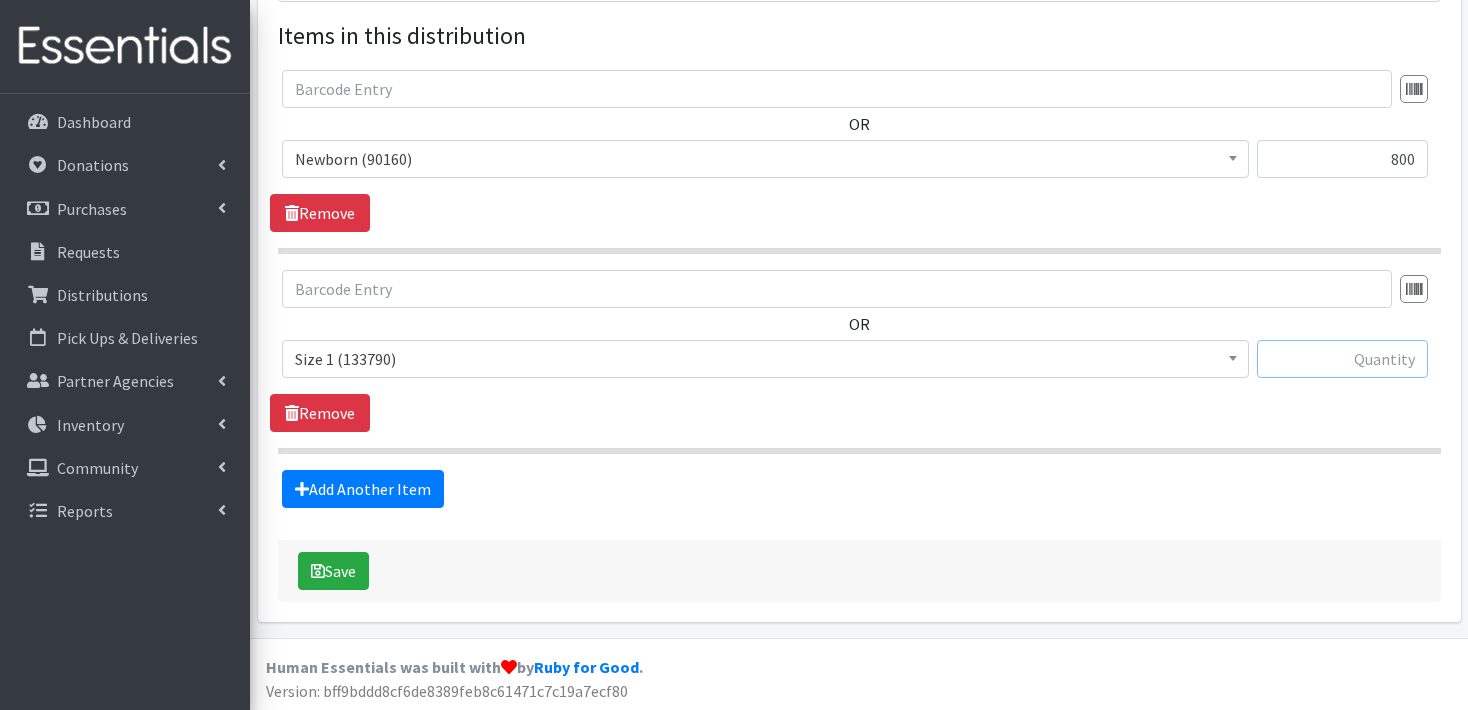 click at bounding box center (1342, 359) 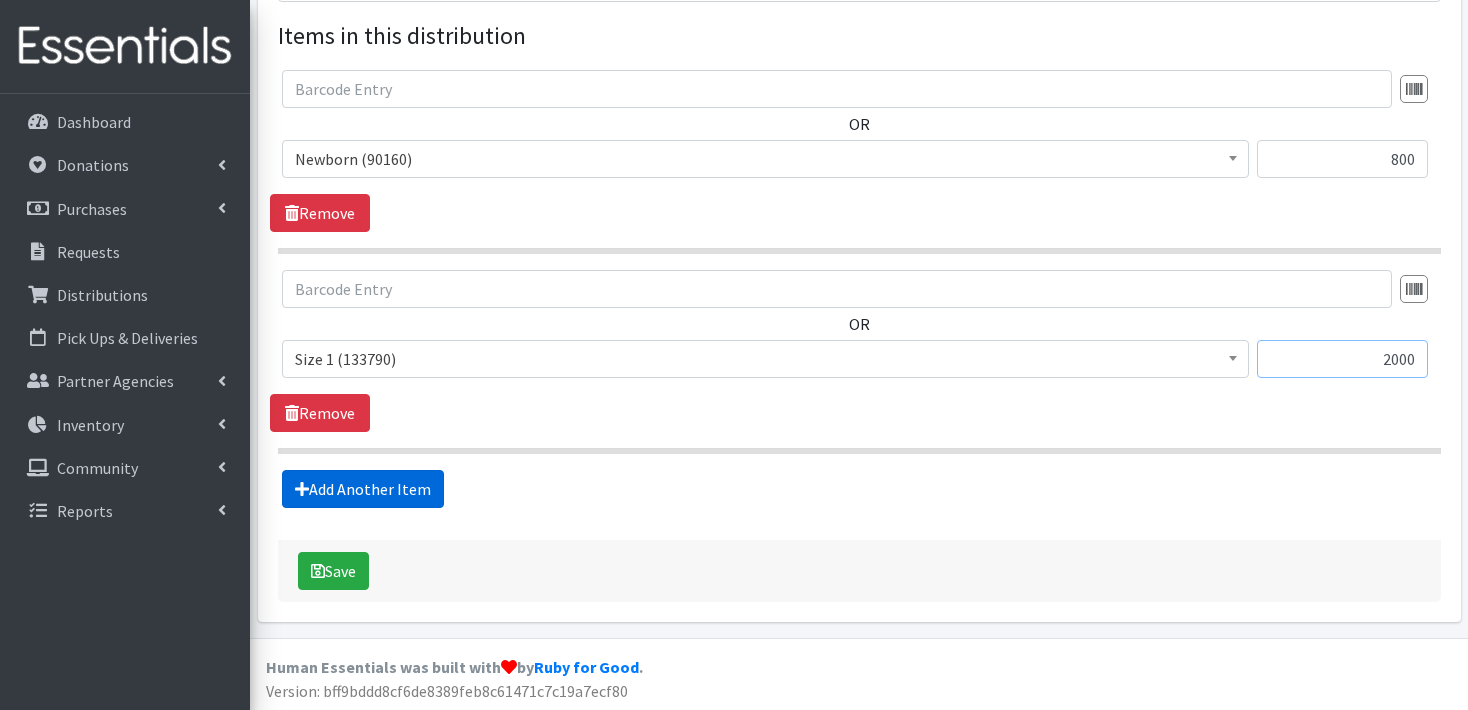 type on "2000" 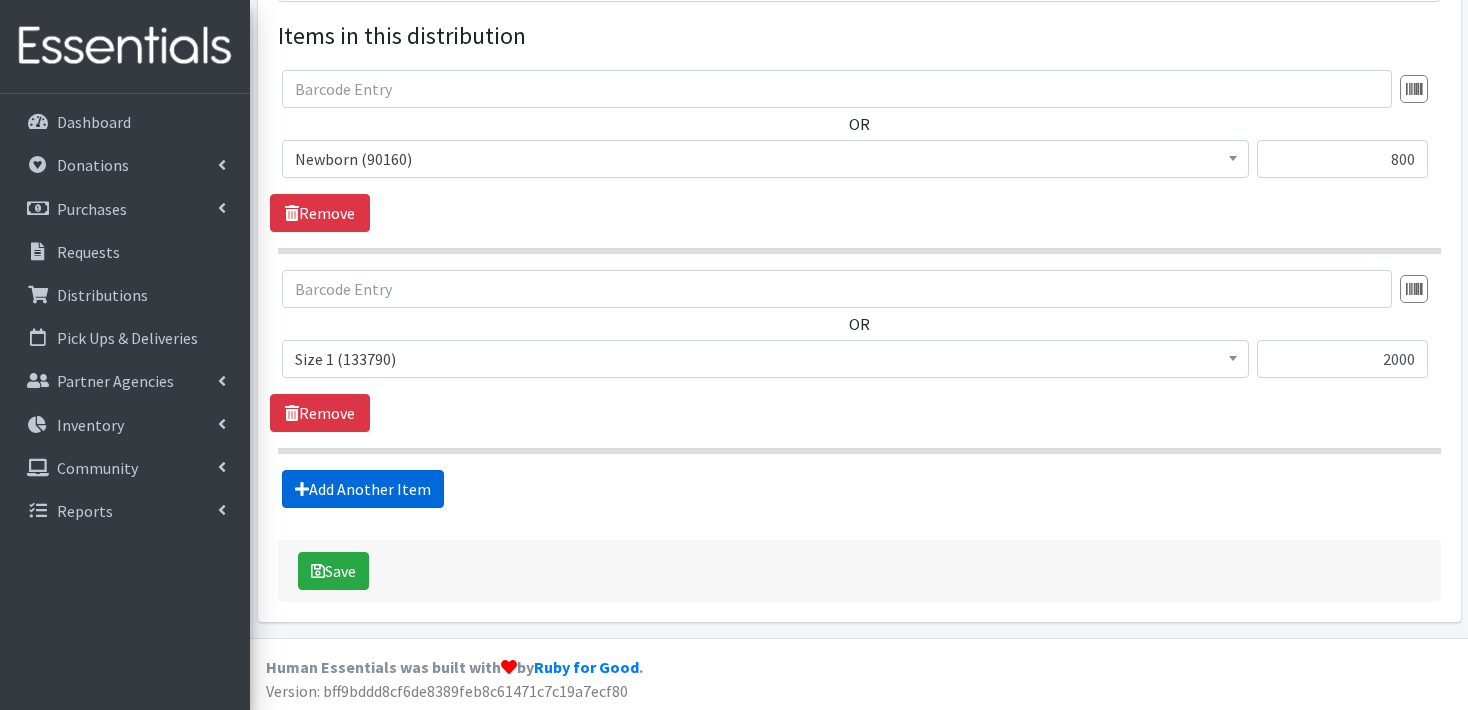 click on "Add Another Item" at bounding box center [363, 489] 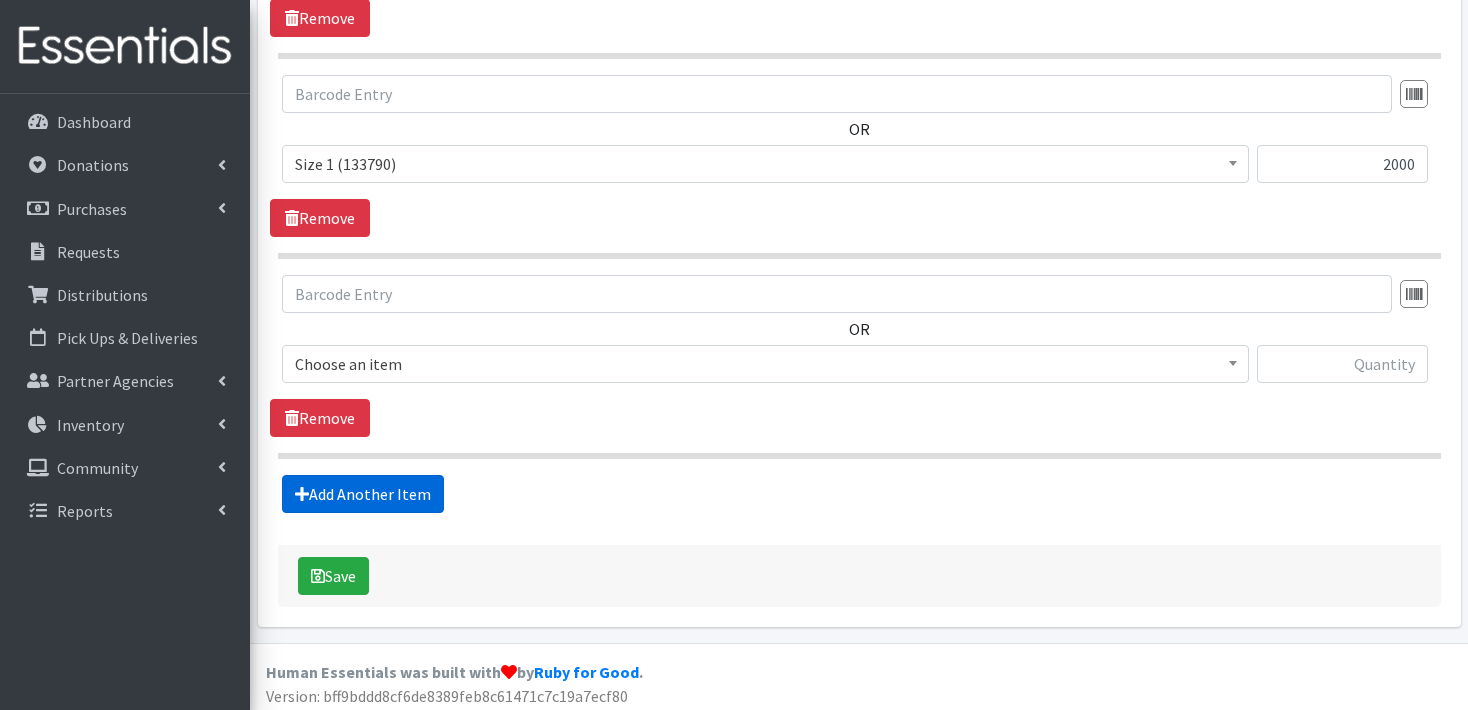 scroll, scrollTop: 952, scrollLeft: 0, axis: vertical 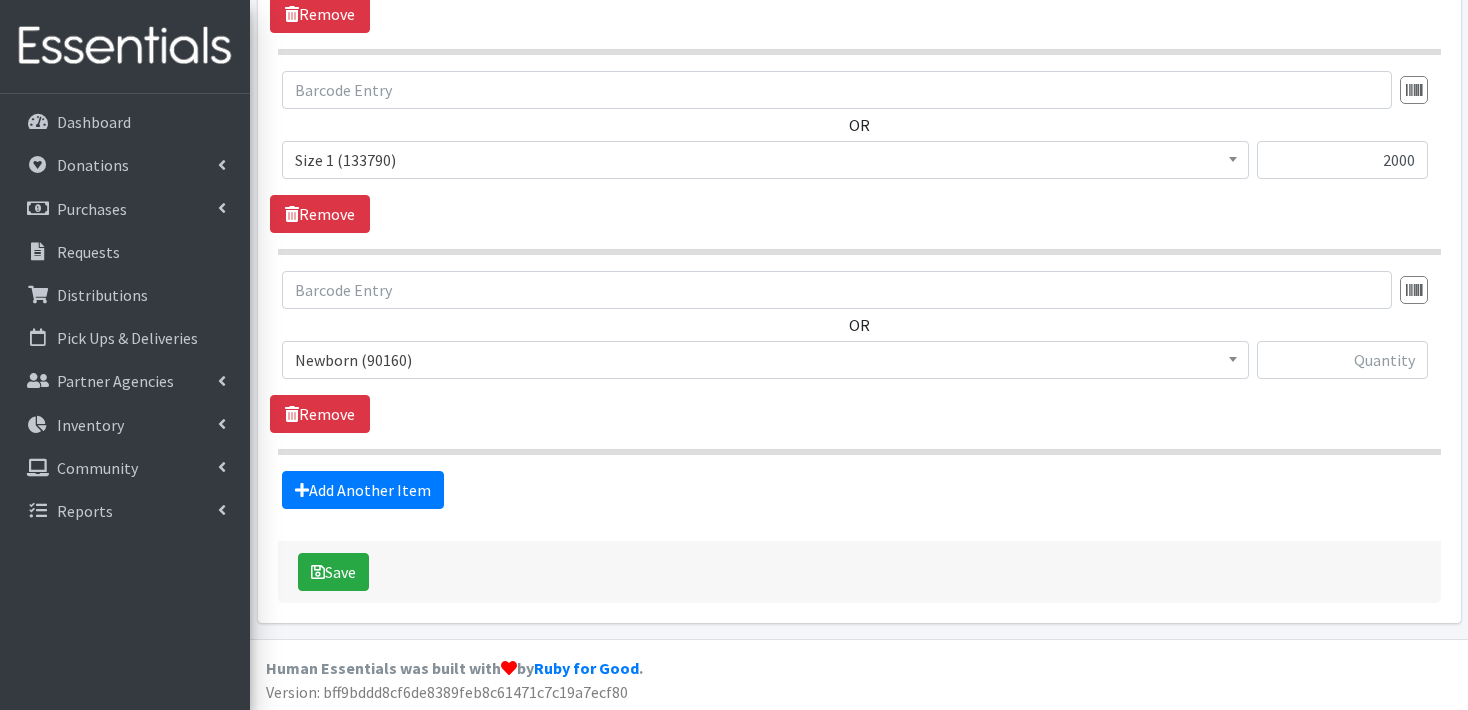 click at bounding box center (1233, 357) 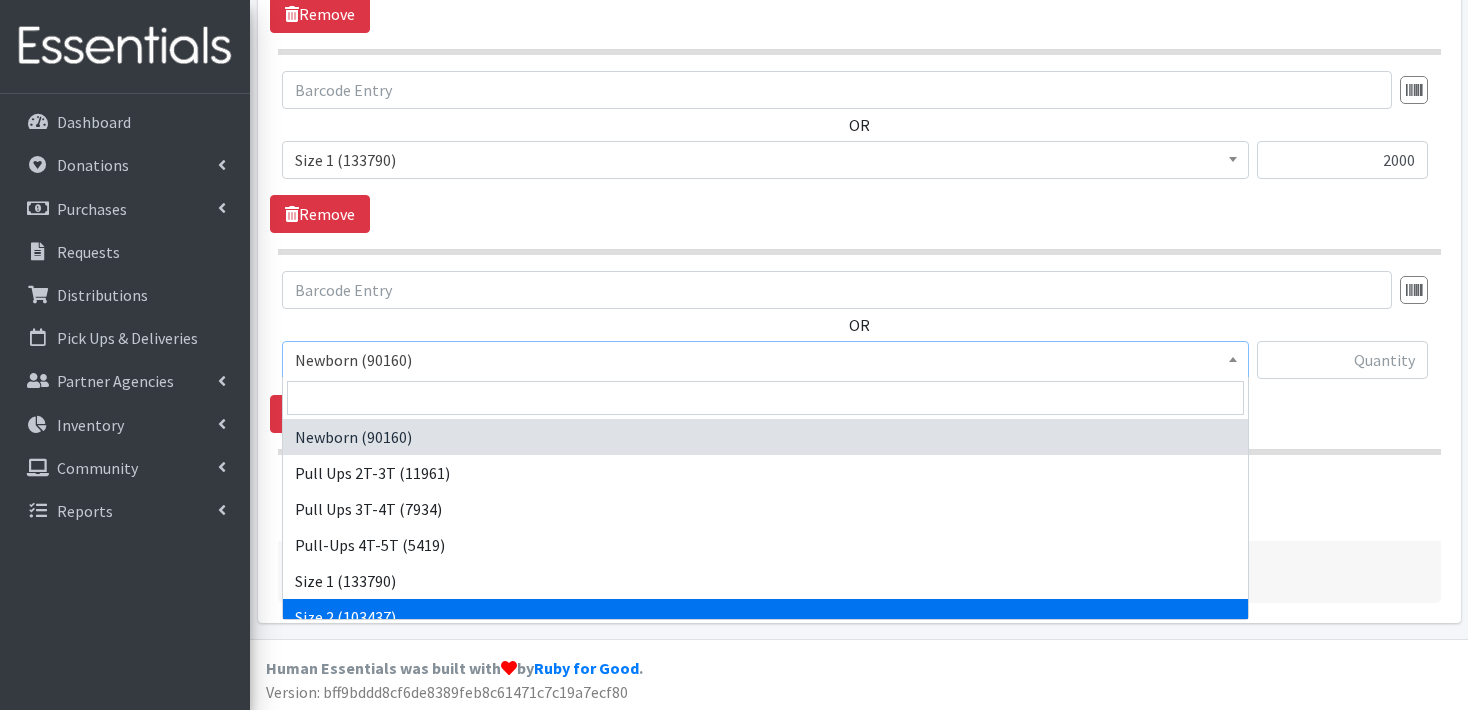 select on "3683" 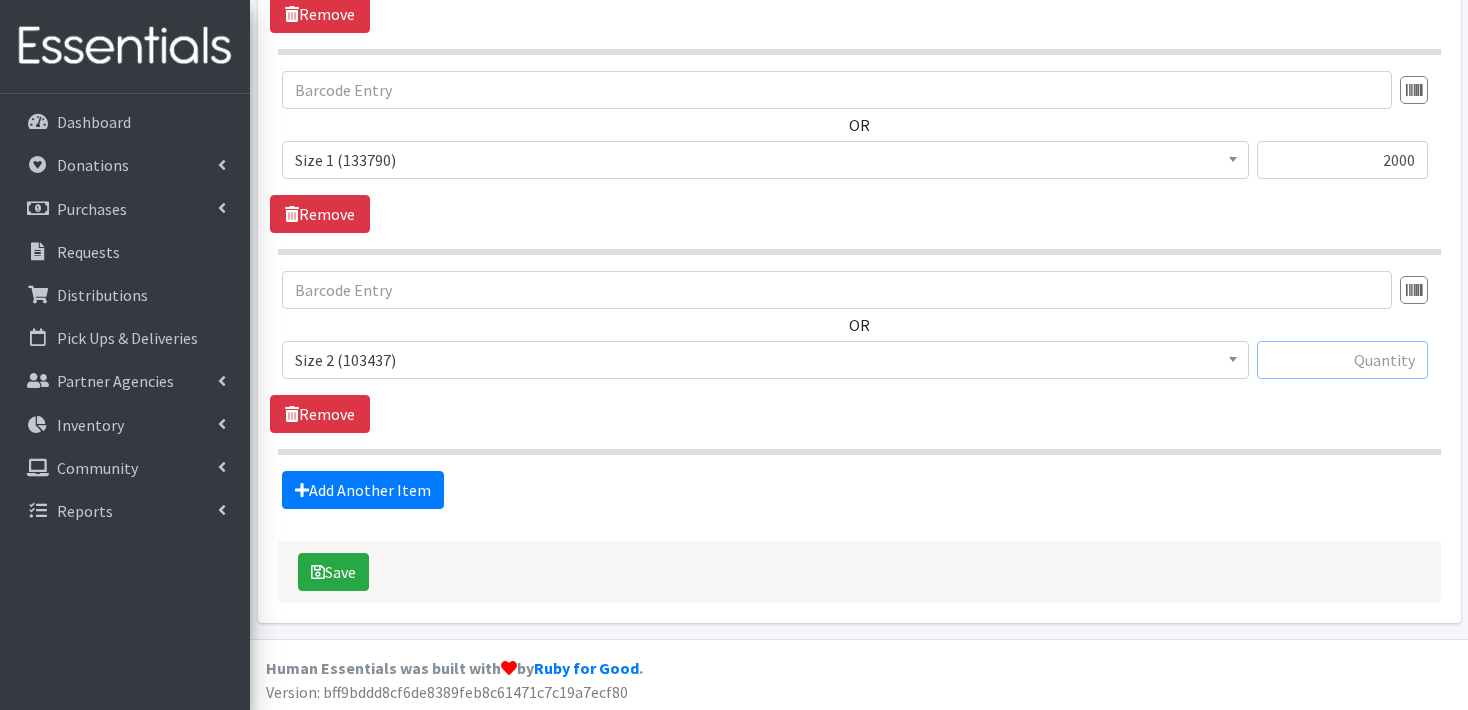 click at bounding box center (1342, 360) 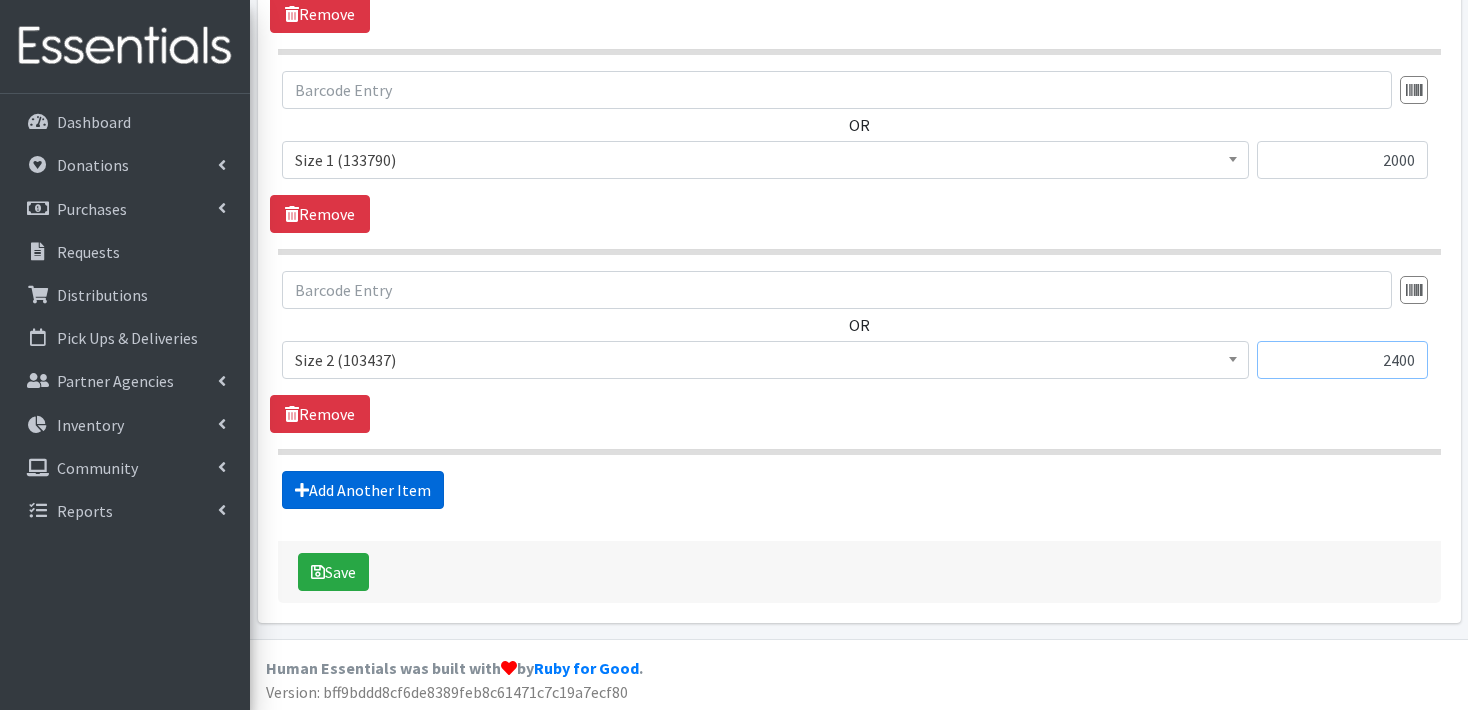 type on "2400" 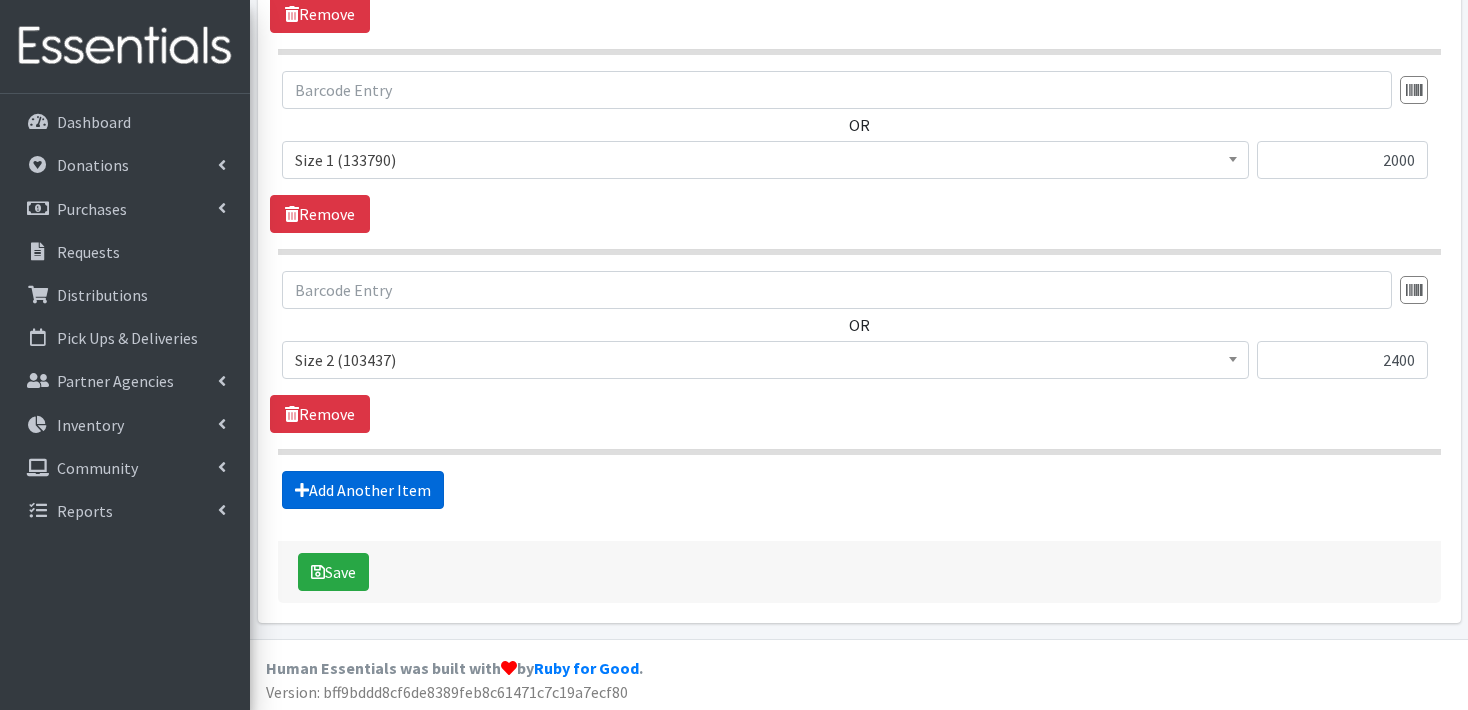 click on "Add Another Item" at bounding box center (363, 490) 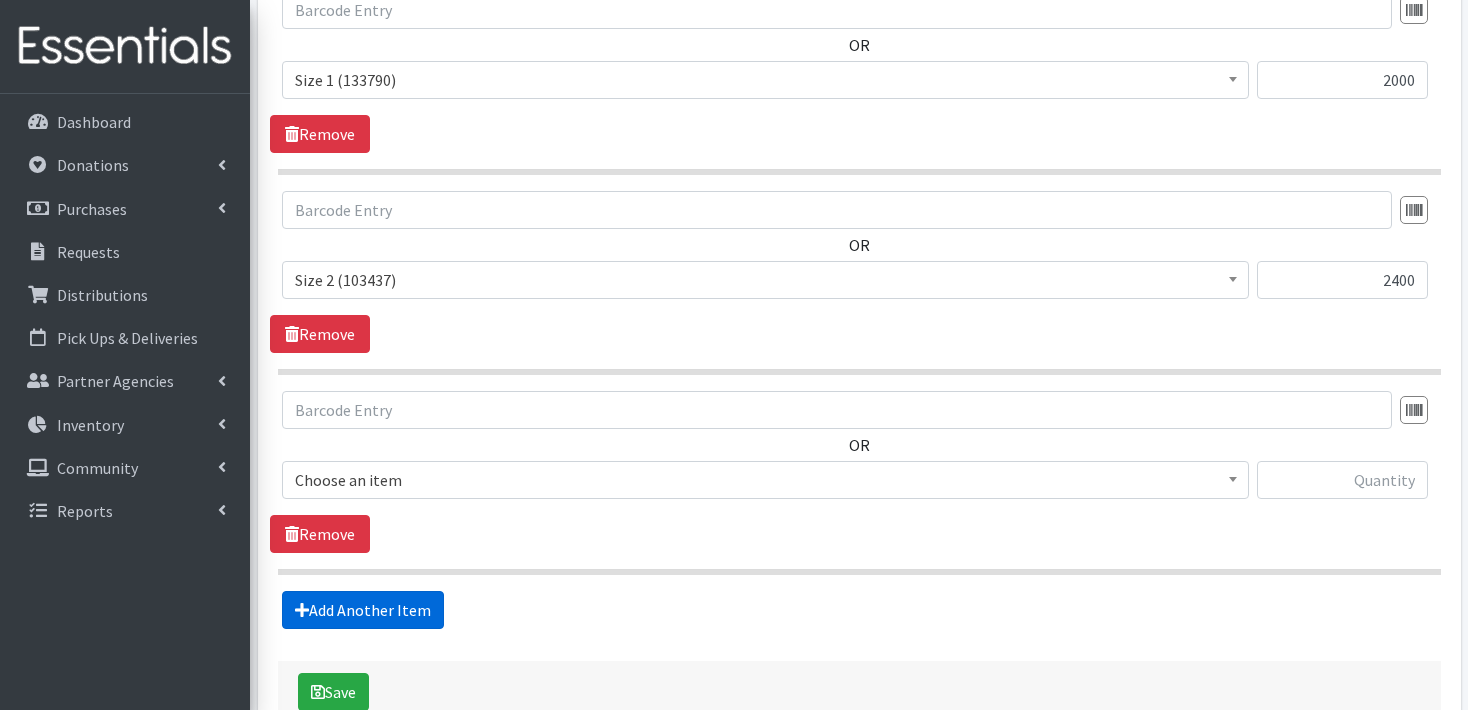 scroll, scrollTop: 1152, scrollLeft: 0, axis: vertical 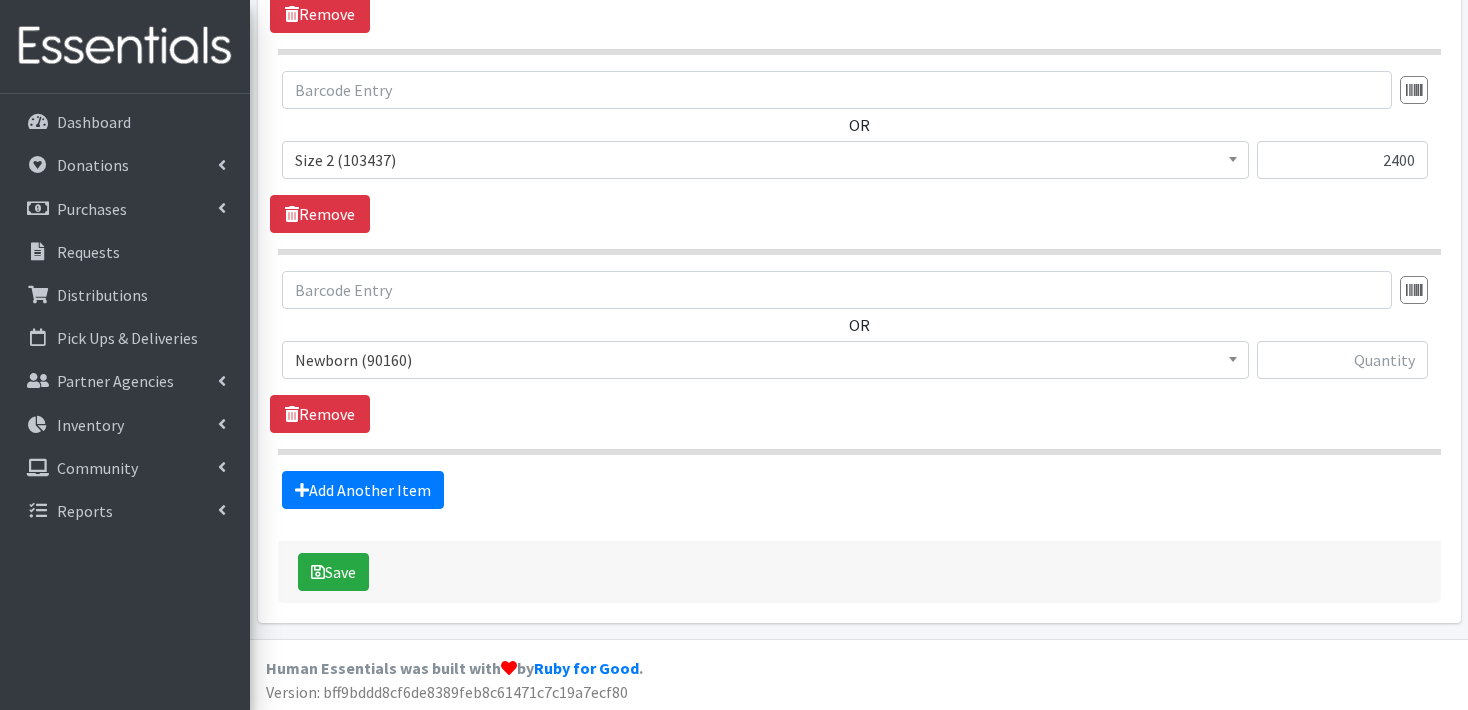 click at bounding box center [1233, 357] 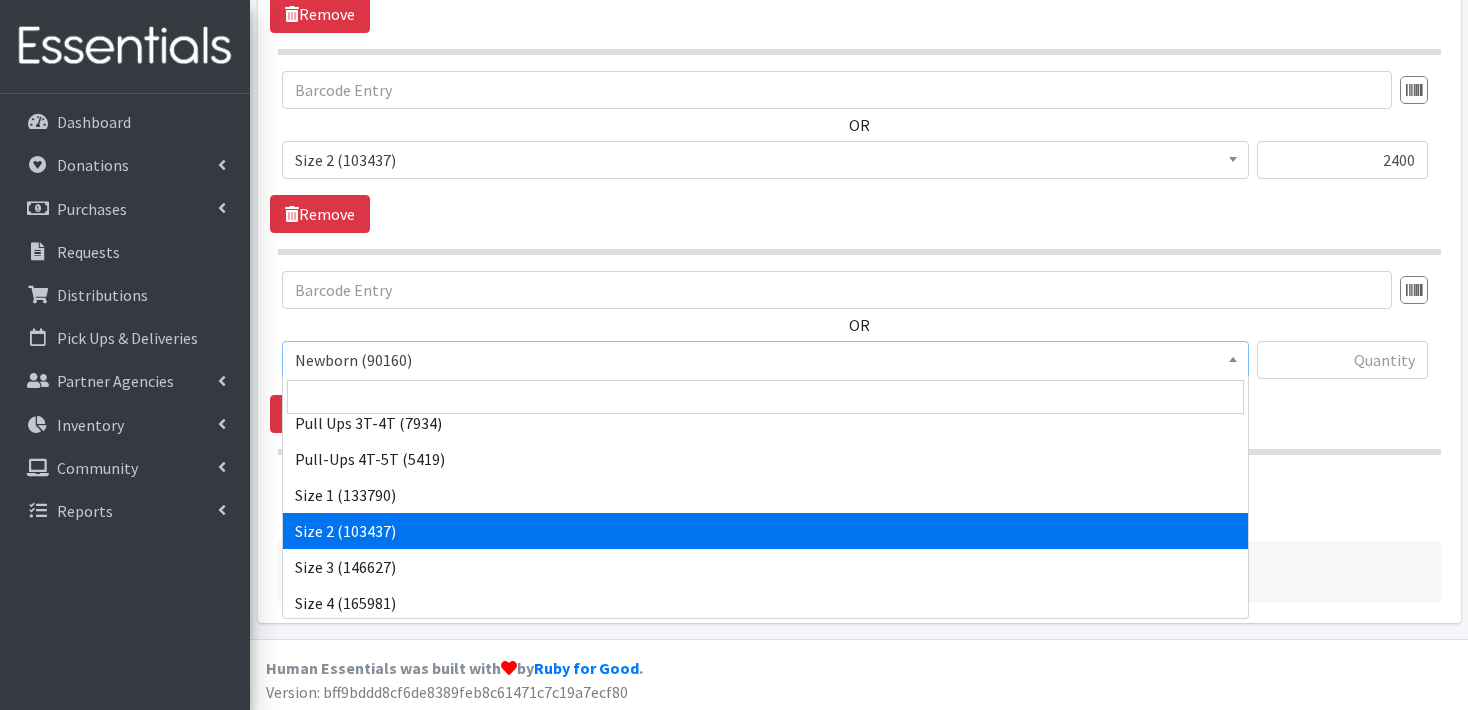scroll, scrollTop: 88, scrollLeft: 0, axis: vertical 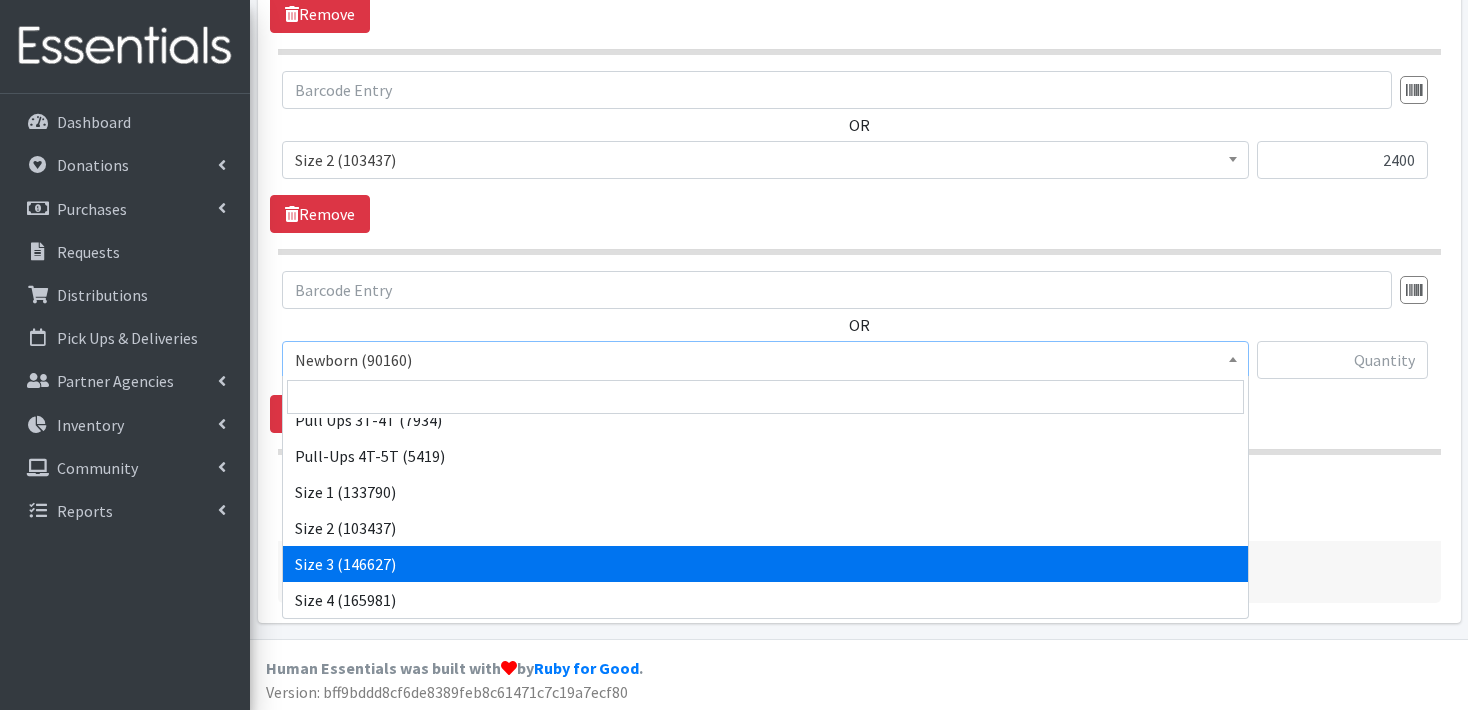 select on "3684" 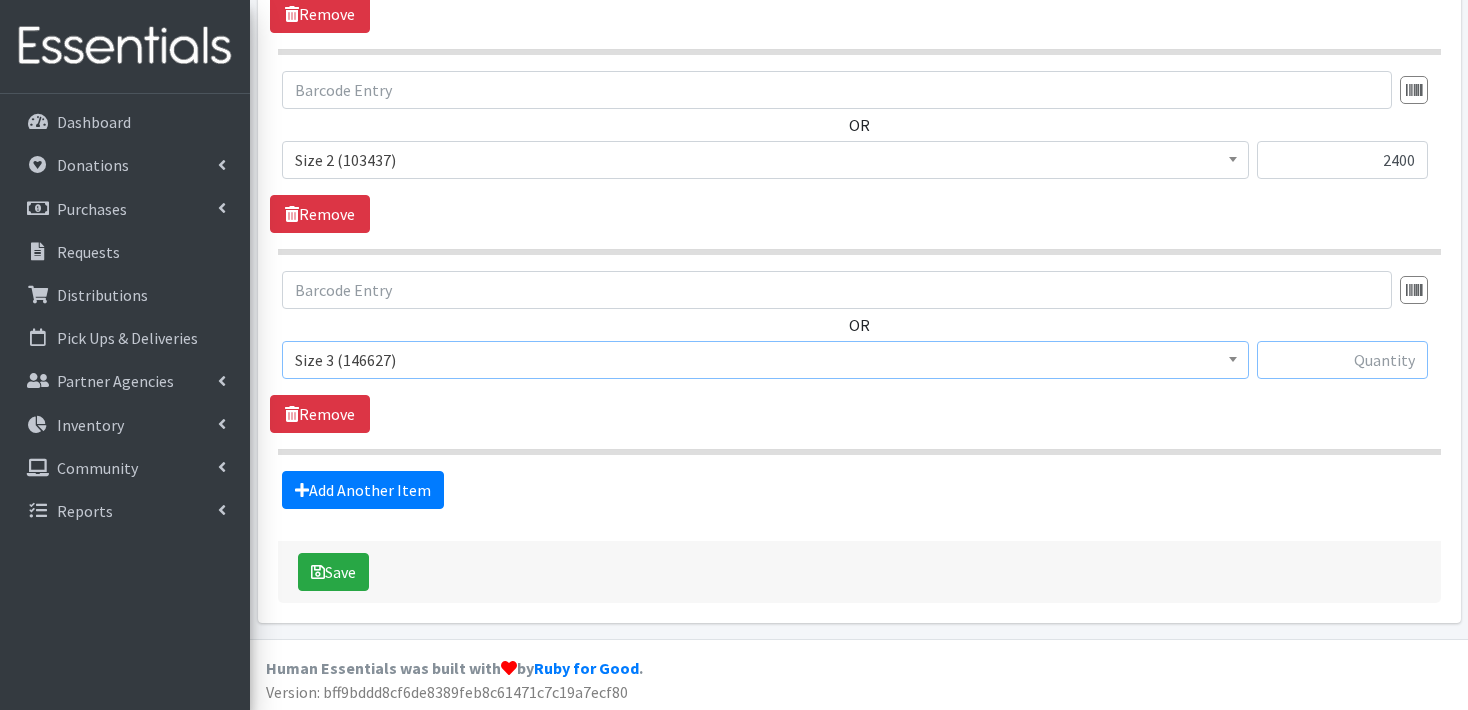 click at bounding box center [1342, 360] 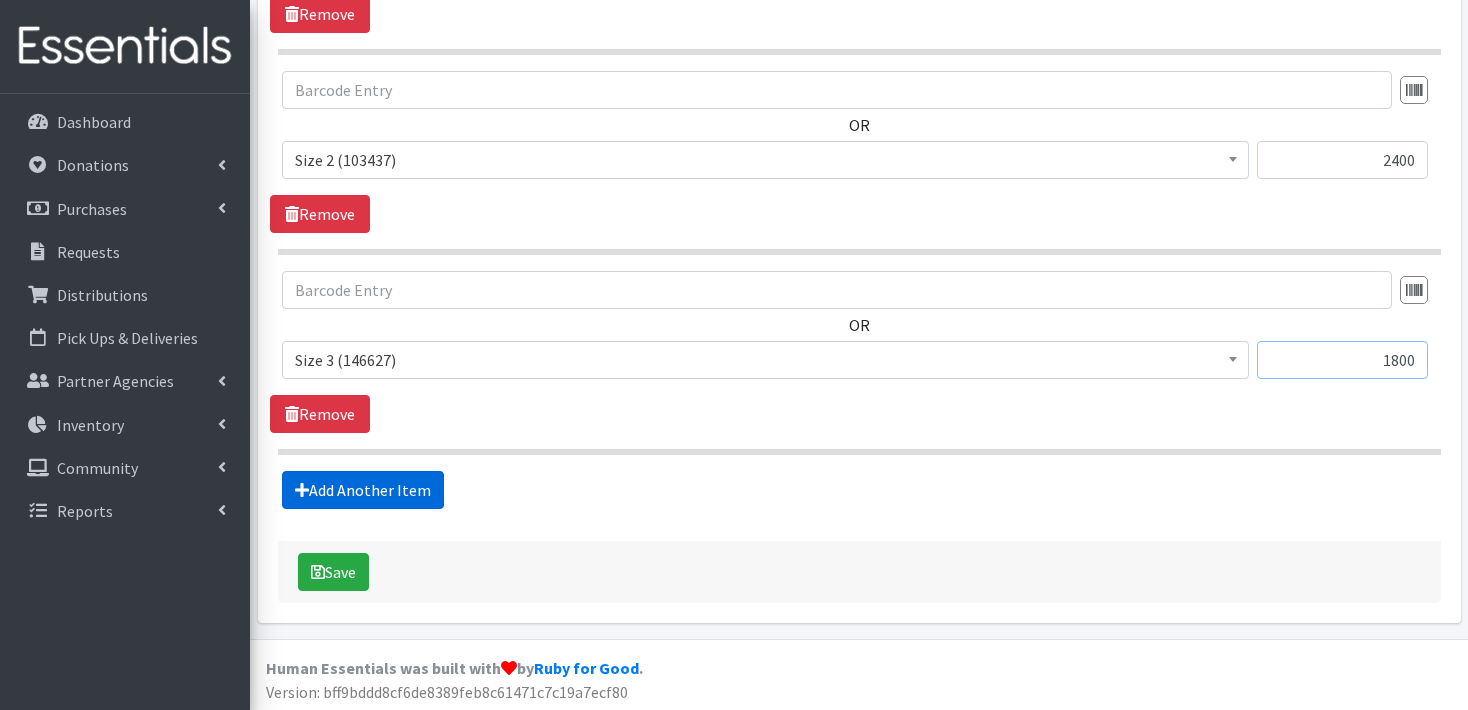type on "1800" 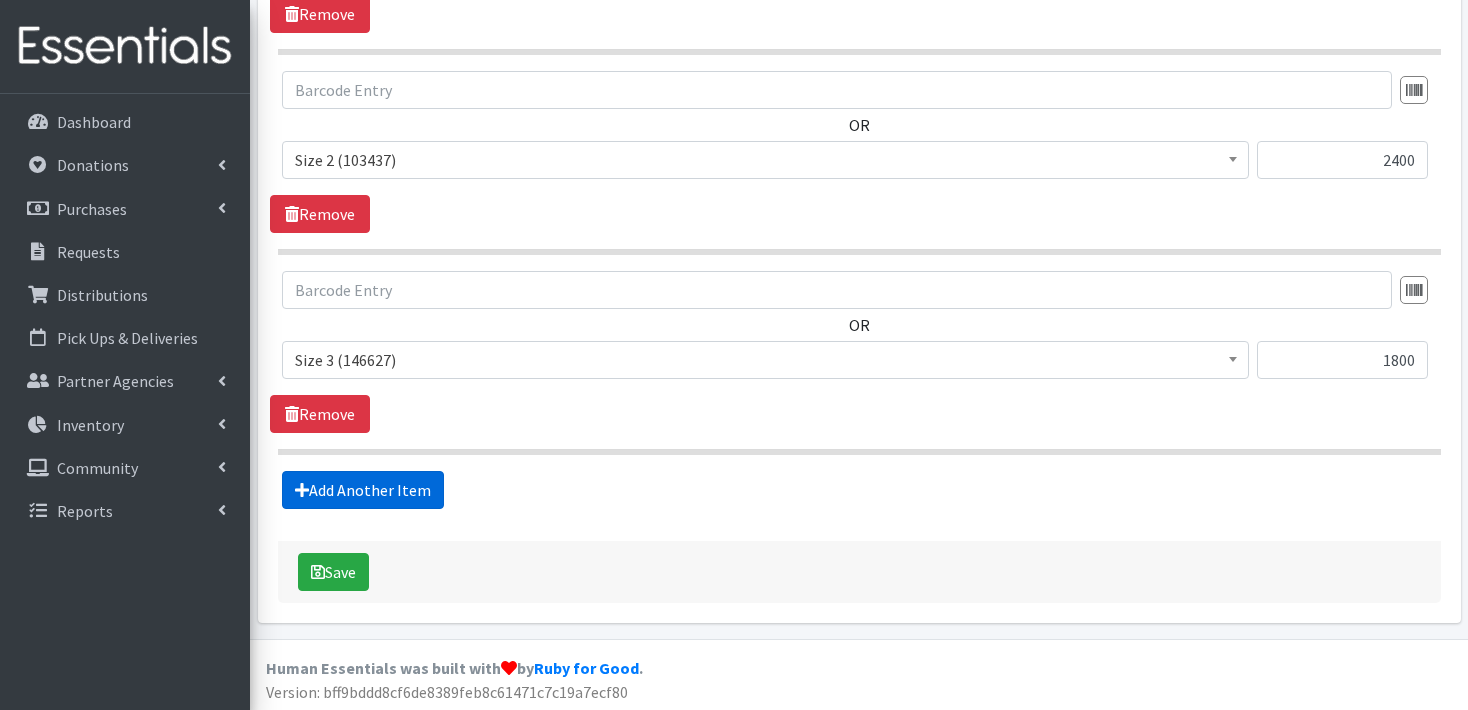 click on "Add Another Item" at bounding box center (363, 490) 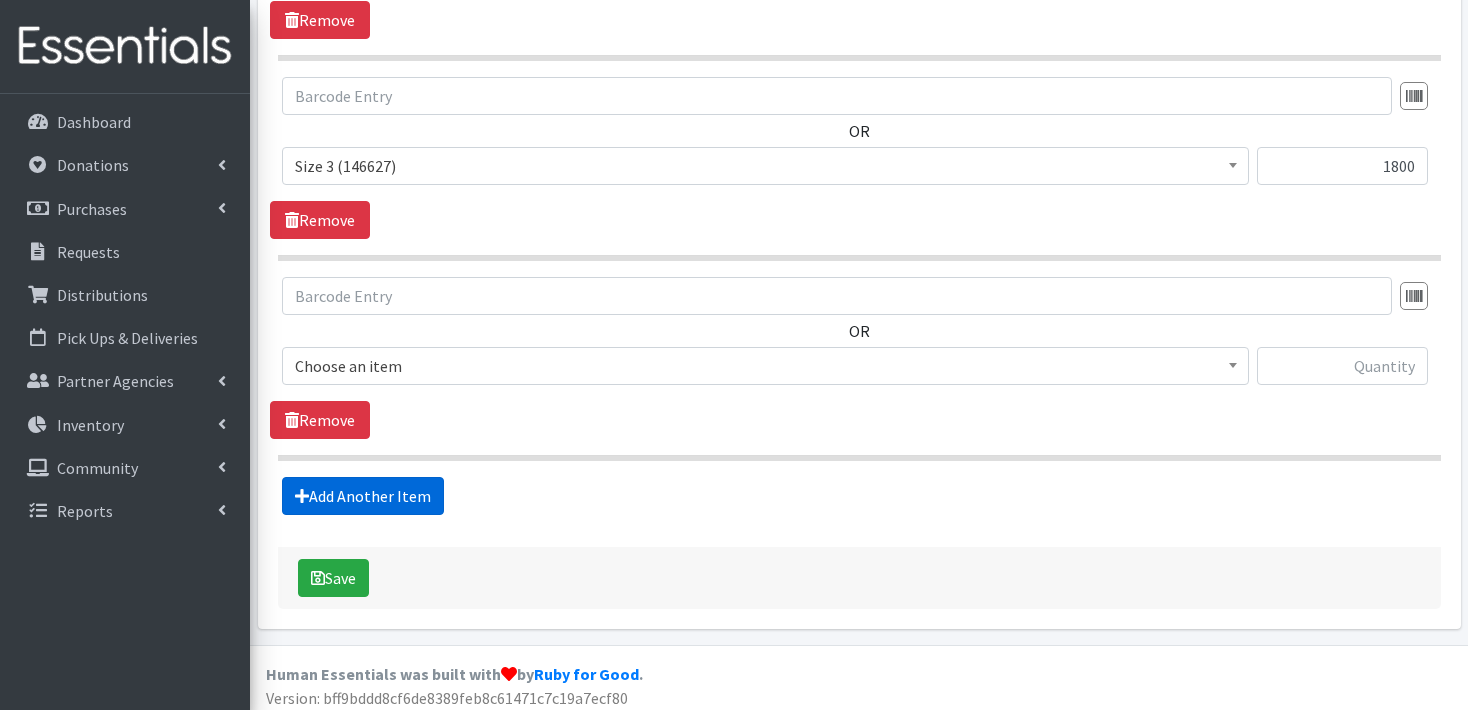 scroll, scrollTop: 1352, scrollLeft: 0, axis: vertical 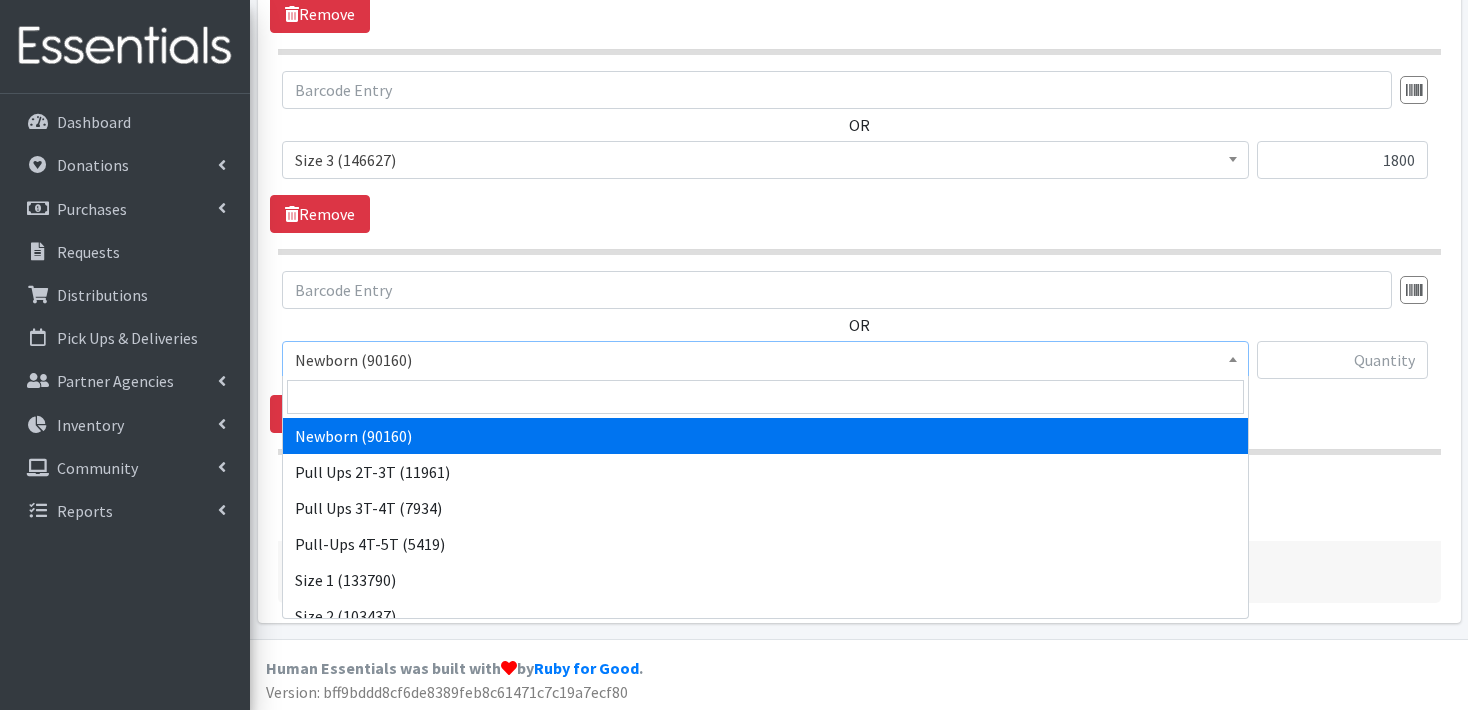 click at bounding box center (1233, 357) 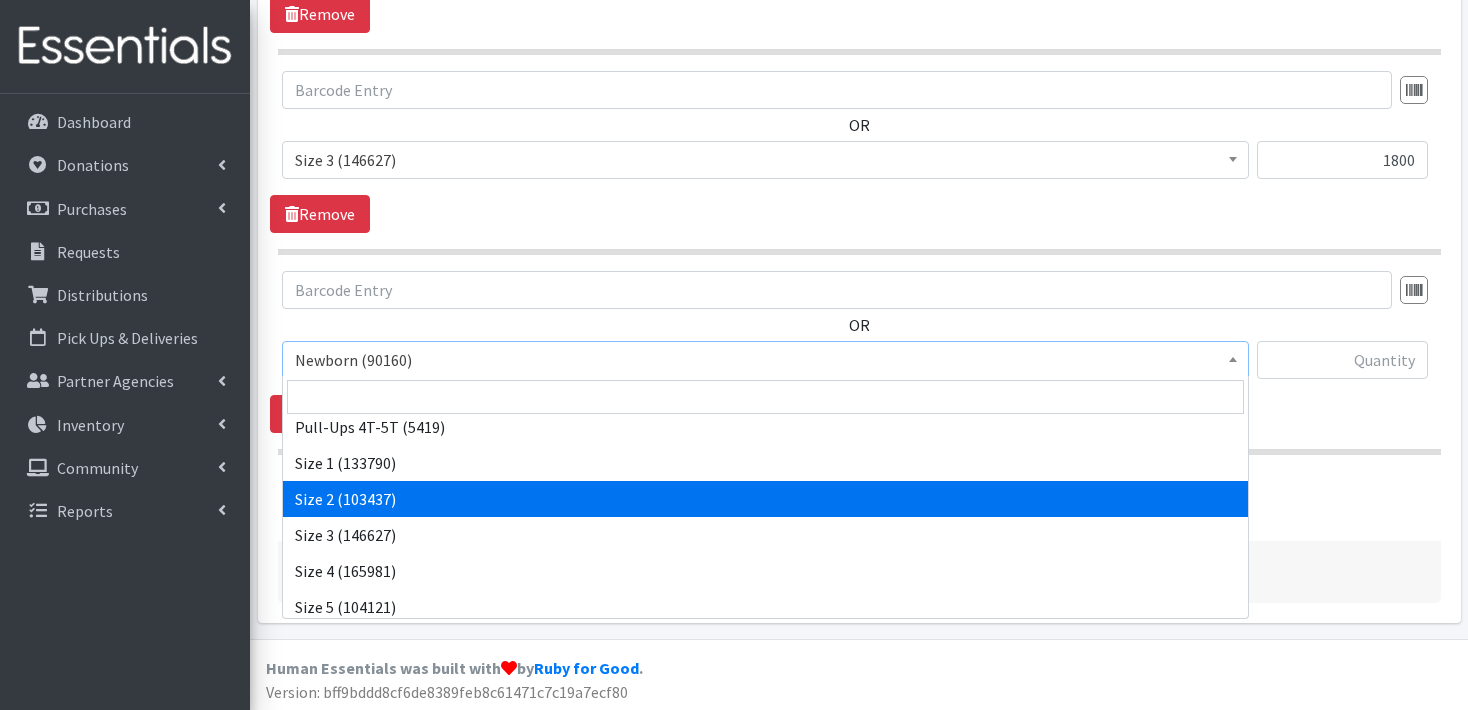 scroll, scrollTop: 120, scrollLeft: 0, axis: vertical 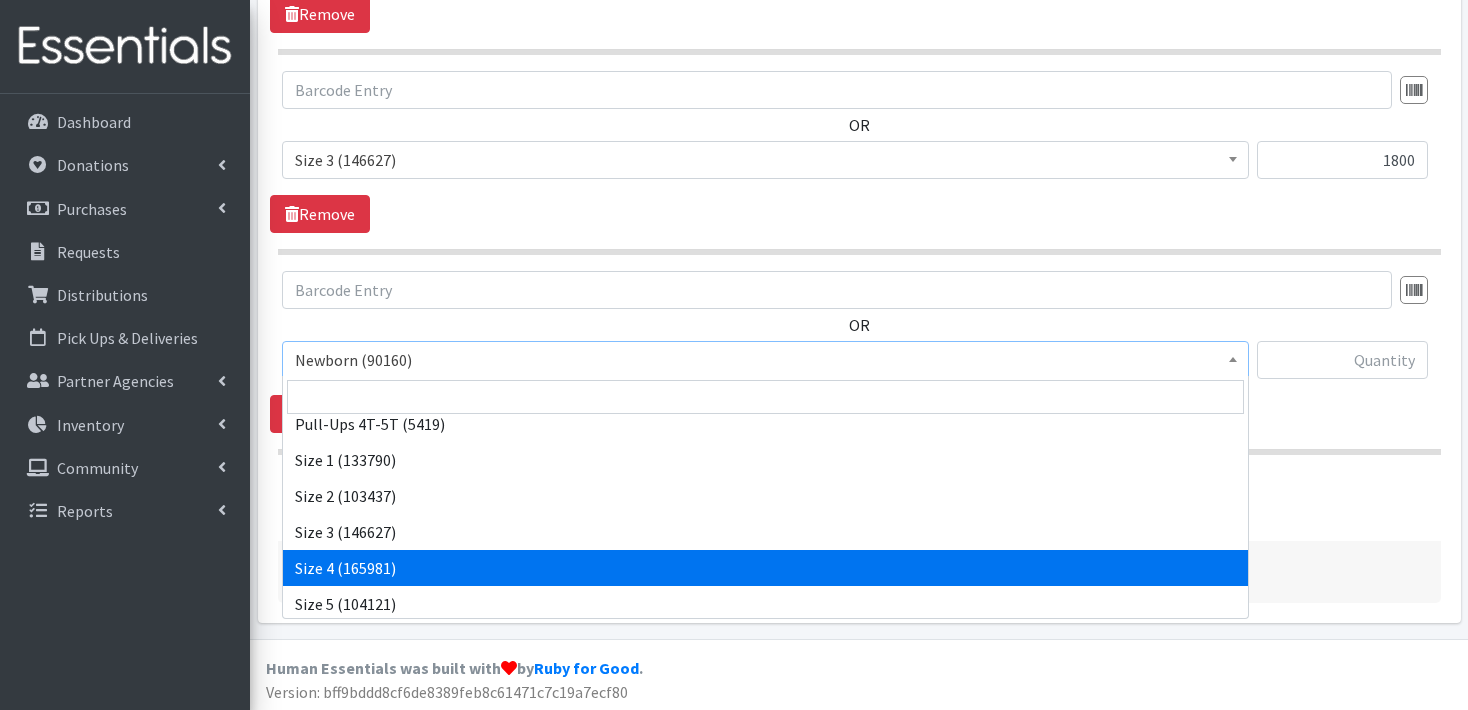 select on "3685" 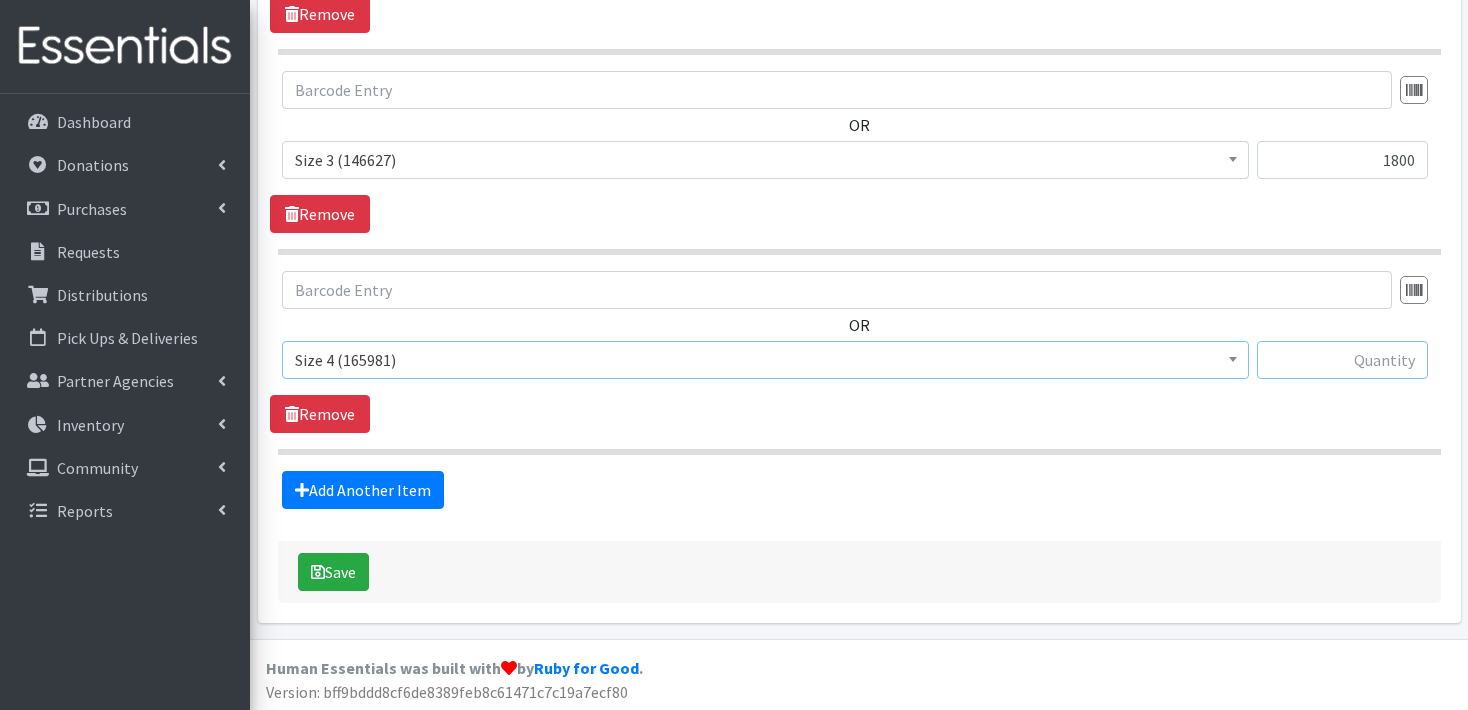 click at bounding box center [1342, 360] 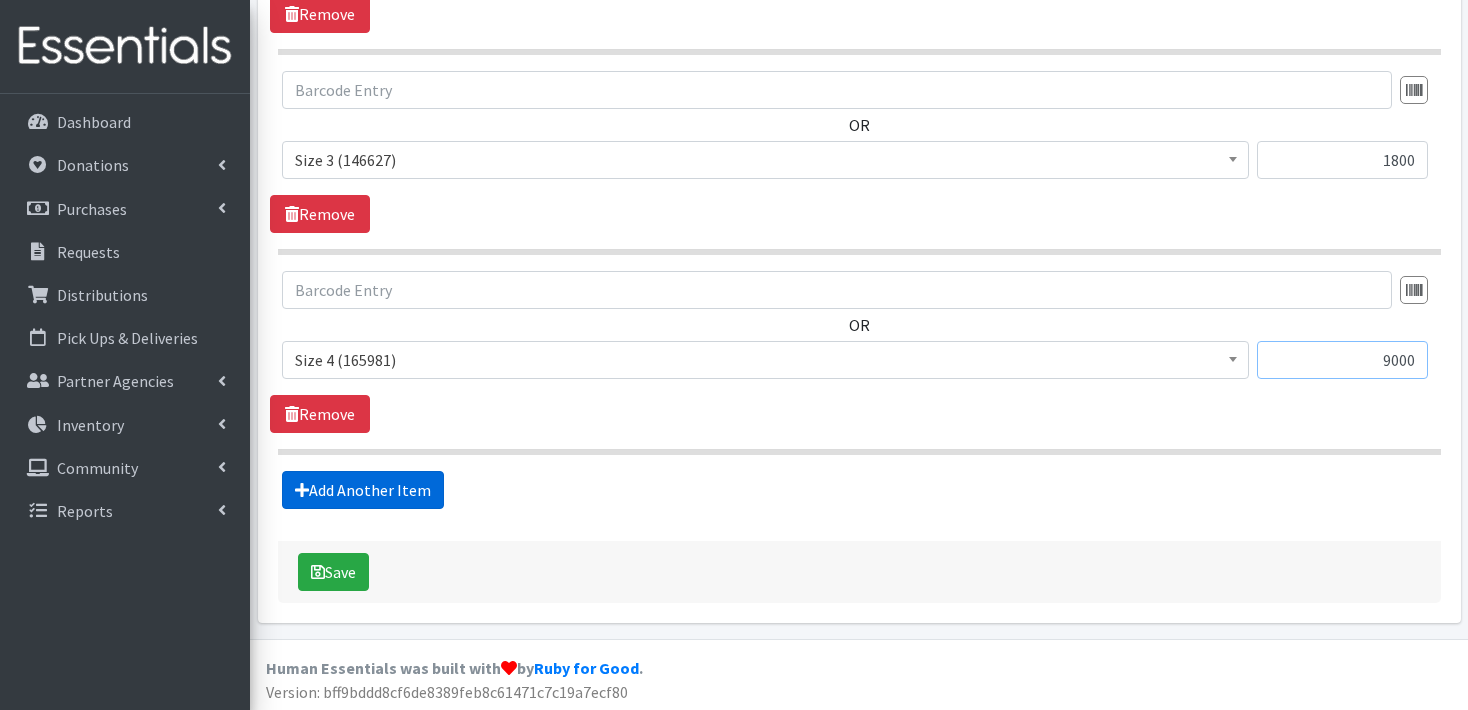 type on "9000" 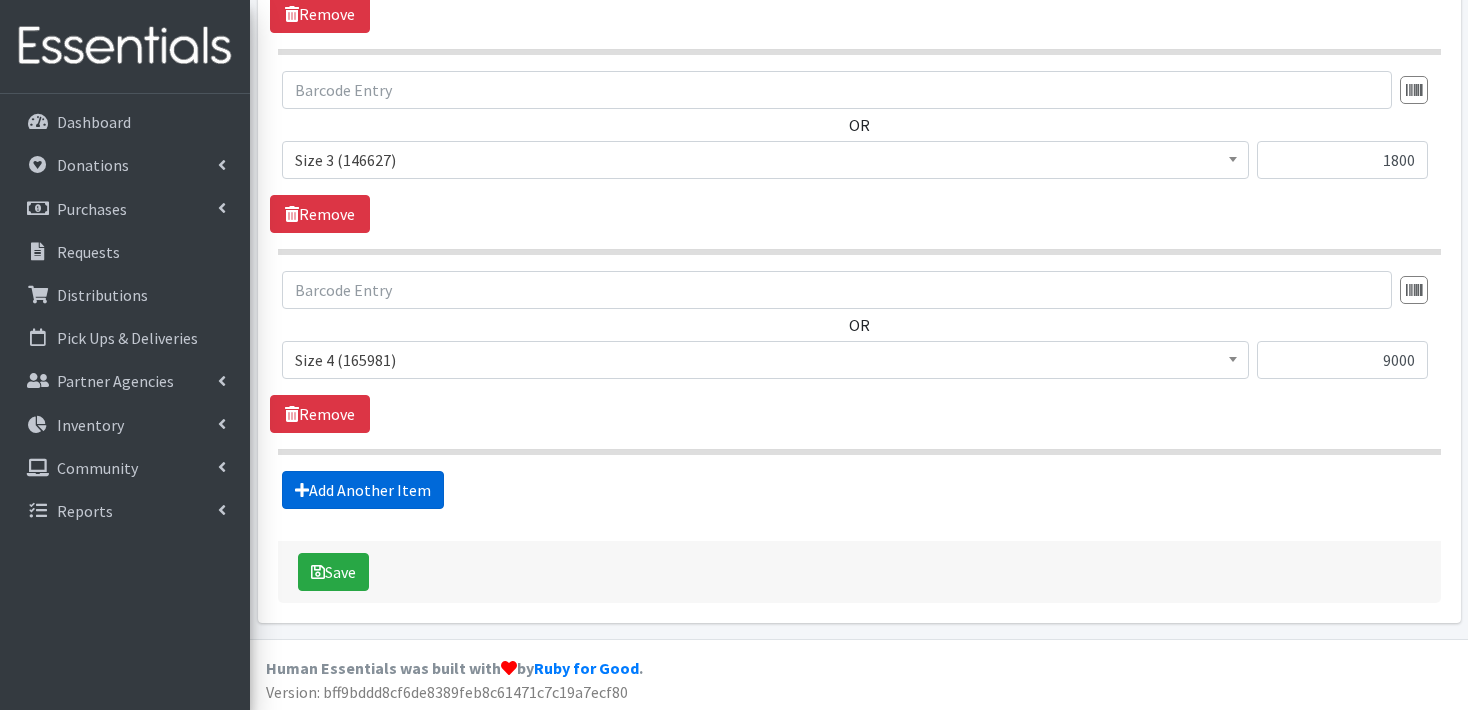 click on "Add Another Item" at bounding box center [363, 490] 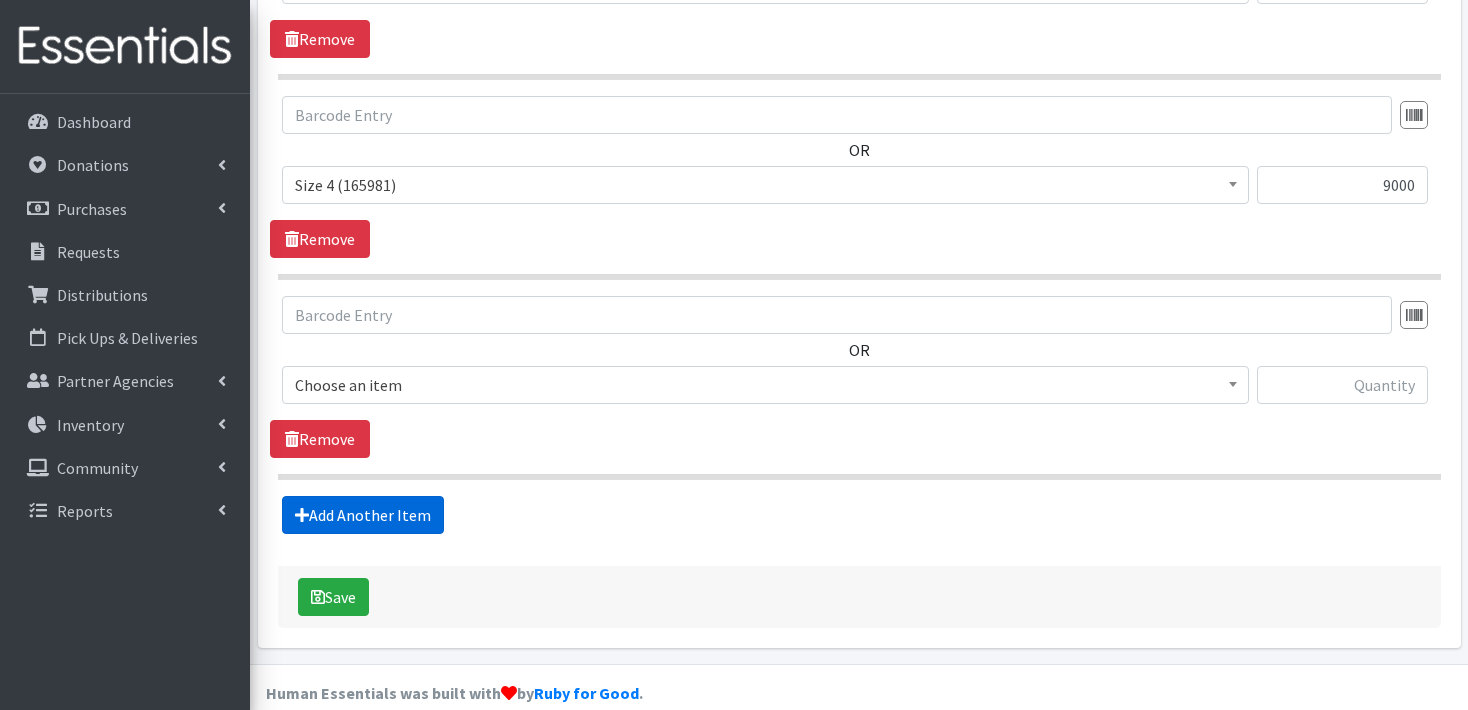 scroll, scrollTop: 1551, scrollLeft: 0, axis: vertical 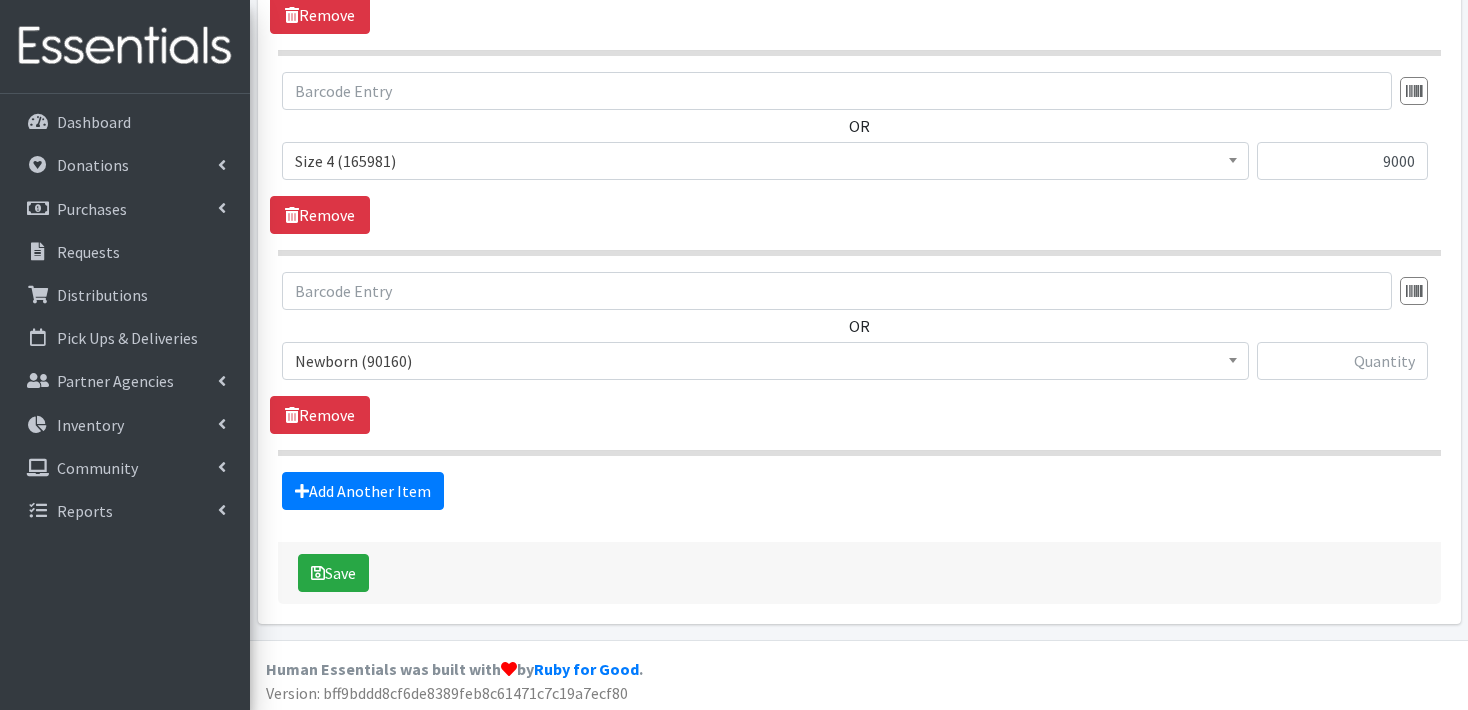 click at bounding box center (1233, 358) 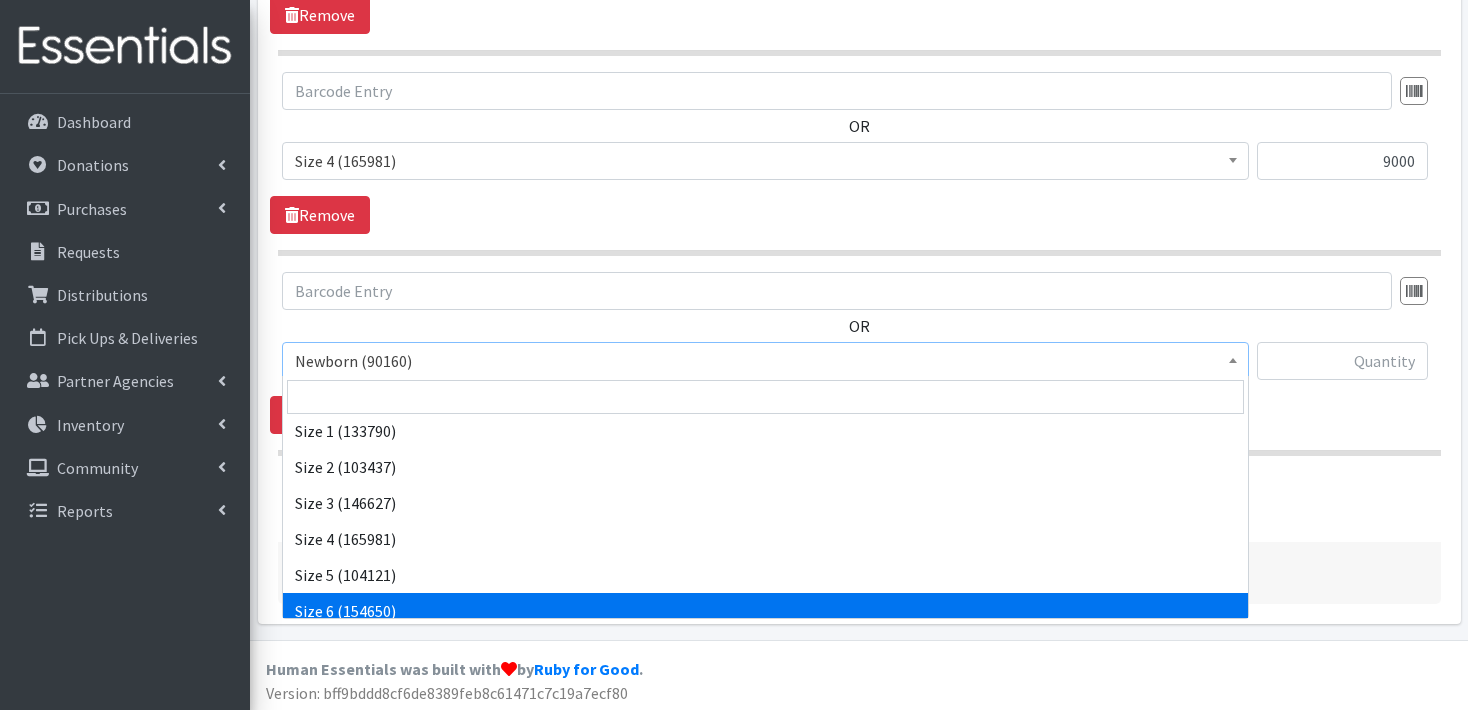 scroll, scrollTop: 160, scrollLeft: 0, axis: vertical 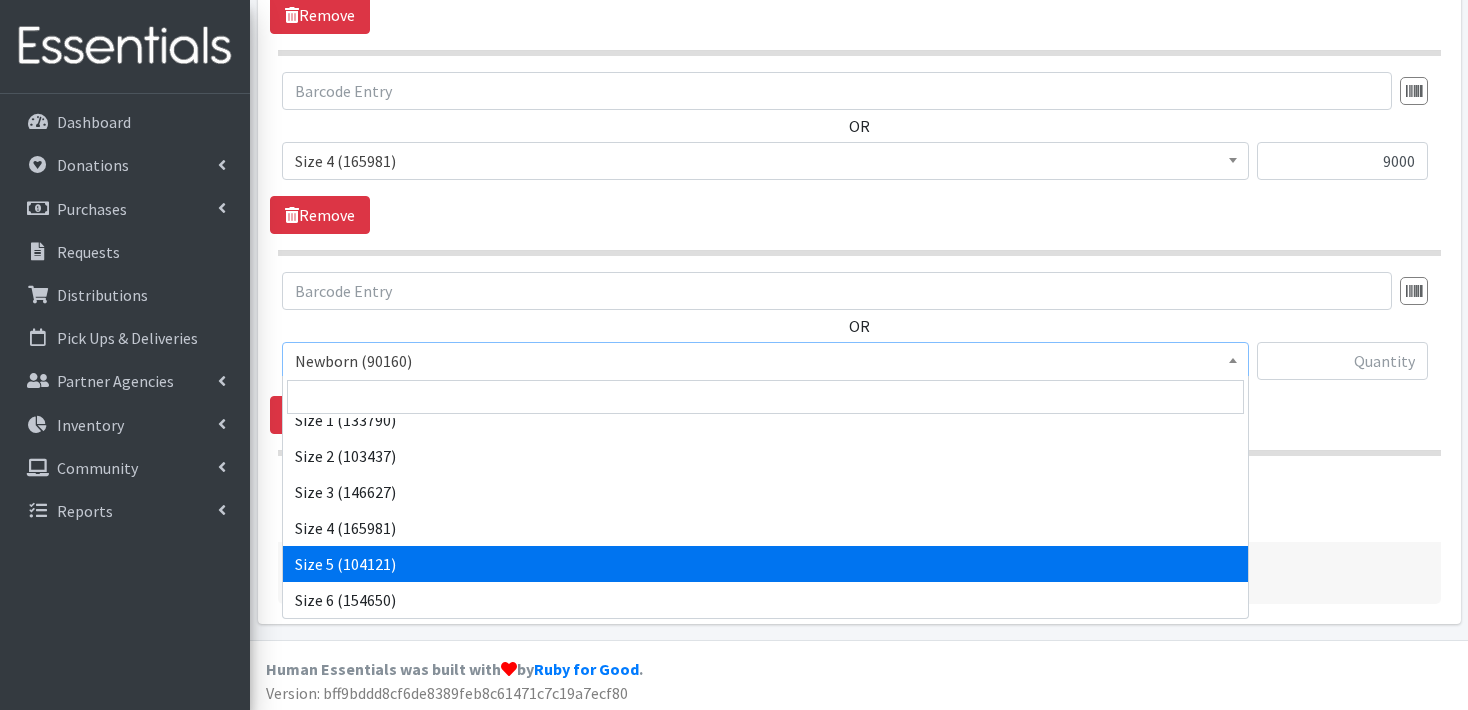 select on "3686" 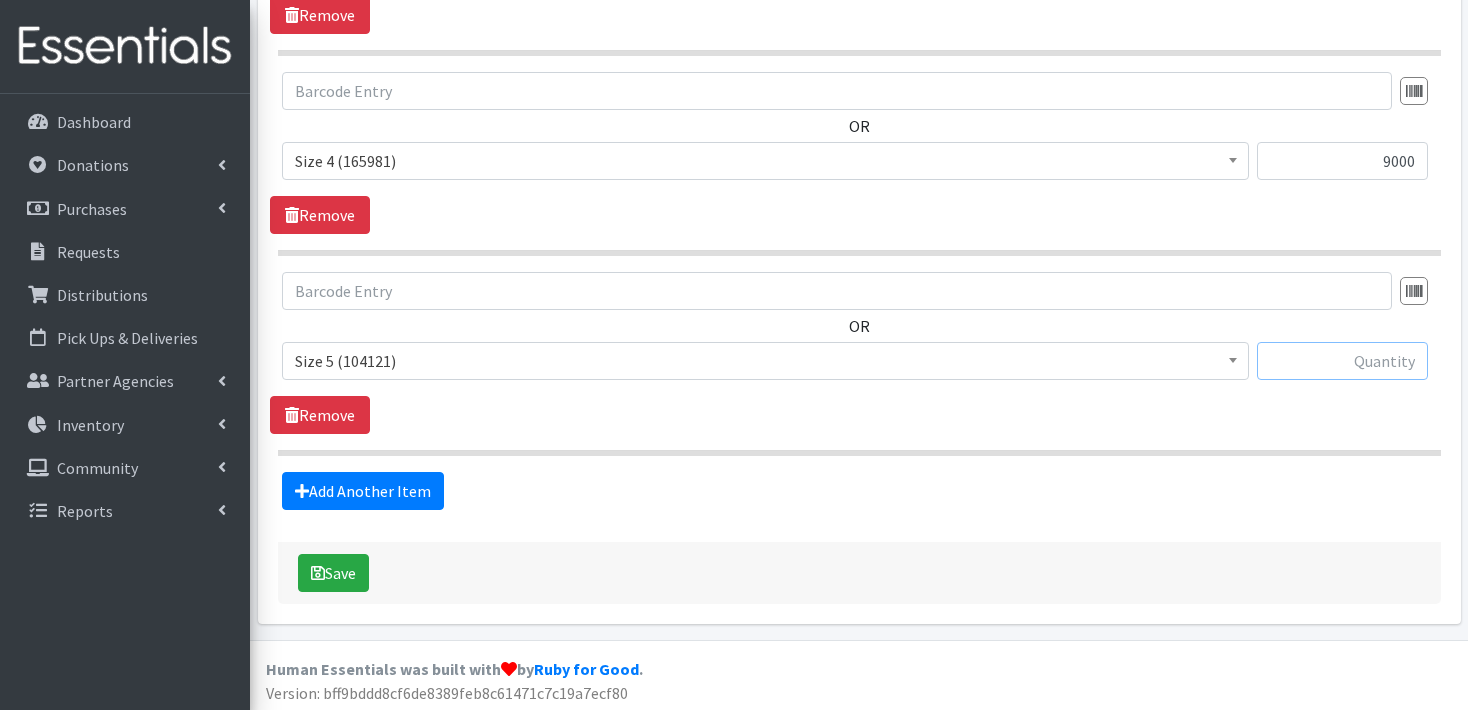 click at bounding box center (1342, 361) 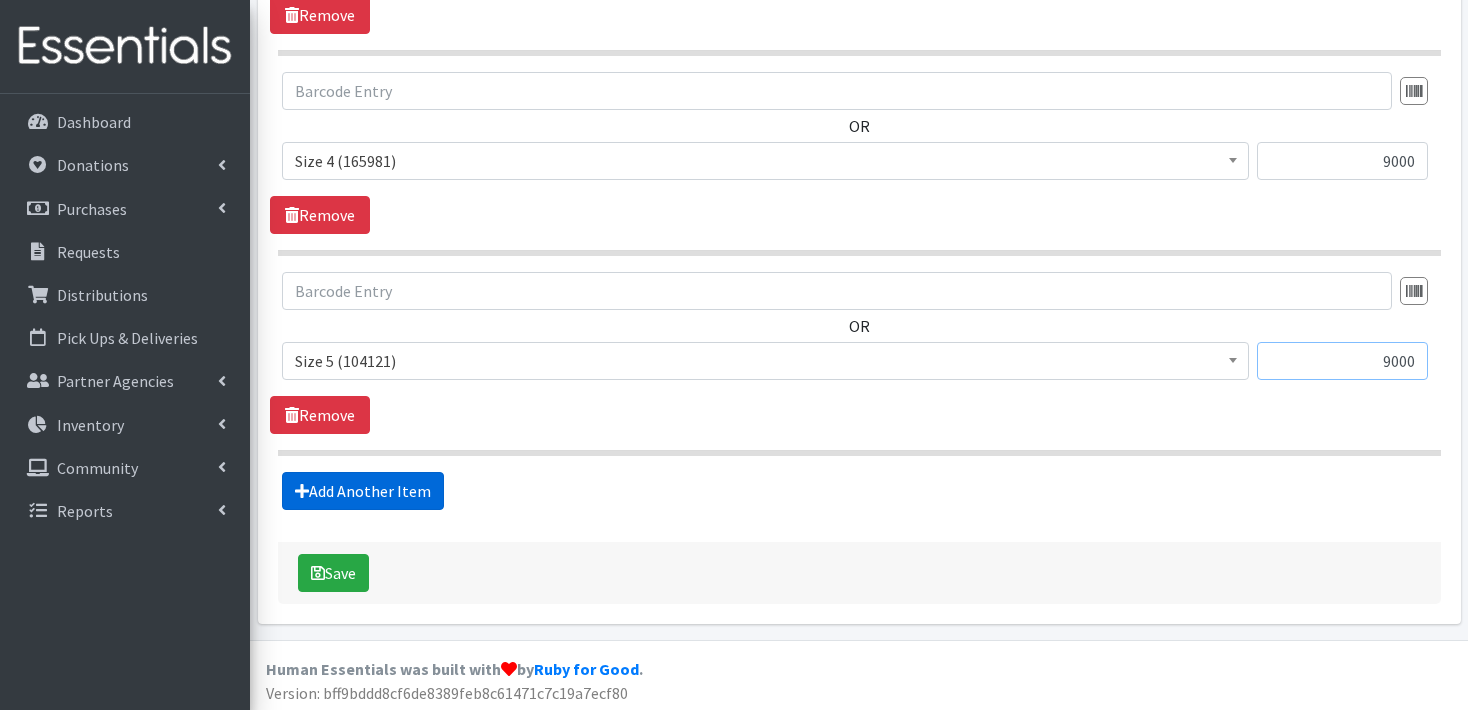 type on "9000" 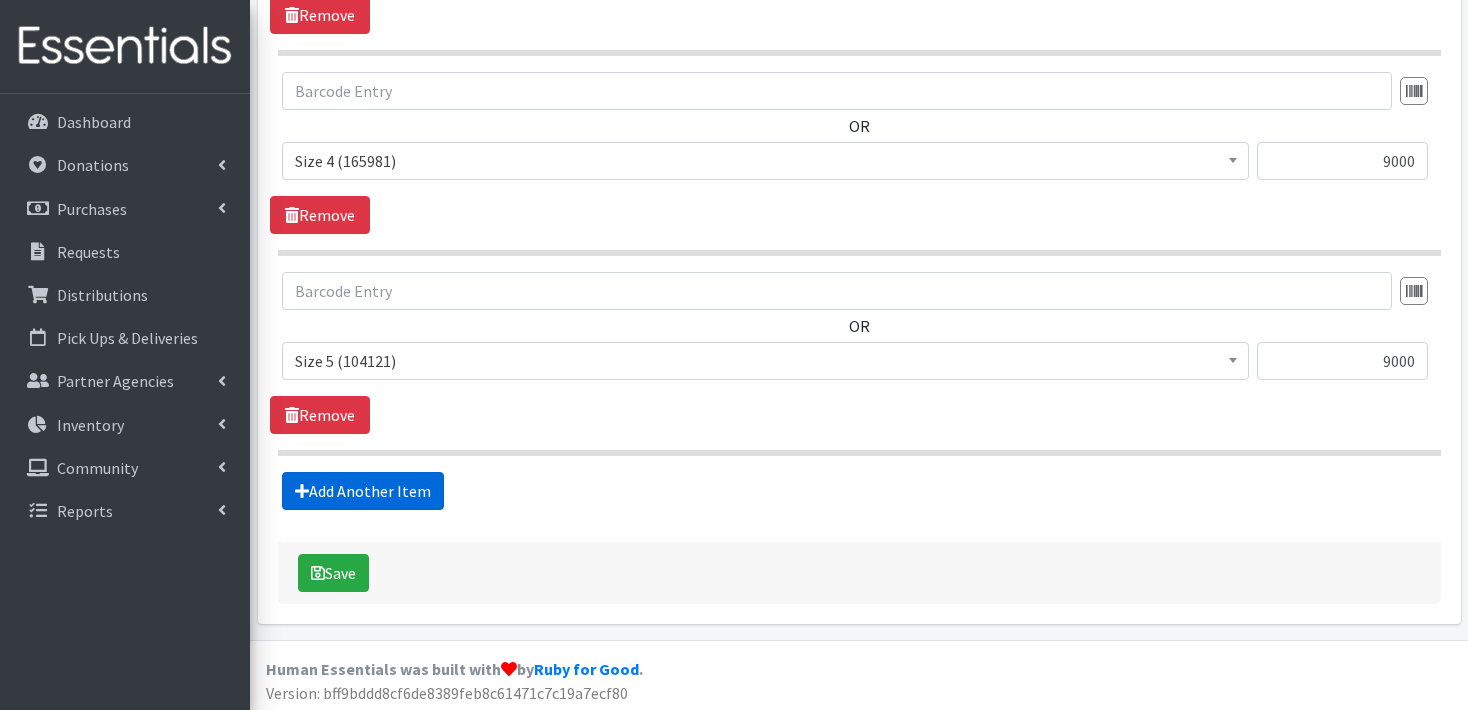 click on "Add Another Item" at bounding box center (363, 491) 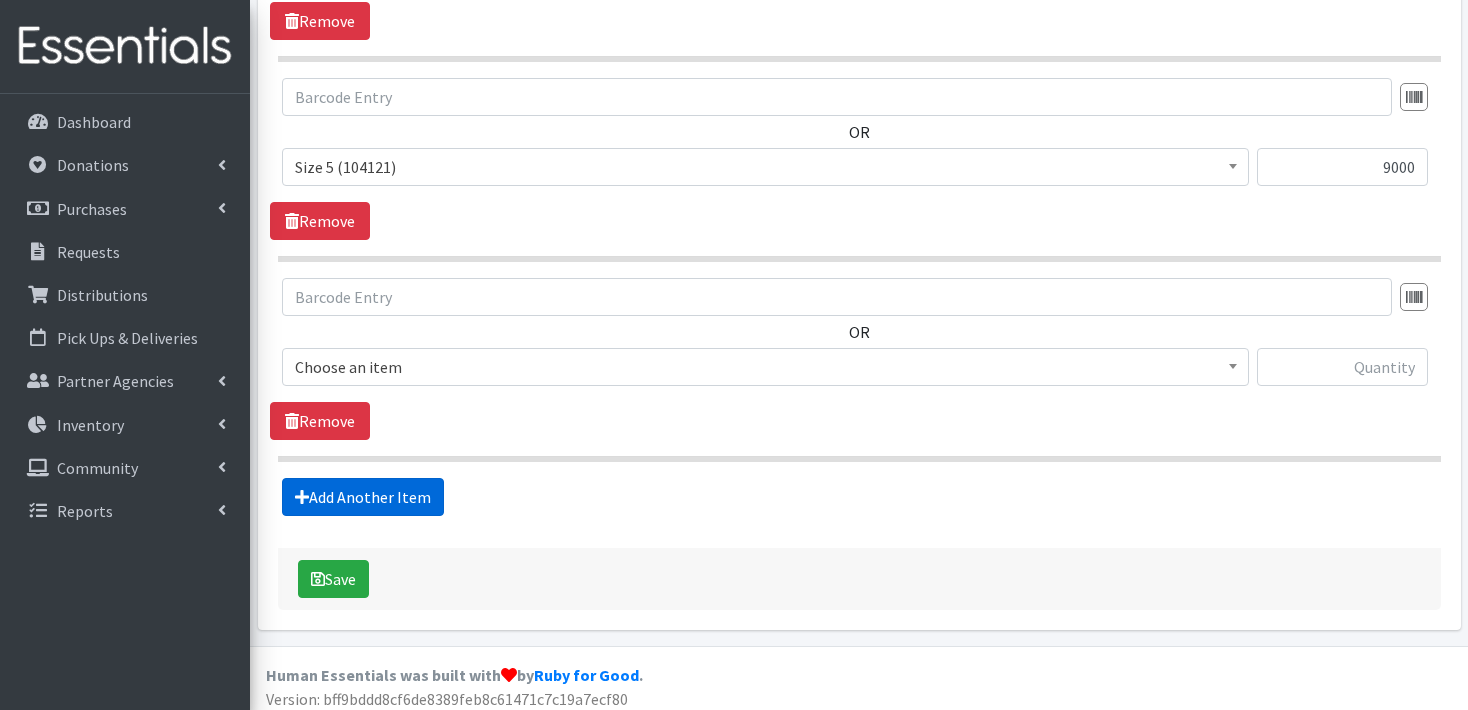 scroll, scrollTop: 1750, scrollLeft: 0, axis: vertical 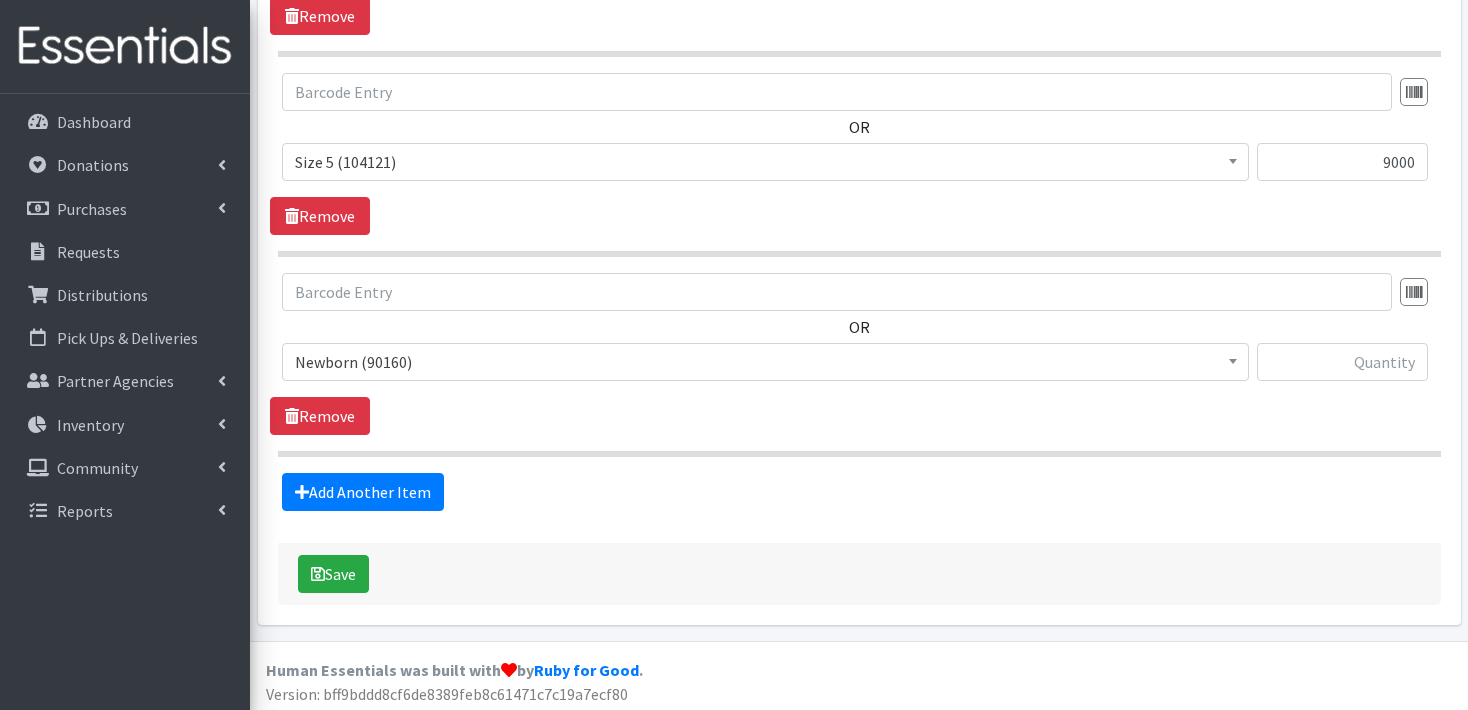 click at bounding box center (1233, 359) 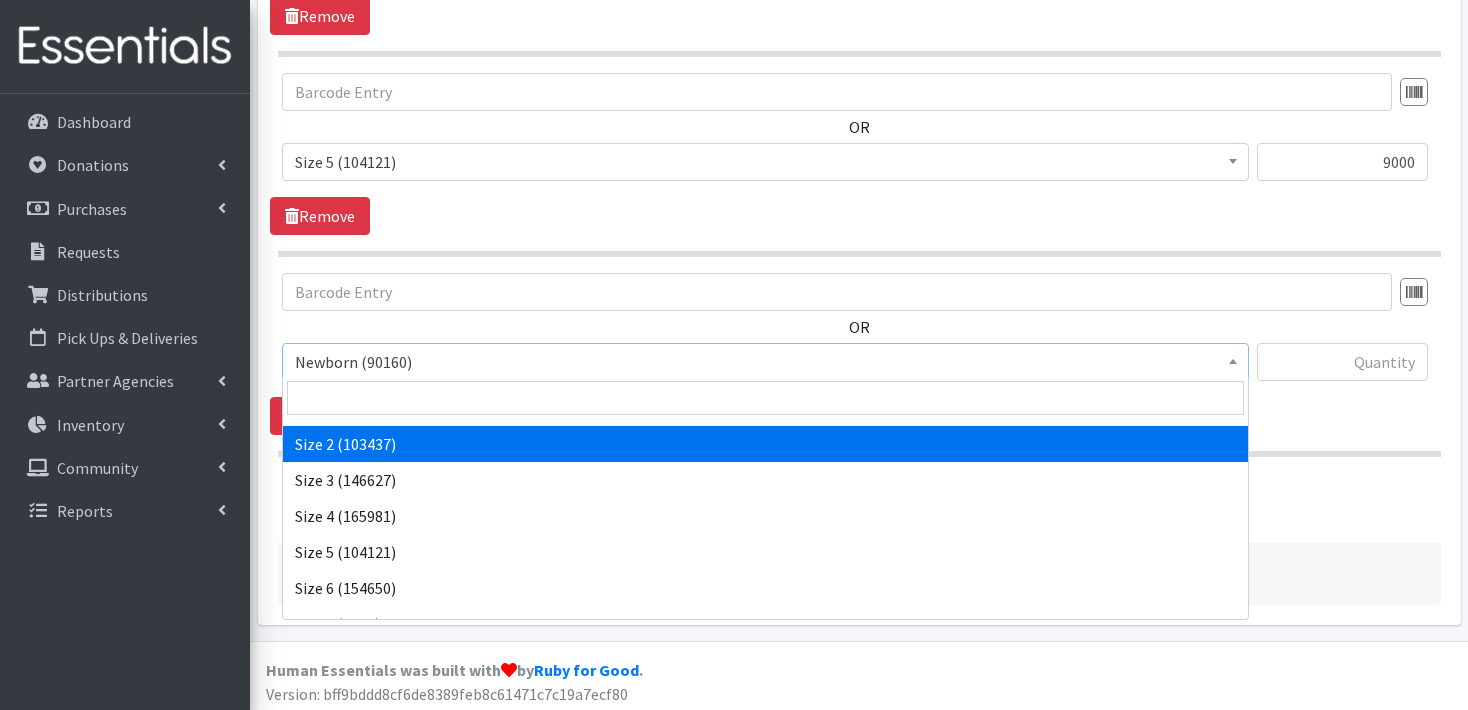 scroll, scrollTop: 213, scrollLeft: 0, axis: vertical 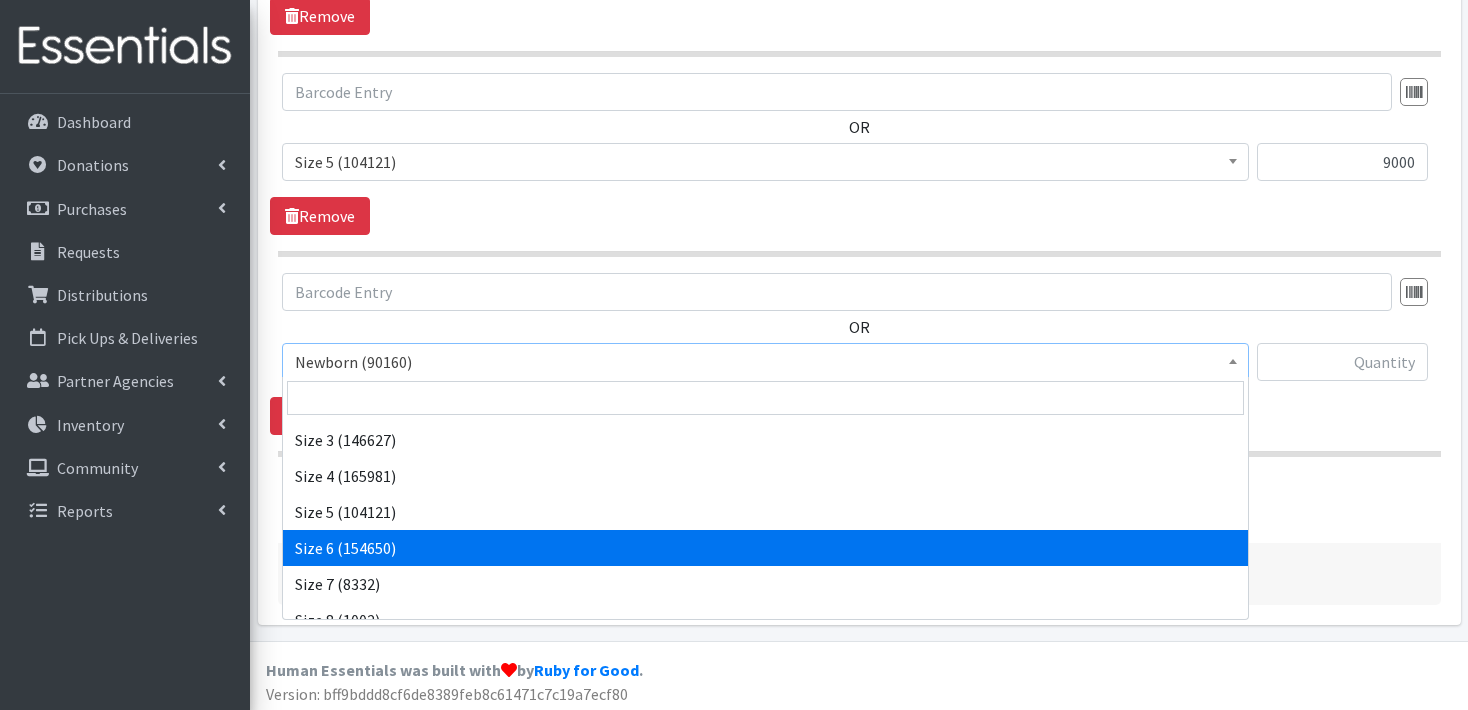 select on "3687" 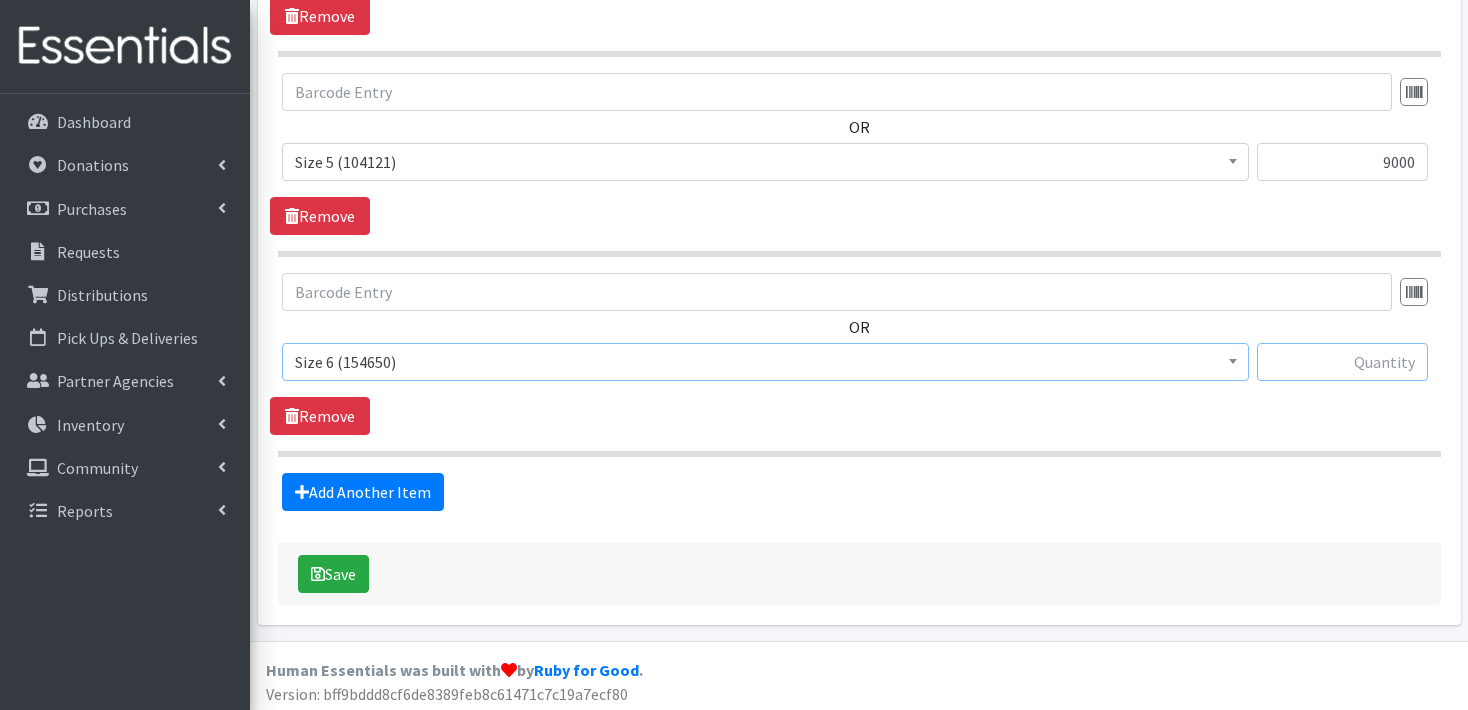click at bounding box center (1342, 362) 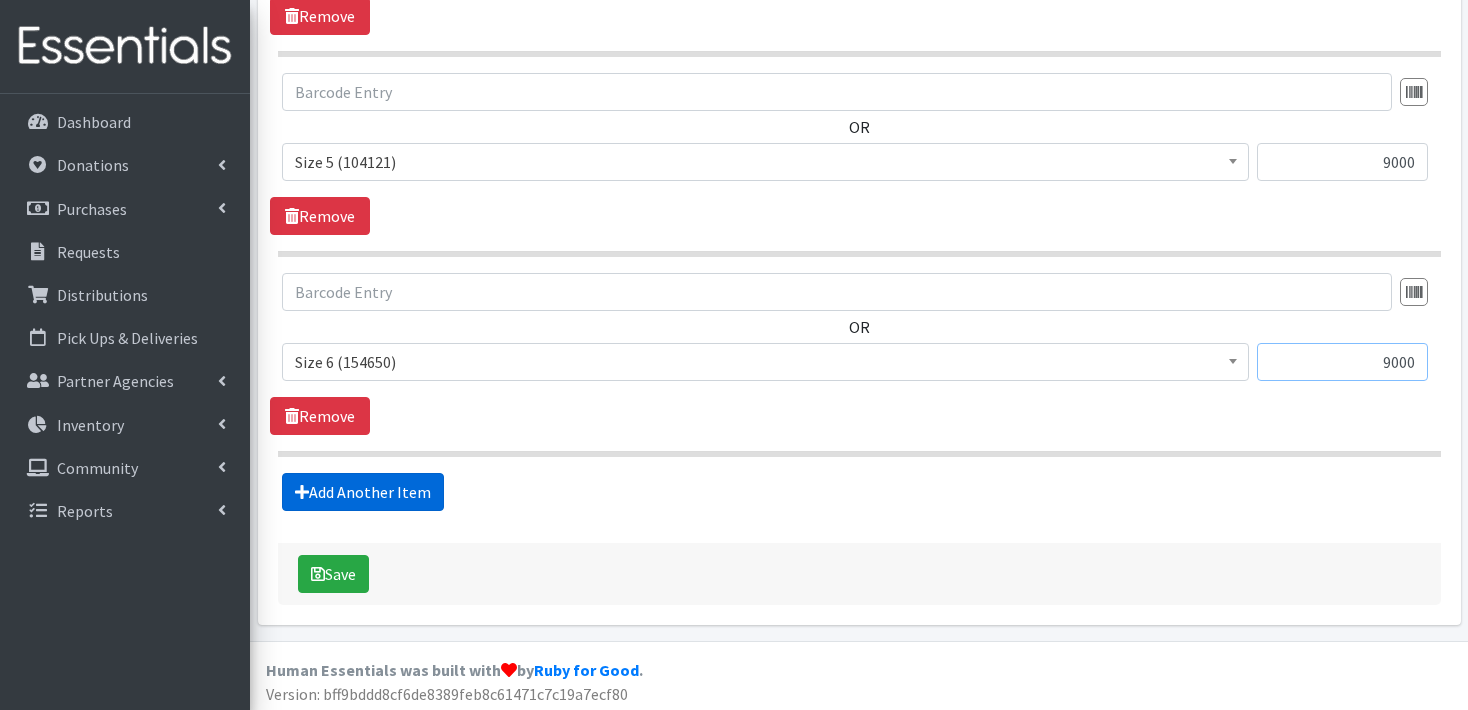 type on "9000" 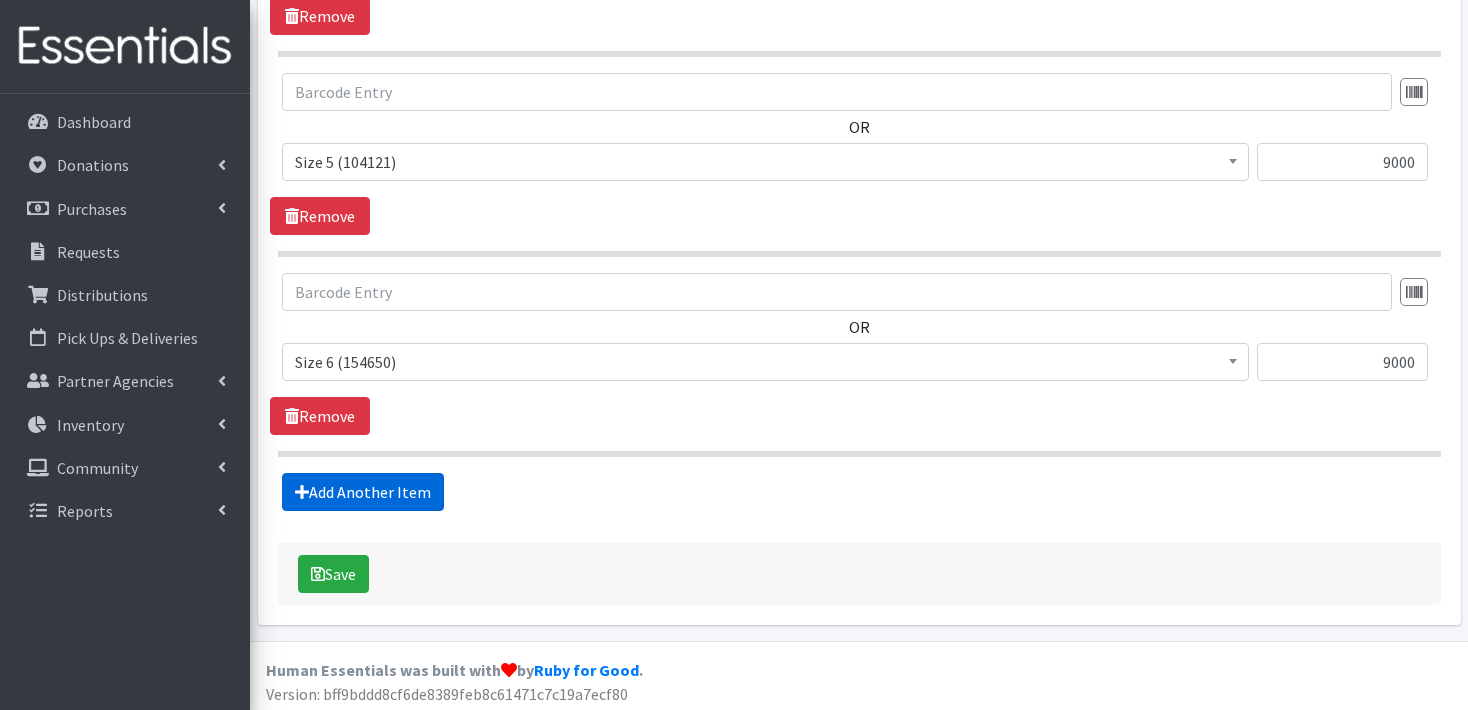 click on "Add Another Item" at bounding box center (363, 492) 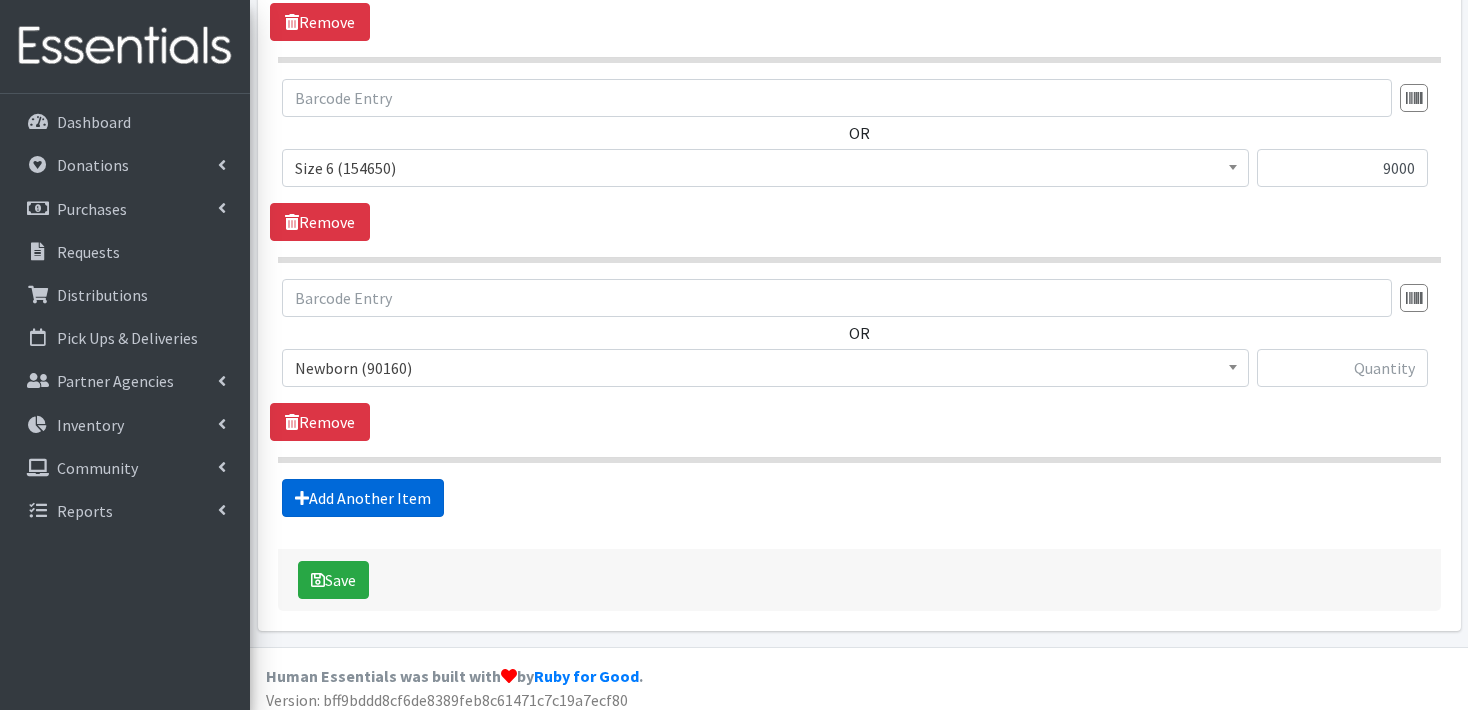 scroll, scrollTop: 1949, scrollLeft: 0, axis: vertical 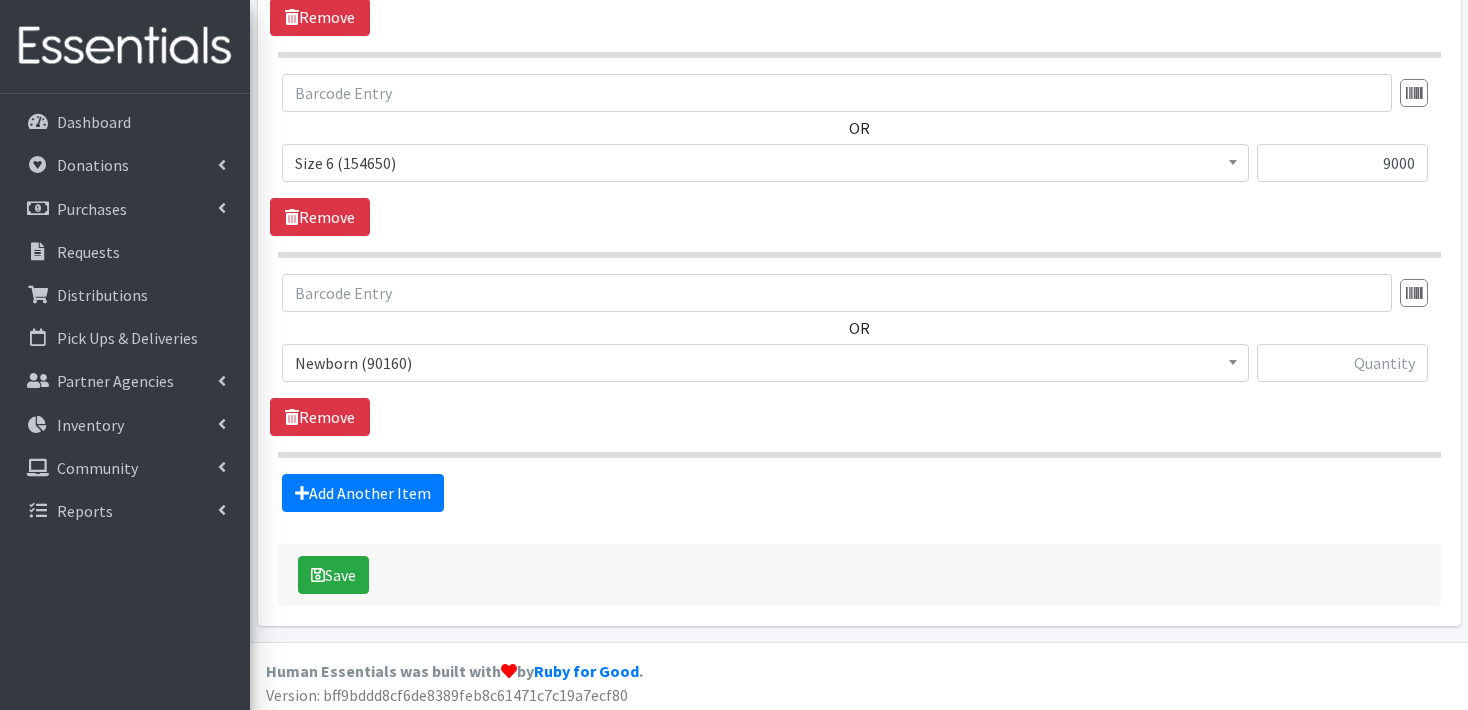 click at bounding box center [1233, 360] 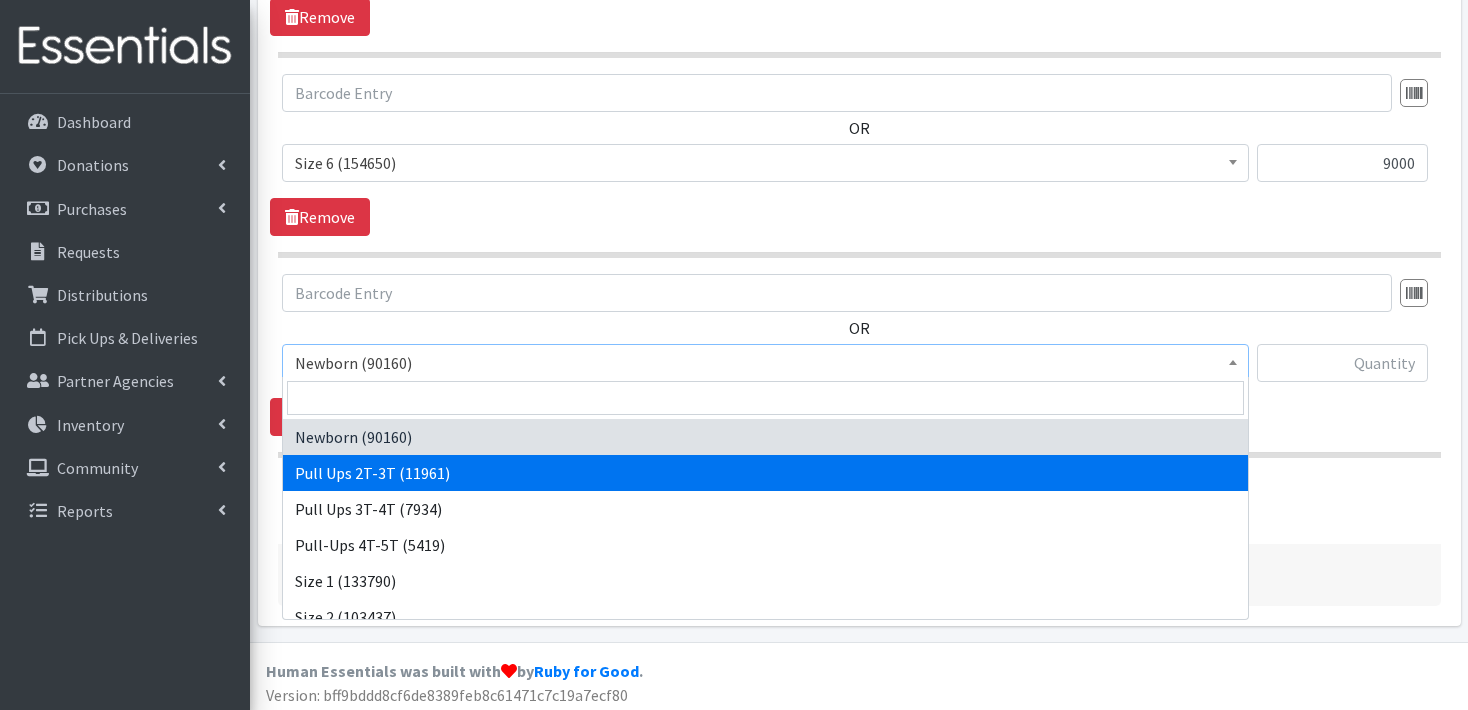 drag, startPoint x: 496, startPoint y: 473, endPoint x: 566, endPoint y: 457, distance: 71.80529 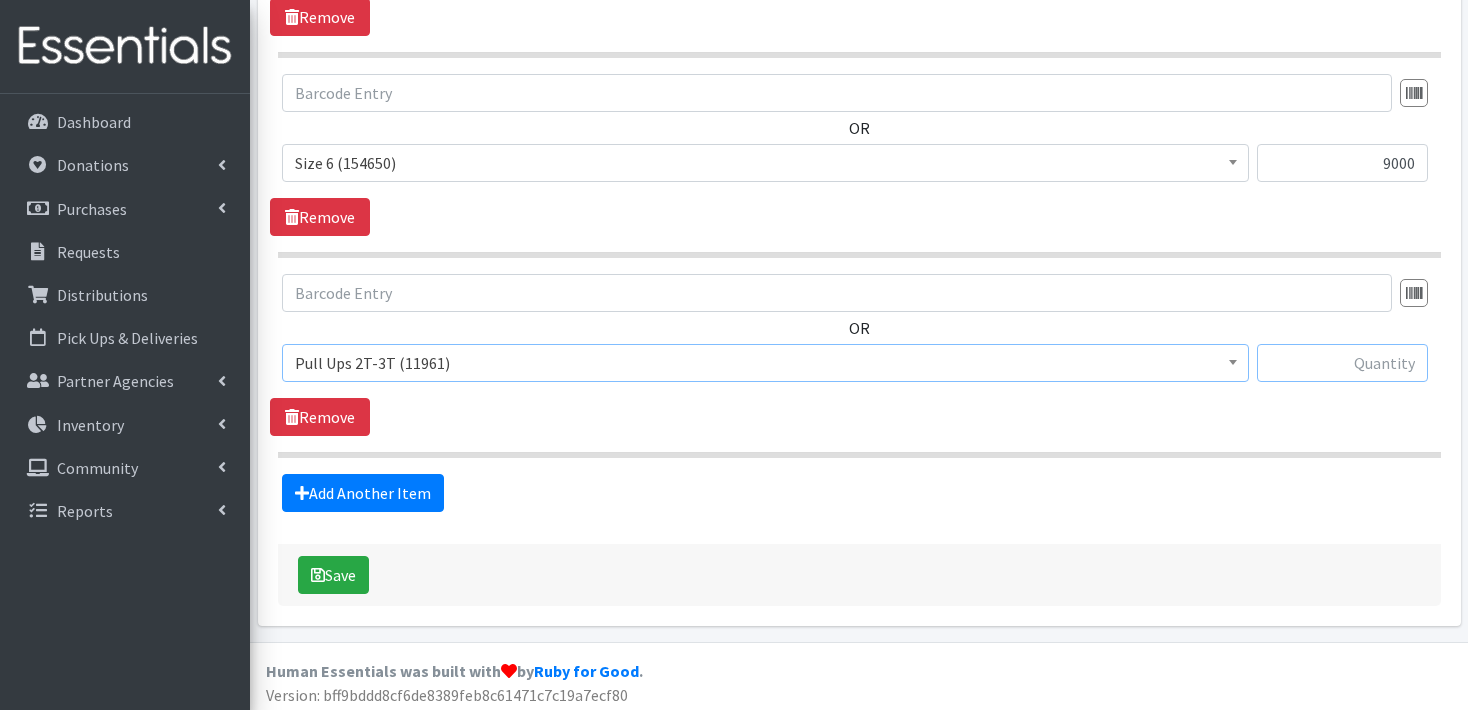 click at bounding box center (1342, 363) 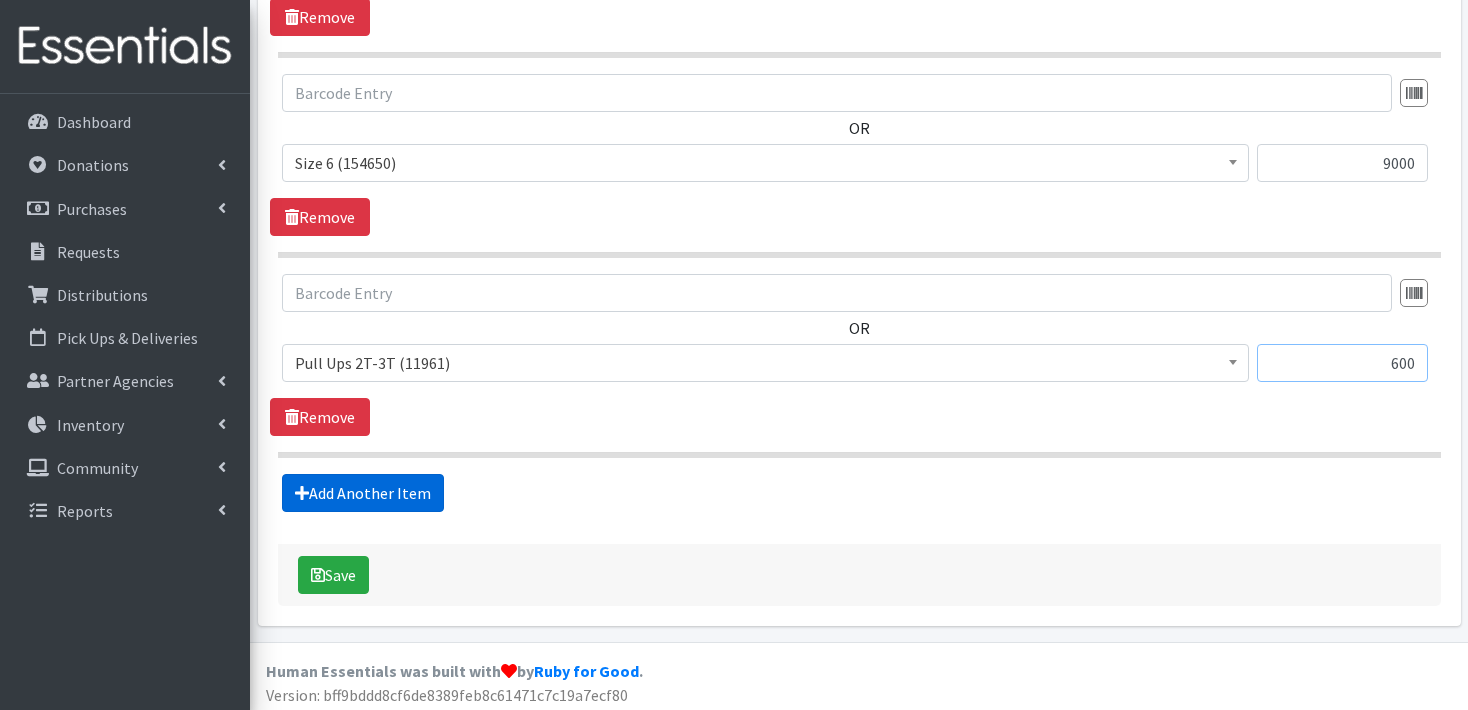 type on "600" 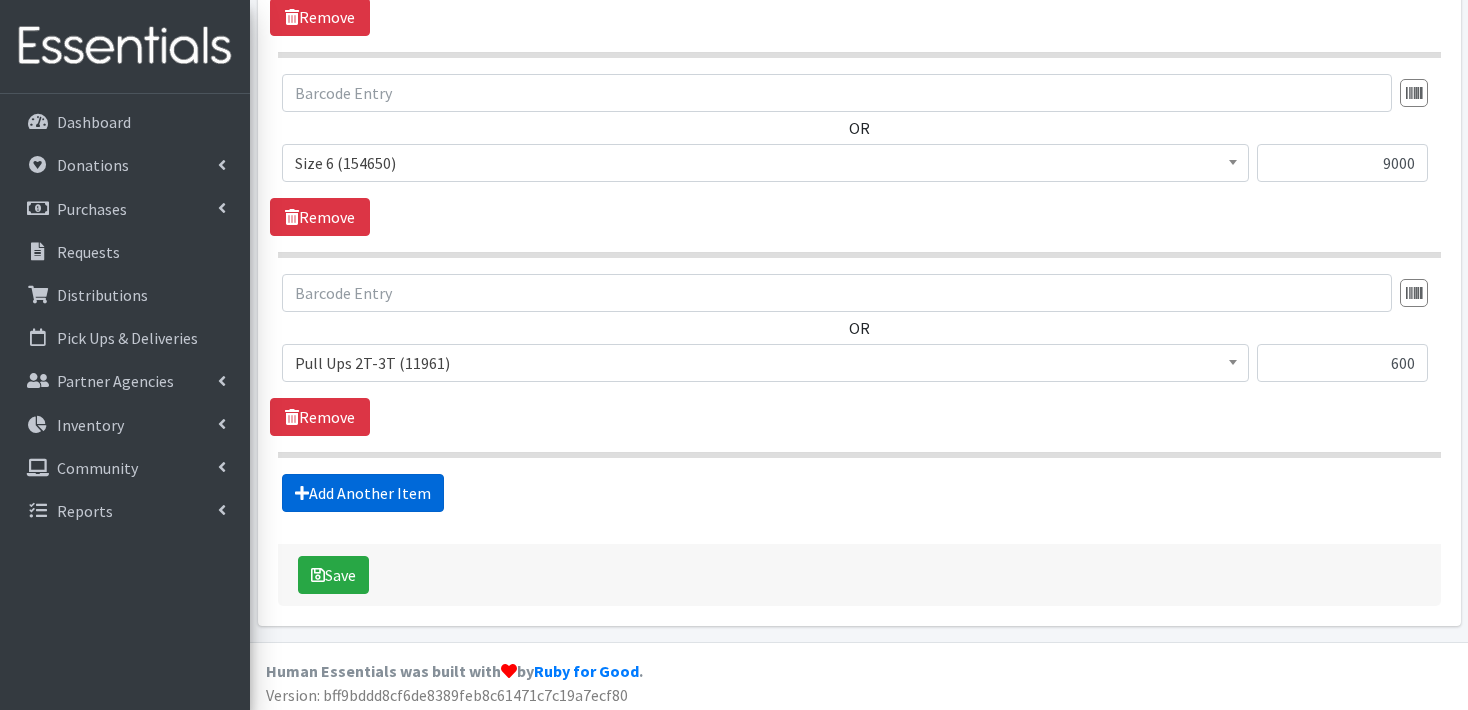click on "Add Another Item" at bounding box center [363, 493] 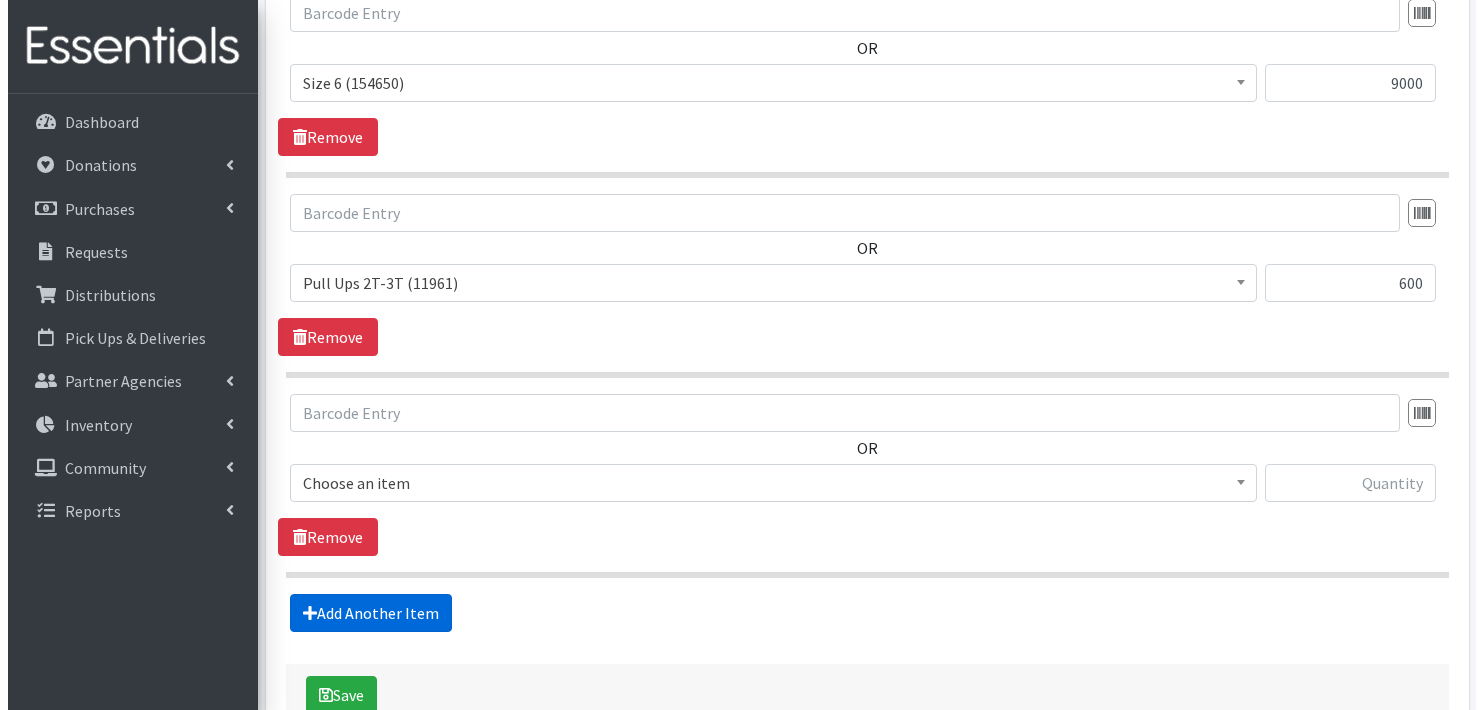 scroll, scrollTop: 2149, scrollLeft: 0, axis: vertical 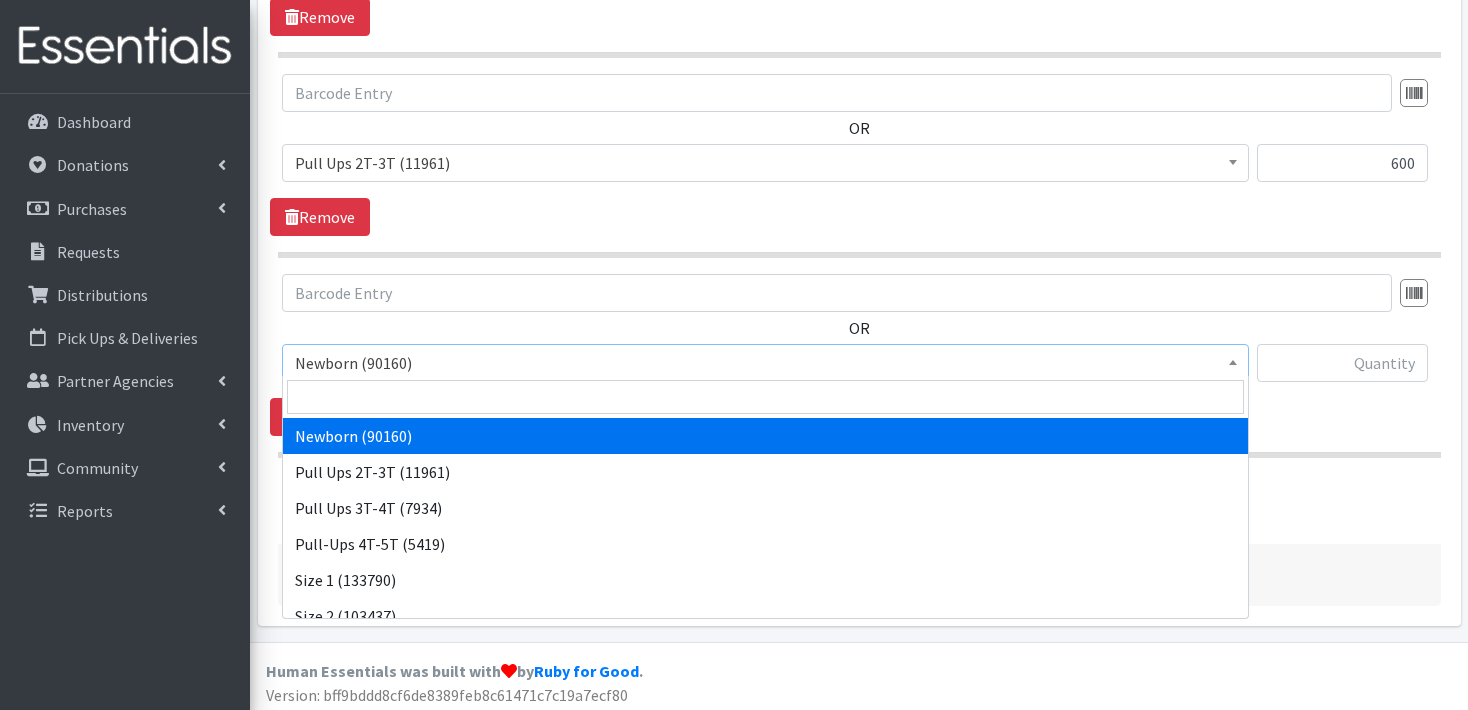 click at bounding box center [1233, 360] 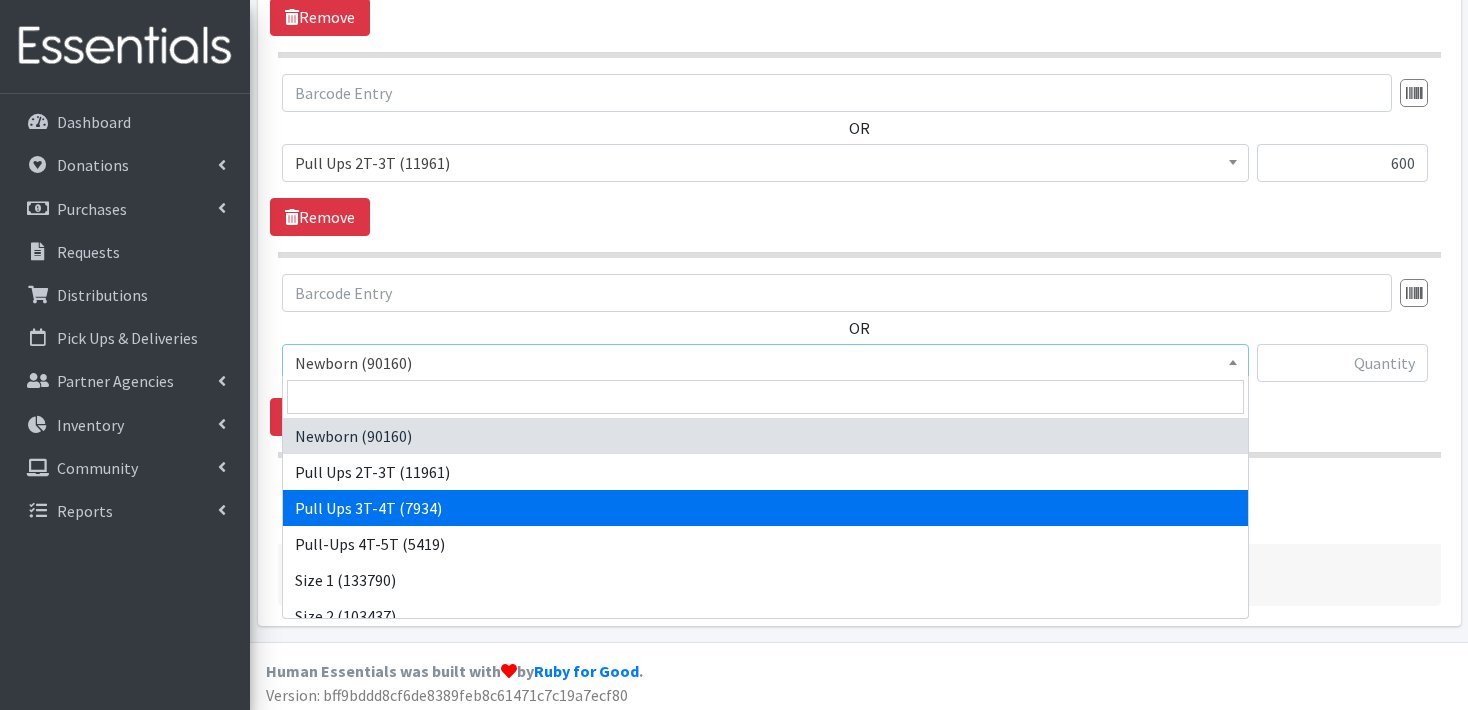select on "3697" 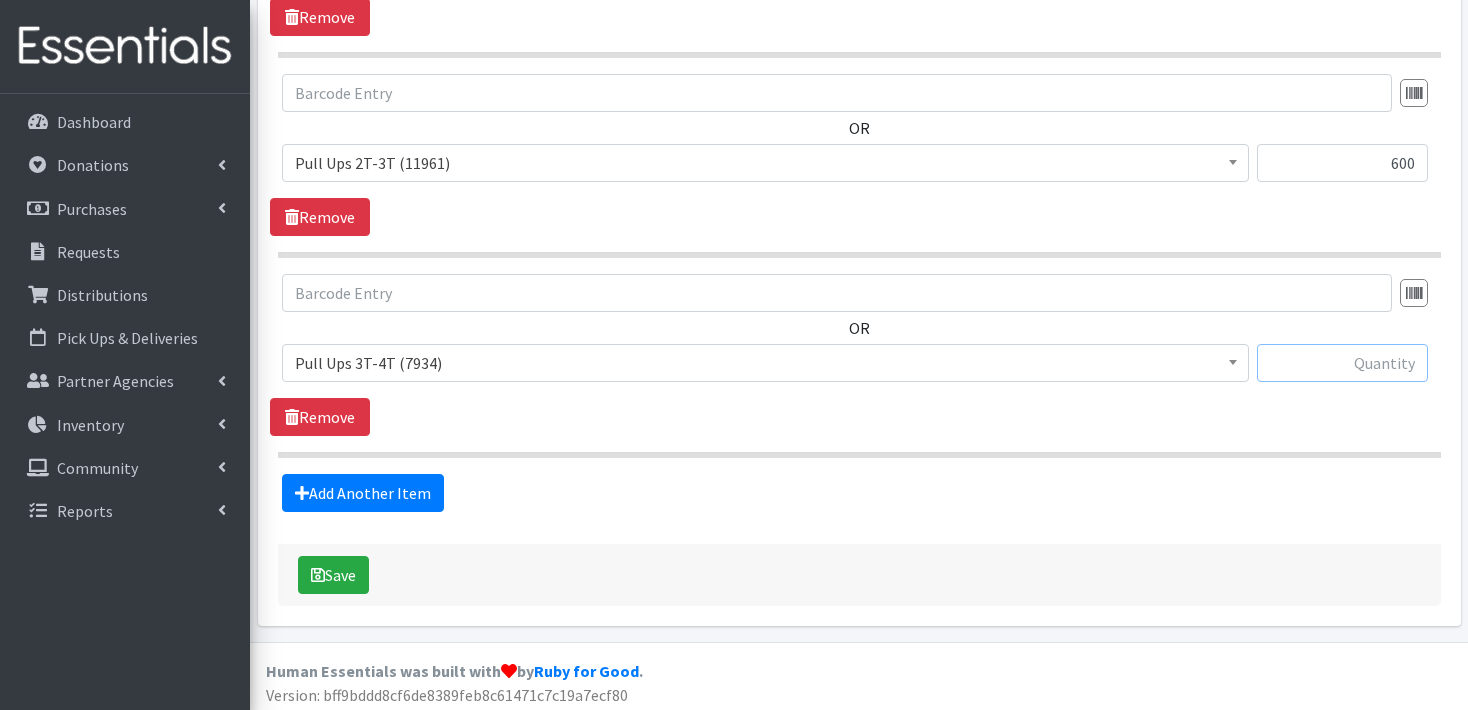 click at bounding box center [1342, 363] 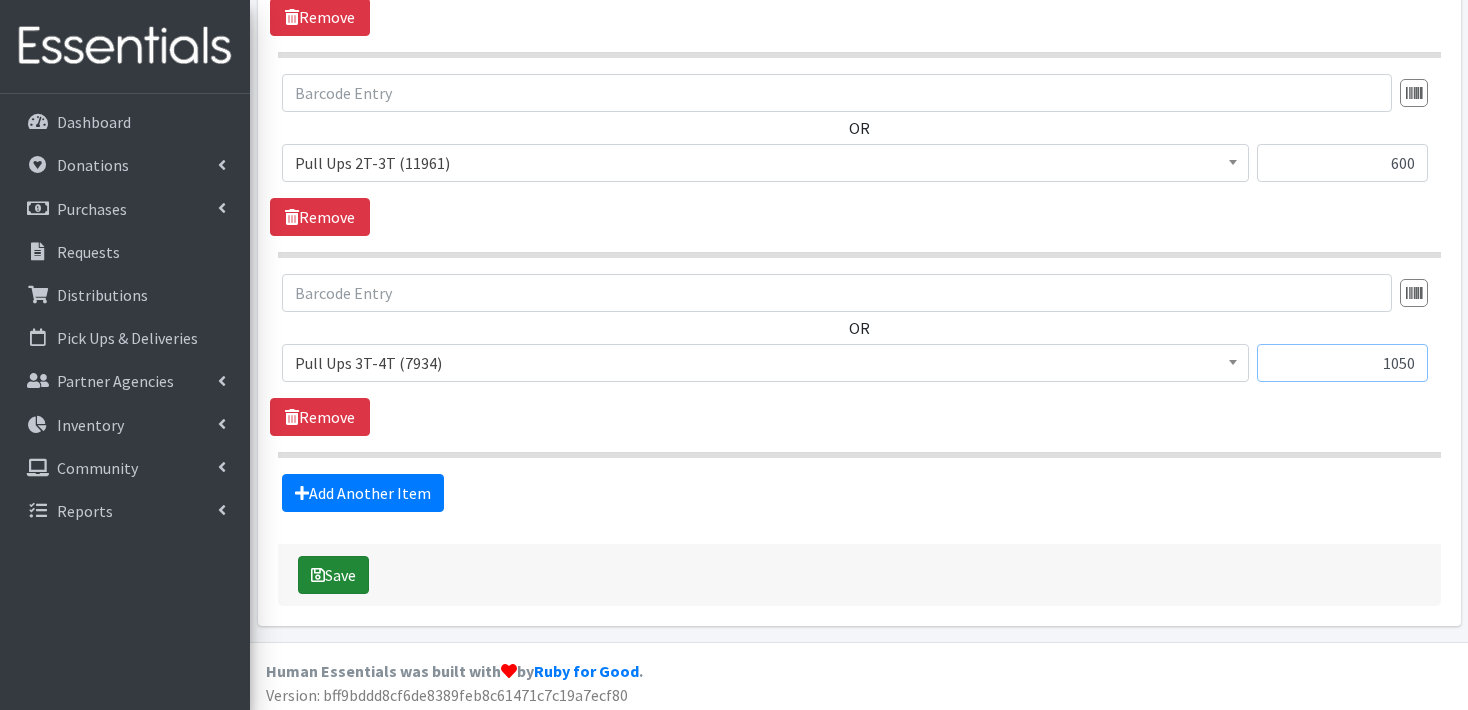 type on "1050" 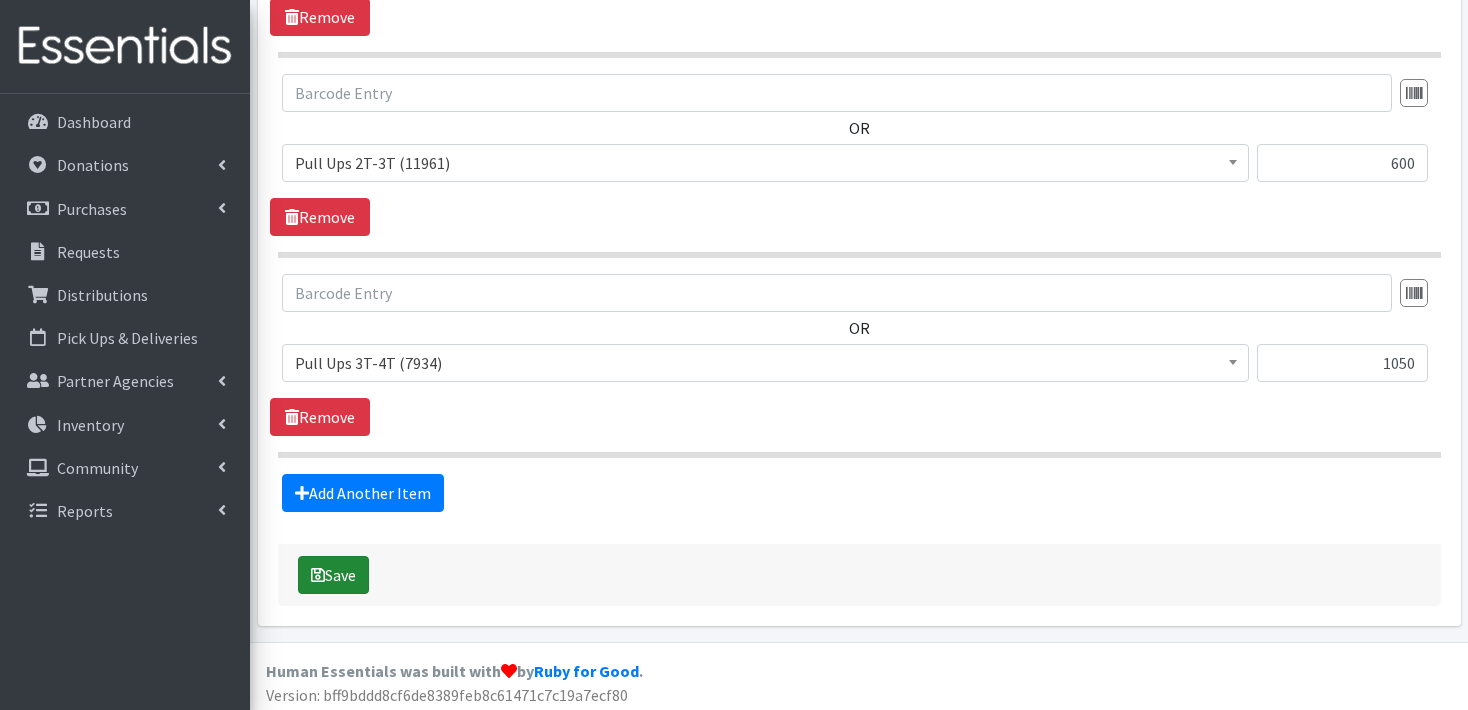 click at bounding box center [318, 575] 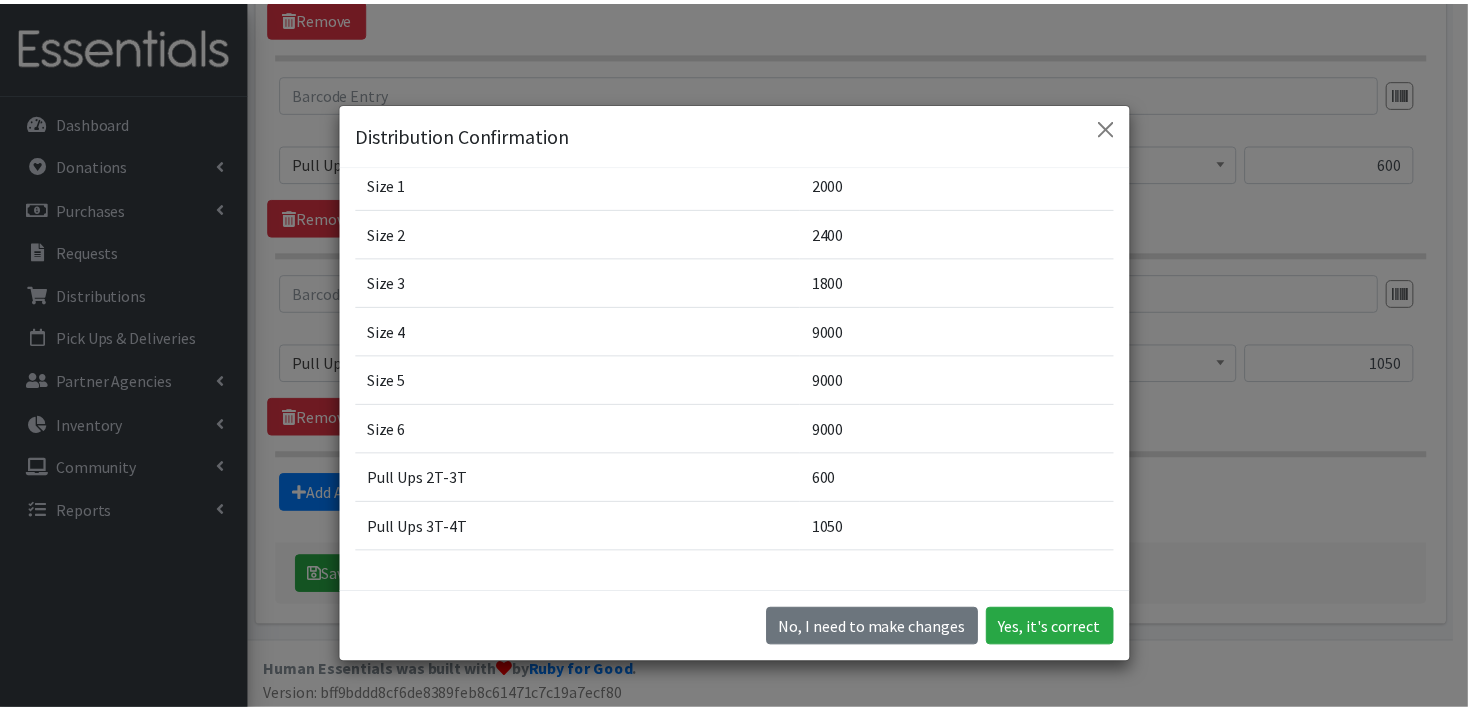 scroll, scrollTop: 211, scrollLeft: 0, axis: vertical 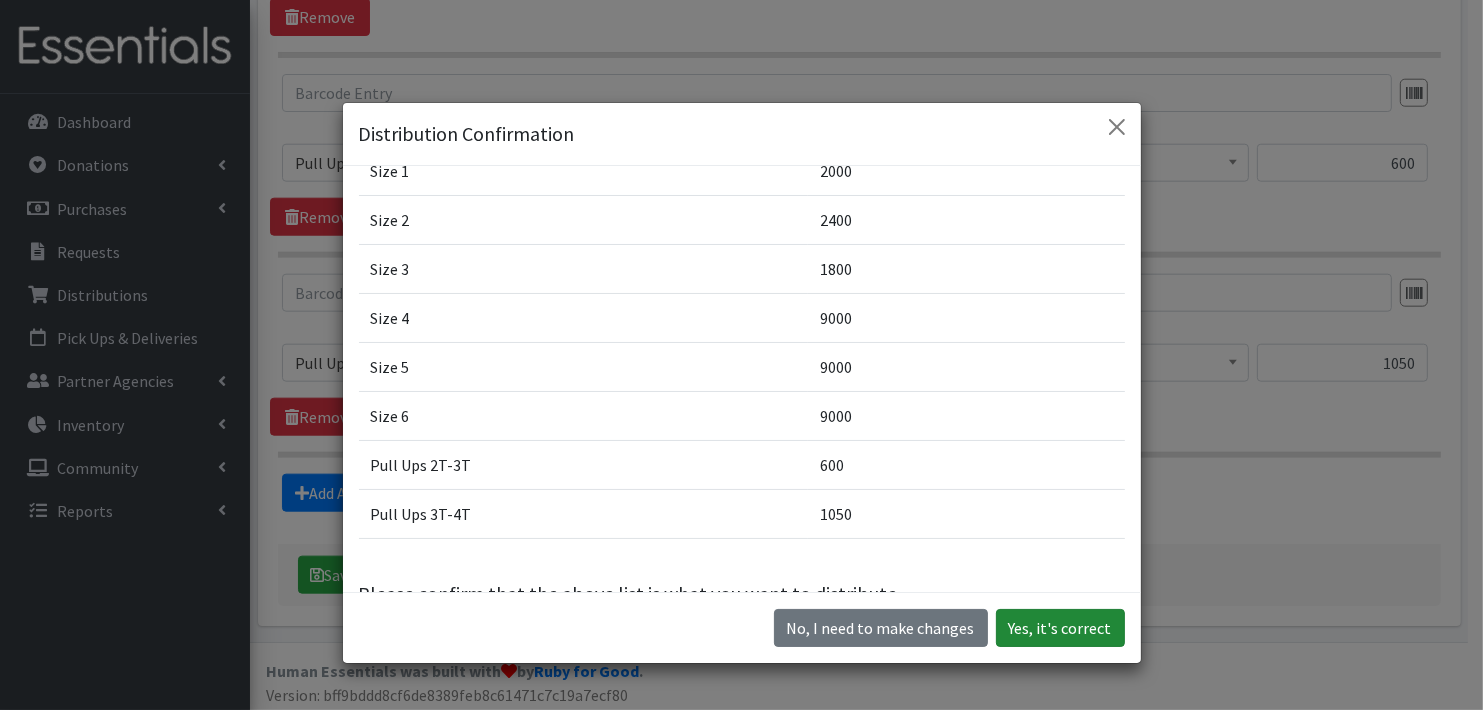 click on "Yes, it's correct" at bounding box center [1060, 628] 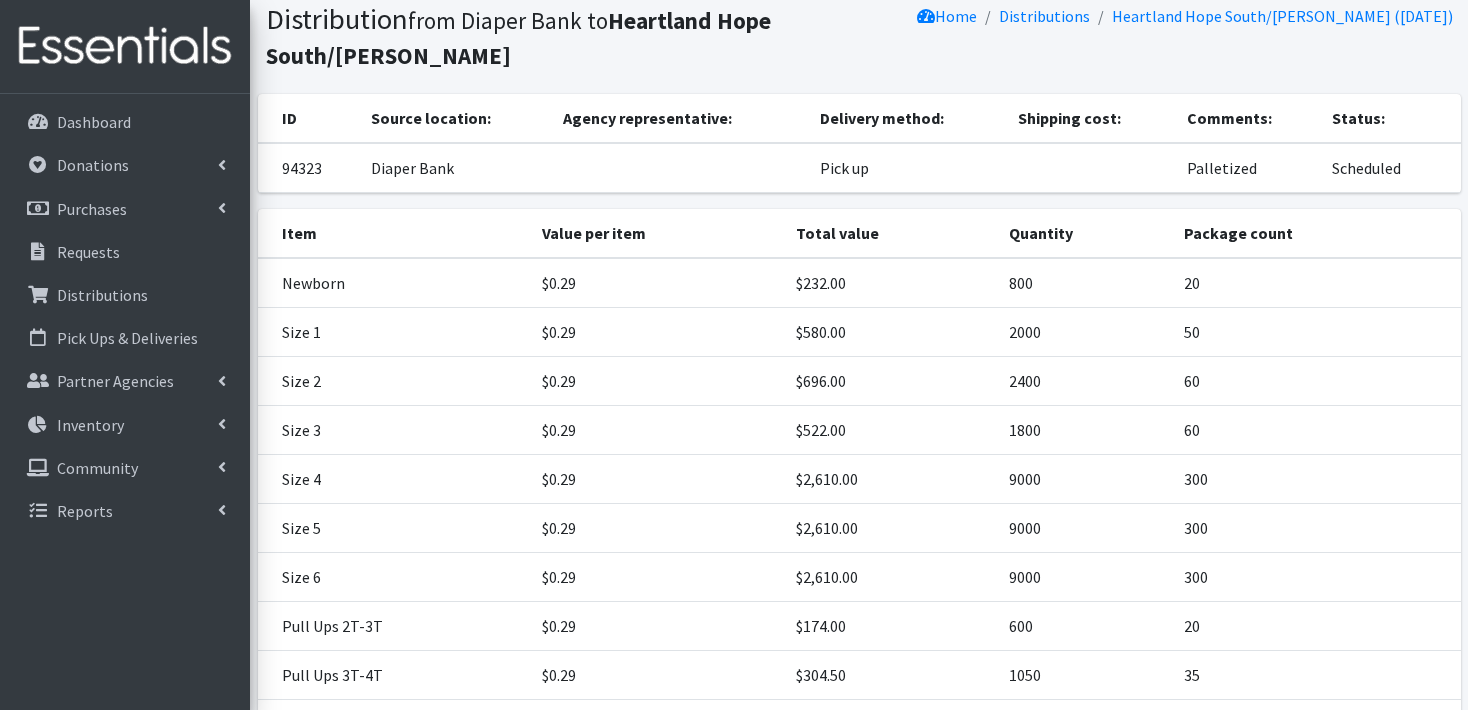 scroll, scrollTop: 0, scrollLeft: 0, axis: both 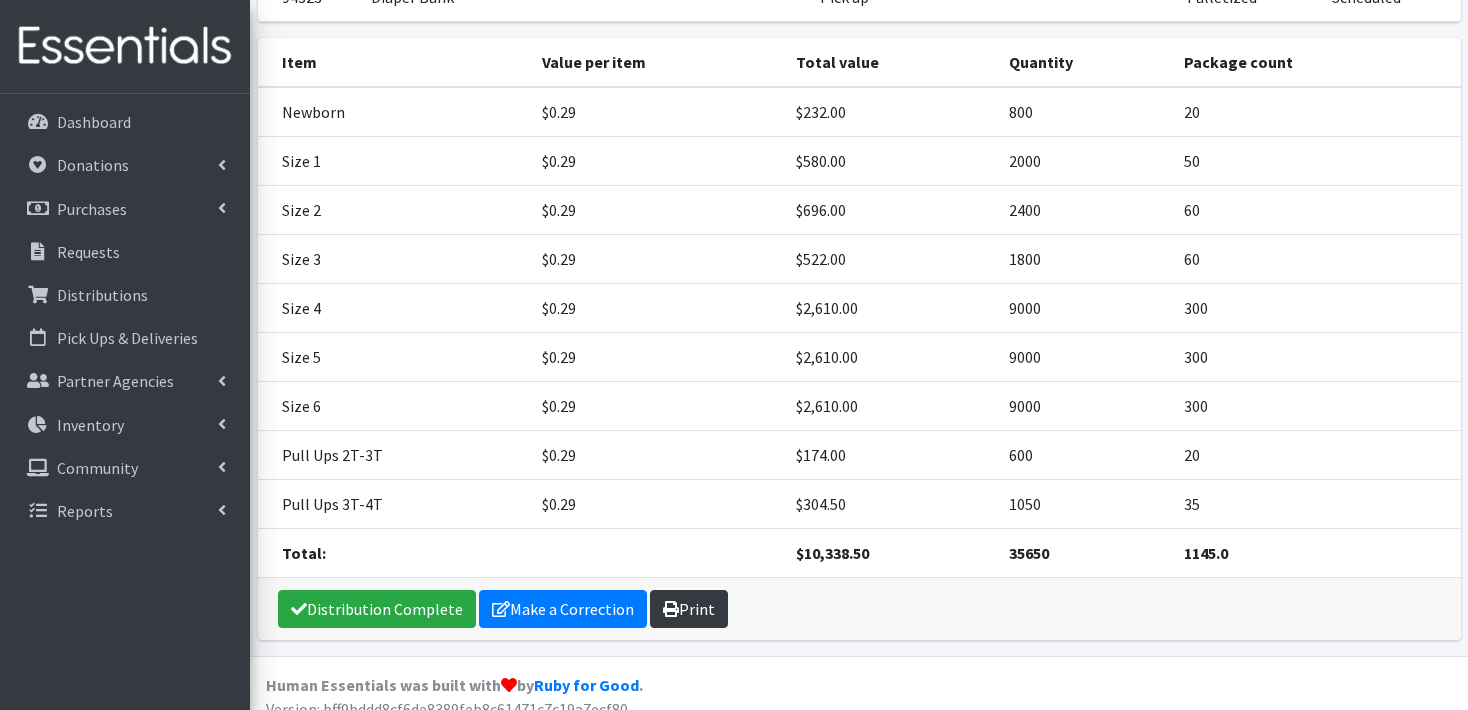 click on "Print" at bounding box center [689, 609] 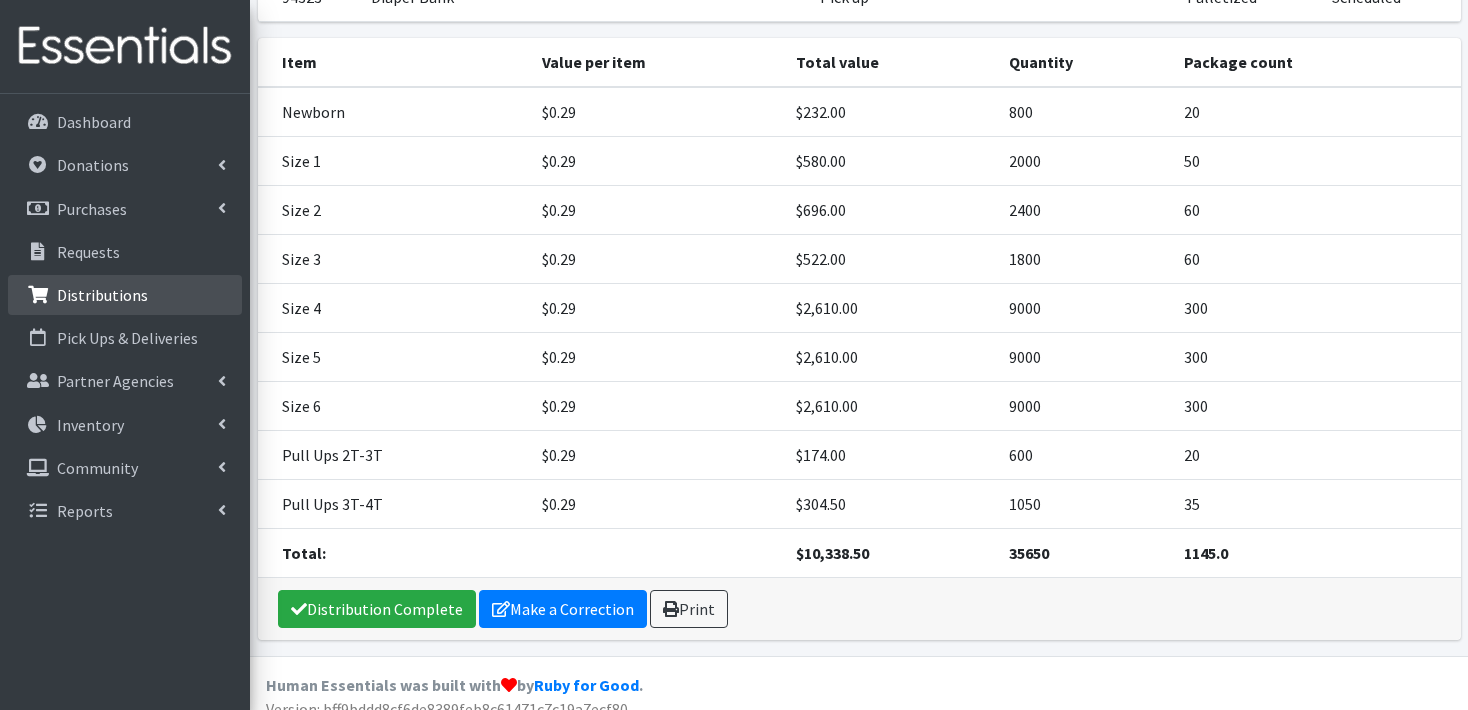 click on "Distributions" at bounding box center (102, 295) 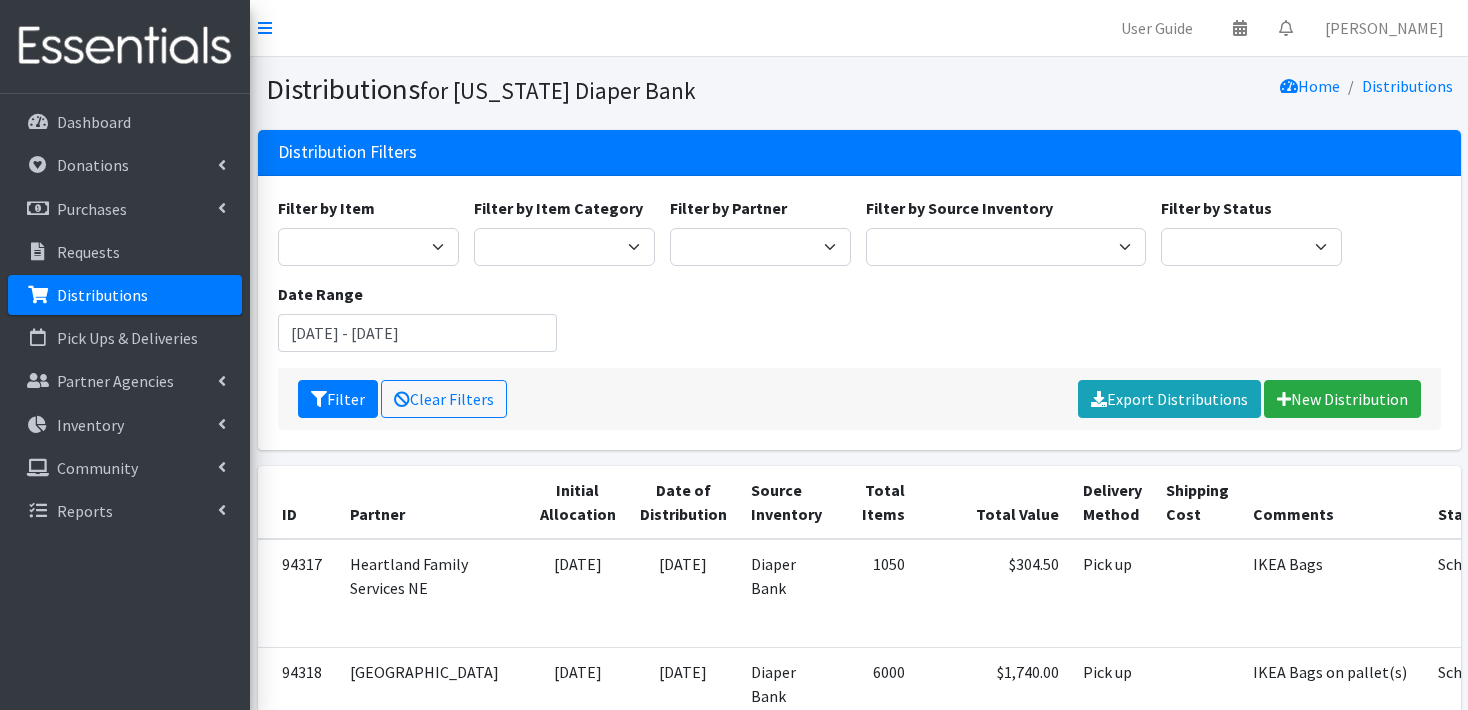 scroll, scrollTop: 0, scrollLeft: 0, axis: both 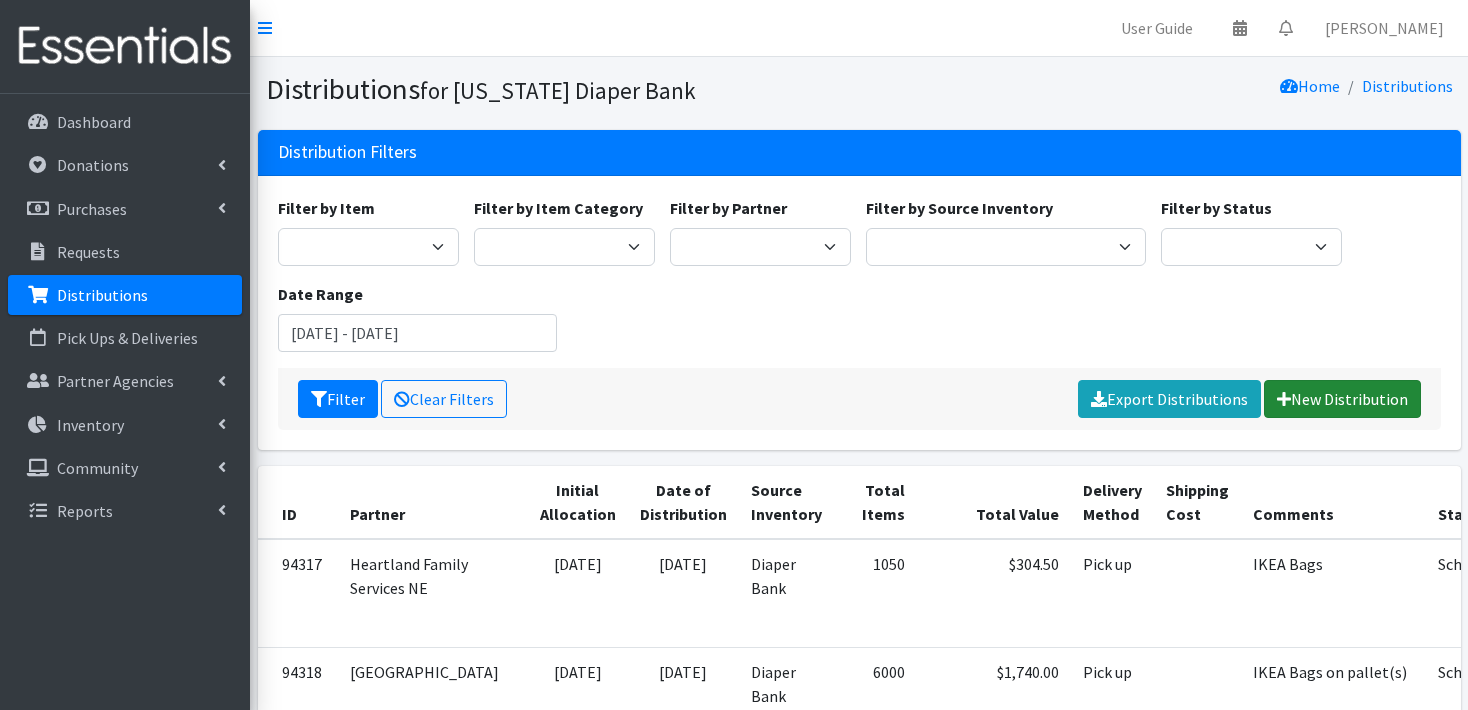 click on "New Distribution" at bounding box center (1342, 399) 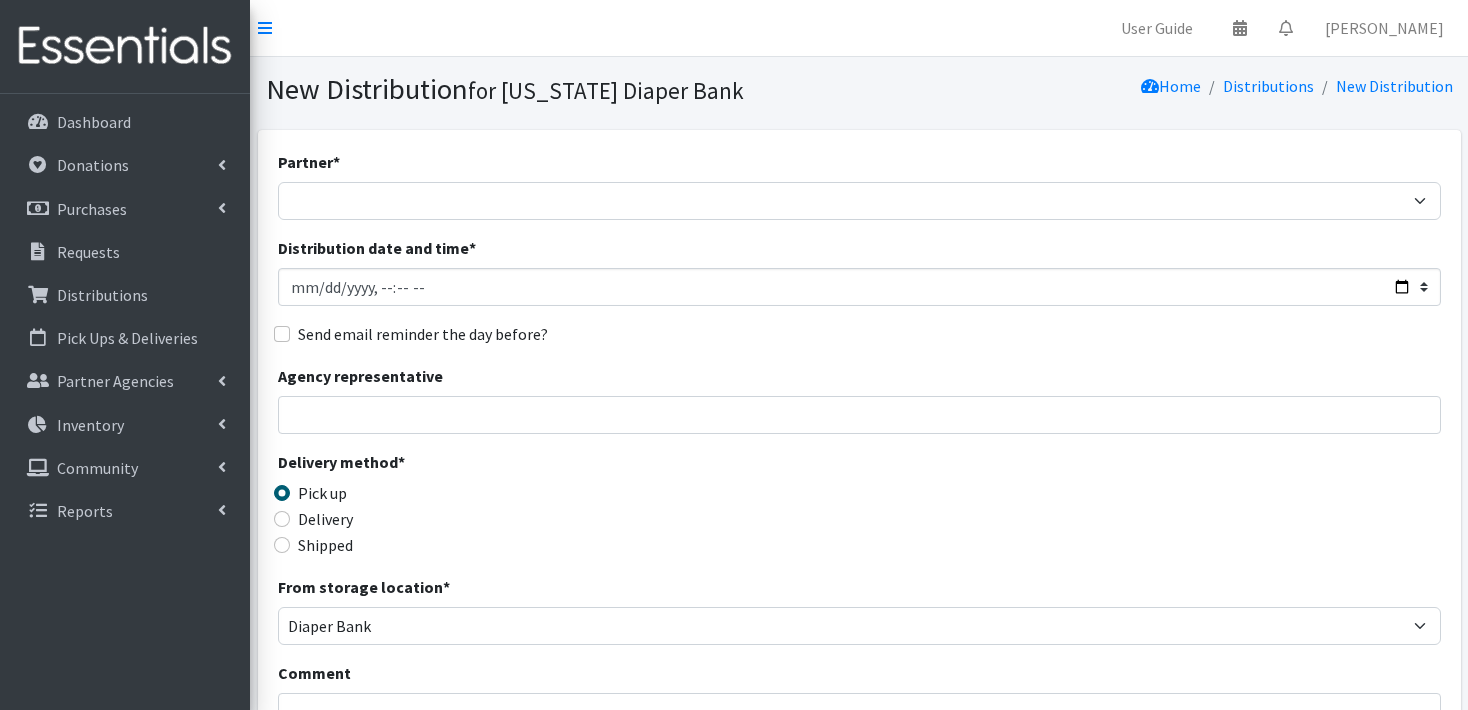 scroll, scrollTop: 0, scrollLeft: 0, axis: both 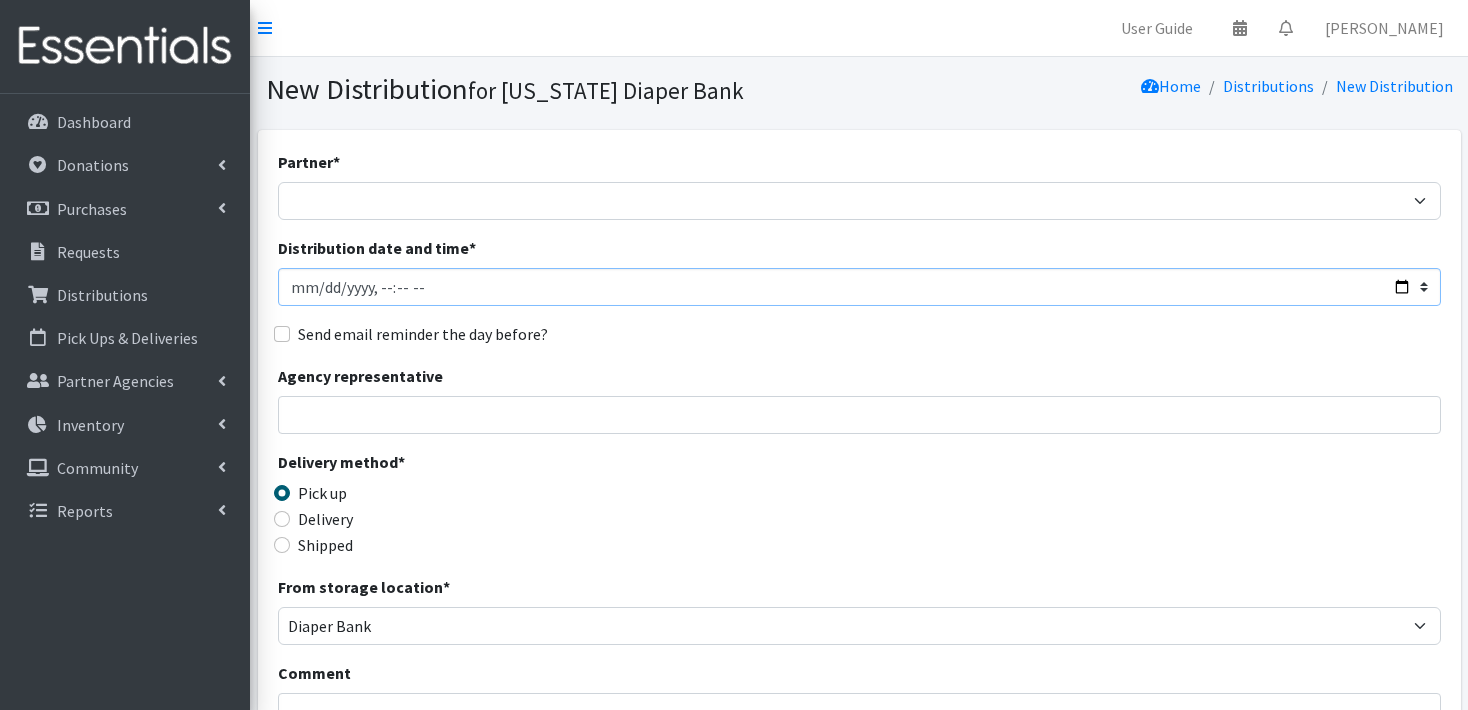click on "Distribution date and time  *" at bounding box center (859, 287) 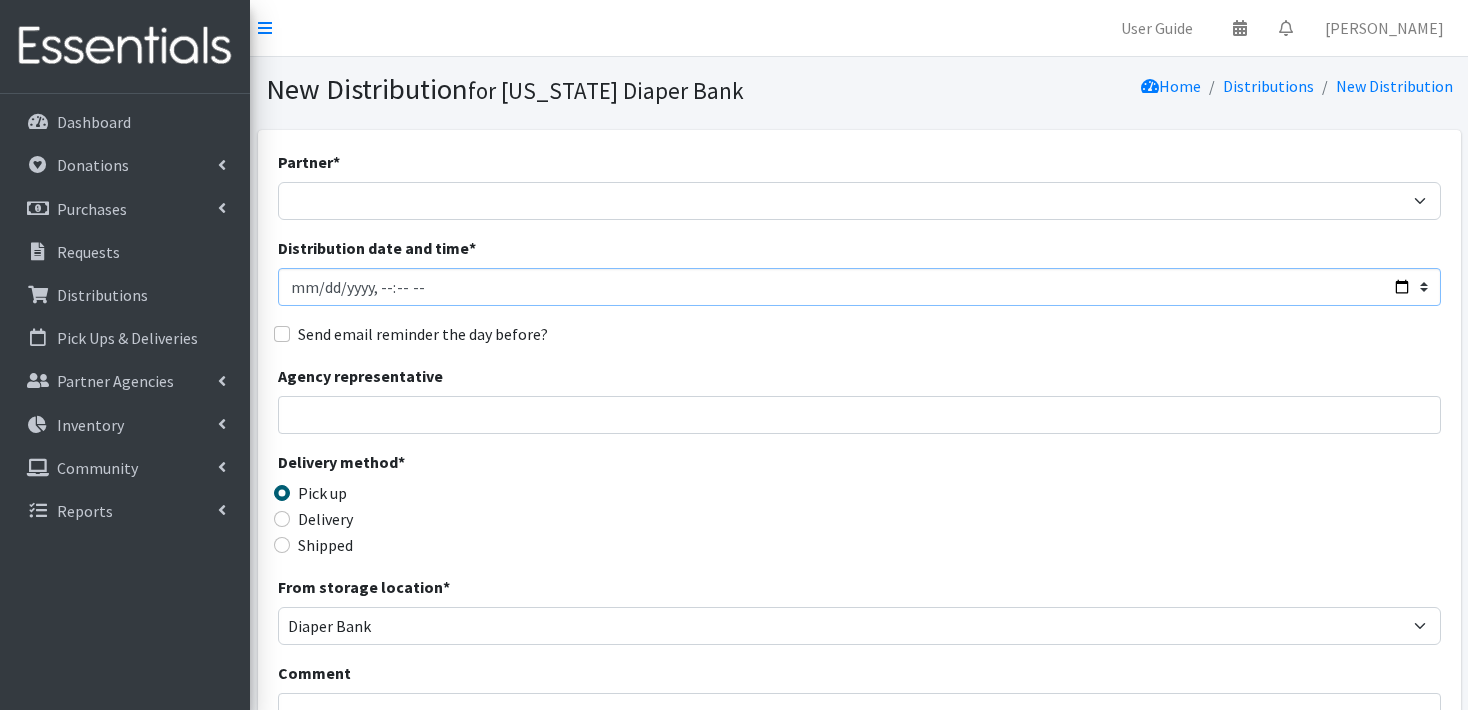 type on "[DATE]T23:59" 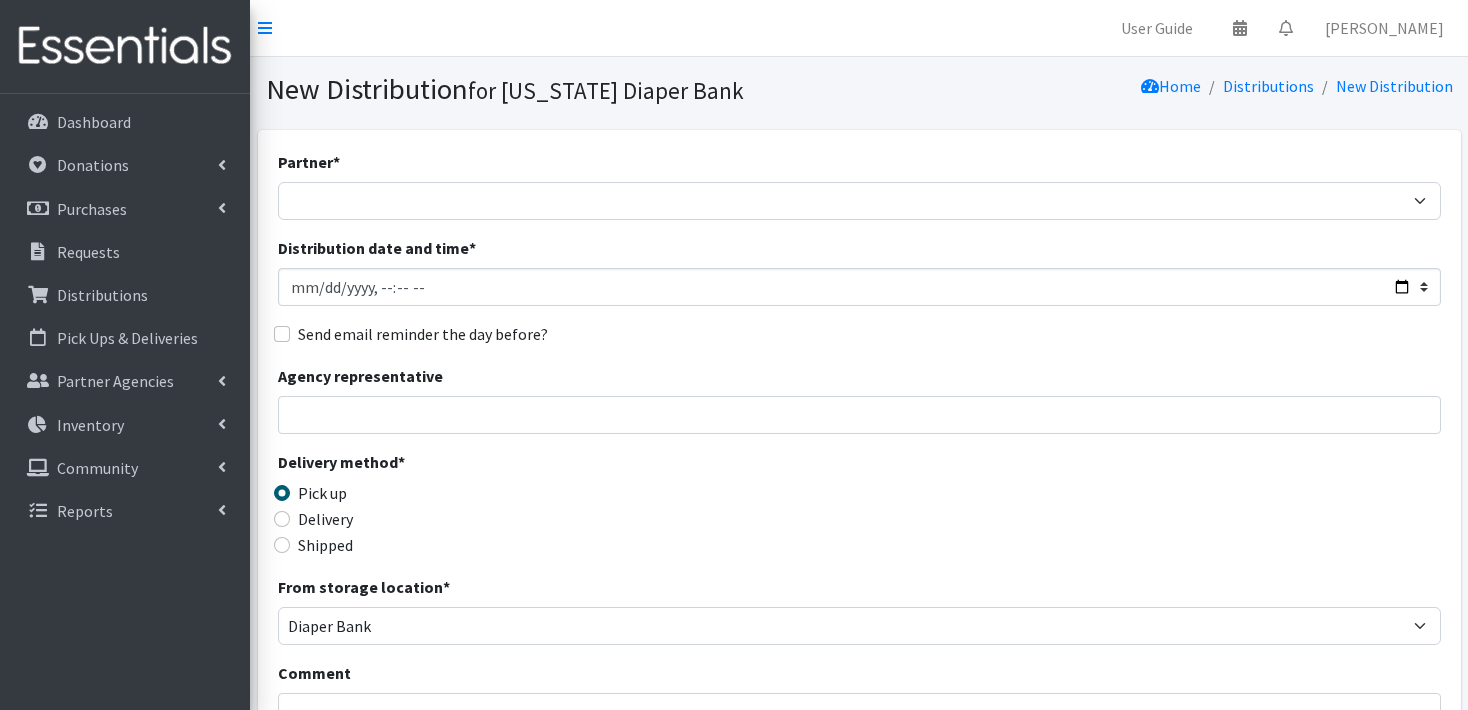 click on "Agency representative" at bounding box center (859, 399) 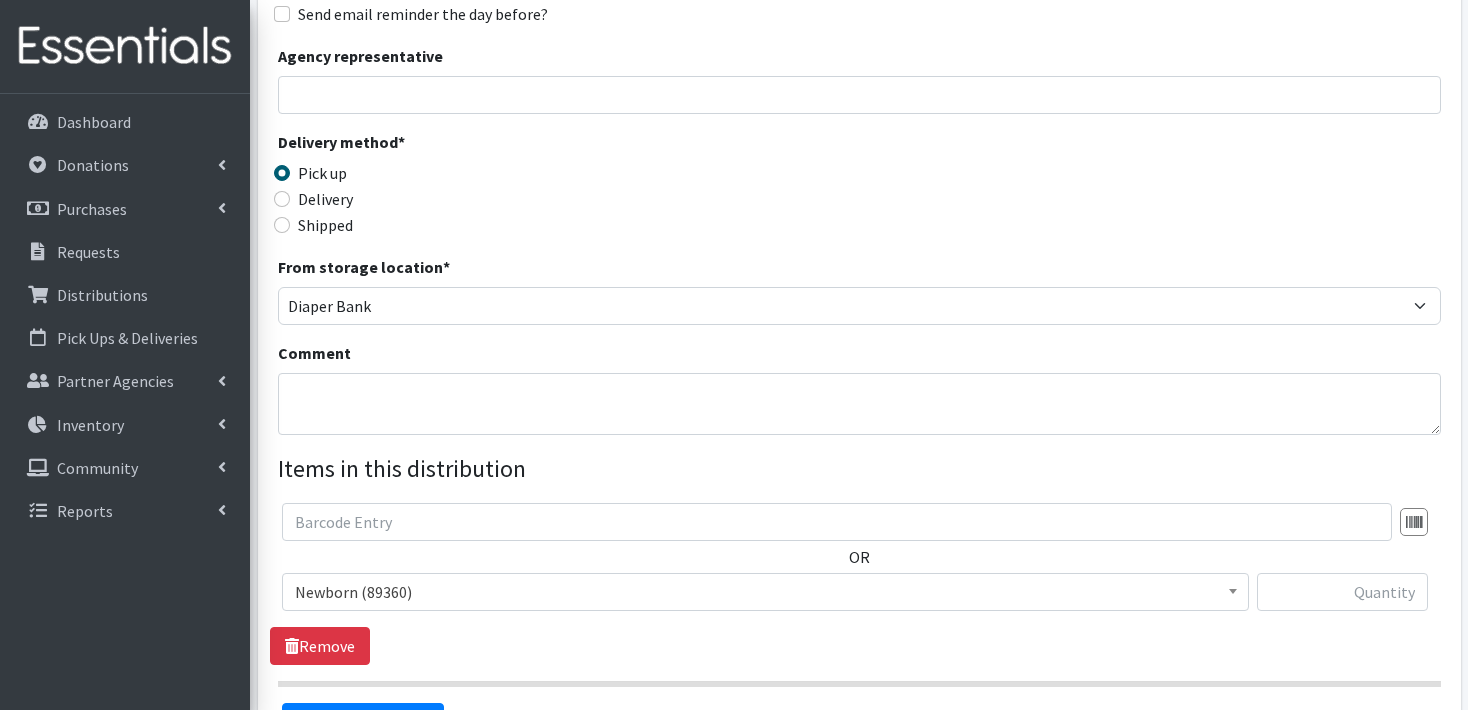 scroll, scrollTop: 328, scrollLeft: 0, axis: vertical 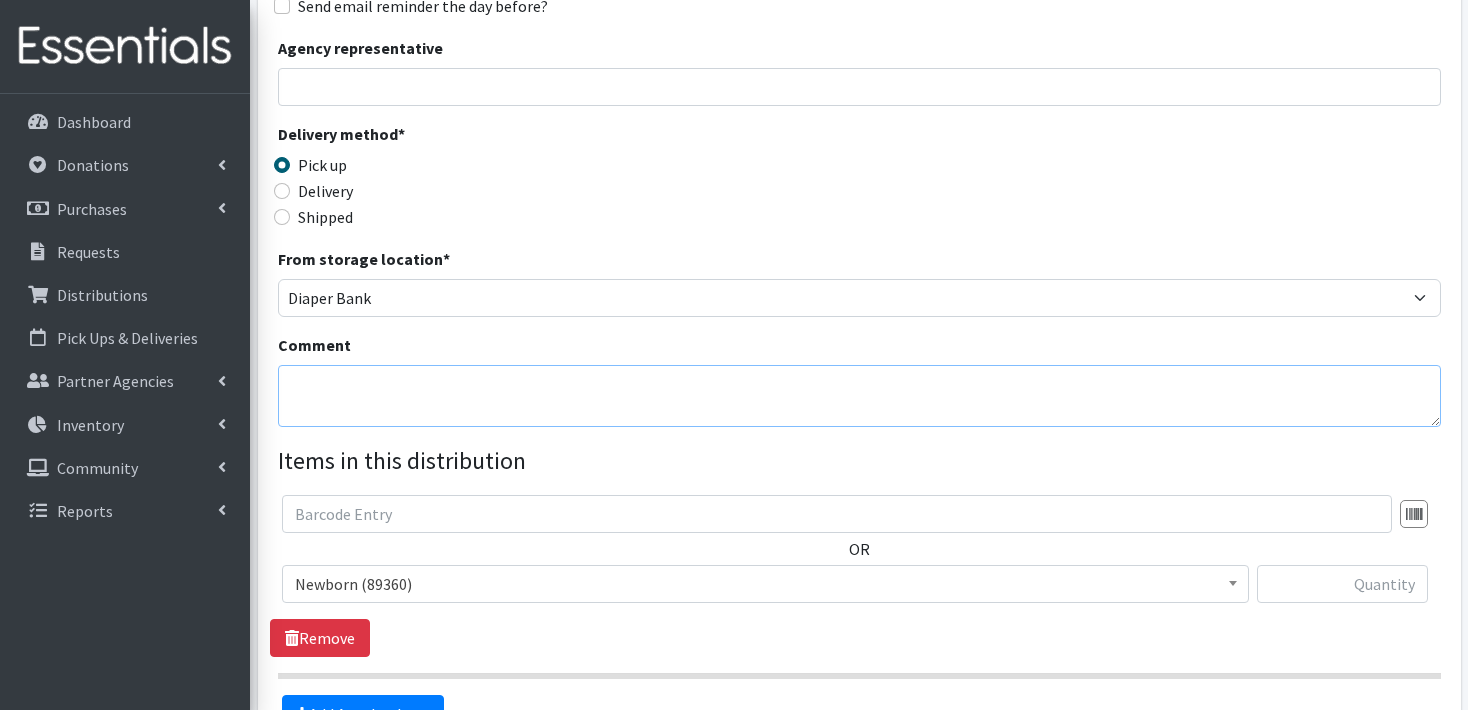 click on "Comment" at bounding box center (859, 396) 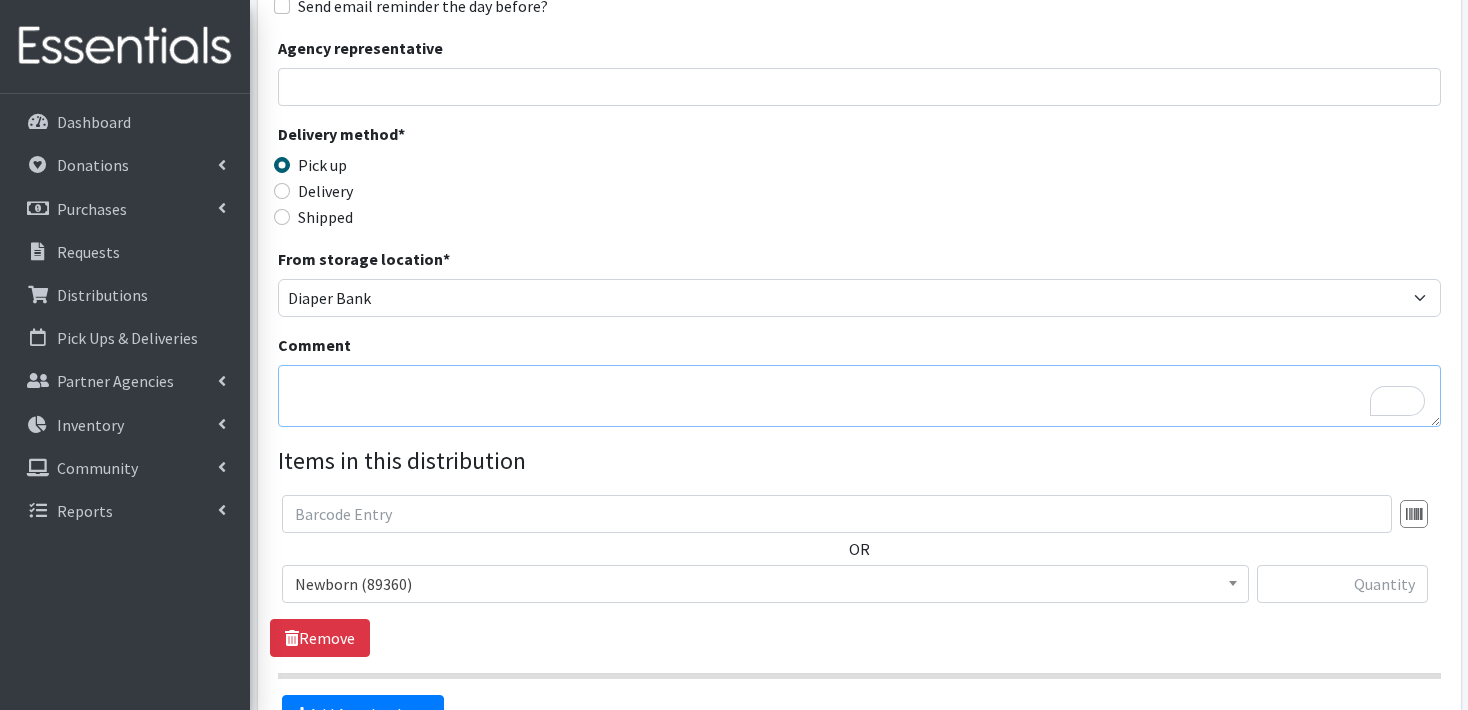 paste on "IKEA Bags" 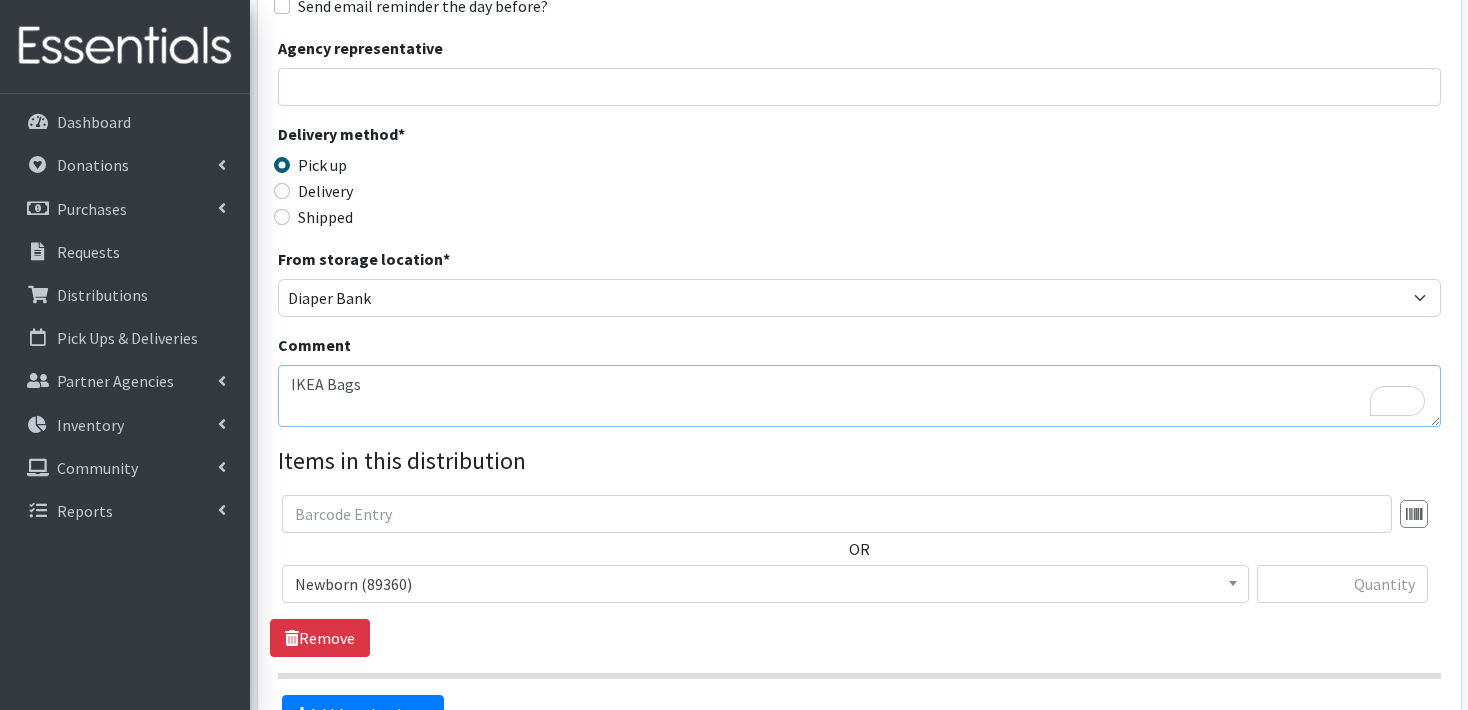 type on "IKEA Bags" 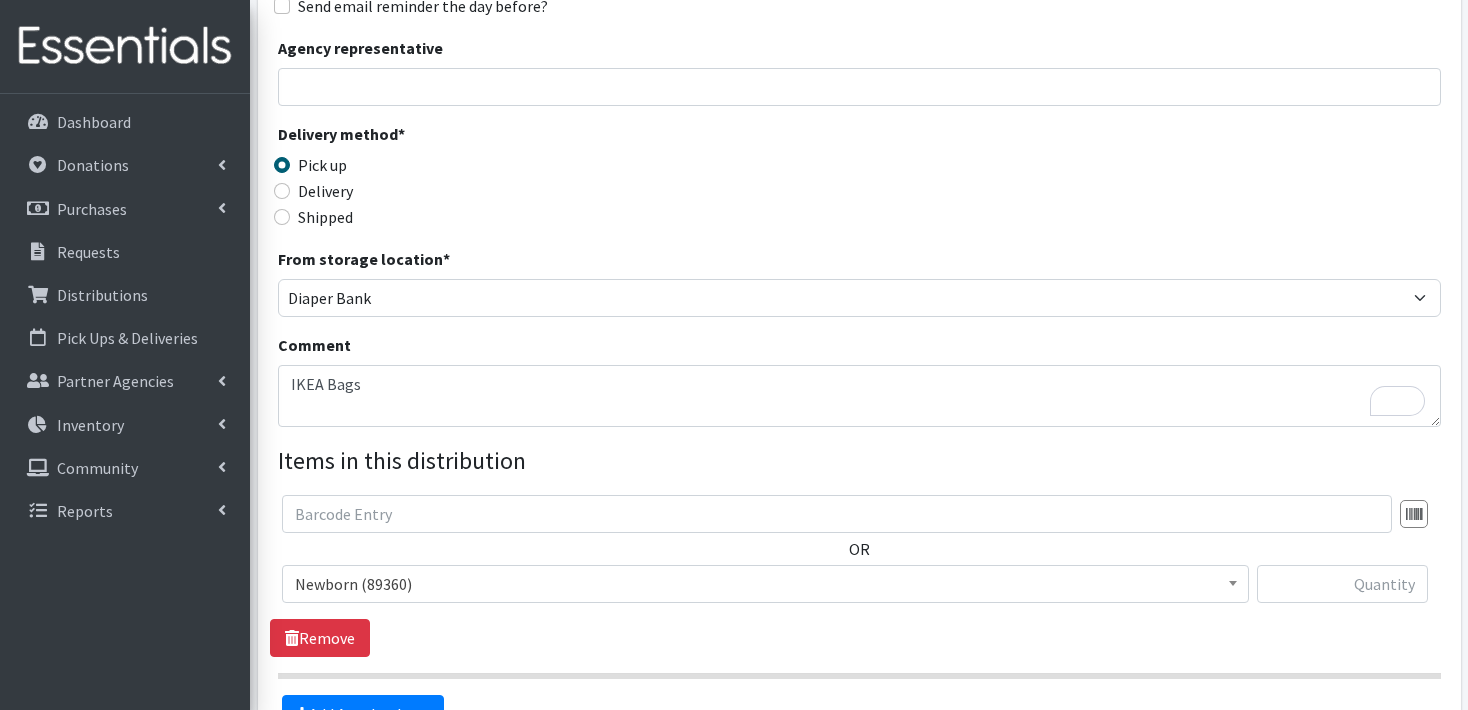 click on "Delivery method  * Pick up Delivery Shipped
Shipping cost" at bounding box center (859, 184) 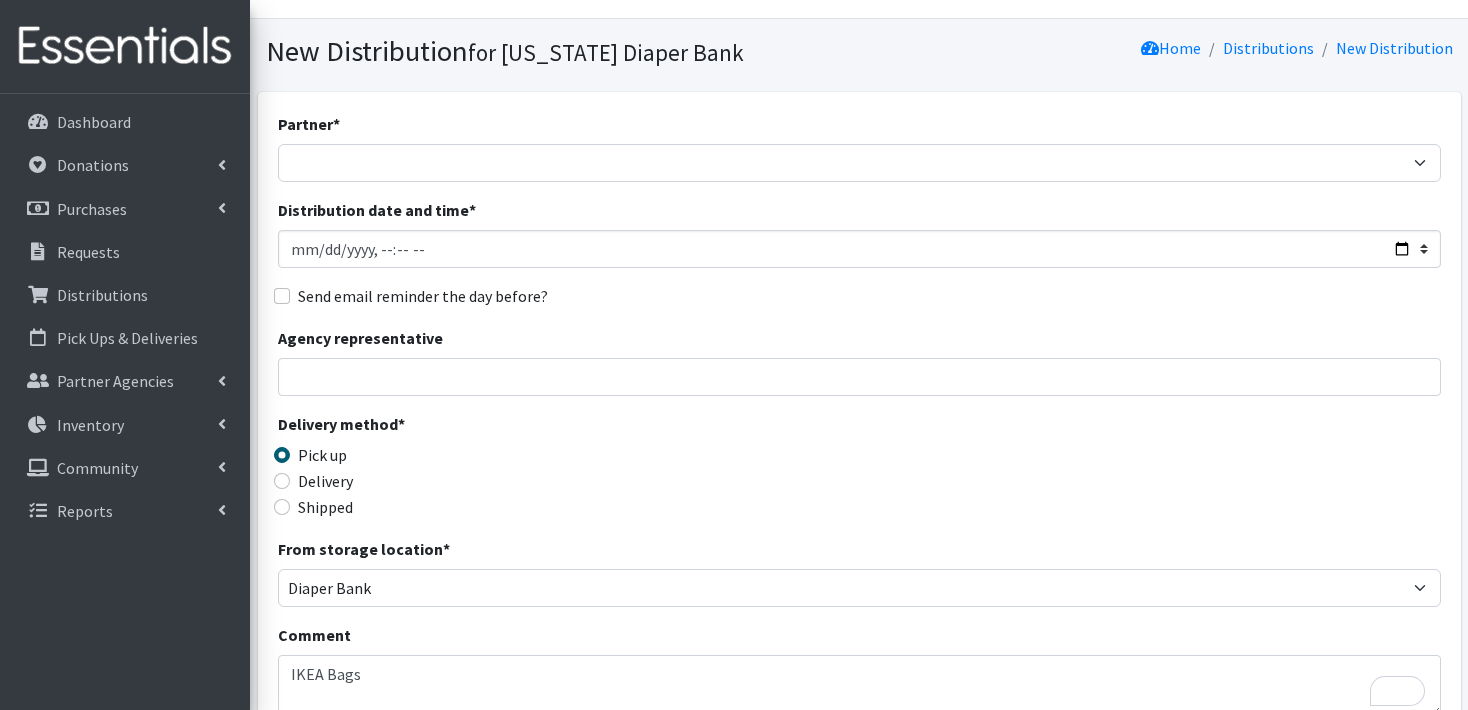 scroll, scrollTop: 0, scrollLeft: 0, axis: both 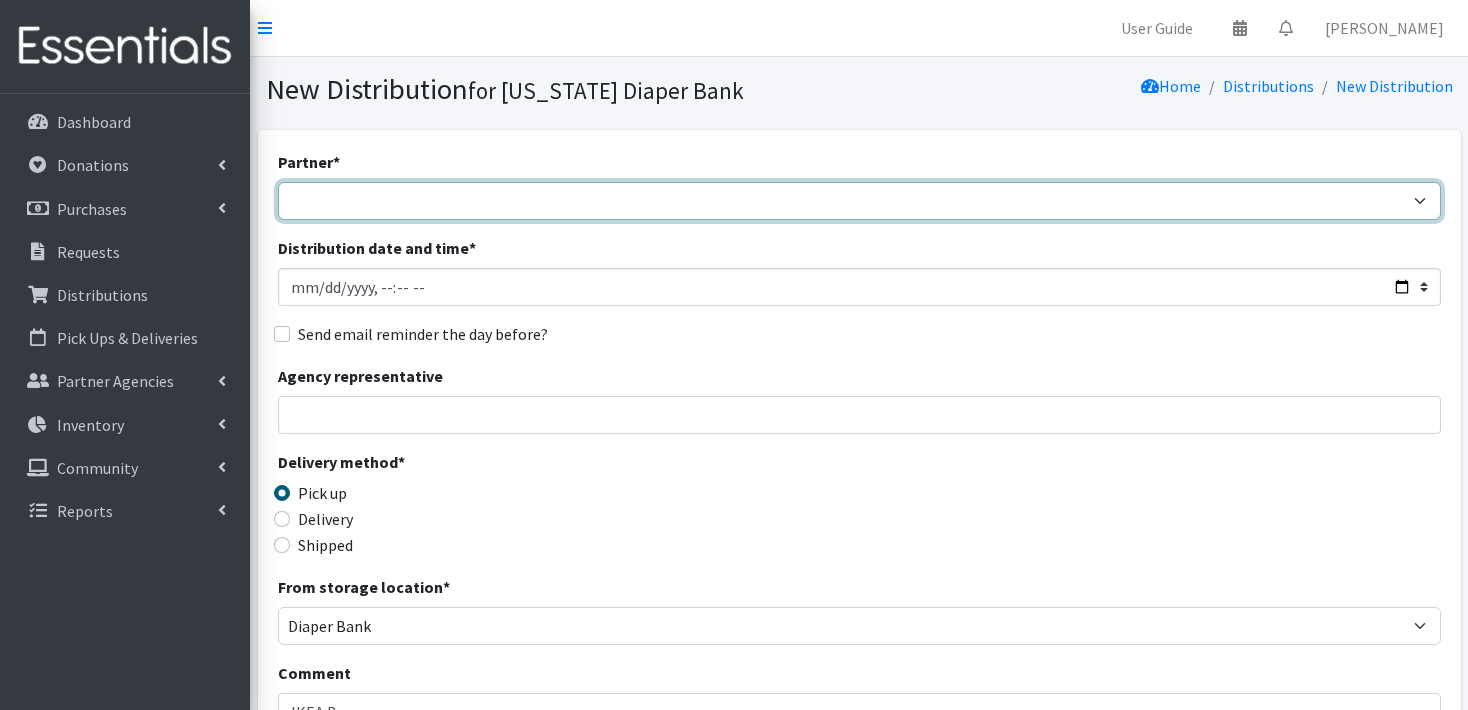 click on "Abide
A Mother's Love
[PERSON_NAME] Area Refugee Taskforce
Big Brothers Big Sisters
Bright Futures [PERSON_NAME]
Brookside Care Center
[DEMOGRAPHIC_DATA] Charities JDC
[DEMOGRAPHIC_DATA] Charities StoC
Catholic Charities [PERSON_NAME][GEOGRAPHIC_DATA] for People  ([GEOGRAPHIC_DATA])
Community Action Partnership of Western [US_STATE]
Community Health Fair
[PERSON_NAME][DEMOGRAPHIC_DATA] Outreach Program - [GEOGRAPHIC_DATA] Nonprofit Healthcare
Disaster Relief
Educare Omaha
Firefly
Fremont Family Coalition
[PERSON_NAME] [GEOGRAPHIC_DATA]
[PERSON_NAME][GEOGRAPHIC_DATA] On the Move
[PERSON_NAME] Diaper Depot
[PERSON_NAME][GEOGRAPHIC_DATA] On the Move
HB [GEOGRAPHIC_DATA]
HB [GEOGRAPHIC_DATA] On the Move
HB Scottsbluff [GEOGRAPHIC_DATA]
HB Scottsbluff On the Move
Heartland Family Services [US_STATE]
Heartland Family Services [GEOGRAPHIC_DATA]
[GEOGRAPHIC_DATA][PERSON_NAME]/[PERSON_NAME]
Heartland [PERSON_NAME]
Heart Ministry Center
Humble and [GEOGRAPHIC_DATA][PERSON_NAME]
Kids Can Community Center
Learning Community (One World Health)
Life House Partnership
Maverick Food Pantry" at bounding box center (859, 201) 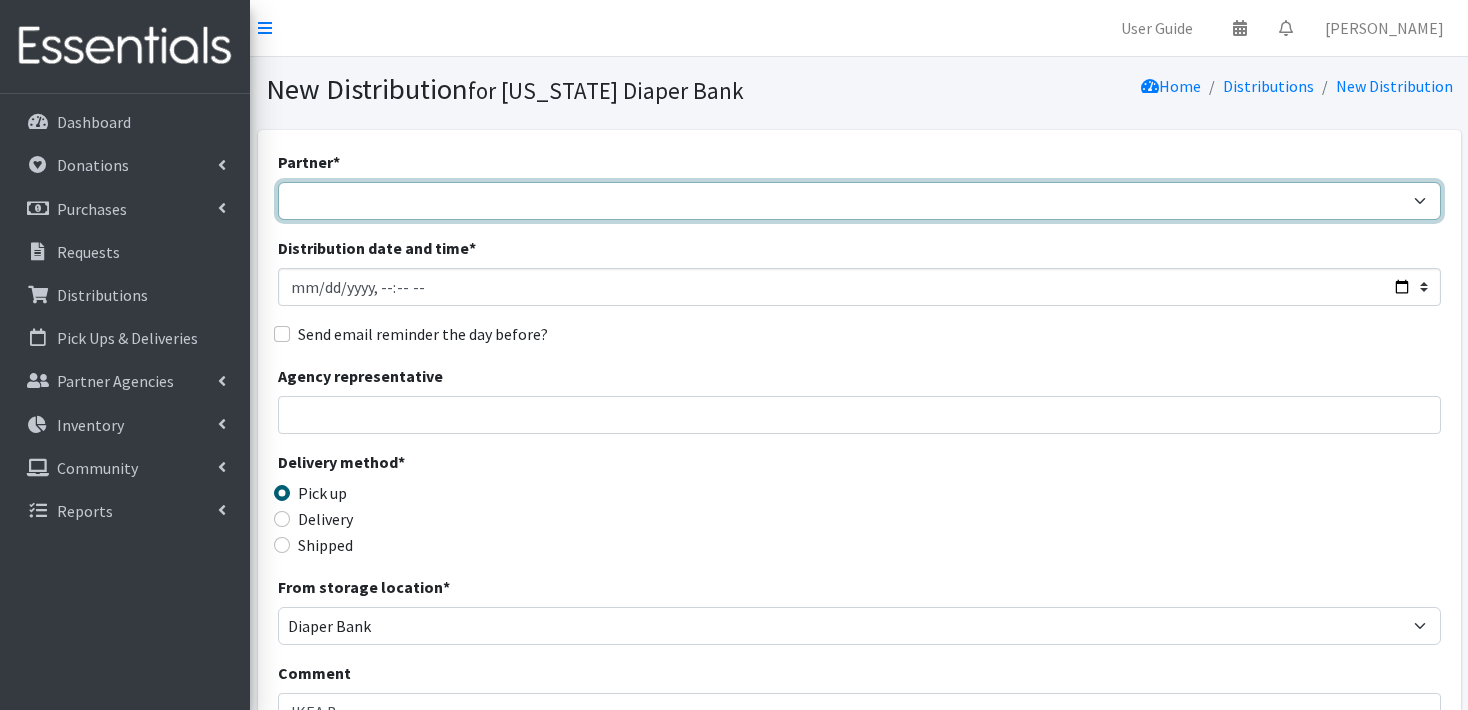 select on "3987" 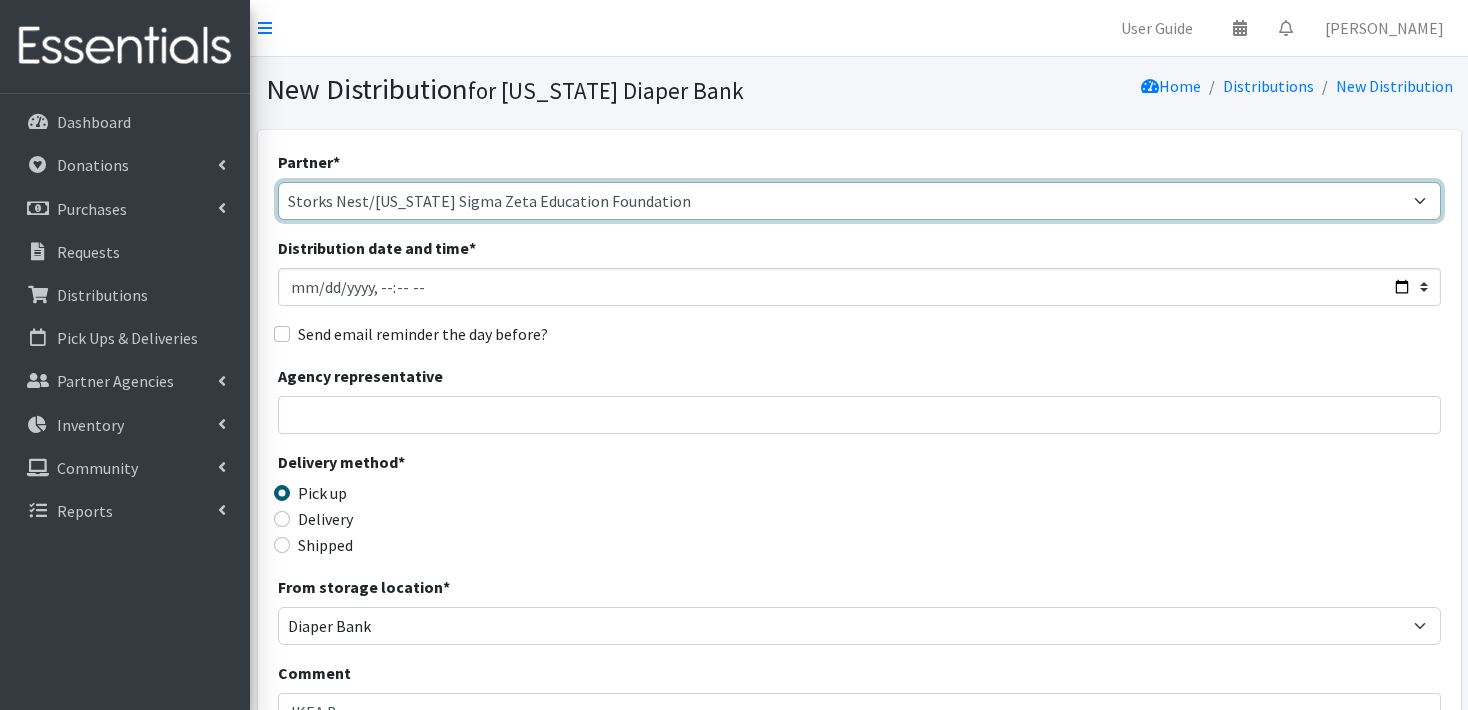 click on "Abide
A Mother's Love
[PERSON_NAME] Area Refugee Taskforce
Big Brothers Big Sisters
Bright Futures [PERSON_NAME]
Brookside Care Center
[DEMOGRAPHIC_DATA] Charities JDC
[DEMOGRAPHIC_DATA] Charities StoC
Catholic Charities [PERSON_NAME][GEOGRAPHIC_DATA] for People  ([GEOGRAPHIC_DATA])
Community Action Partnership of Western [US_STATE]
Community Health Fair
[PERSON_NAME][DEMOGRAPHIC_DATA] Outreach Program - [GEOGRAPHIC_DATA] Nonprofit Healthcare
Disaster Relief
Educare Omaha
Firefly
Fremont Family Coalition
[PERSON_NAME] [GEOGRAPHIC_DATA]
[PERSON_NAME][GEOGRAPHIC_DATA] On the Move
[PERSON_NAME] Diaper Depot
[PERSON_NAME][GEOGRAPHIC_DATA] On the Move
HB [GEOGRAPHIC_DATA]
HB [GEOGRAPHIC_DATA] On the Move
HB Scottsbluff [GEOGRAPHIC_DATA]
HB Scottsbluff On the Move
Heartland Family Services [US_STATE]
Heartland Family Services [GEOGRAPHIC_DATA]
[GEOGRAPHIC_DATA][PERSON_NAME]/[PERSON_NAME]
Heartland [PERSON_NAME]
Heart Ministry Center
Humble and [GEOGRAPHIC_DATA][PERSON_NAME]
Kids Can Community Center
Learning Community (One World Health)
Life House Partnership
Maverick Food Pantry" at bounding box center (859, 201) 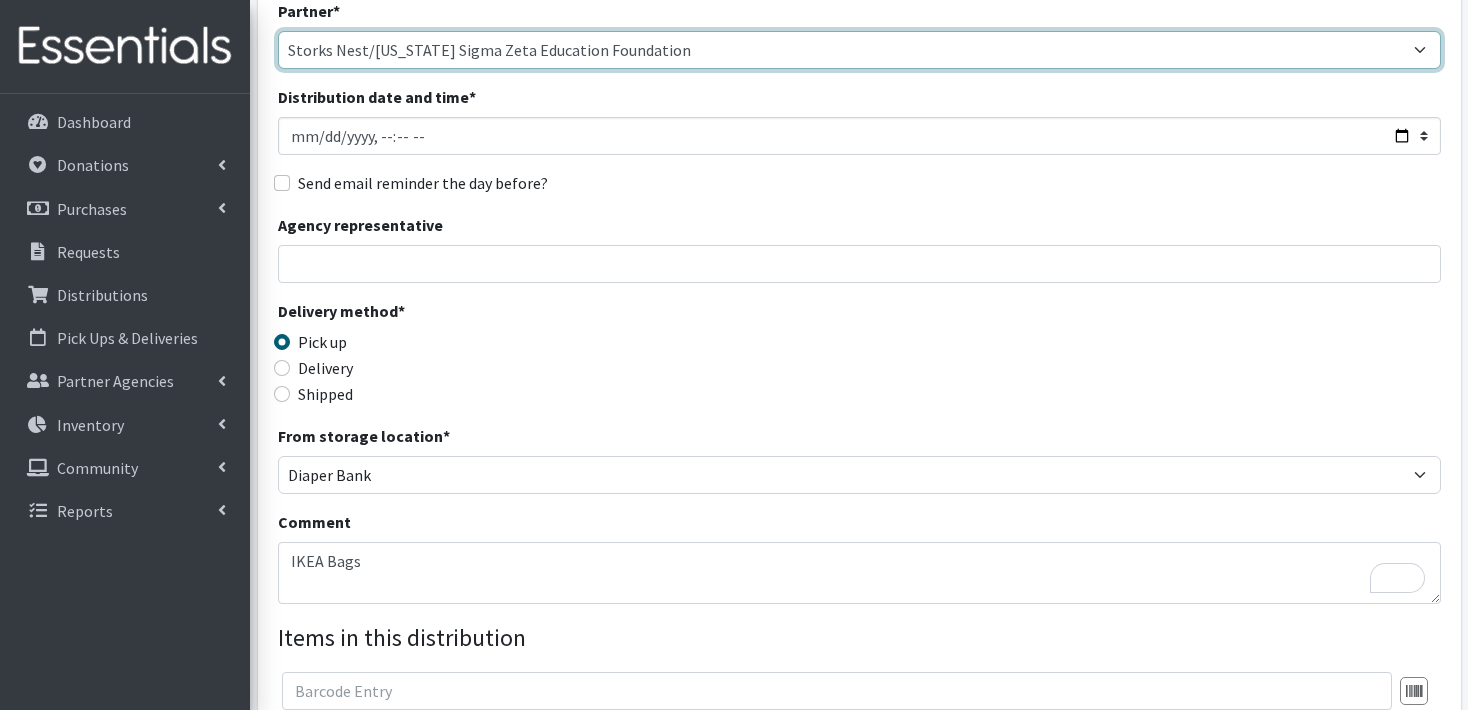scroll, scrollTop: 152, scrollLeft: 0, axis: vertical 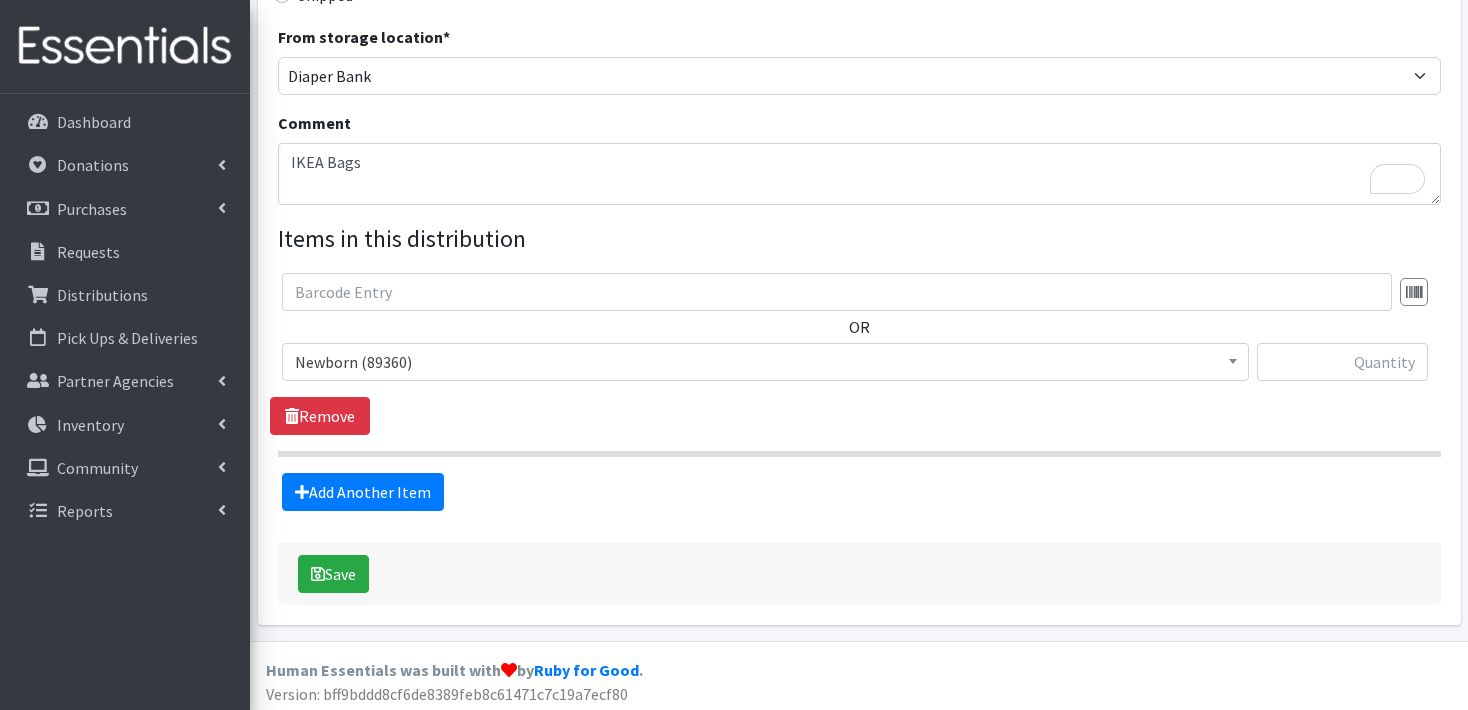 click at bounding box center (1233, 359) 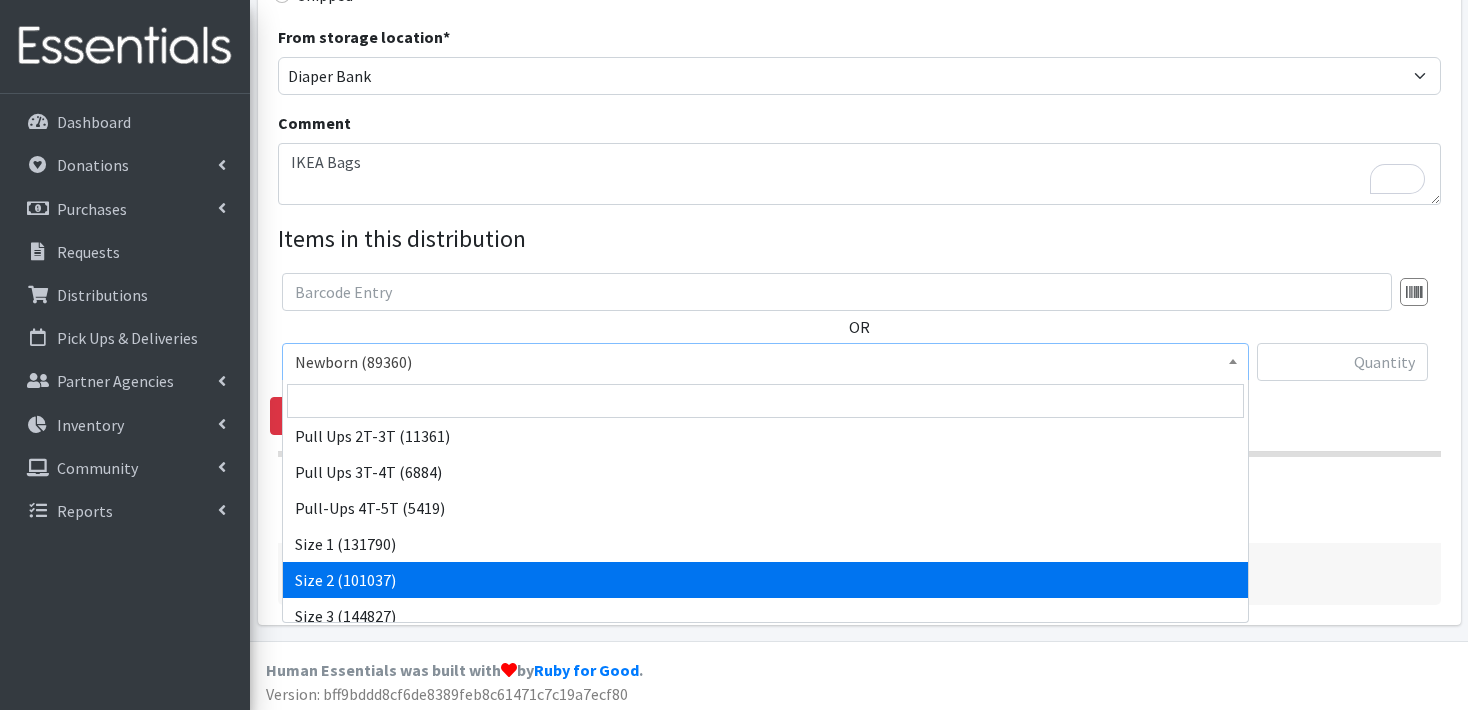 scroll, scrollTop: 80, scrollLeft: 0, axis: vertical 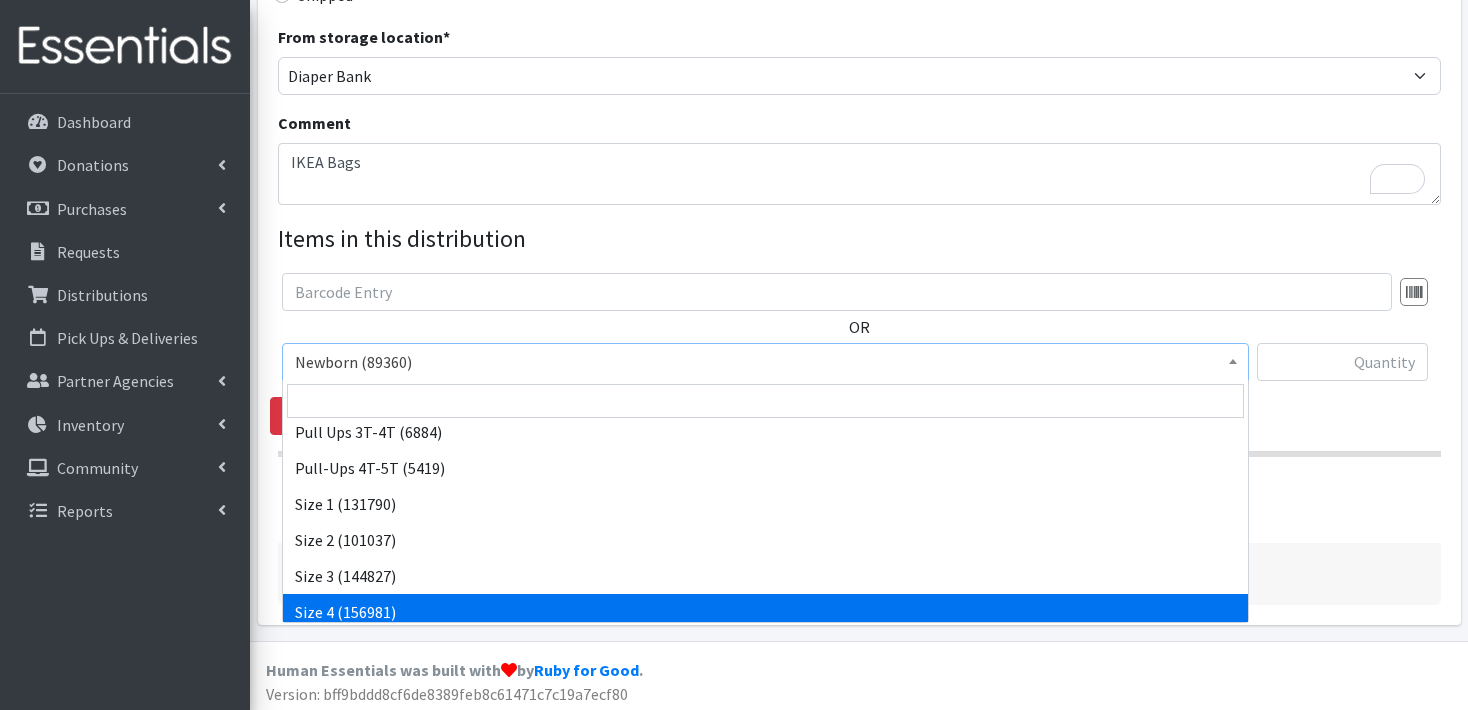 select on "3685" 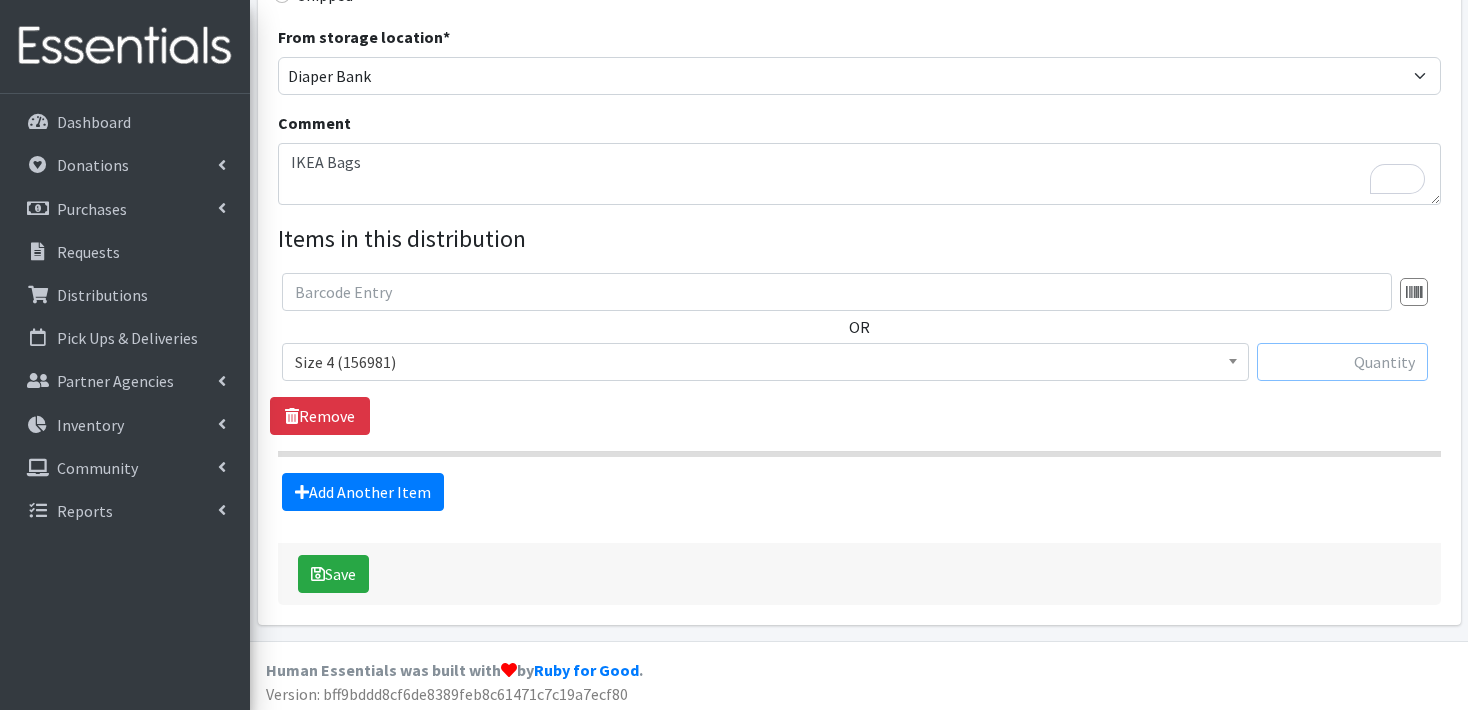 click at bounding box center [1342, 362] 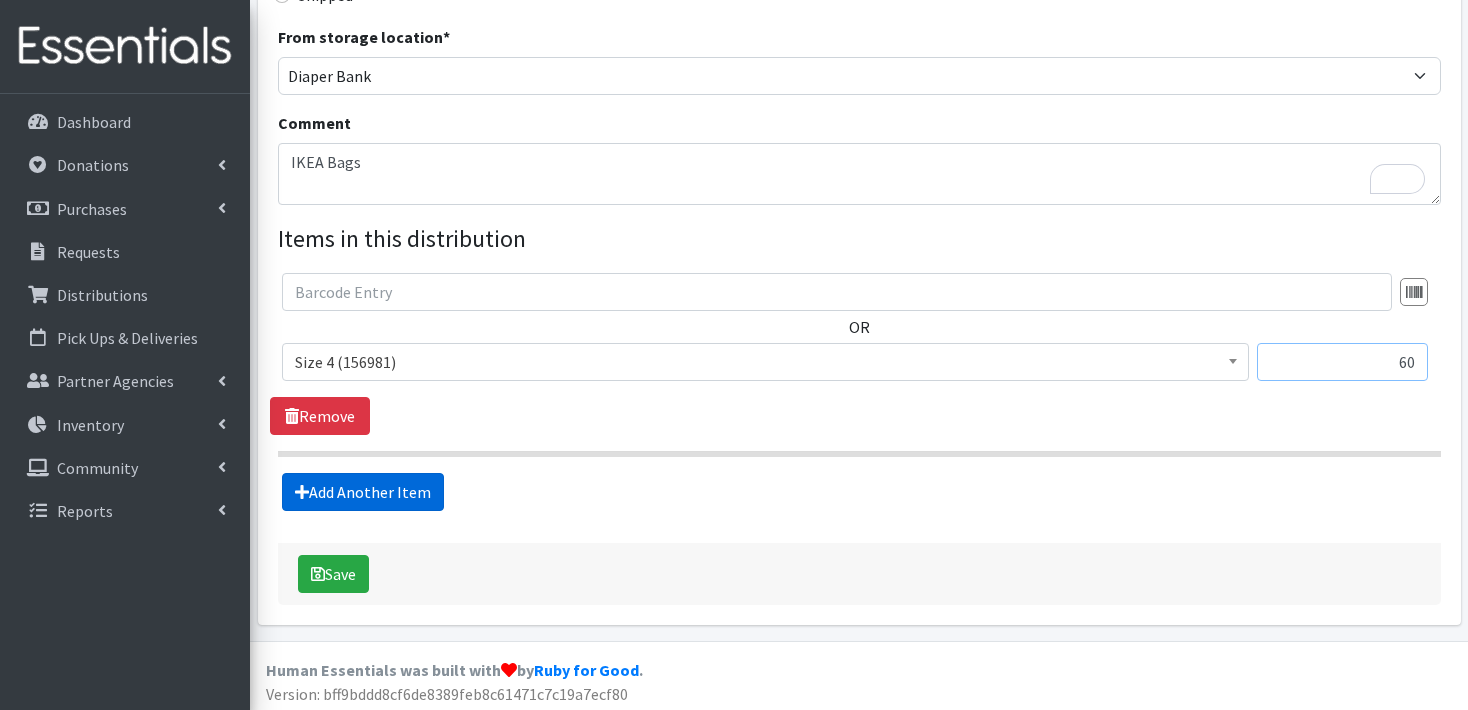 type on "60" 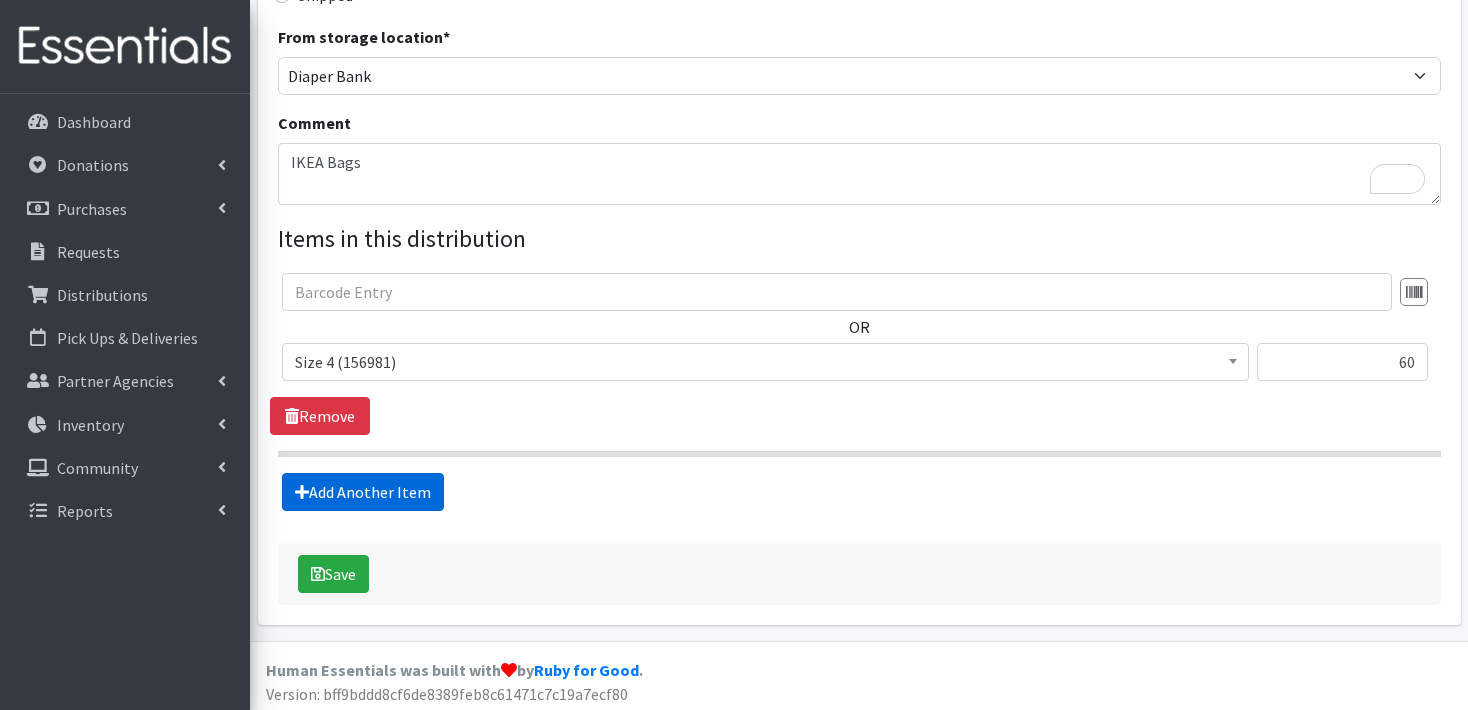 click on "Add Another Item" at bounding box center (363, 492) 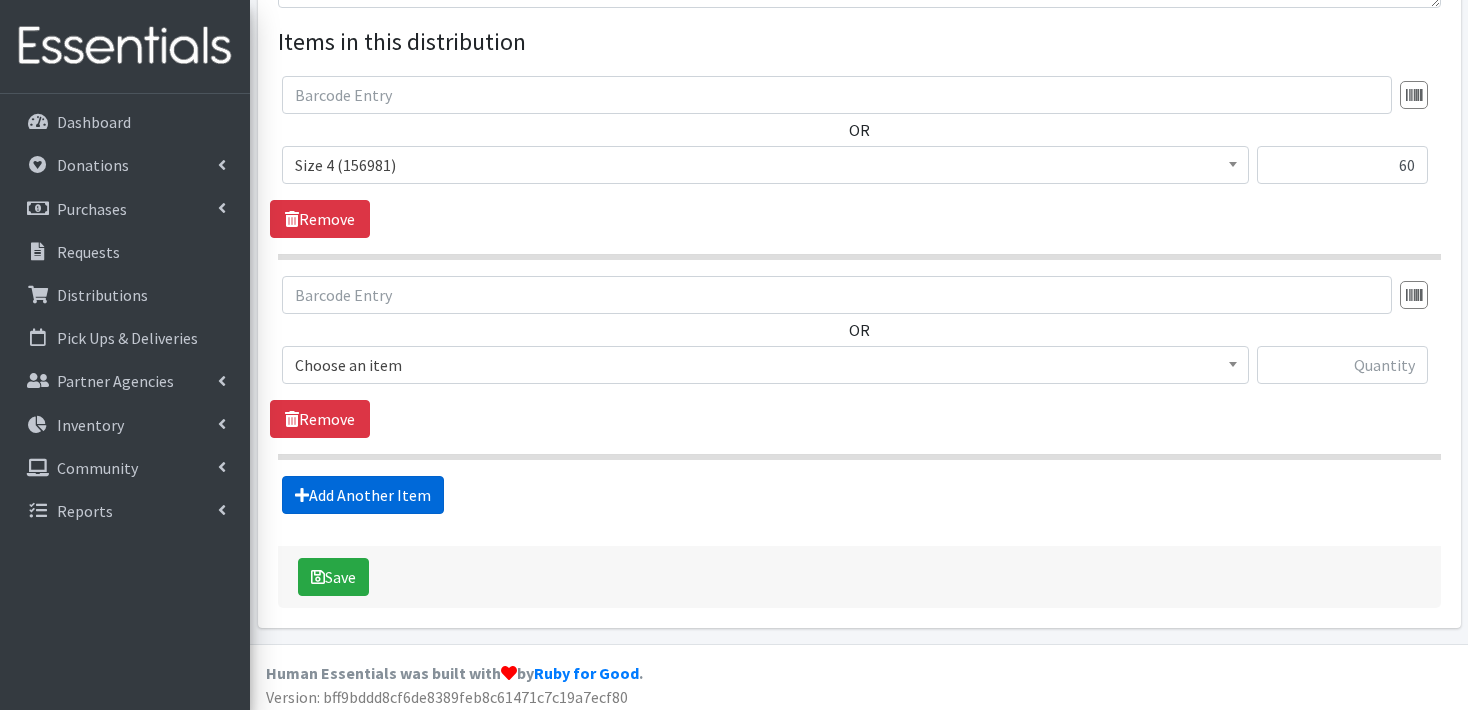 scroll, scrollTop: 753, scrollLeft: 0, axis: vertical 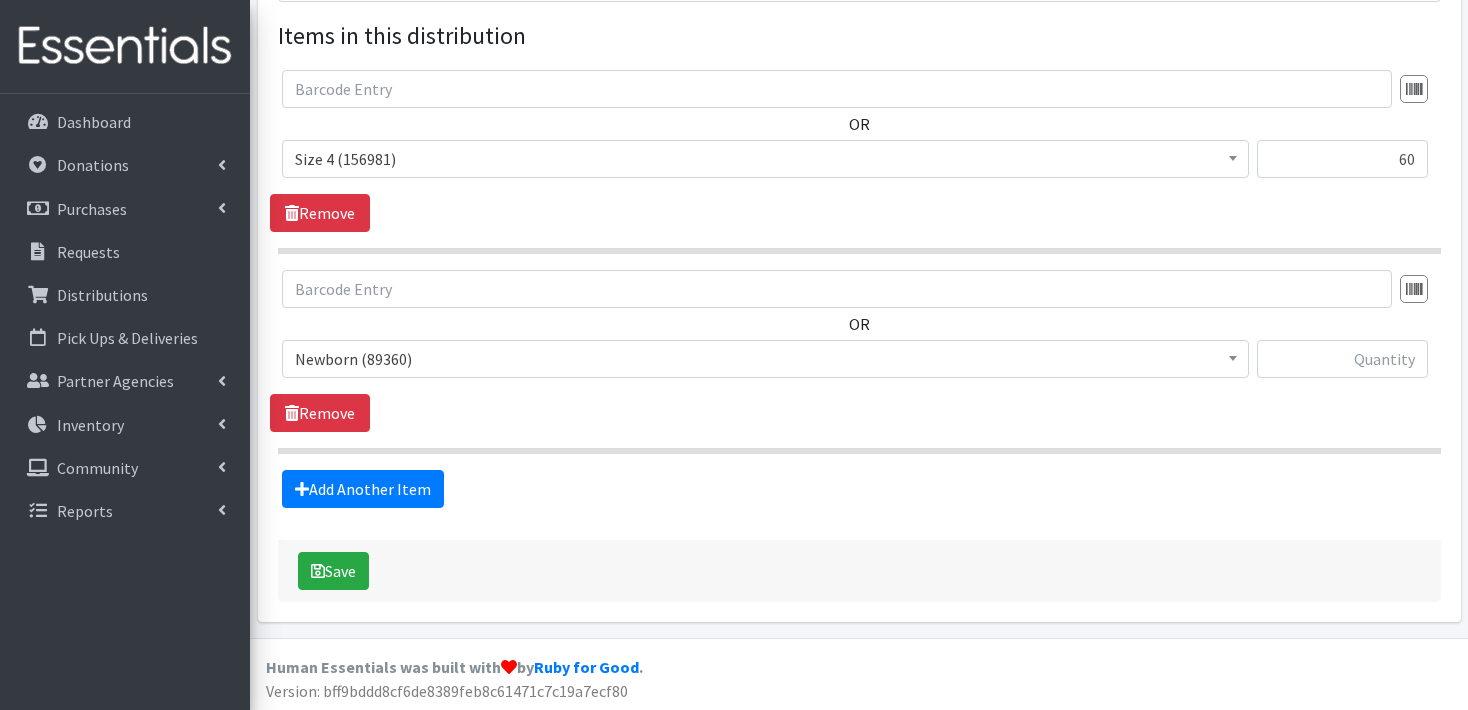 click at bounding box center [1233, 358] 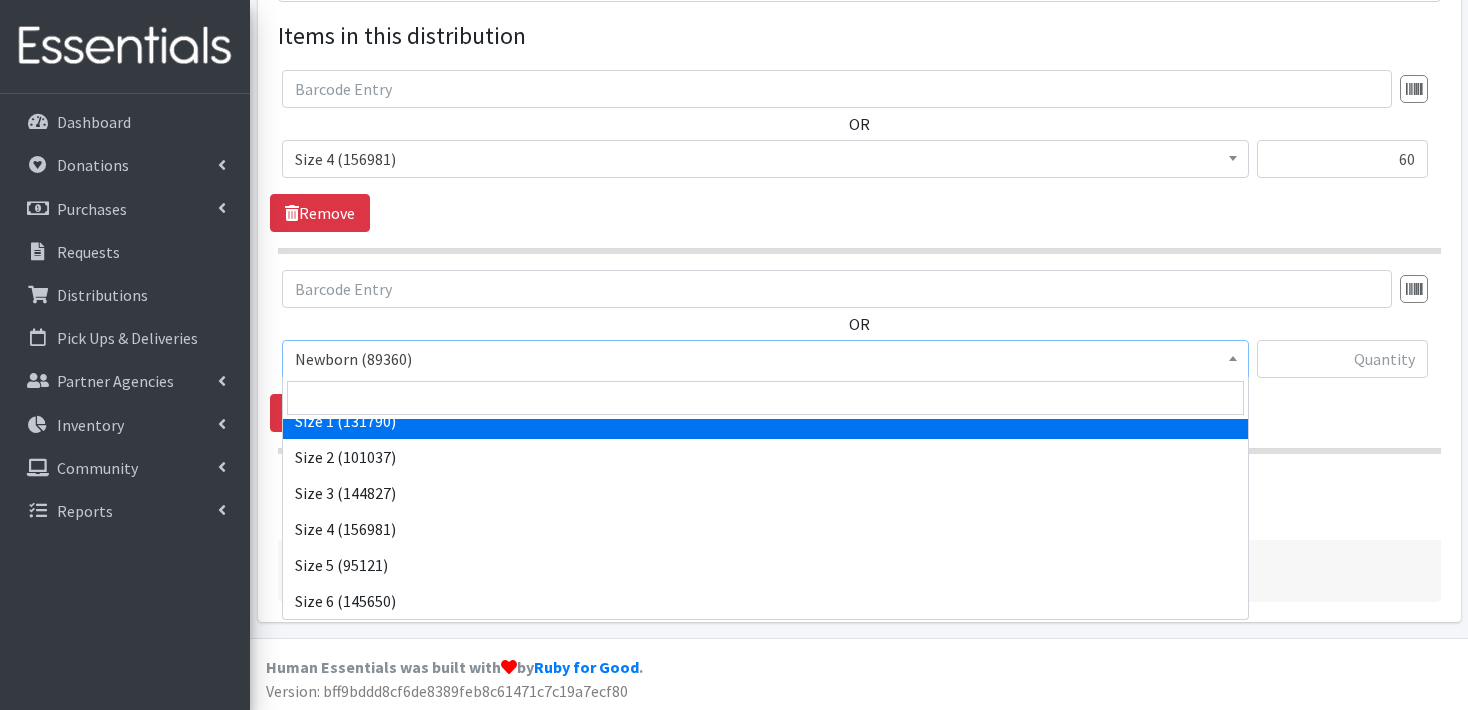 scroll, scrollTop: 200, scrollLeft: 0, axis: vertical 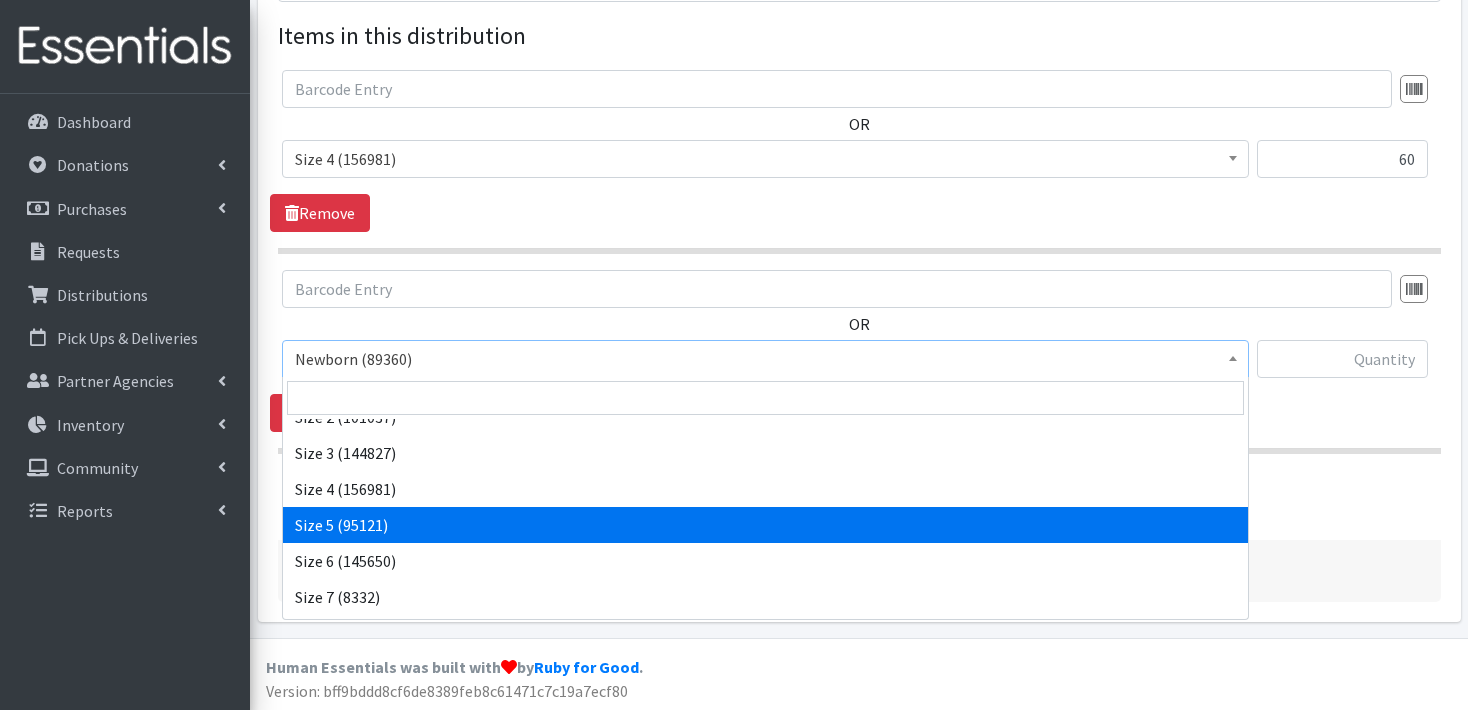 select on "3686" 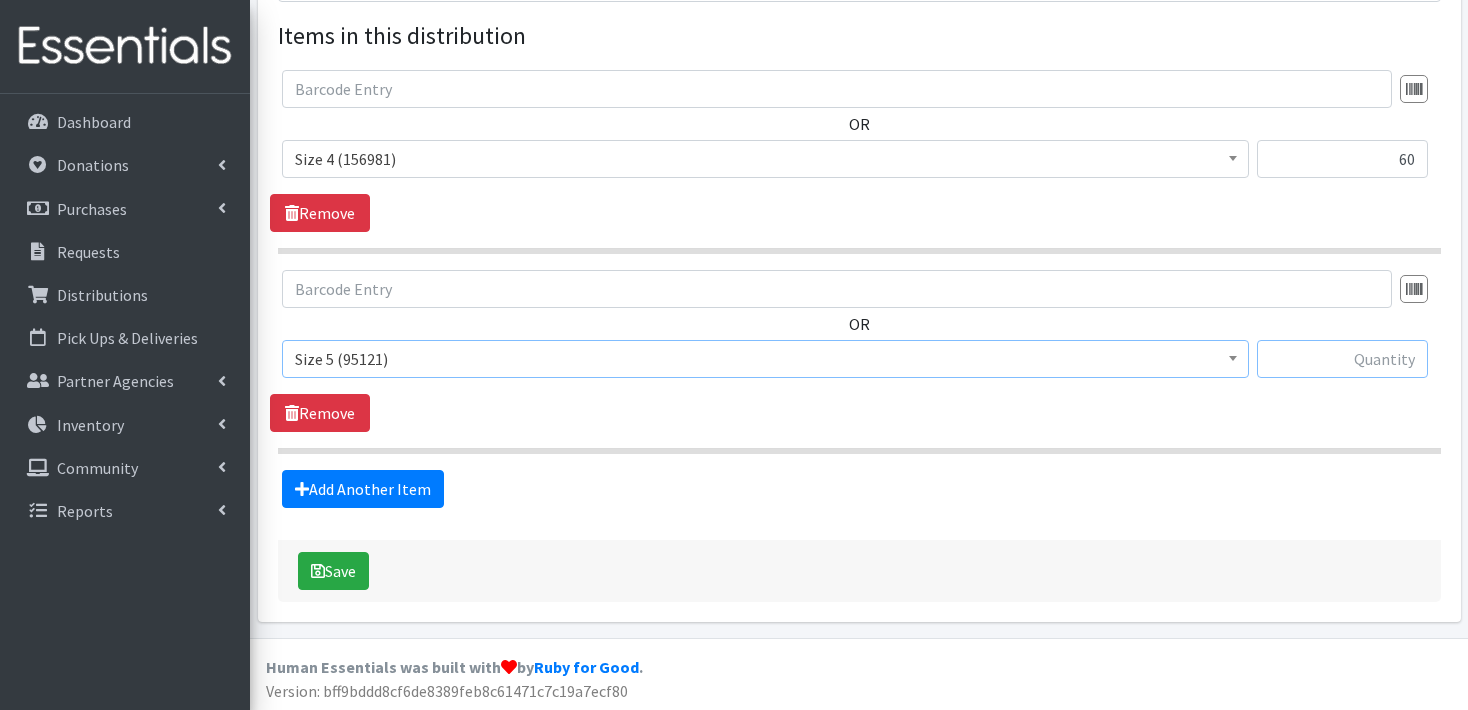 click at bounding box center [1342, 359] 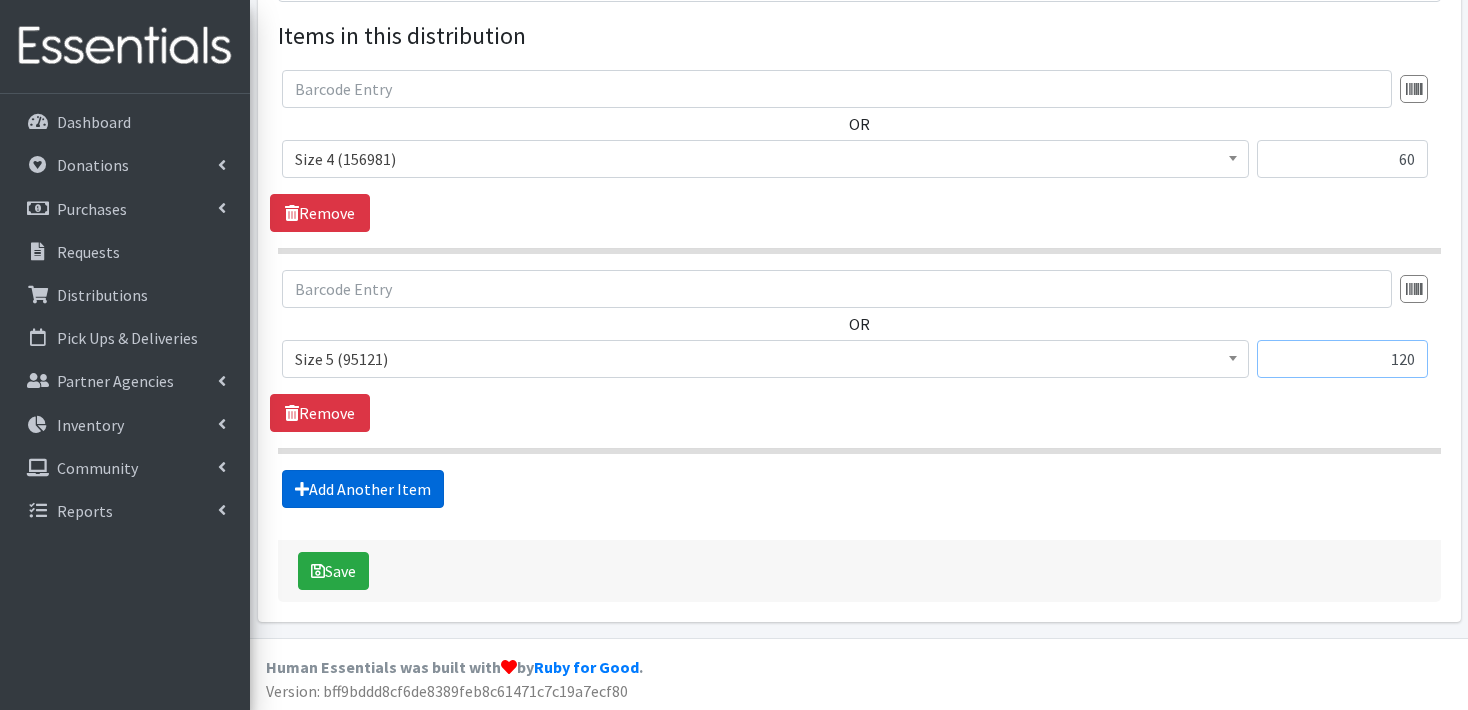 type on "120" 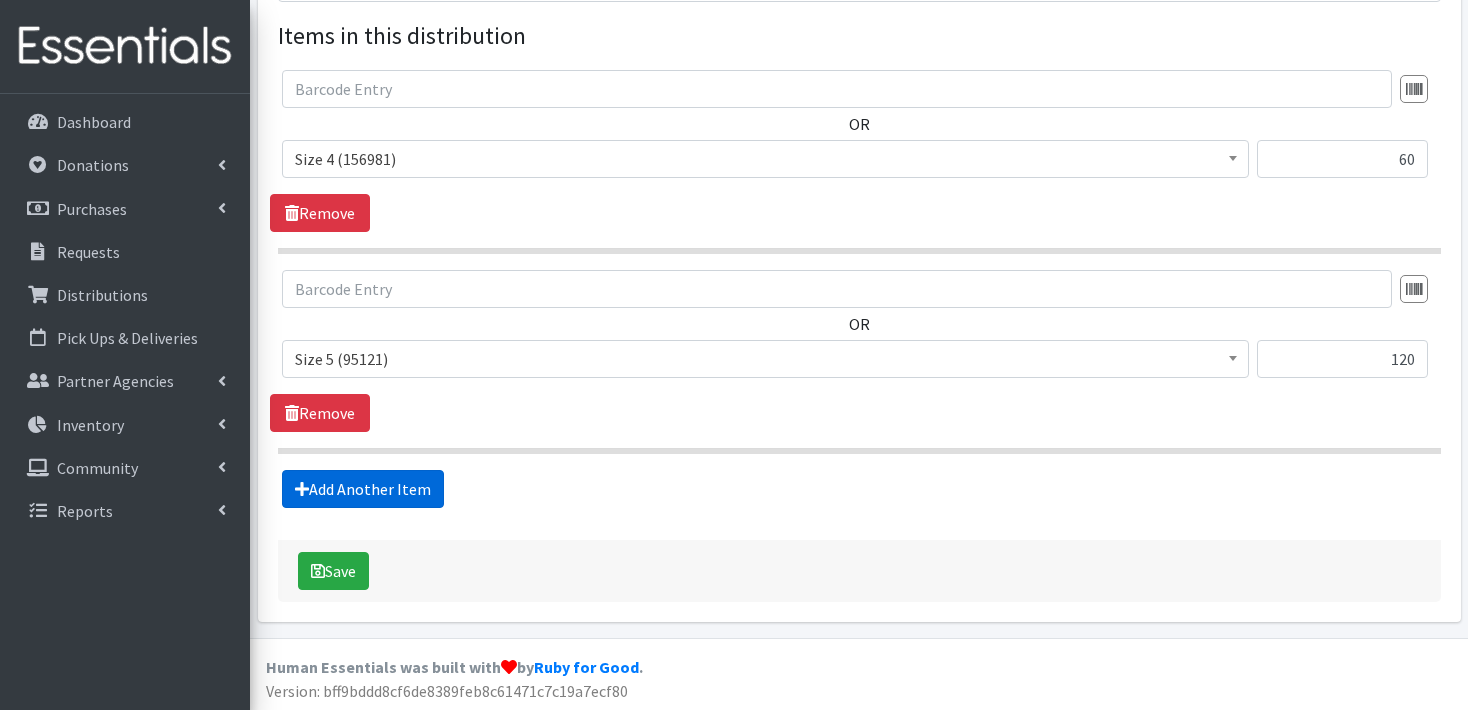 click on "Add Another Item" at bounding box center [363, 489] 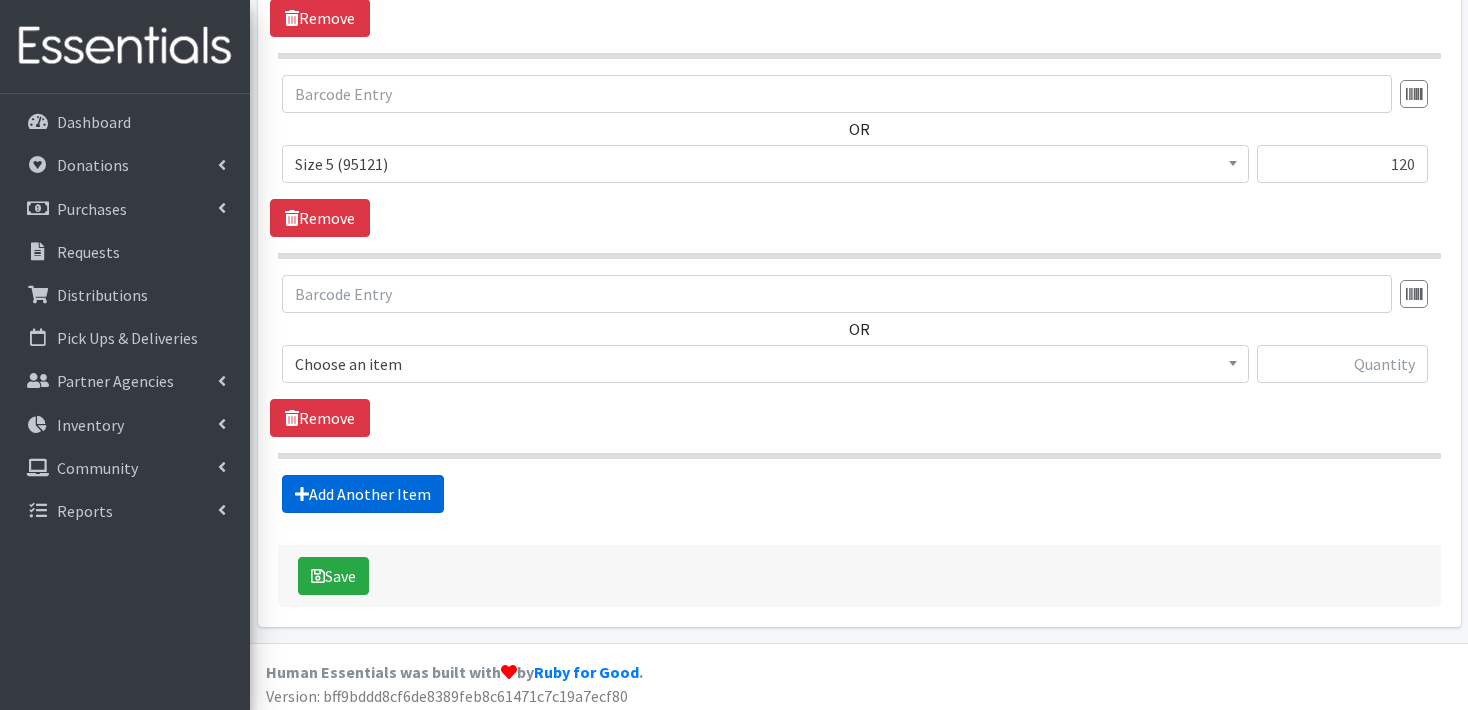 scroll, scrollTop: 952, scrollLeft: 0, axis: vertical 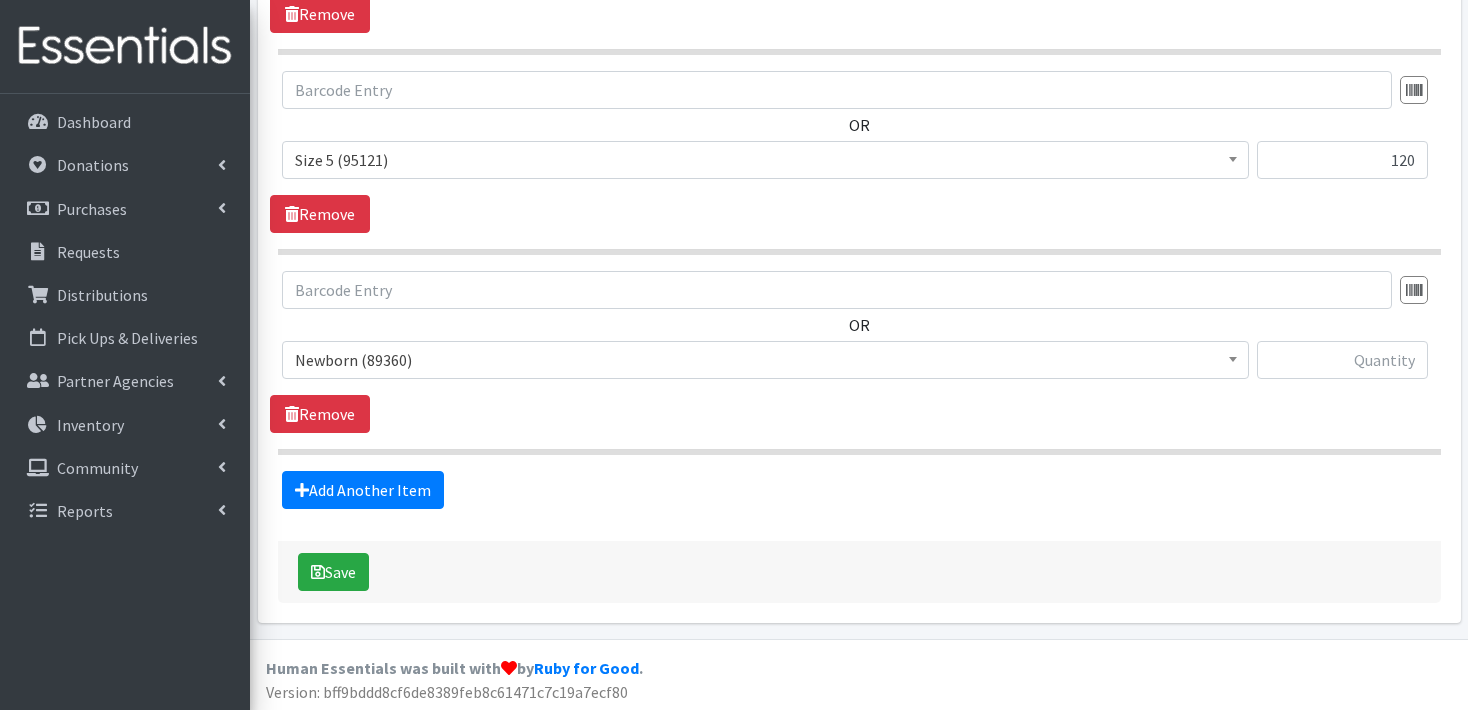 click at bounding box center (1233, 357) 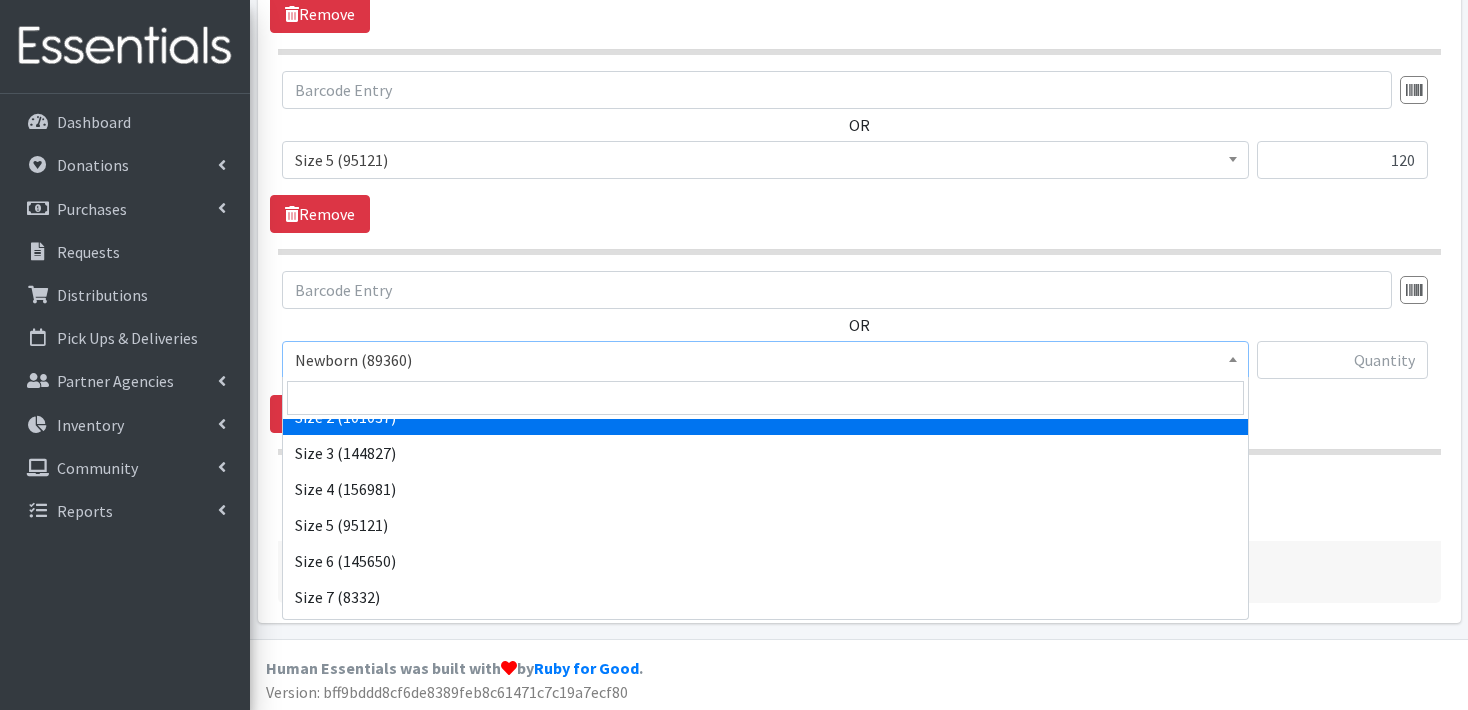 scroll, scrollTop: 232, scrollLeft: 0, axis: vertical 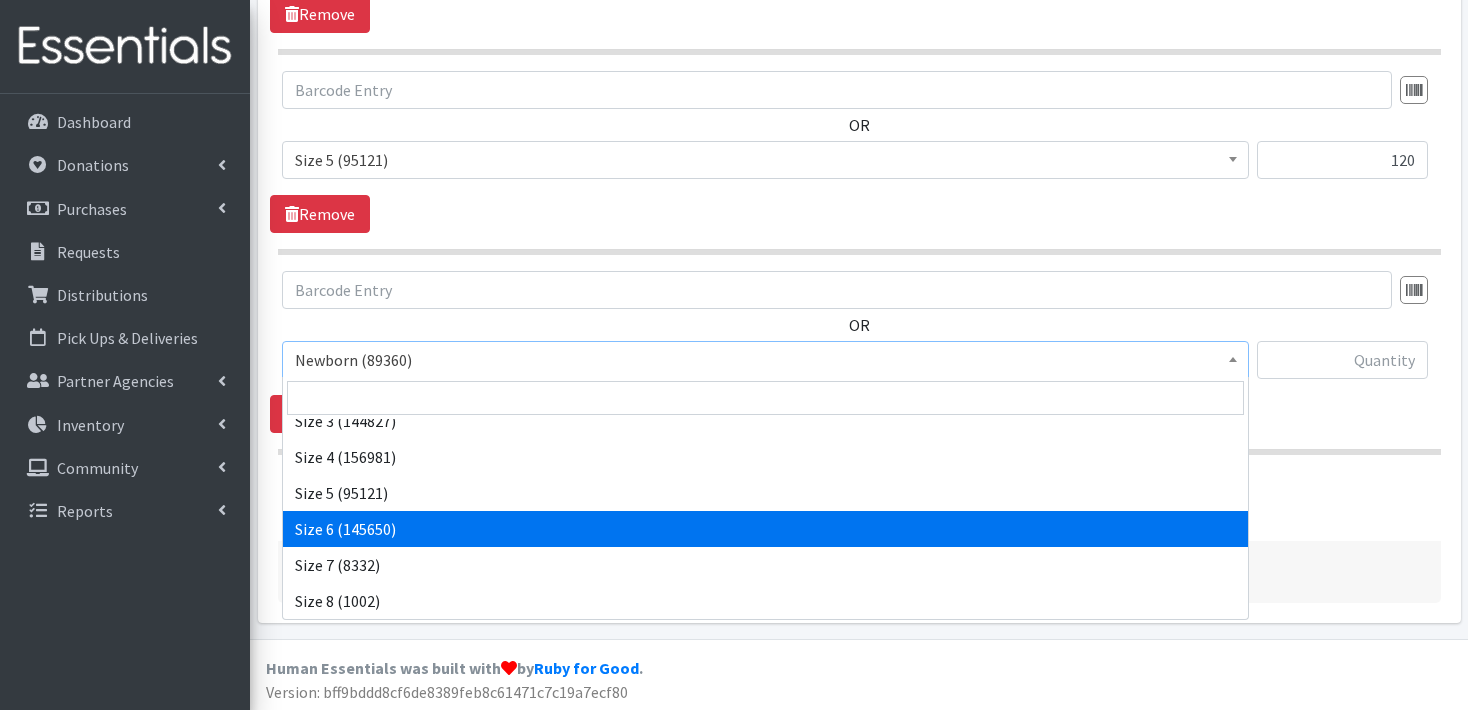 select on "3687" 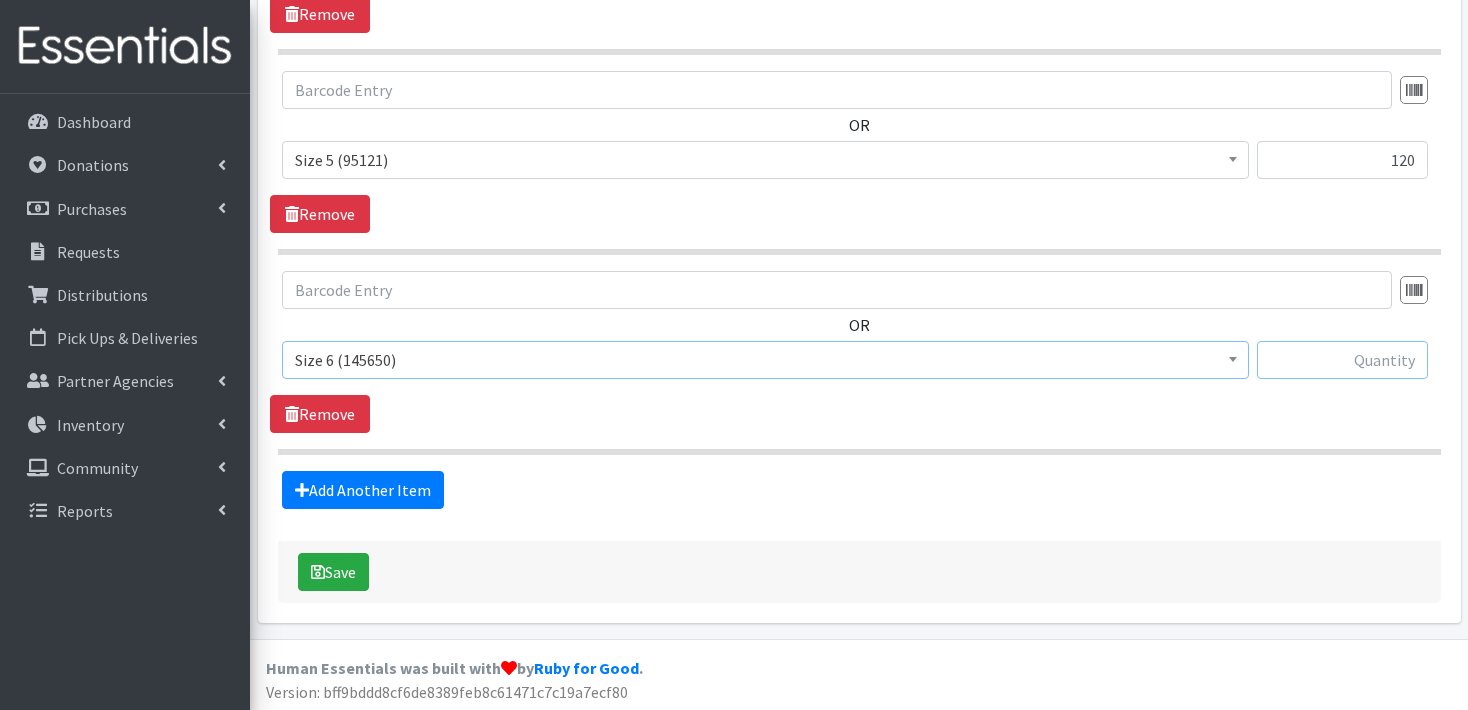 click at bounding box center (1342, 360) 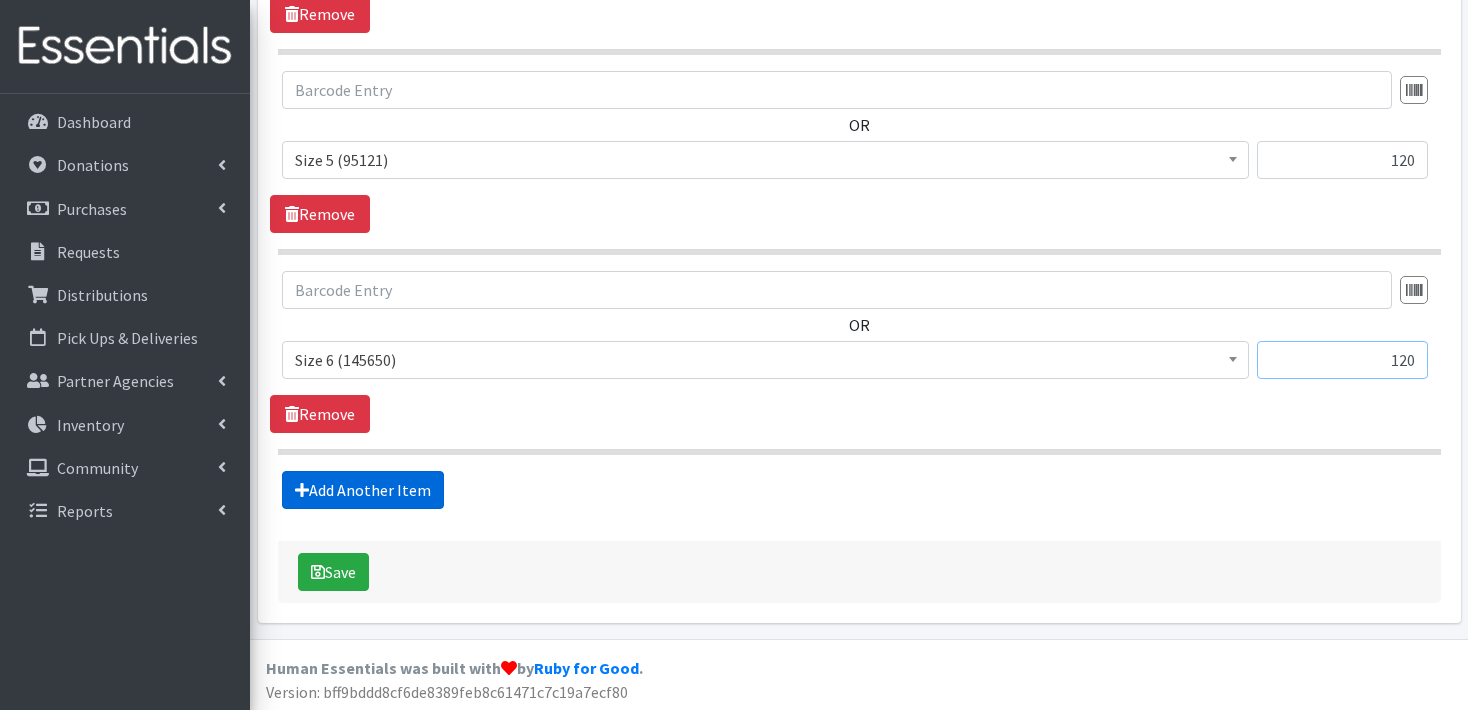 type on "120" 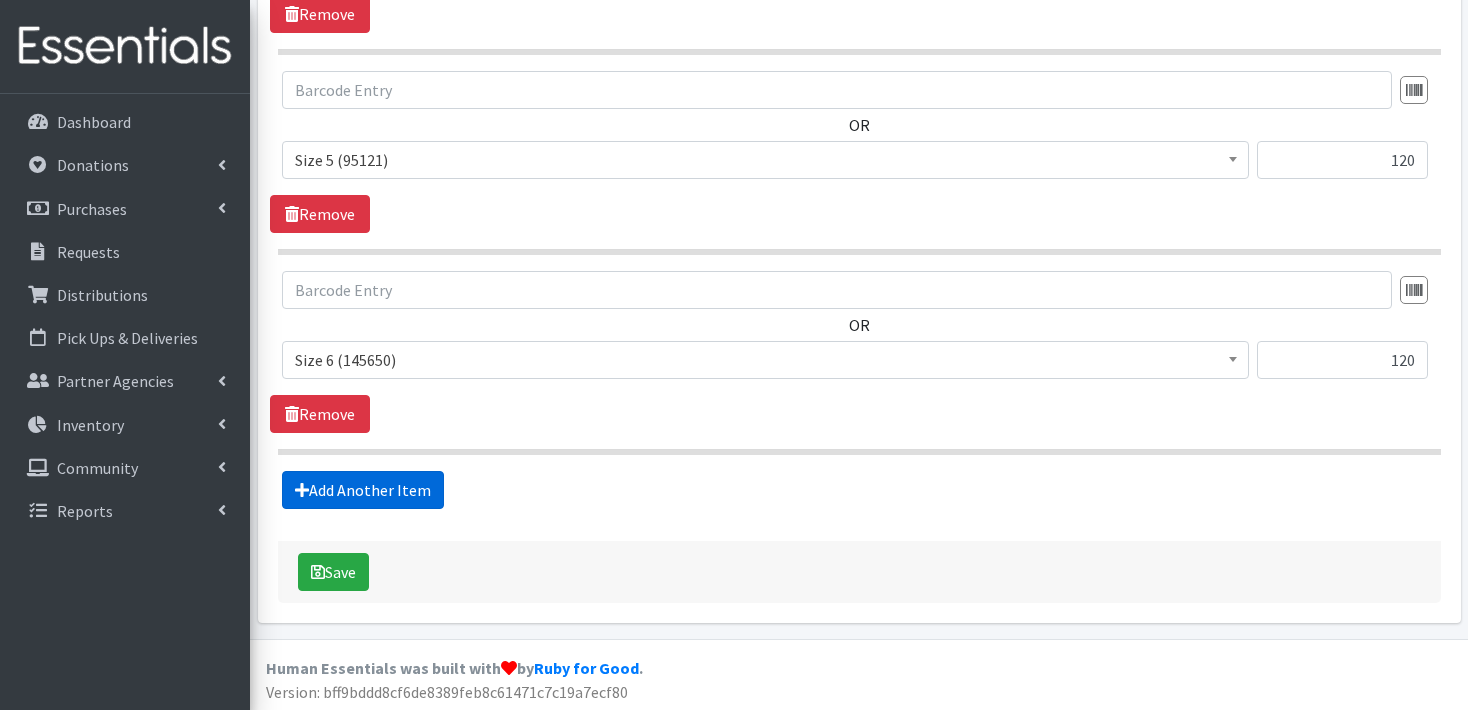 click on "Add Another Item" at bounding box center (363, 490) 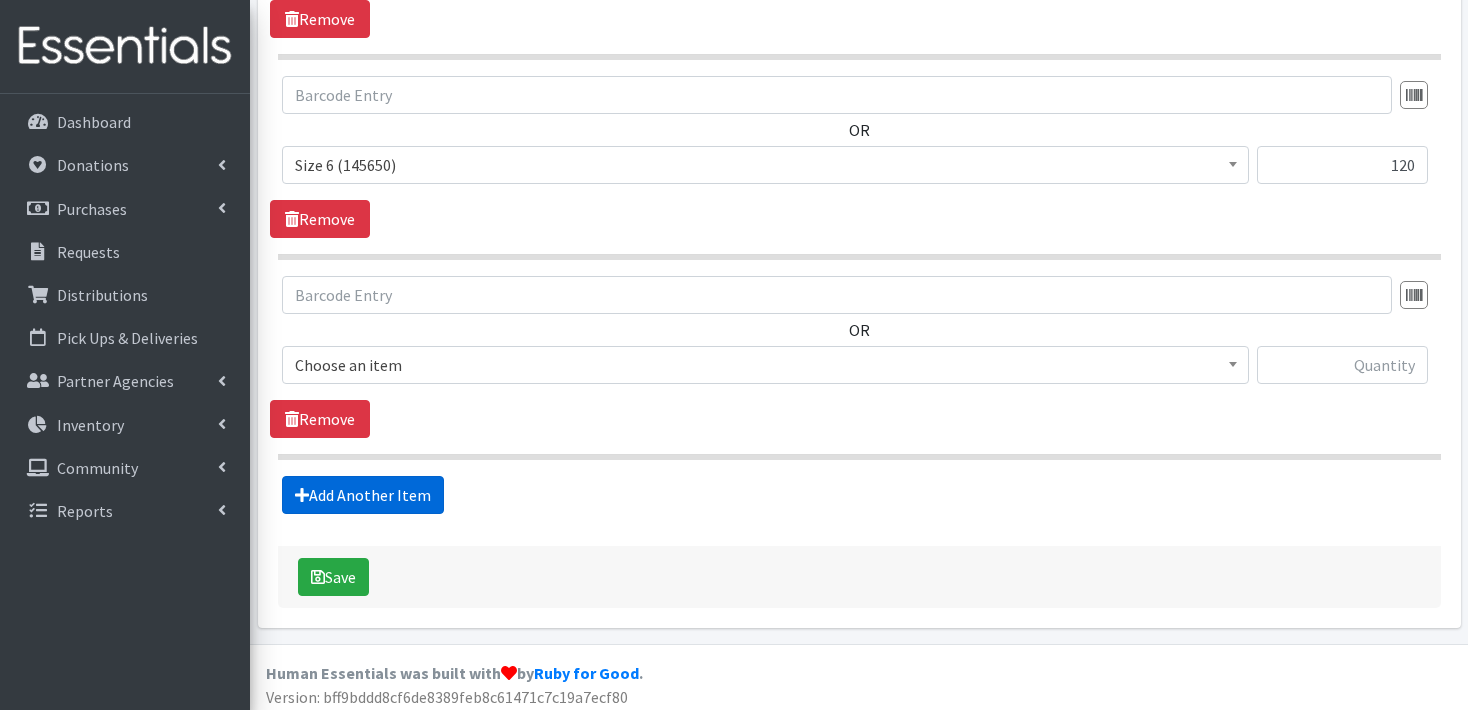 scroll, scrollTop: 1152, scrollLeft: 0, axis: vertical 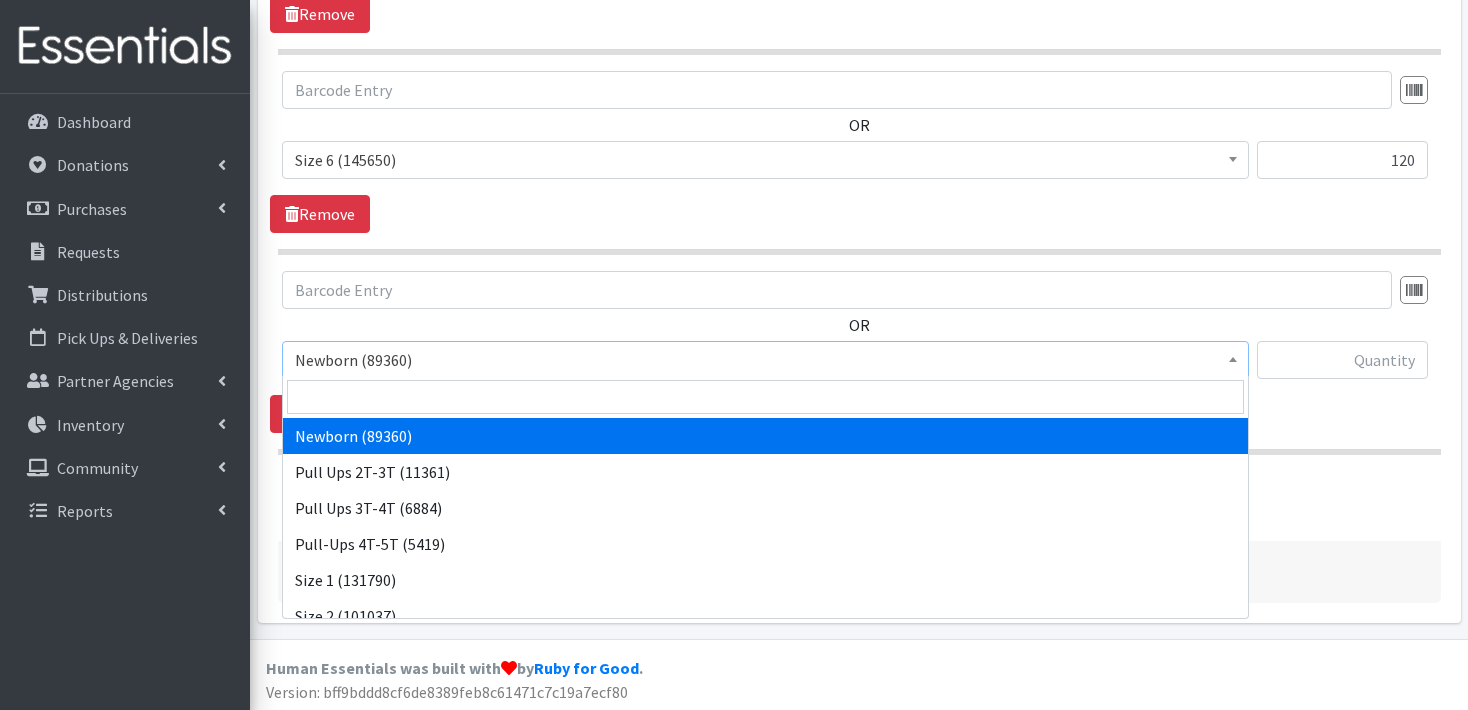 click at bounding box center [1233, 357] 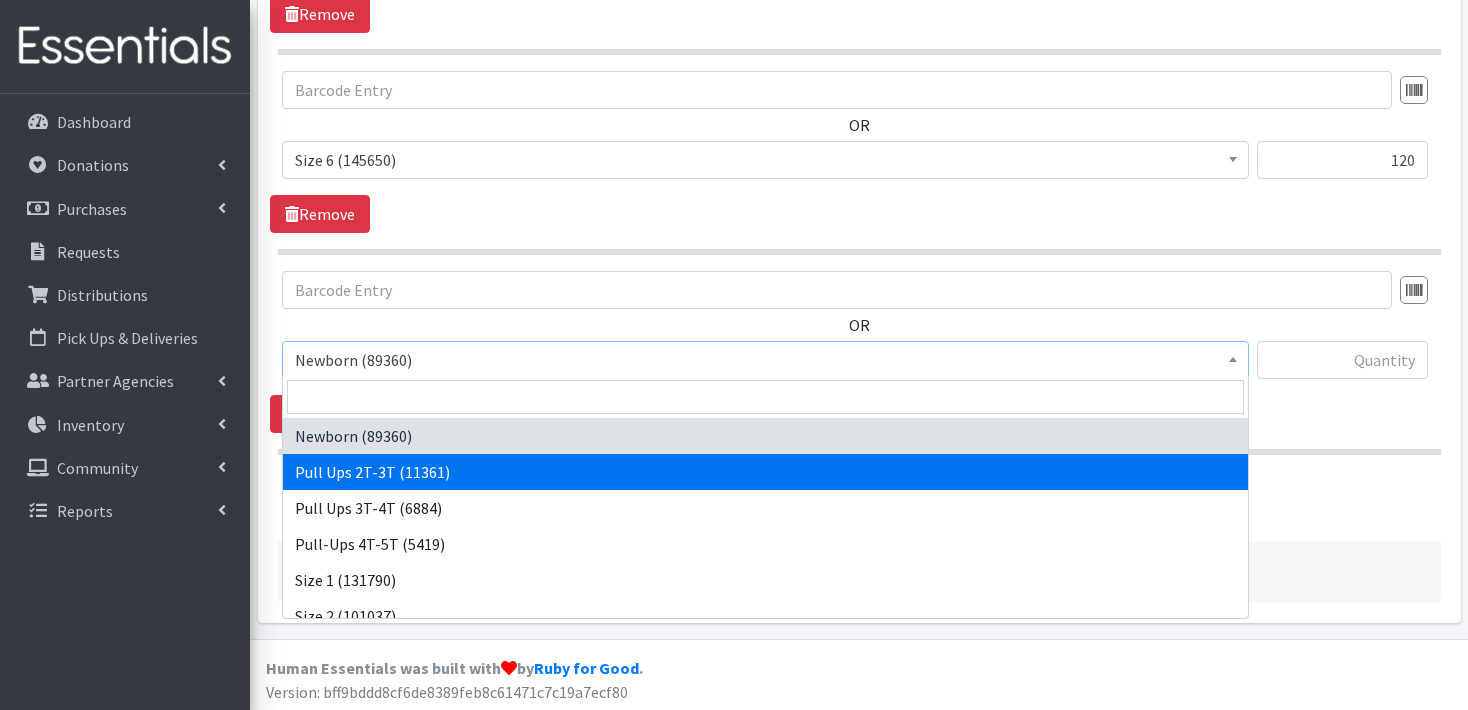 select on "3696" 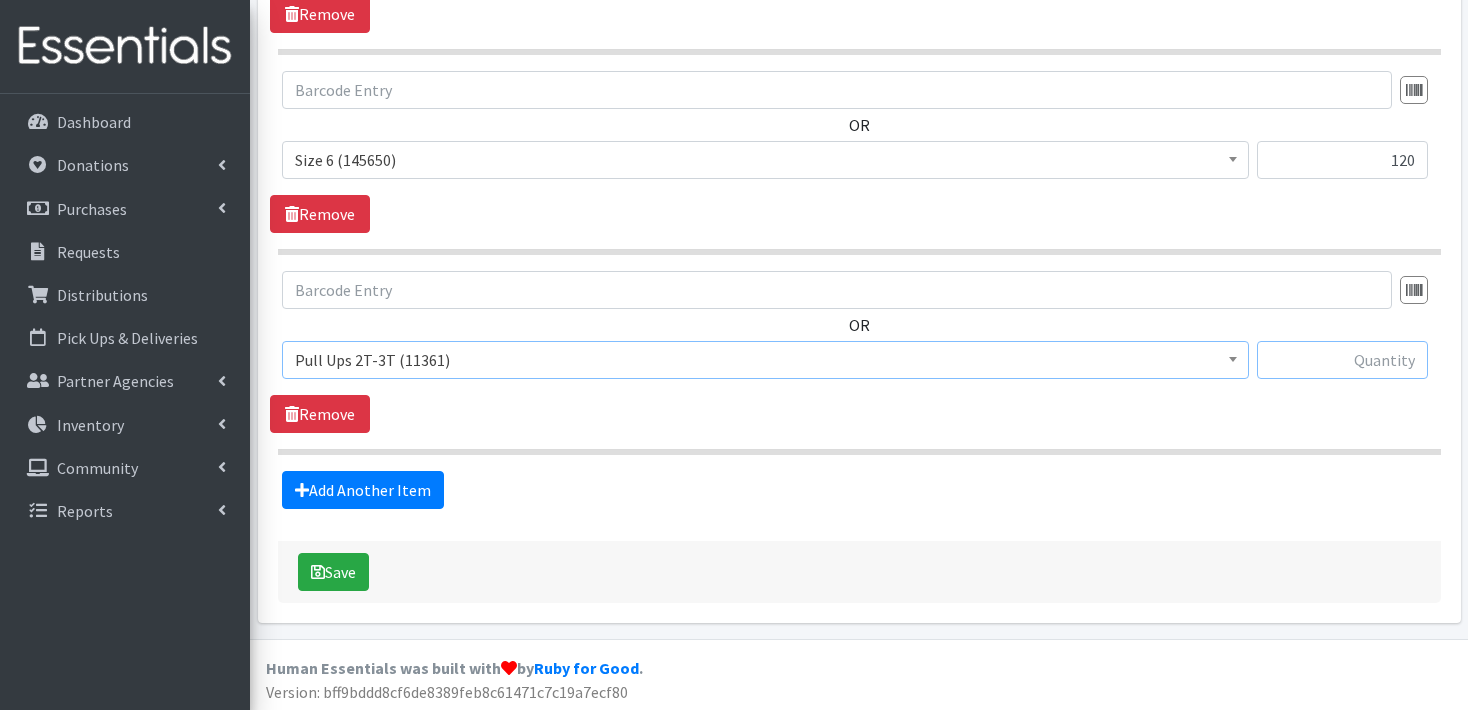 click at bounding box center (1342, 360) 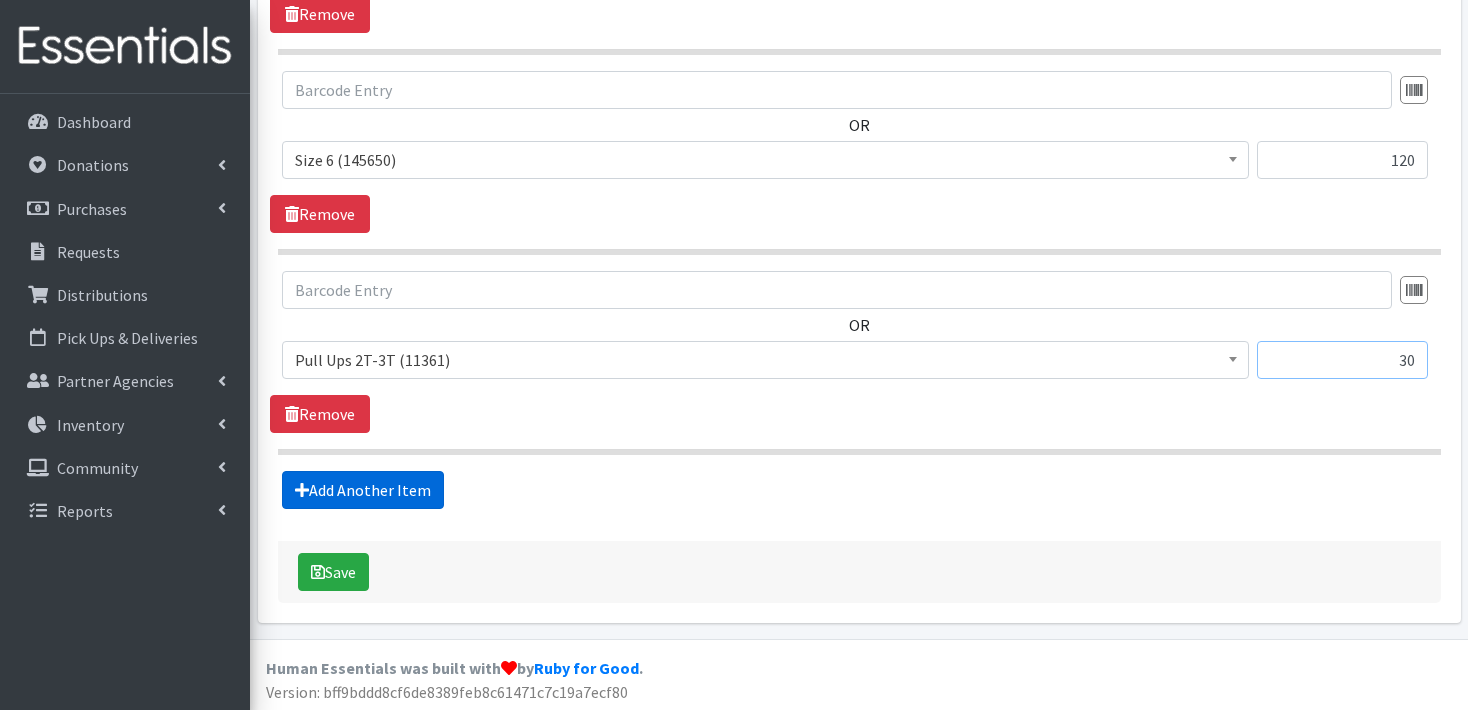type on "30" 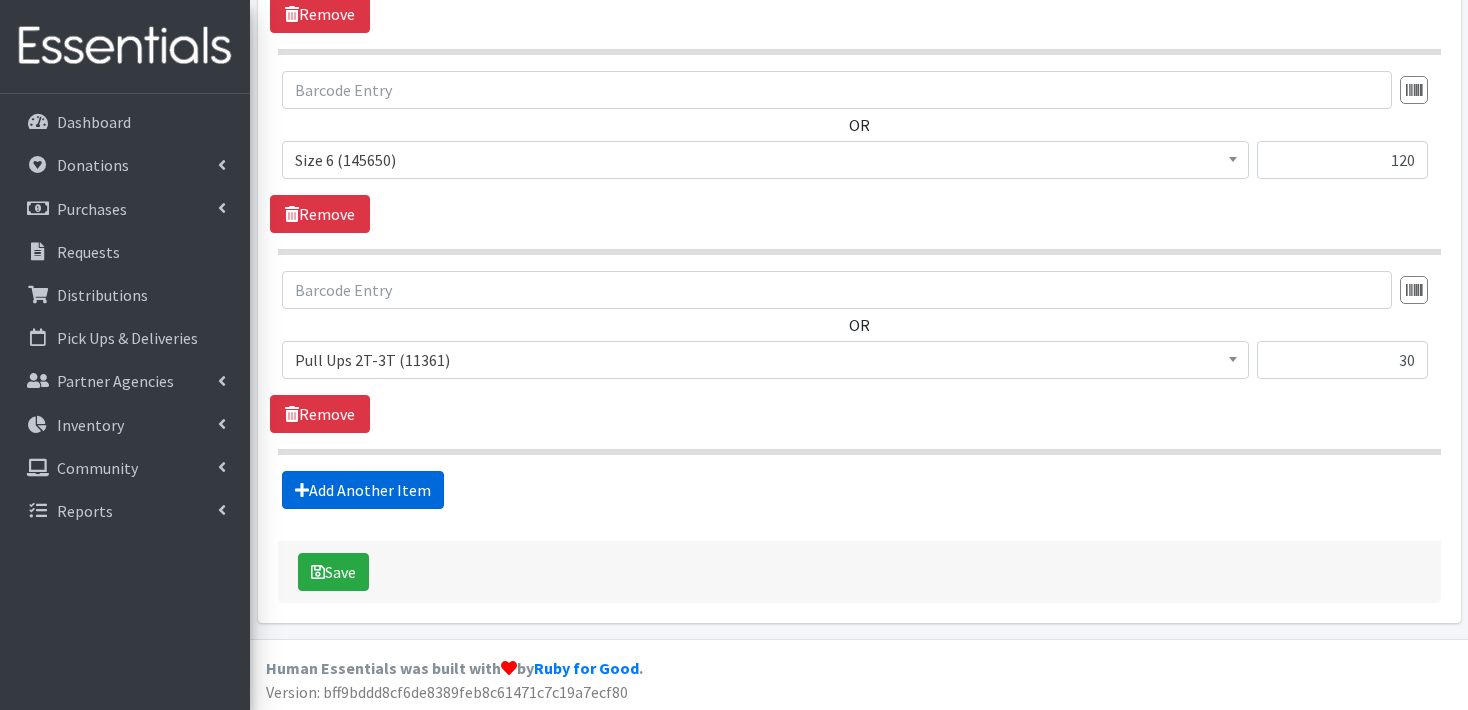 click on "Add Another Item" at bounding box center [363, 490] 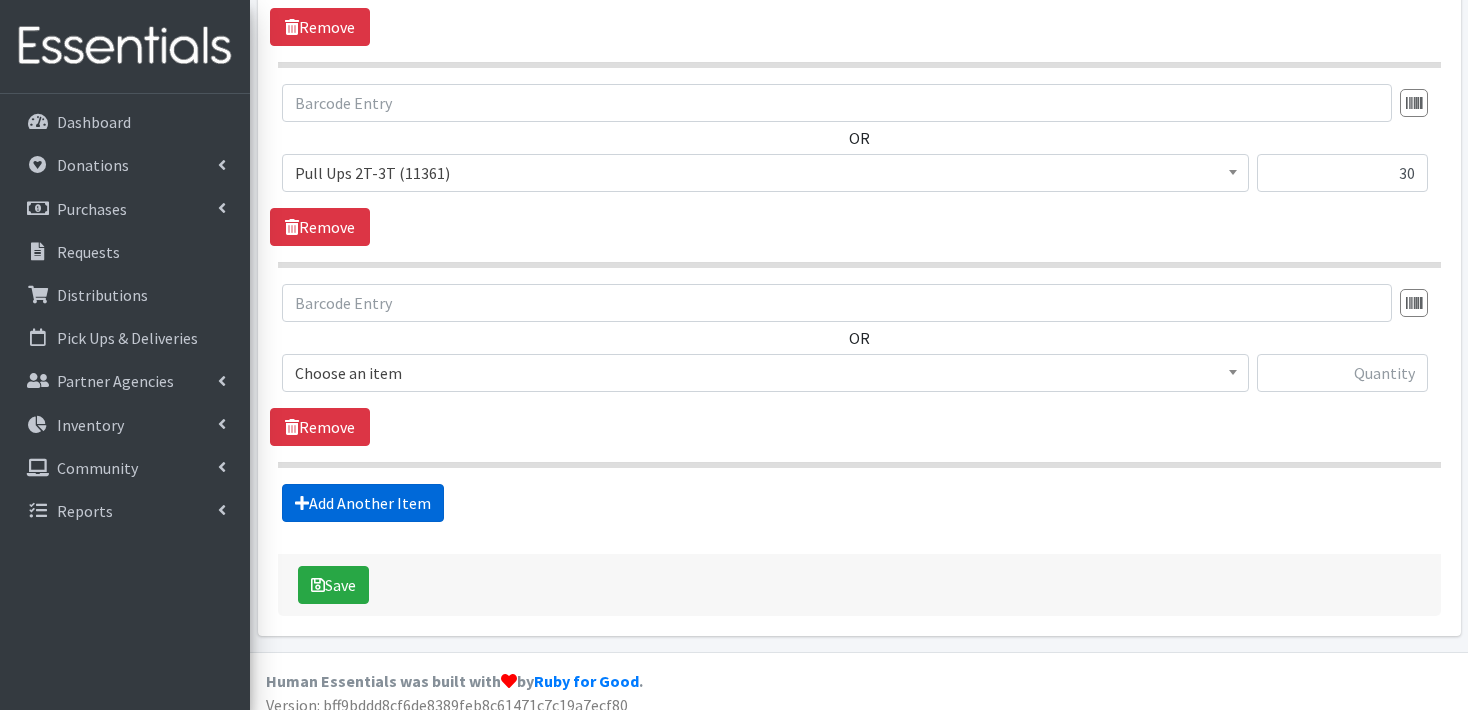 scroll, scrollTop: 1352, scrollLeft: 0, axis: vertical 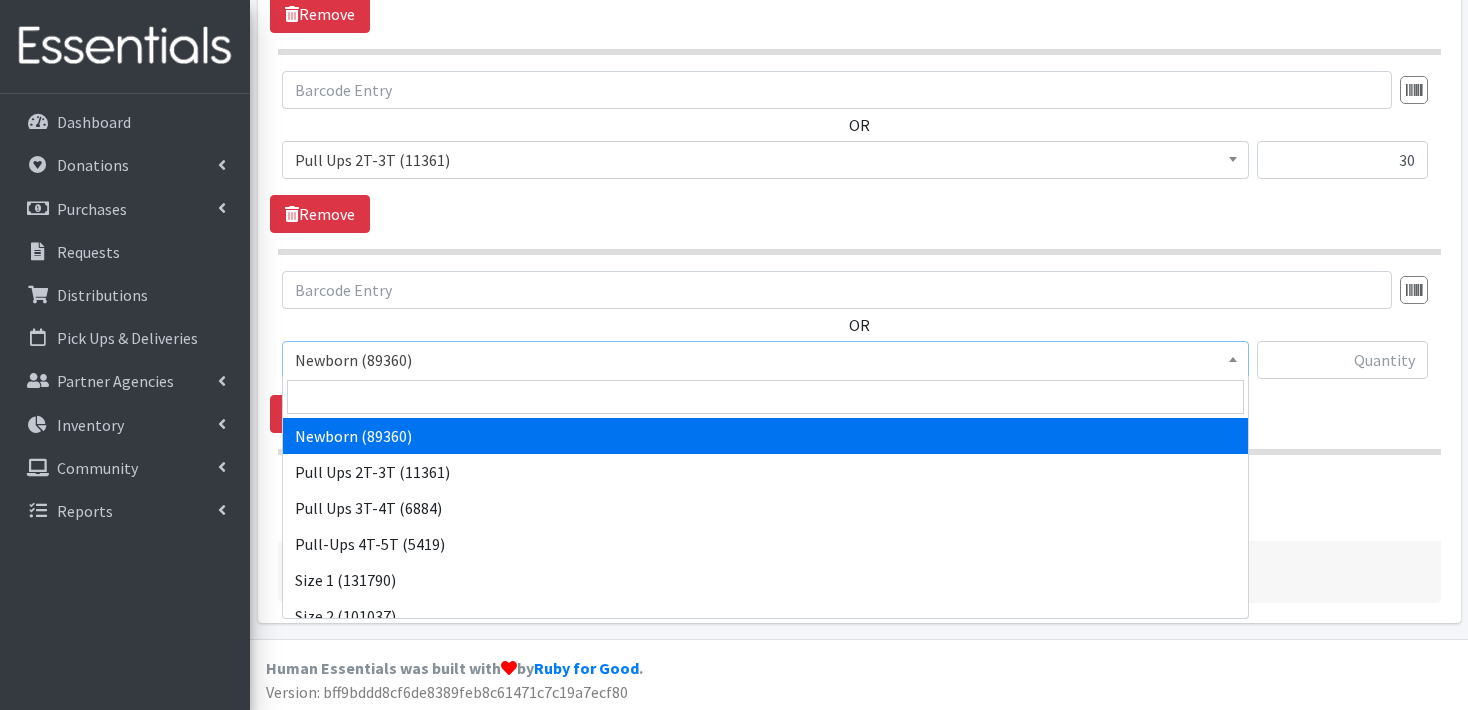click at bounding box center (1233, 357) 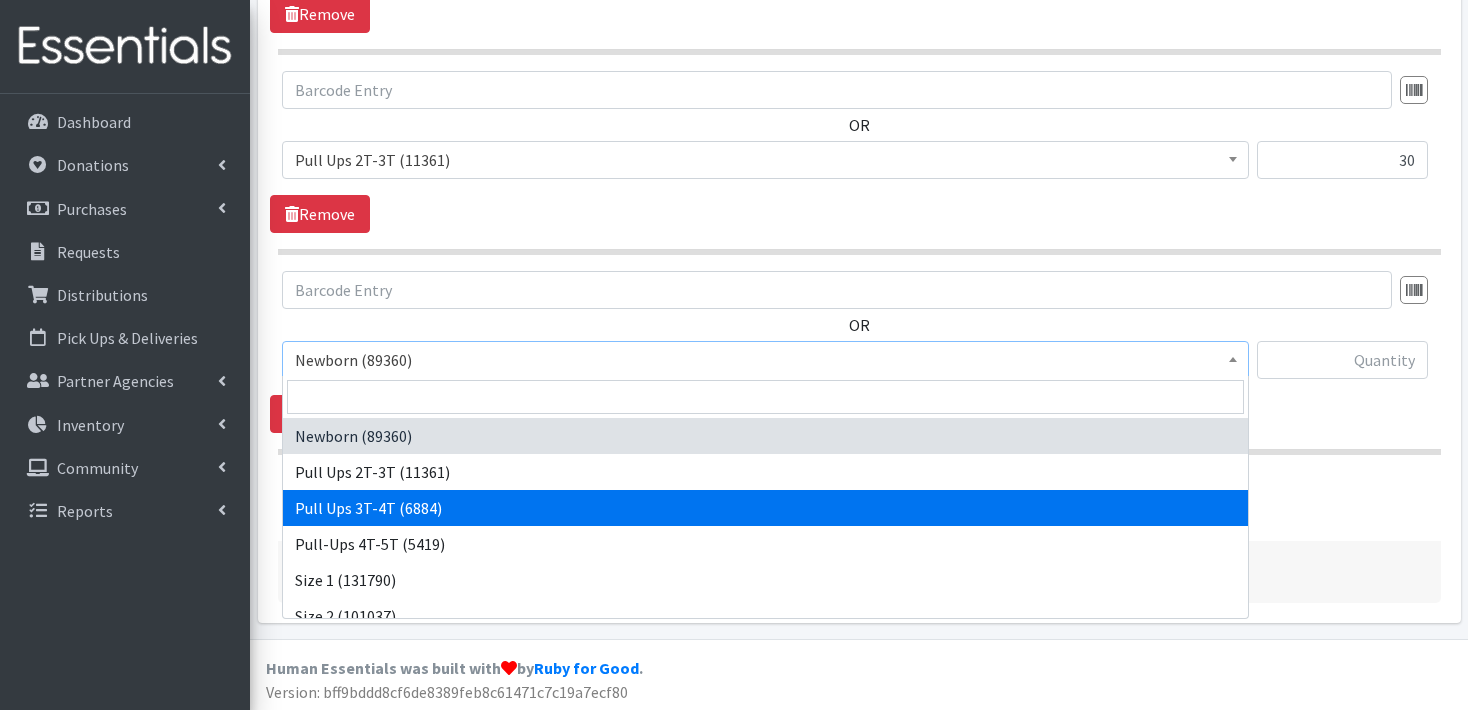 select on "3697" 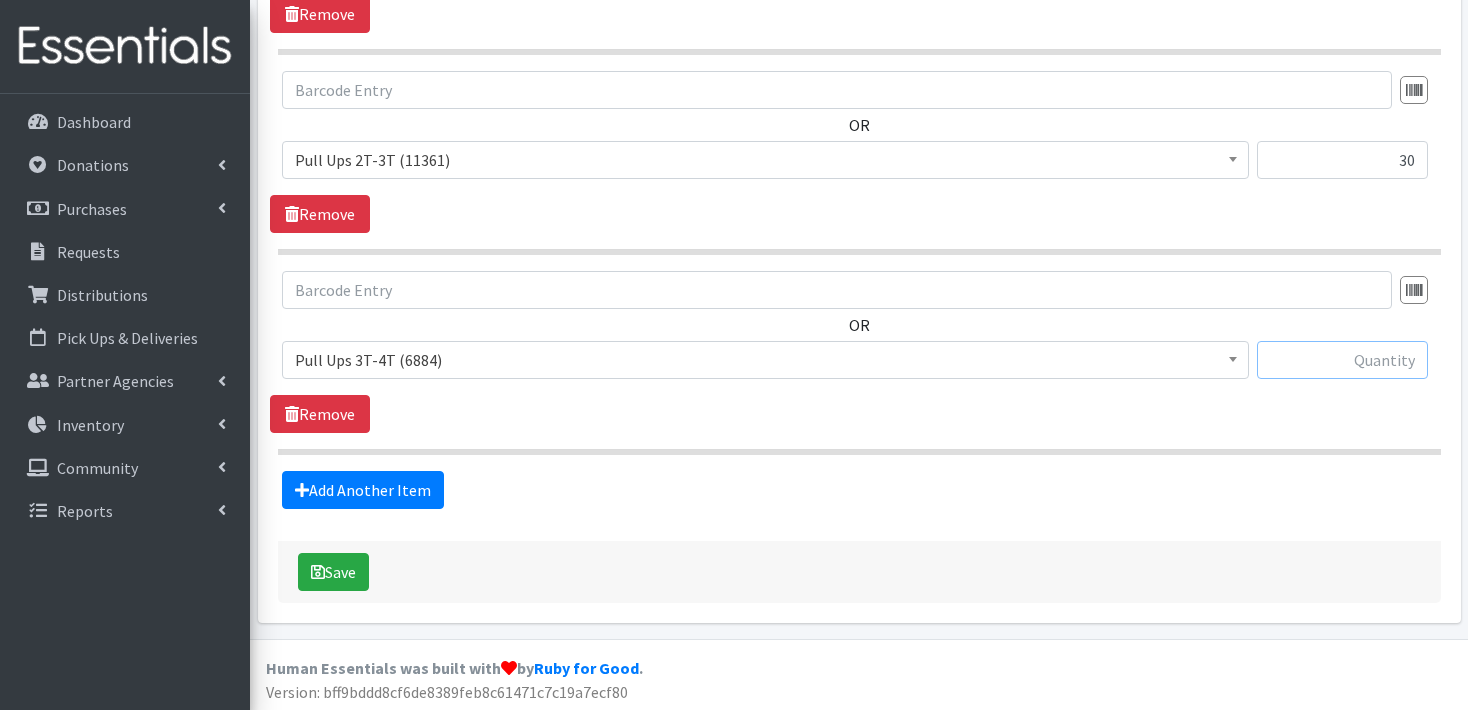 click at bounding box center [1342, 360] 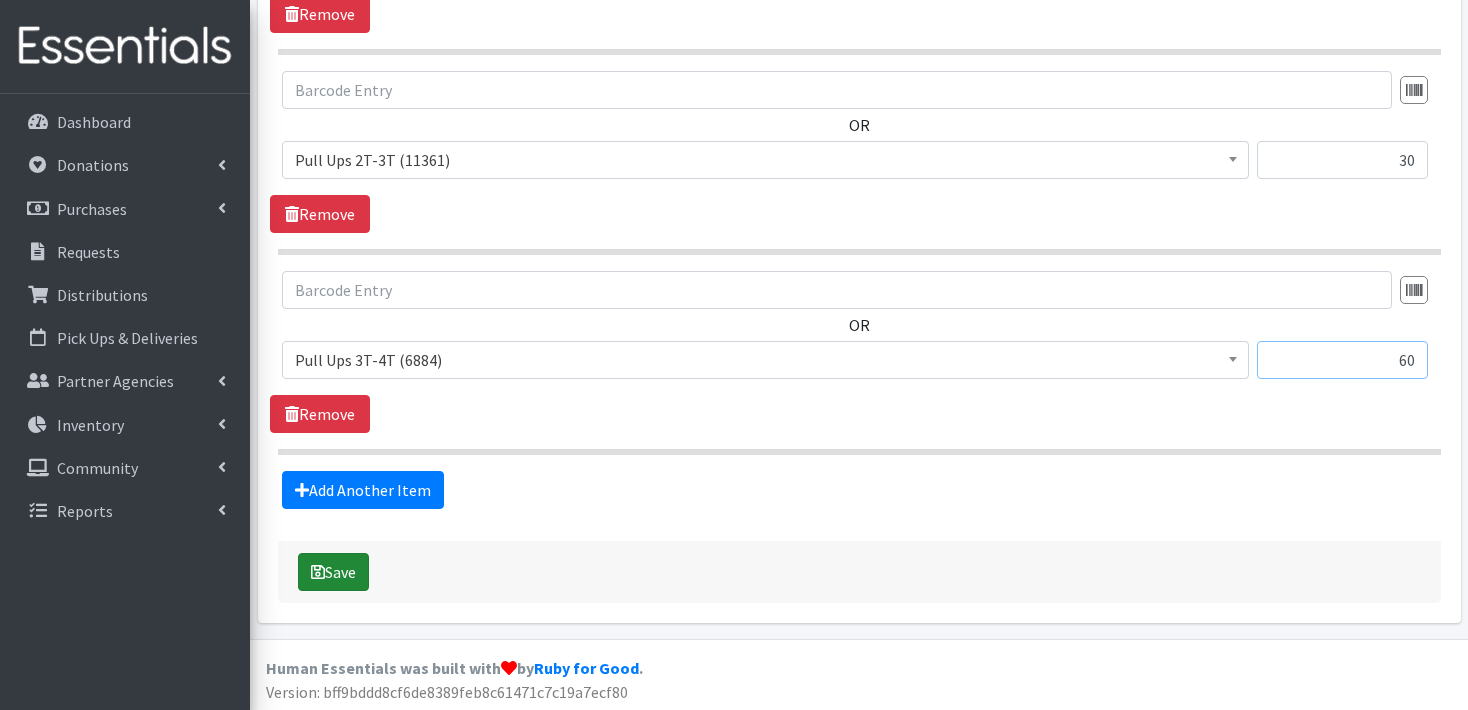 type on "60" 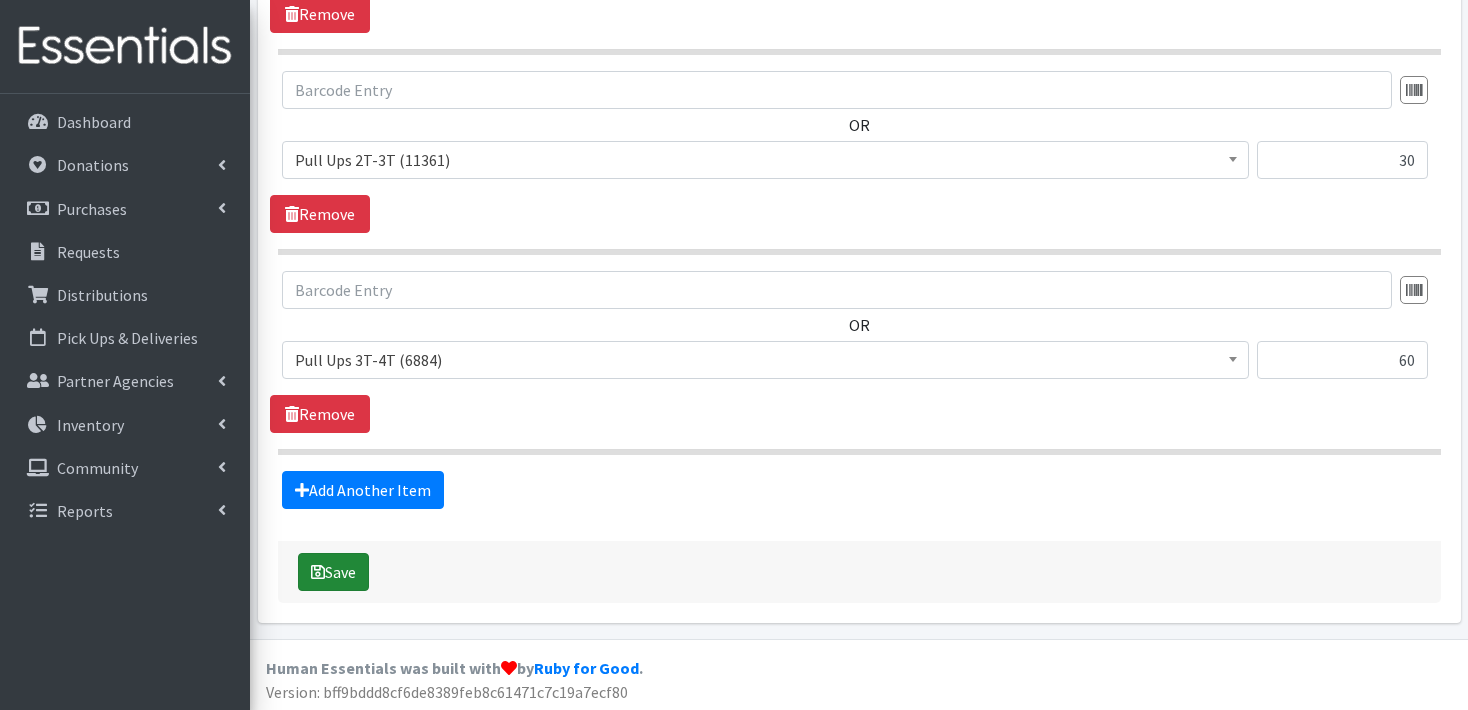 click on "Save" at bounding box center [333, 572] 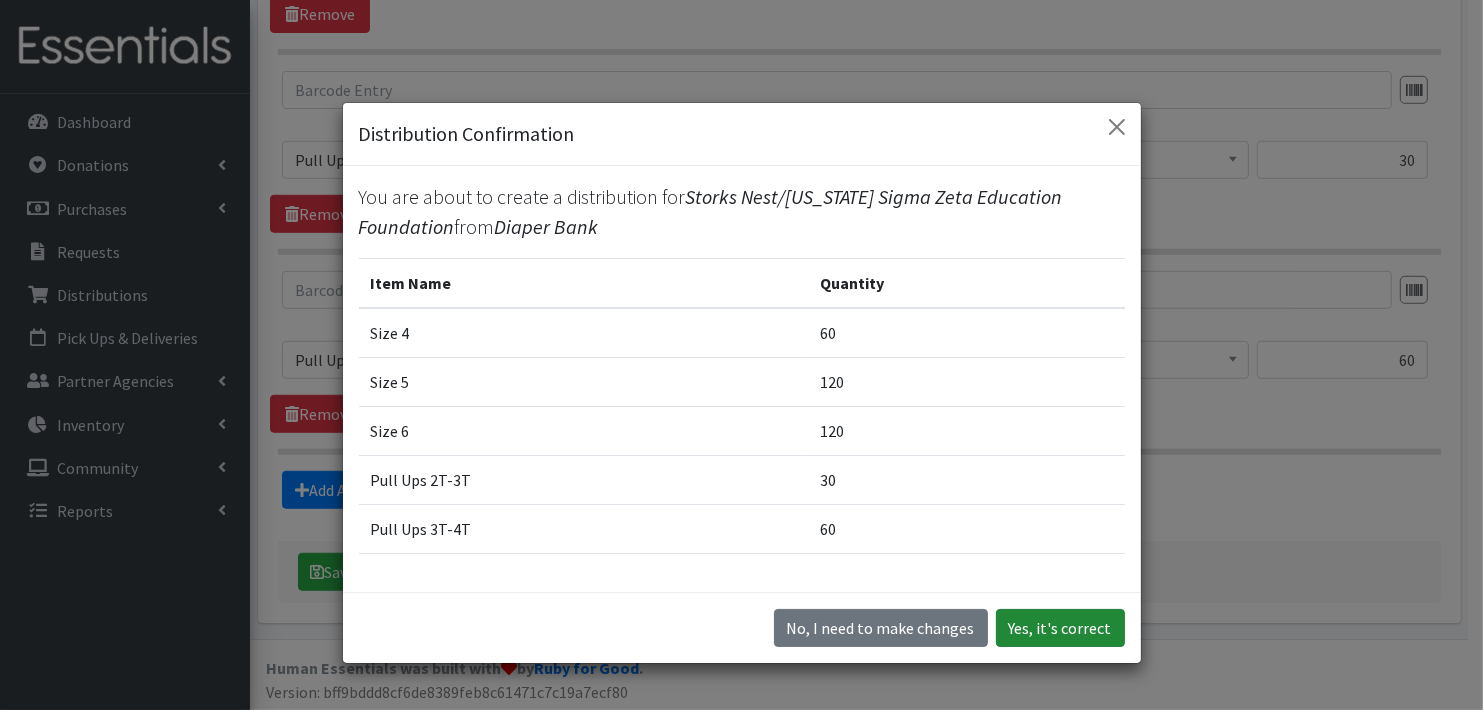 click on "Yes, it's correct" at bounding box center (1060, 628) 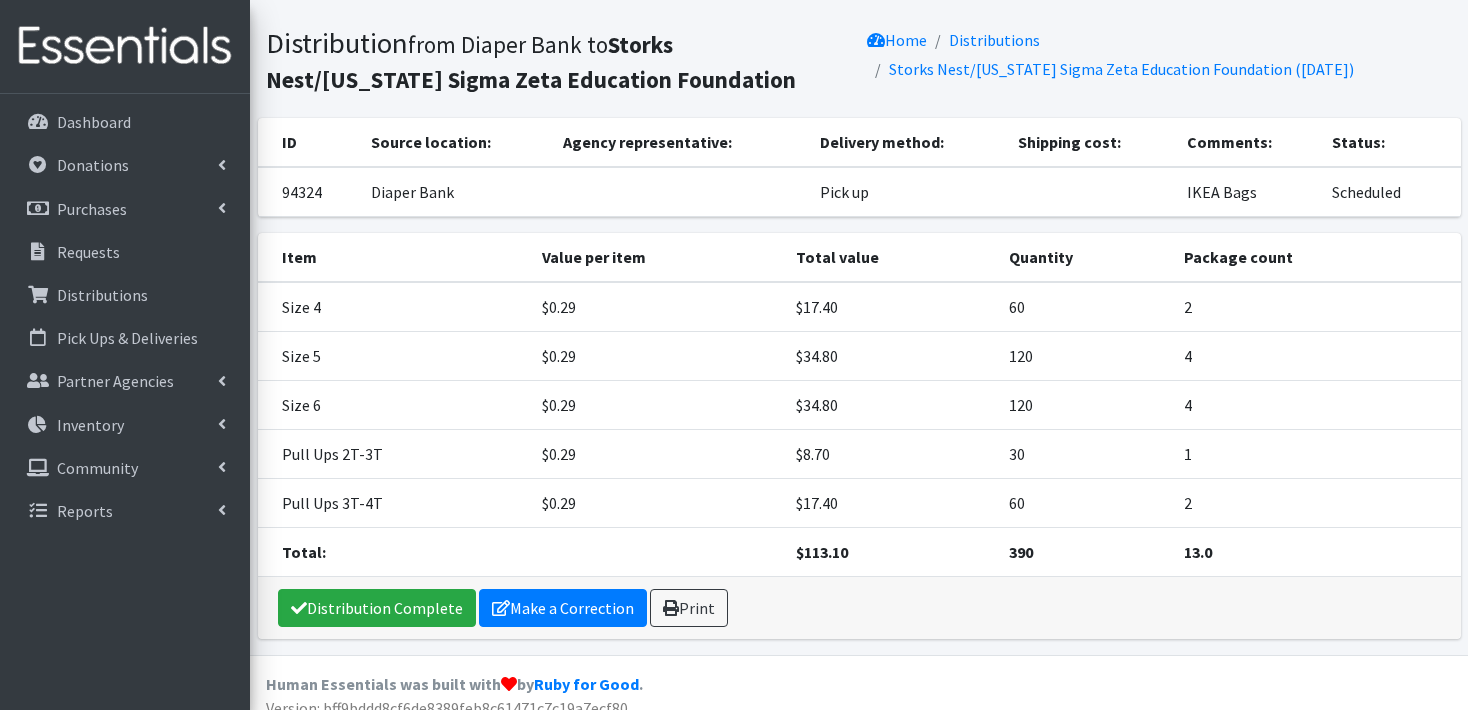 scroll, scrollTop: 129, scrollLeft: 0, axis: vertical 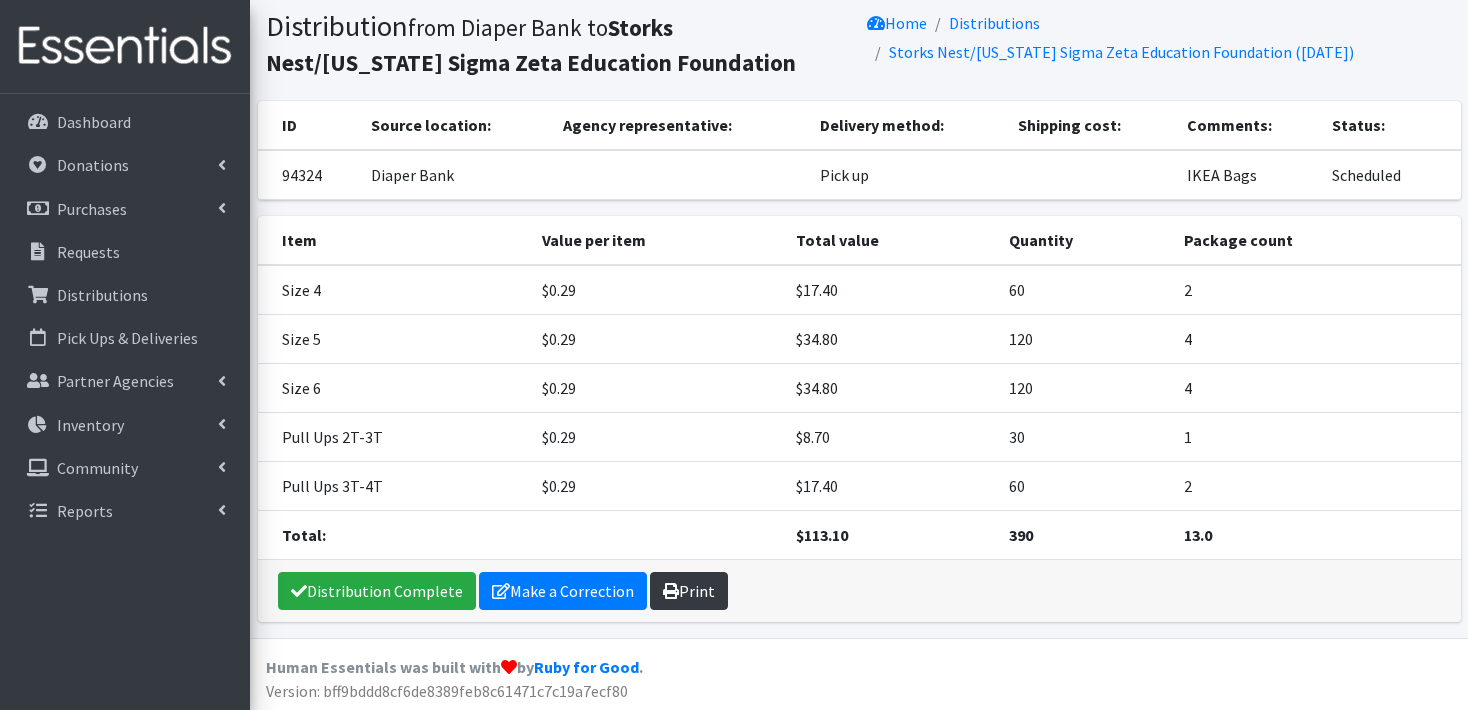 click on "Print" at bounding box center (689, 591) 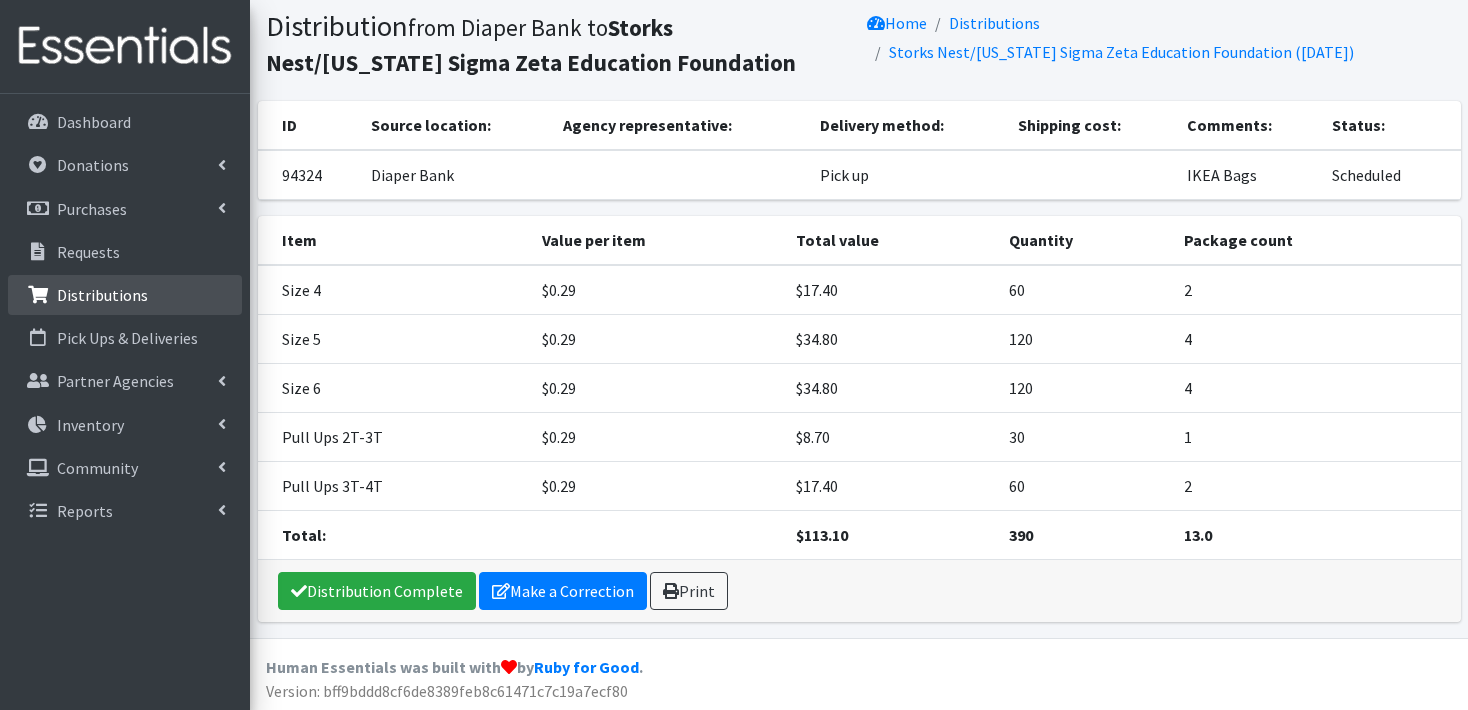 click on "Distributions" at bounding box center (102, 295) 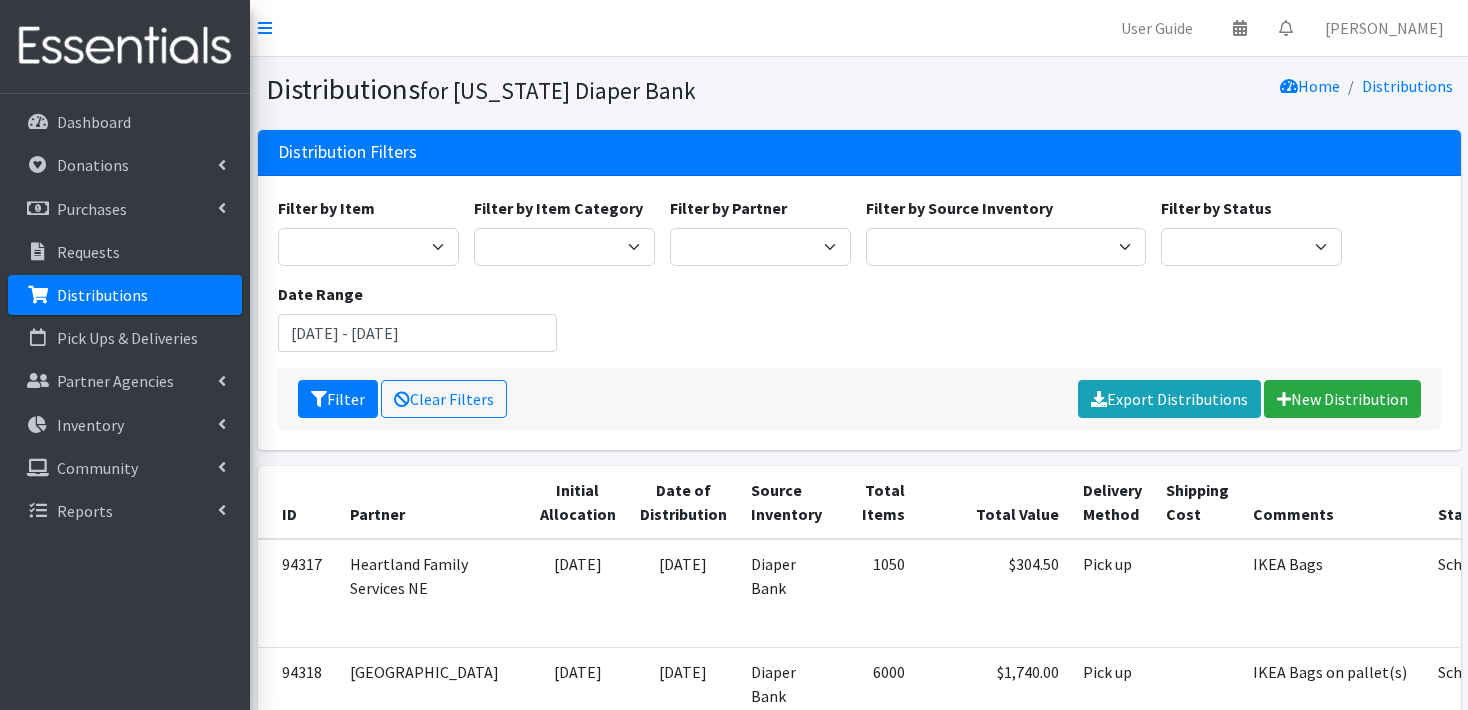 scroll, scrollTop: 0, scrollLeft: 0, axis: both 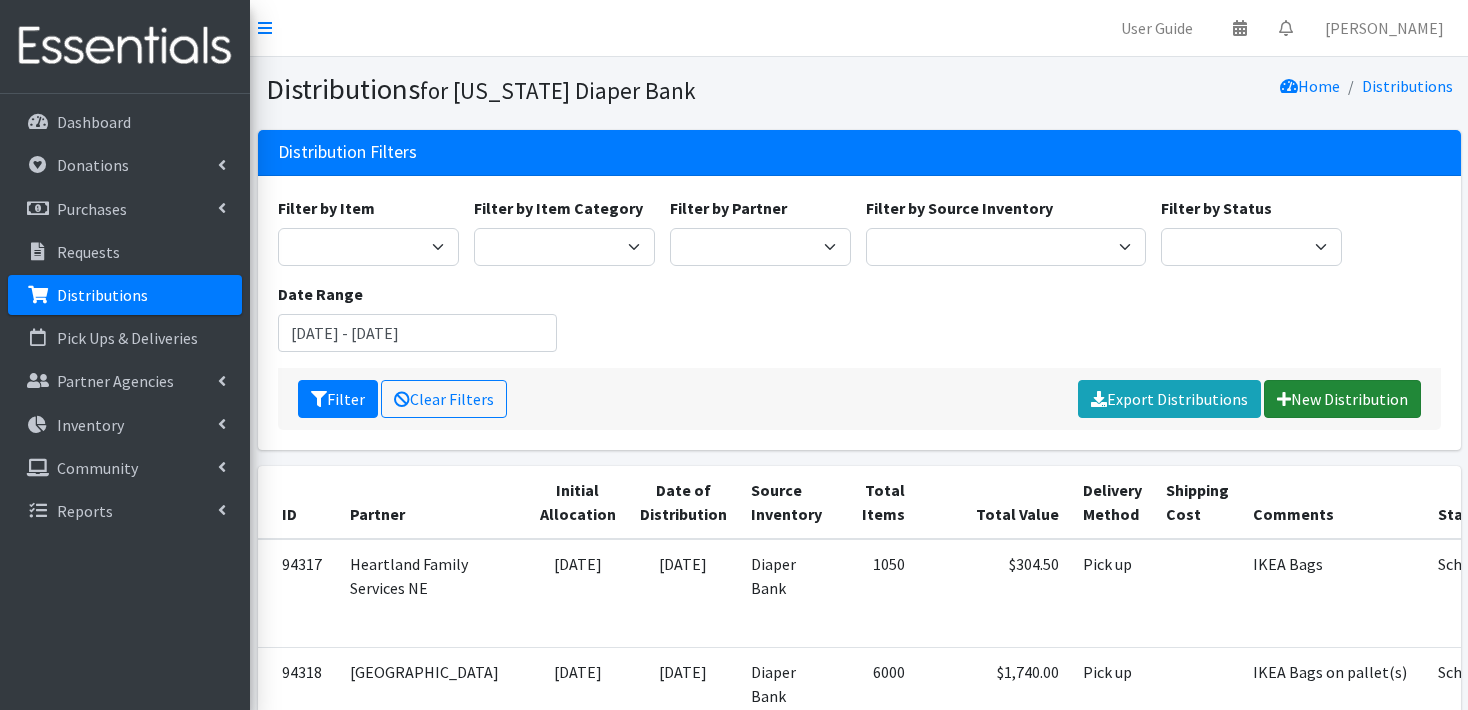 click on "New Distribution" at bounding box center (1342, 399) 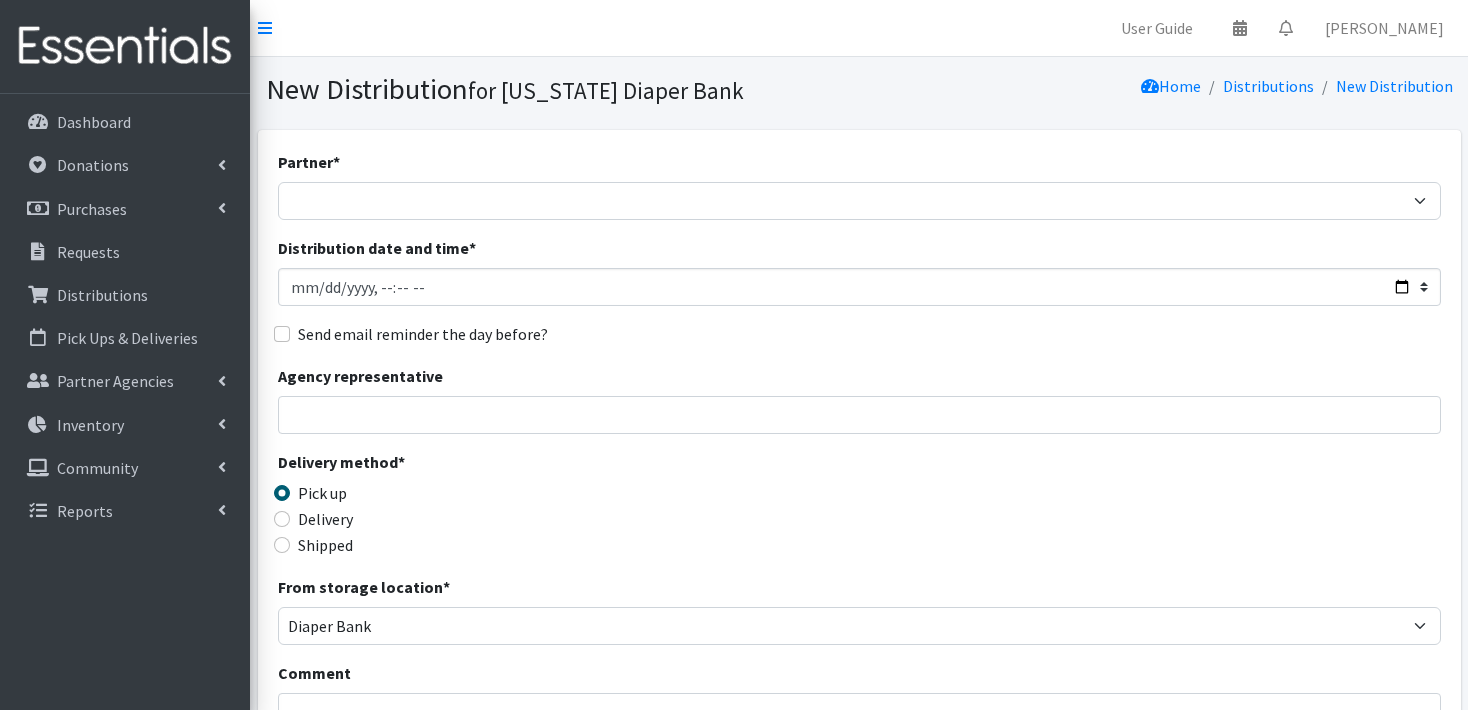 scroll, scrollTop: 0, scrollLeft: 0, axis: both 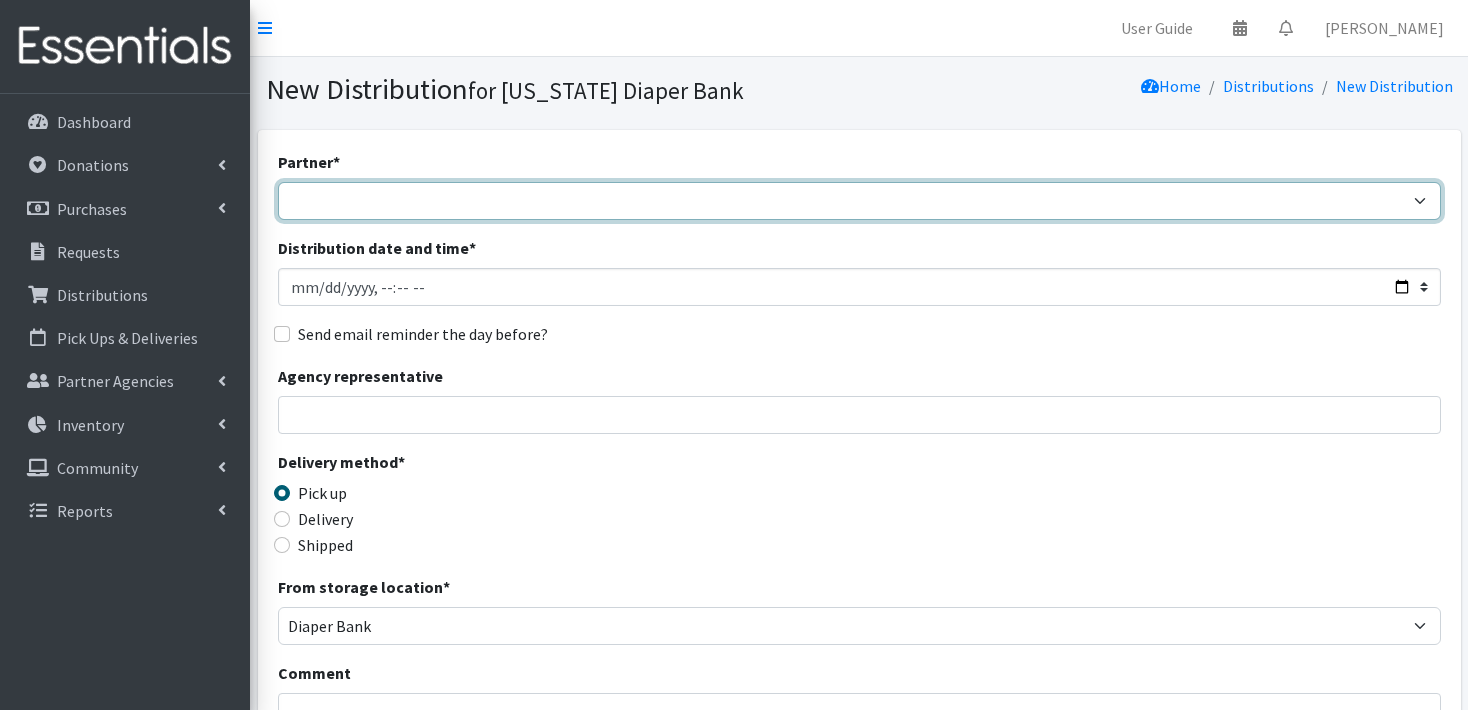 click on "Abide
A Mother's Love
[PERSON_NAME] Area Refugee Taskforce
Big Brothers Big Sisters
Bright Futures [PERSON_NAME]
Brookside Care Center
[DEMOGRAPHIC_DATA] Charities JDC
[DEMOGRAPHIC_DATA] Charities StoC
Catholic Charities [PERSON_NAME][GEOGRAPHIC_DATA] for People  ([GEOGRAPHIC_DATA])
Community Action Partnership of Western [US_STATE]
Community Health Fair
[PERSON_NAME][DEMOGRAPHIC_DATA] Outreach Program - [GEOGRAPHIC_DATA] Nonprofit Healthcare
Disaster Relief
Educare Omaha
Firefly
Fremont Family Coalition
[PERSON_NAME] [GEOGRAPHIC_DATA]
[PERSON_NAME][GEOGRAPHIC_DATA] On the Move
[PERSON_NAME] Diaper Depot
[PERSON_NAME][GEOGRAPHIC_DATA] On the Move
HB [GEOGRAPHIC_DATA]
HB [GEOGRAPHIC_DATA] On the Move
HB Scottsbluff [GEOGRAPHIC_DATA]
HB Scottsbluff On the Move
Heartland Family Services [US_STATE]
Heartland Family Services [GEOGRAPHIC_DATA]
[GEOGRAPHIC_DATA][PERSON_NAME]/[PERSON_NAME]
Heartland [PERSON_NAME]
Heart Ministry Center
Humble and [GEOGRAPHIC_DATA][PERSON_NAME]
Kids Can Community Center
Learning Community (One World Health)
Life House Partnership
Maverick Food Pantry" at bounding box center (859, 201) 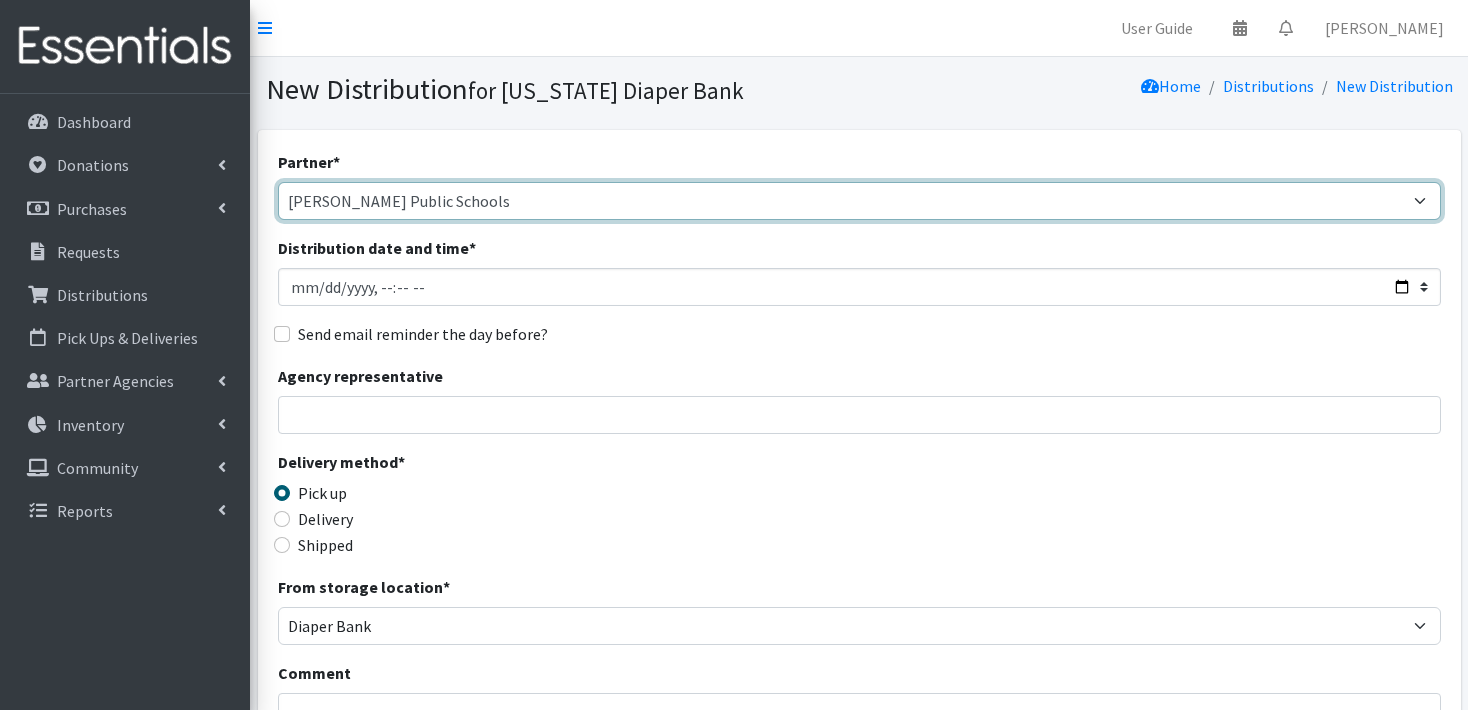 click on "Abide
A Mother's Love
[PERSON_NAME] Area Refugee Taskforce
Big Brothers Big Sisters
Bright Futures [PERSON_NAME]
Brookside Care Center
[DEMOGRAPHIC_DATA] Charities JDC
[DEMOGRAPHIC_DATA] Charities StoC
Catholic Charities [PERSON_NAME][GEOGRAPHIC_DATA] for People  ([GEOGRAPHIC_DATA])
Community Action Partnership of Western [US_STATE]
Community Health Fair
[PERSON_NAME][DEMOGRAPHIC_DATA] Outreach Program - [GEOGRAPHIC_DATA] Nonprofit Healthcare
Disaster Relief
Educare Omaha
Firefly
Fremont Family Coalition
[PERSON_NAME] [GEOGRAPHIC_DATA]
[PERSON_NAME][GEOGRAPHIC_DATA] On the Move
[PERSON_NAME] Diaper Depot
[PERSON_NAME][GEOGRAPHIC_DATA] On the Move
HB [GEOGRAPHIC_DATA]
HB [GEOGRAPHIC_DATA] On the Move
HB Scottsbluff [GEOGRAPHIC_DATA]
HB Scottsbluff On the Move
Heartland Family Services [US_STATE]
Heartland Family Services [GEOGRAPHIC_DATA]
[GEOGRAPHIC_DATA][PERSON_NAME]/[PERSON_NAME]
Heartland [PERSON_NAME]
Heart Ministry Center
Humble and [GEOGRAPHIC_DATA][PERSON_NAME]
Kids Can Community Center
Learning Community (One World Health)
Life House Partnership
Maverick Food Pantry" at bounding box center [859, 201] 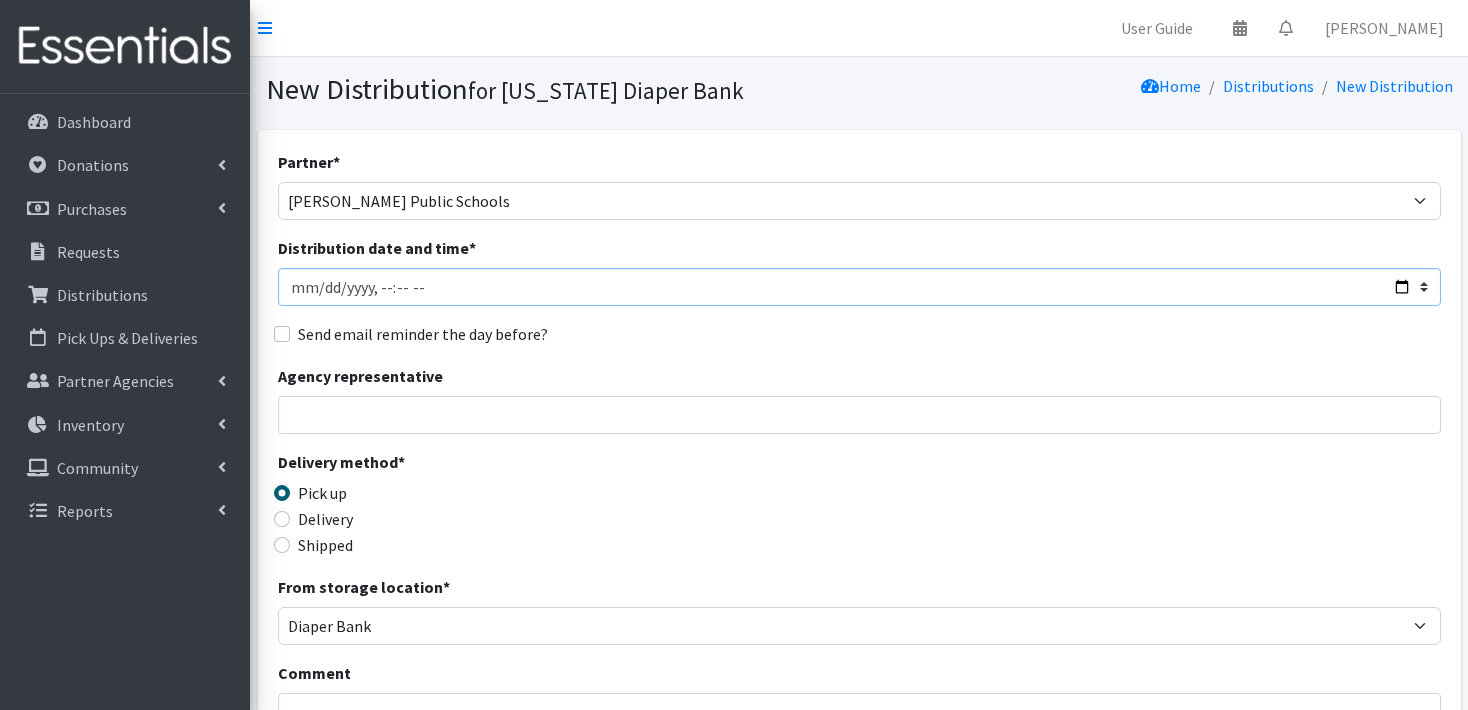 click on "Distribution date and time  *" at bounding box center (859, 287) 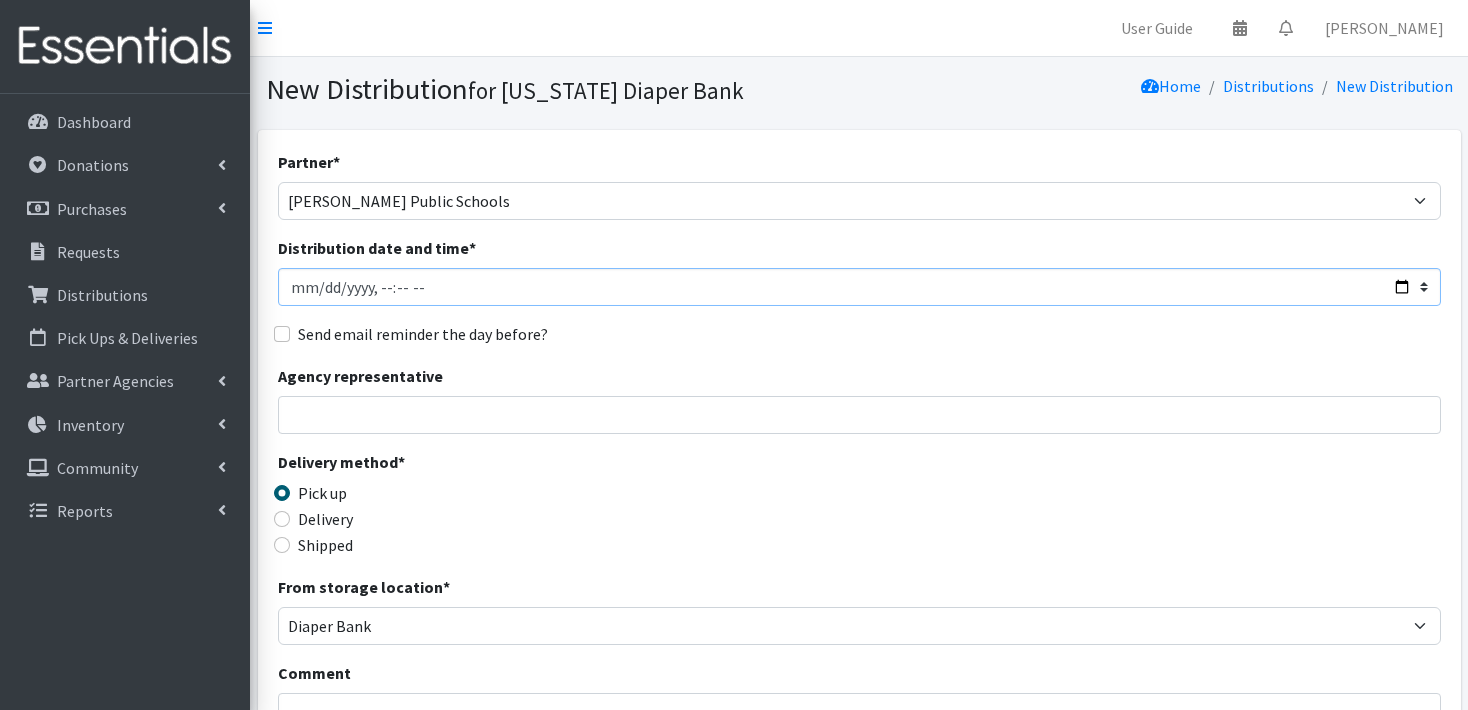 type on "[DATE]T23:59" 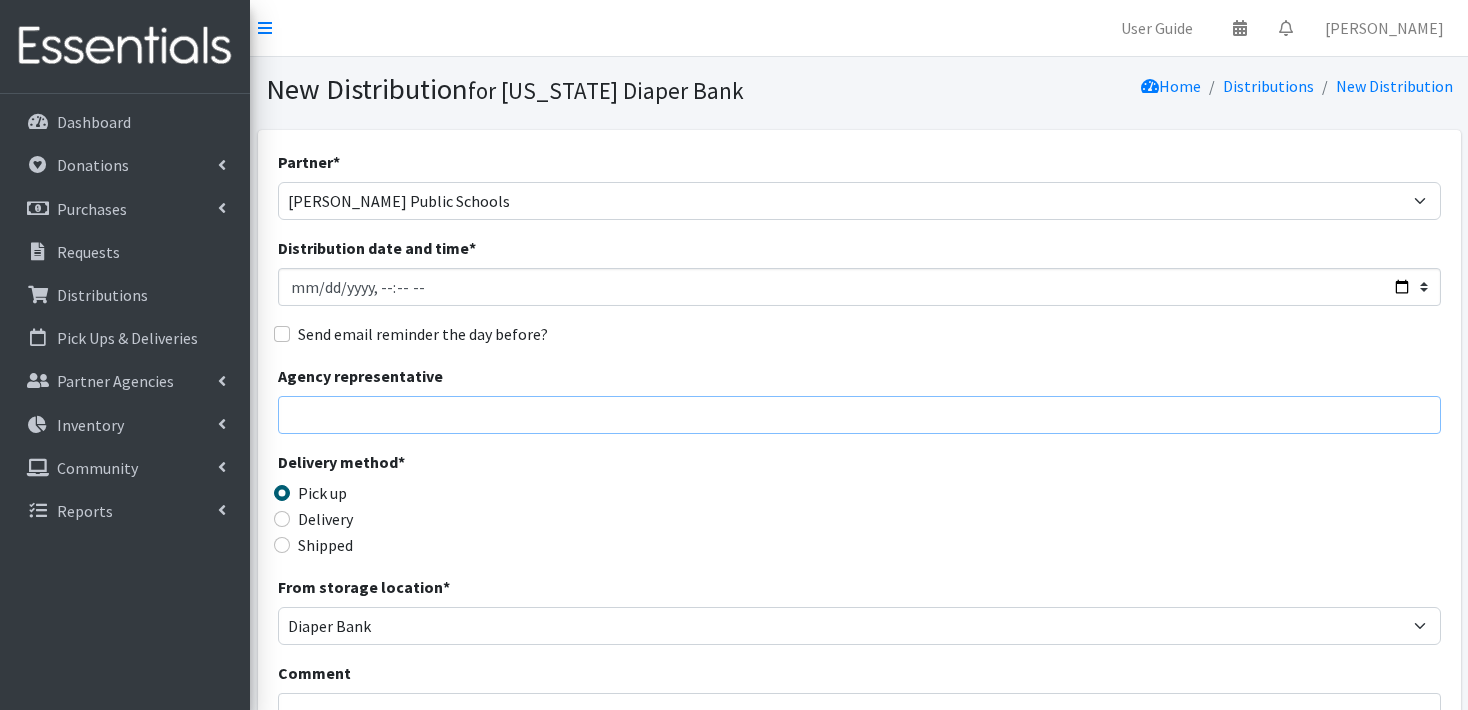 click on "Agency representative" at bounding box center [859, 415] 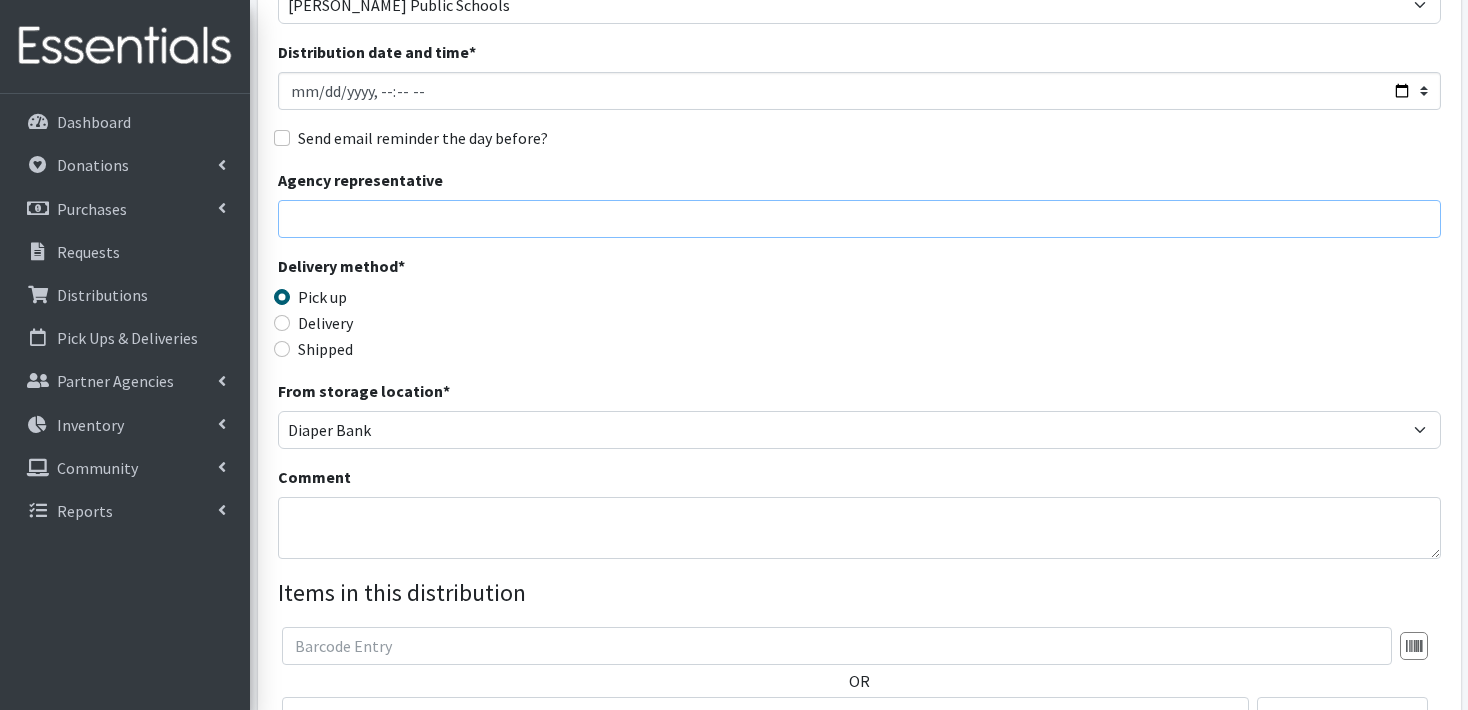 scroll, scrollTop: 200, scrollLeft: 0, axis: vertical 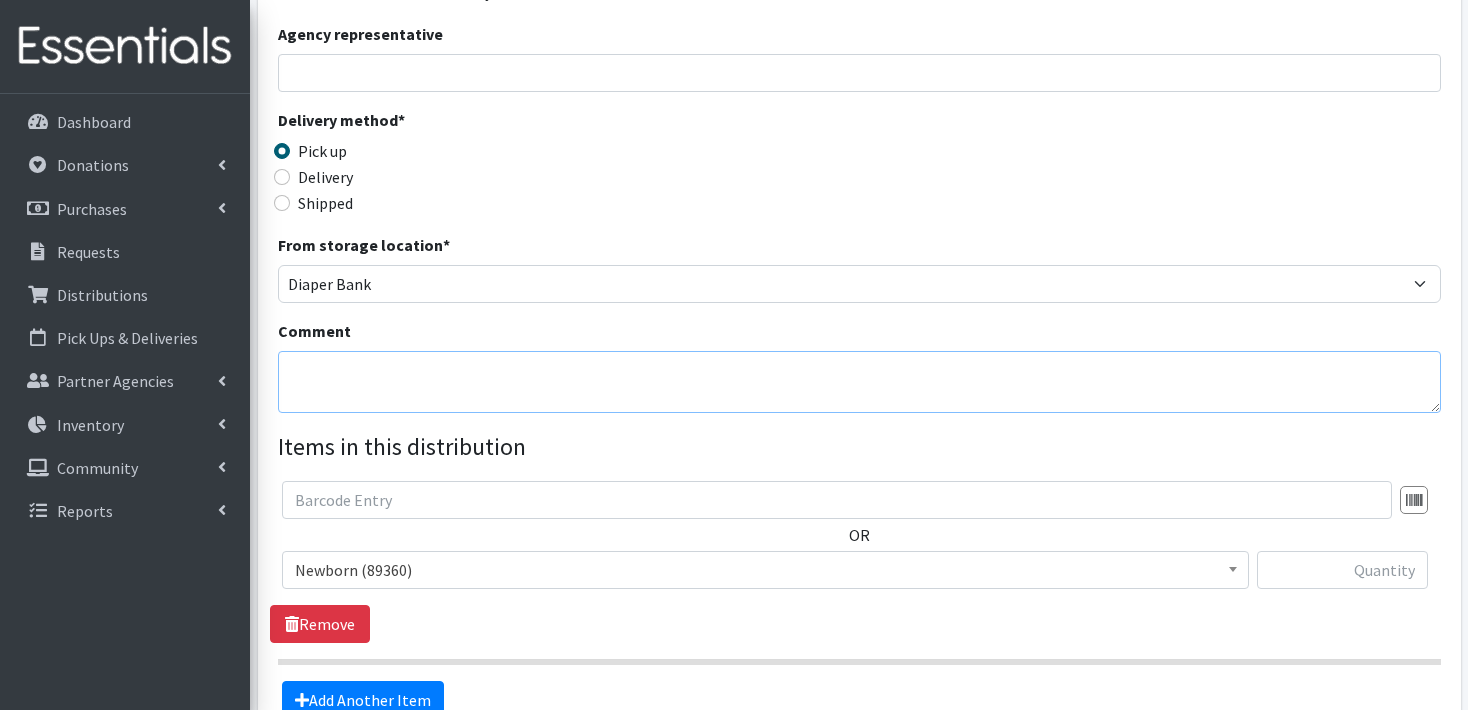 drag, startPoint x: 332, startPoint y: 385, endPoint x: 744, endPoint y: 53, distance: 529.12 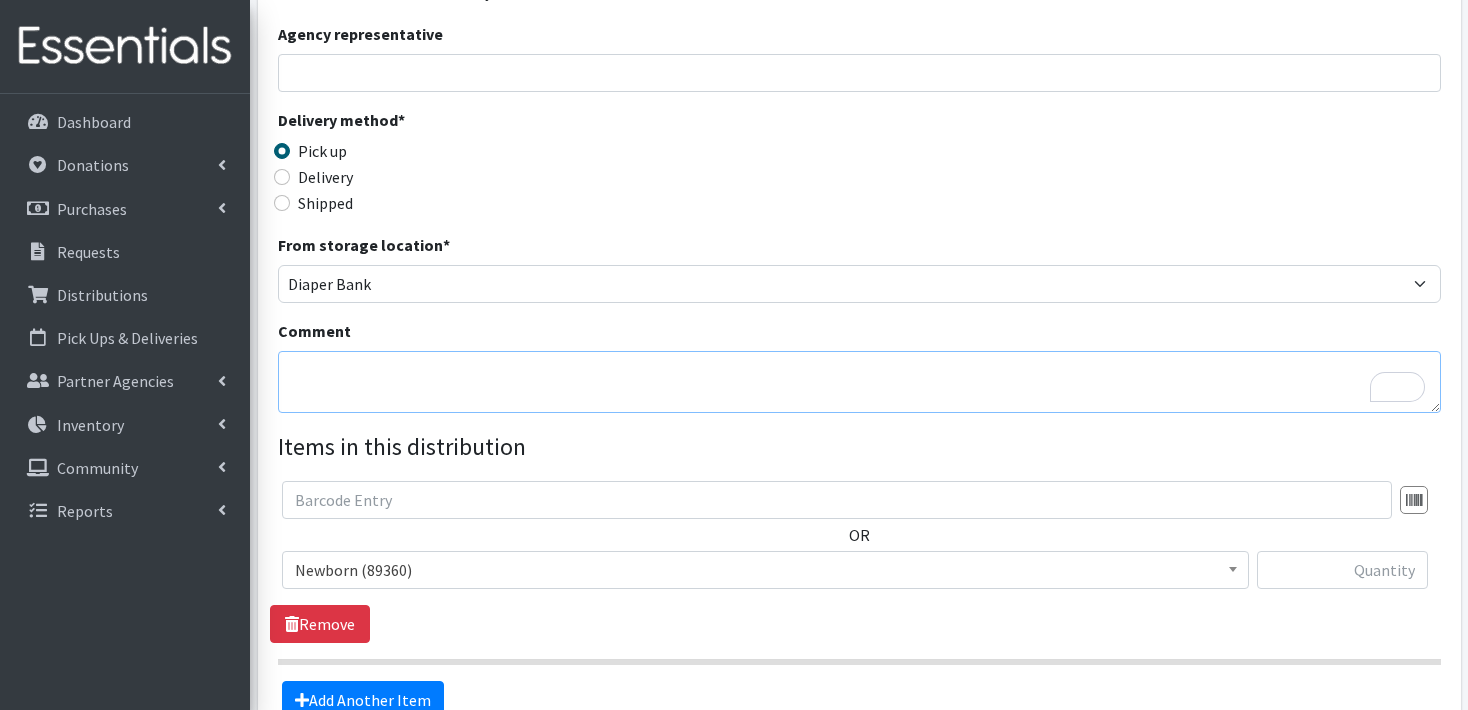 paste on "IKEA Bags on pallet(s)" 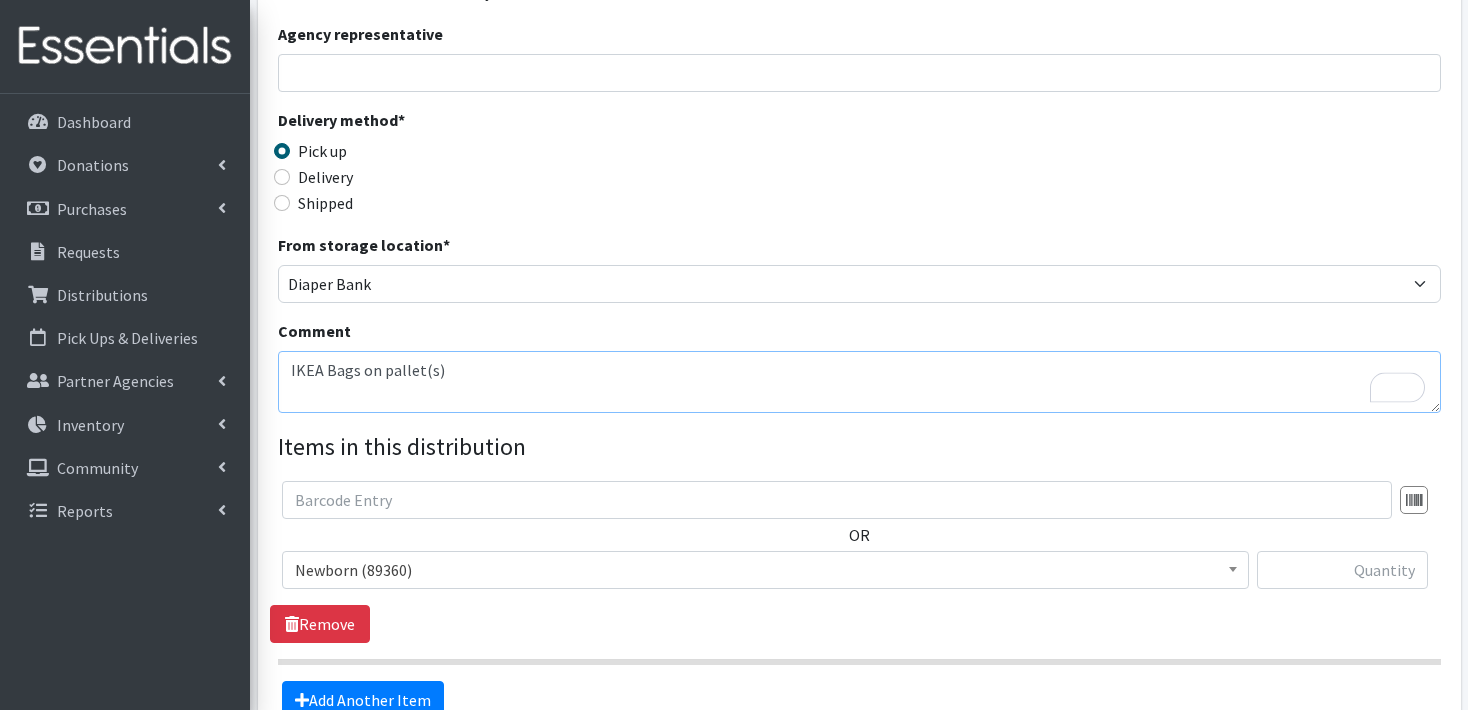 type on "IKEA Bags on pallet(s)" 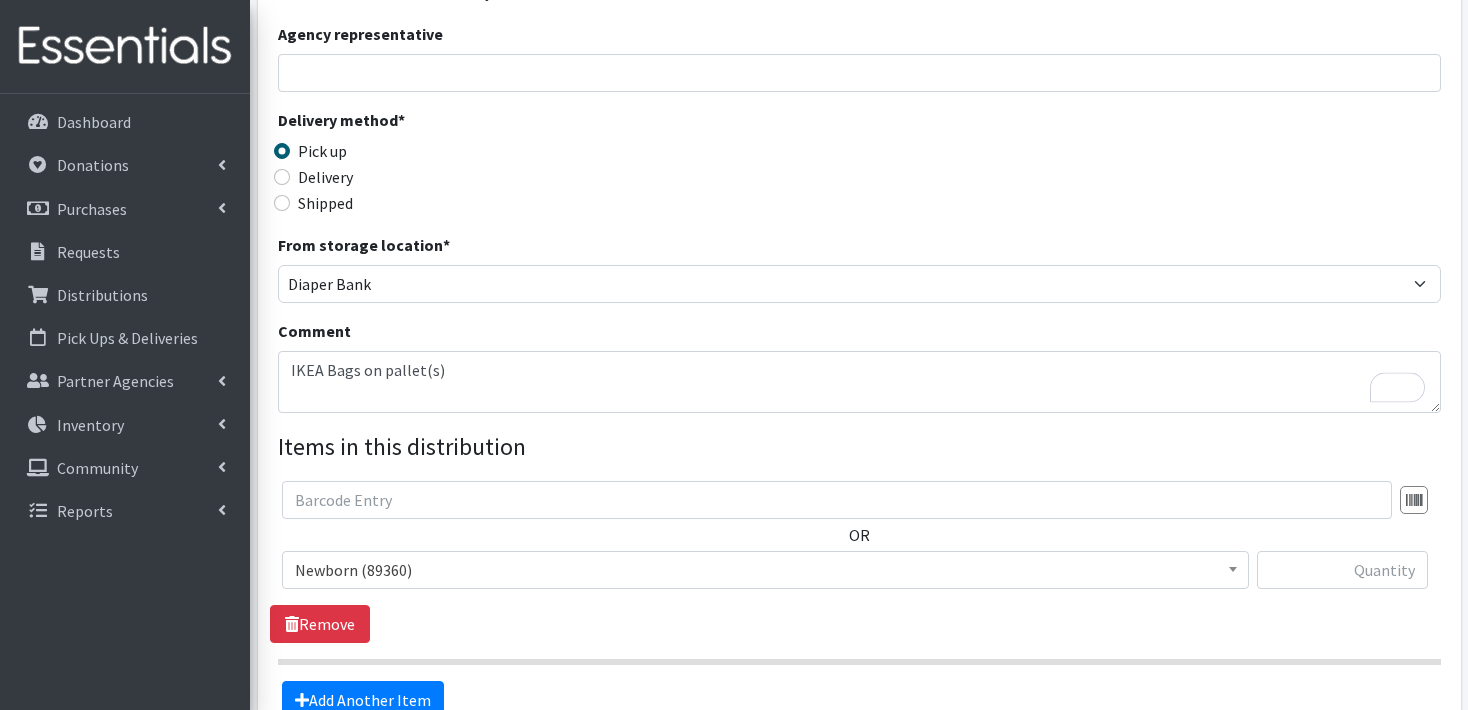 click on "Delivery method  * Pick up Delivery Shipped
Shipping cost" at bounding box center [859, 170] 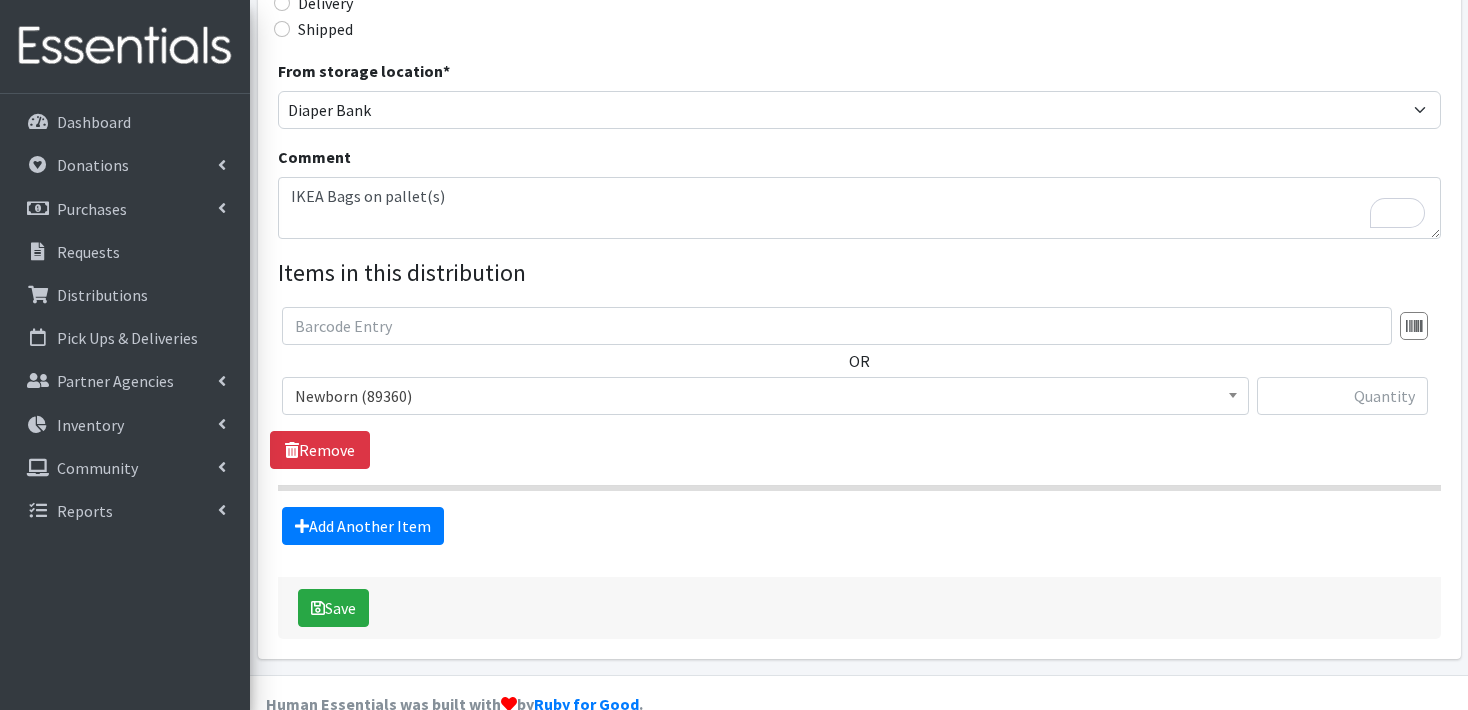 scroll, scrollTop: 554, scrollLeft: 0, axis: vertical 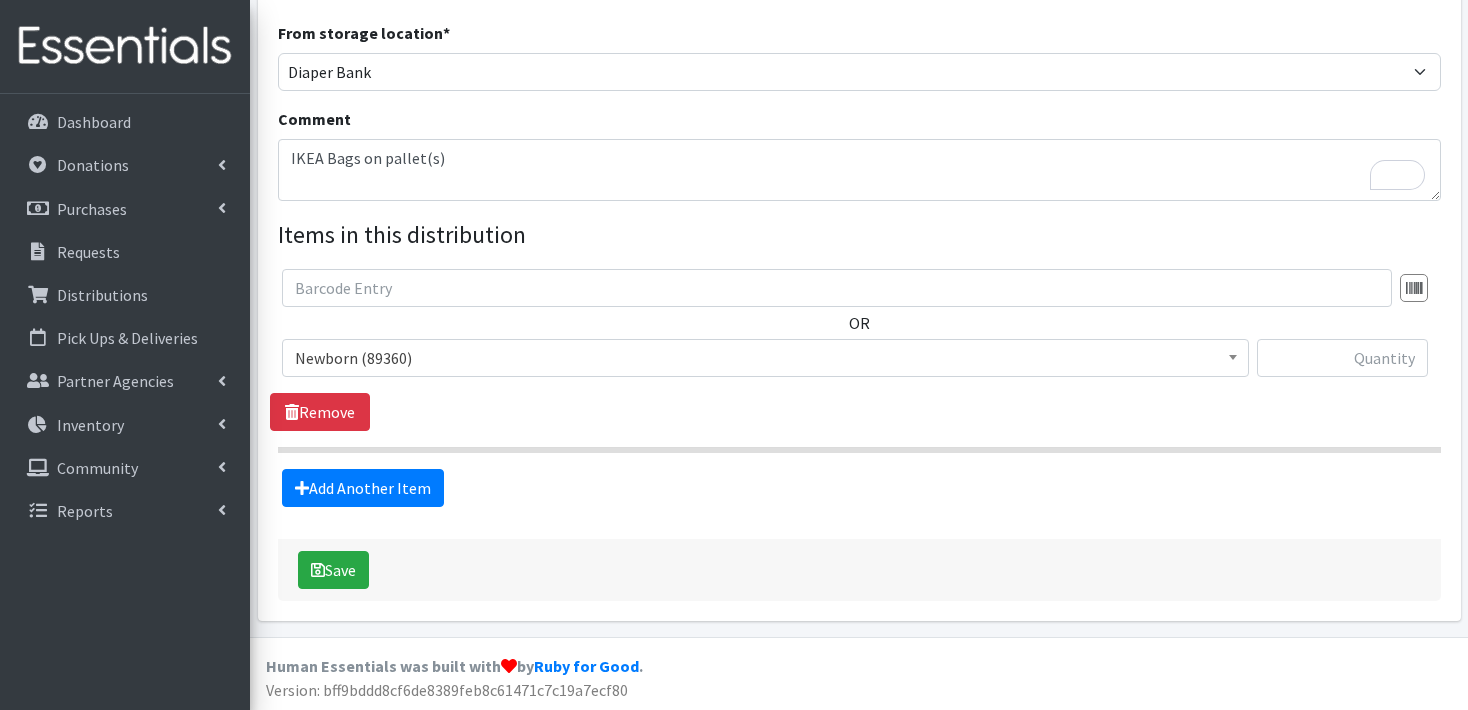 click at bounding box center [1233, 355] 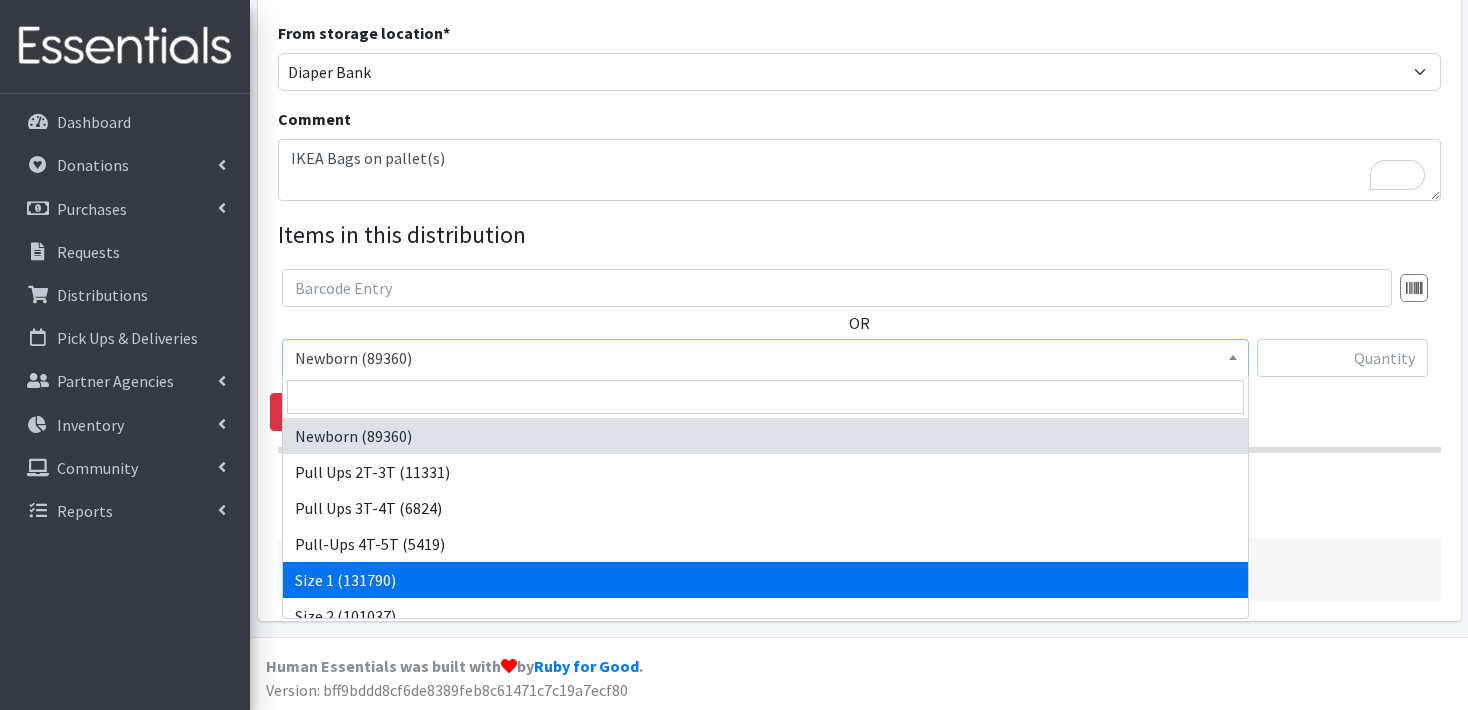 select on "3682" 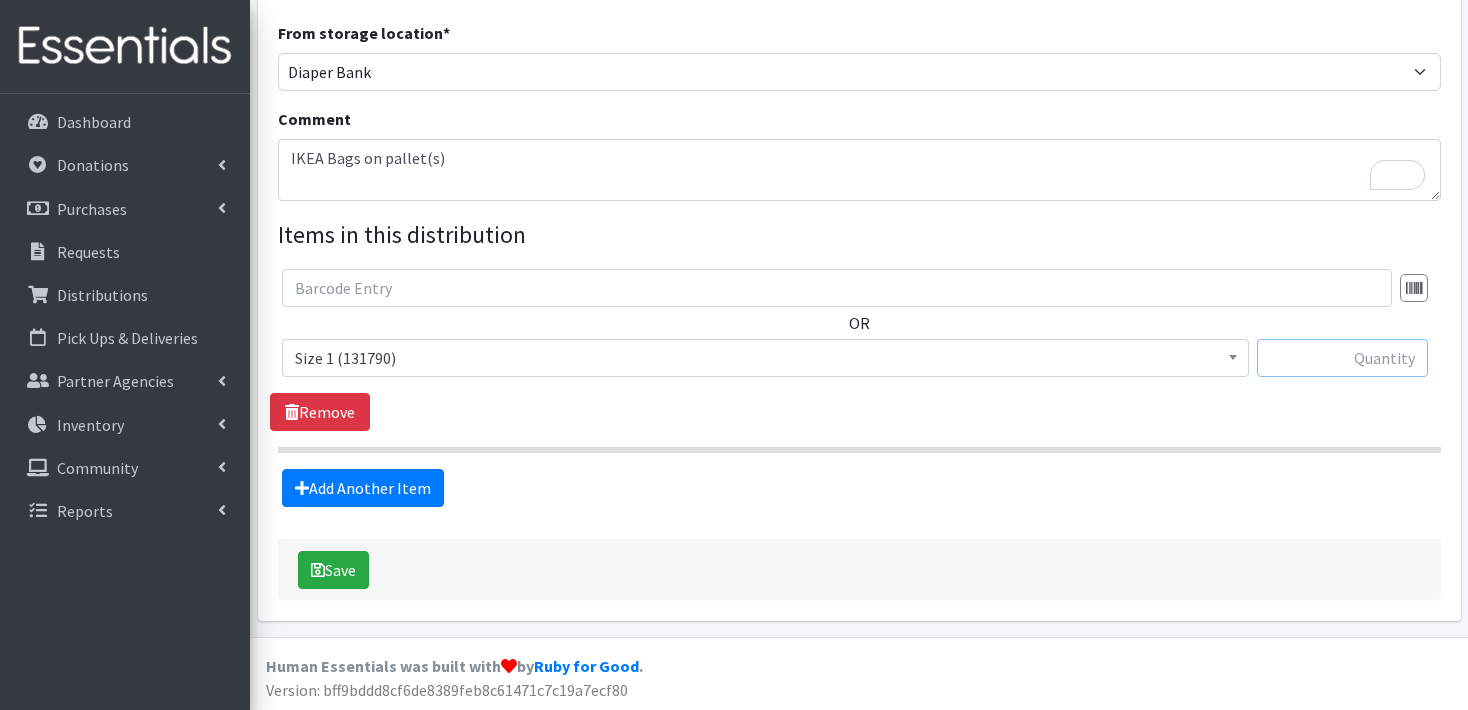 click at bounding box center [1342, 358] 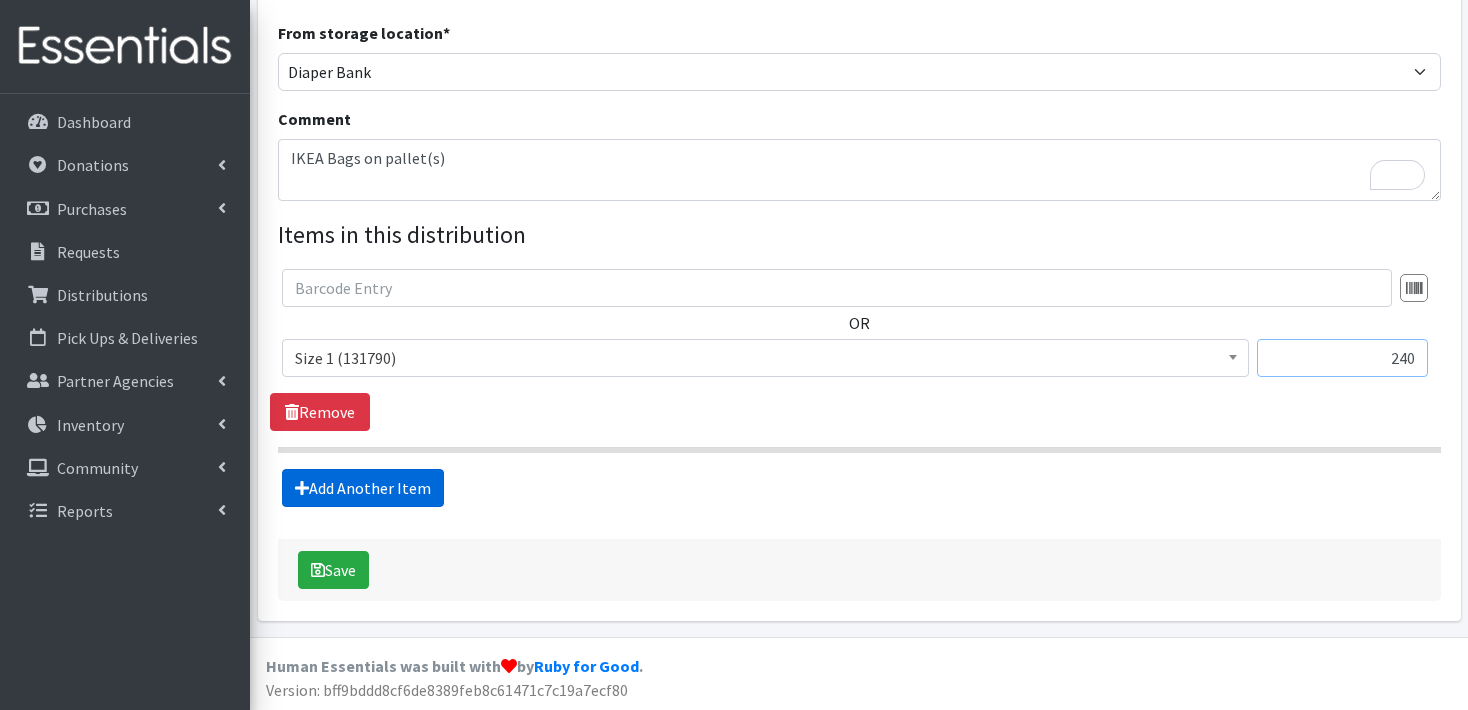type on "240" 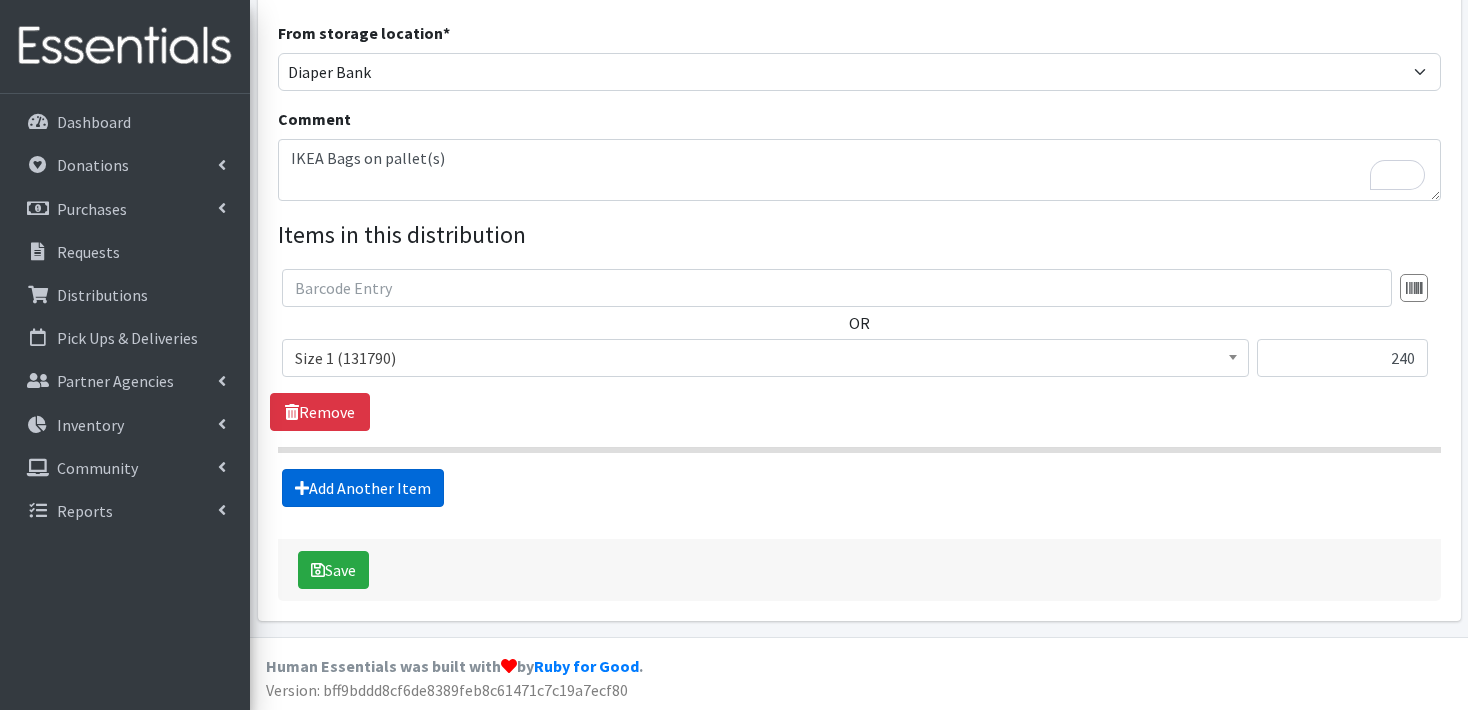click on "Add Another Item" at bounding box center [363, 488] 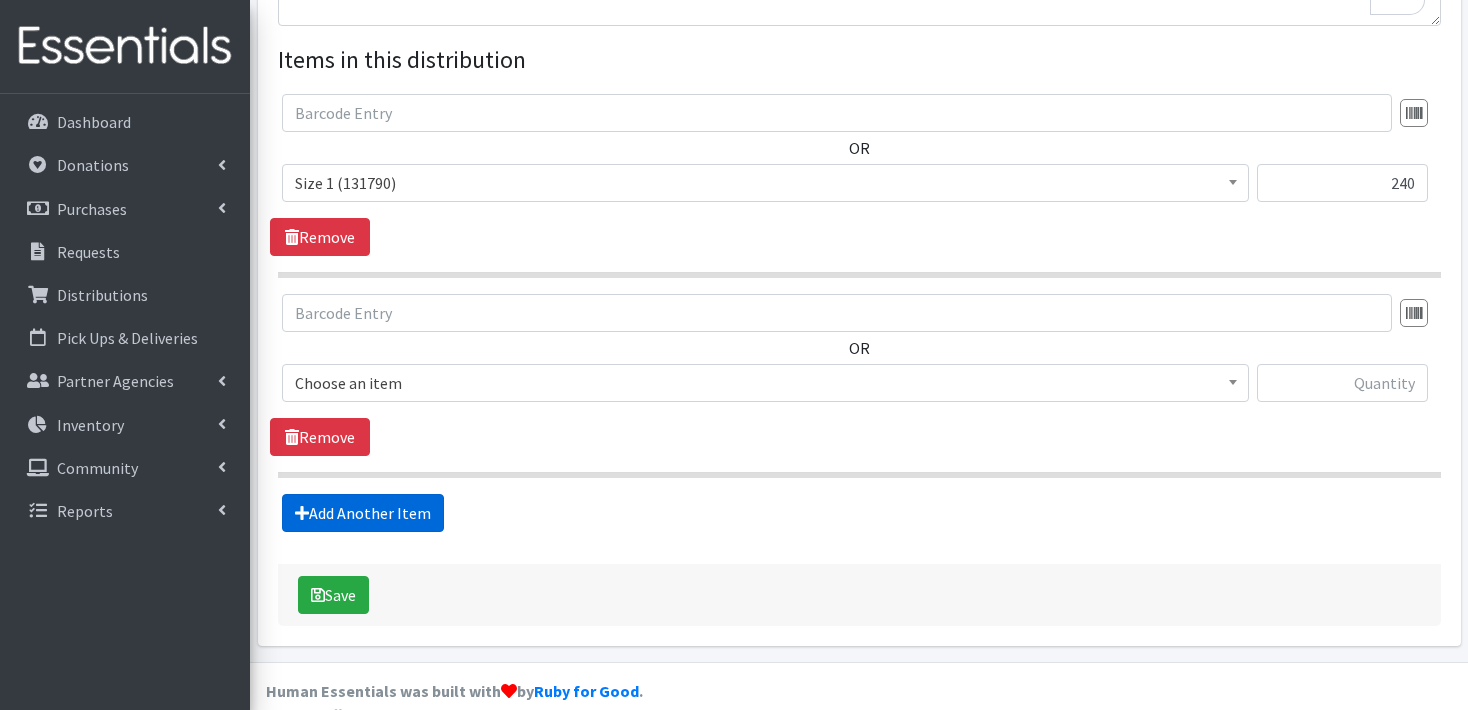 scroll, scrollTop: 753, scrollLeft: 0, axis: vertical 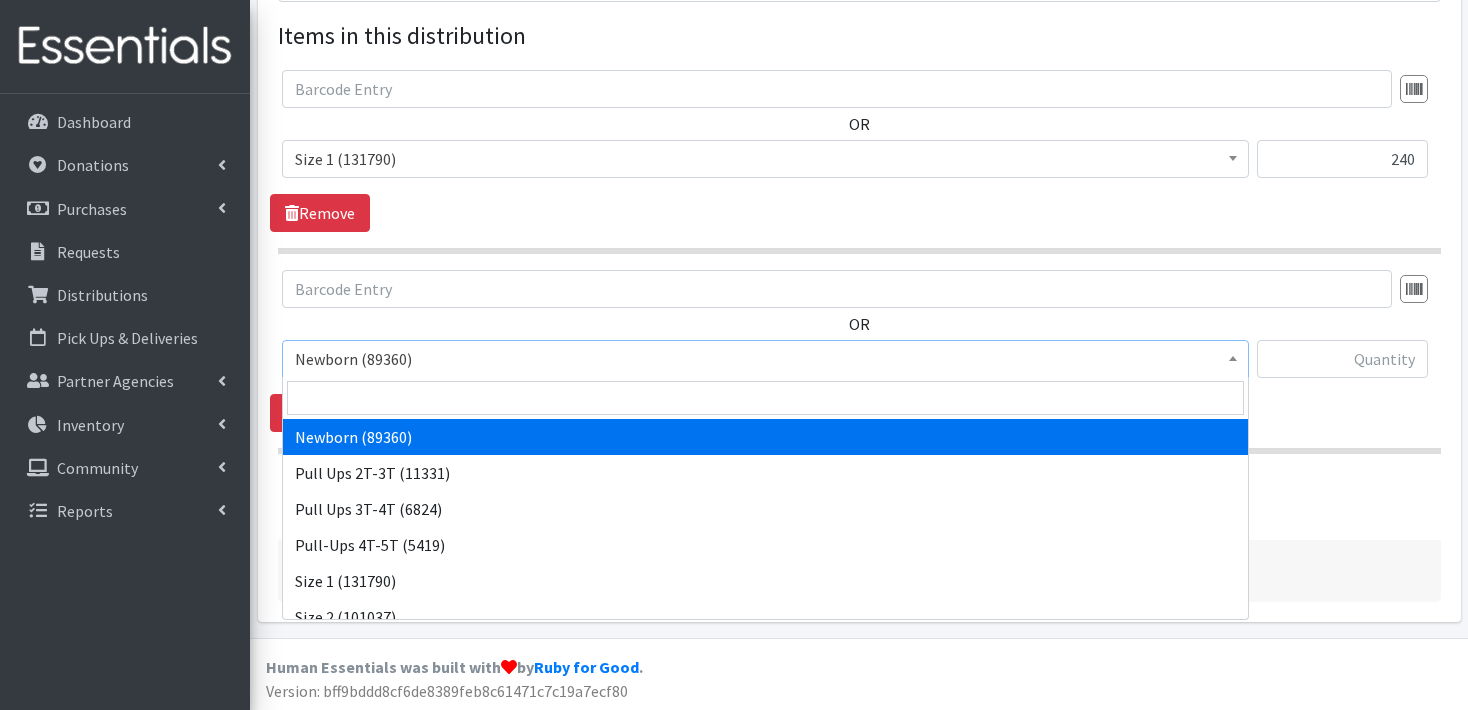 click at bounding box center (1233, 356) 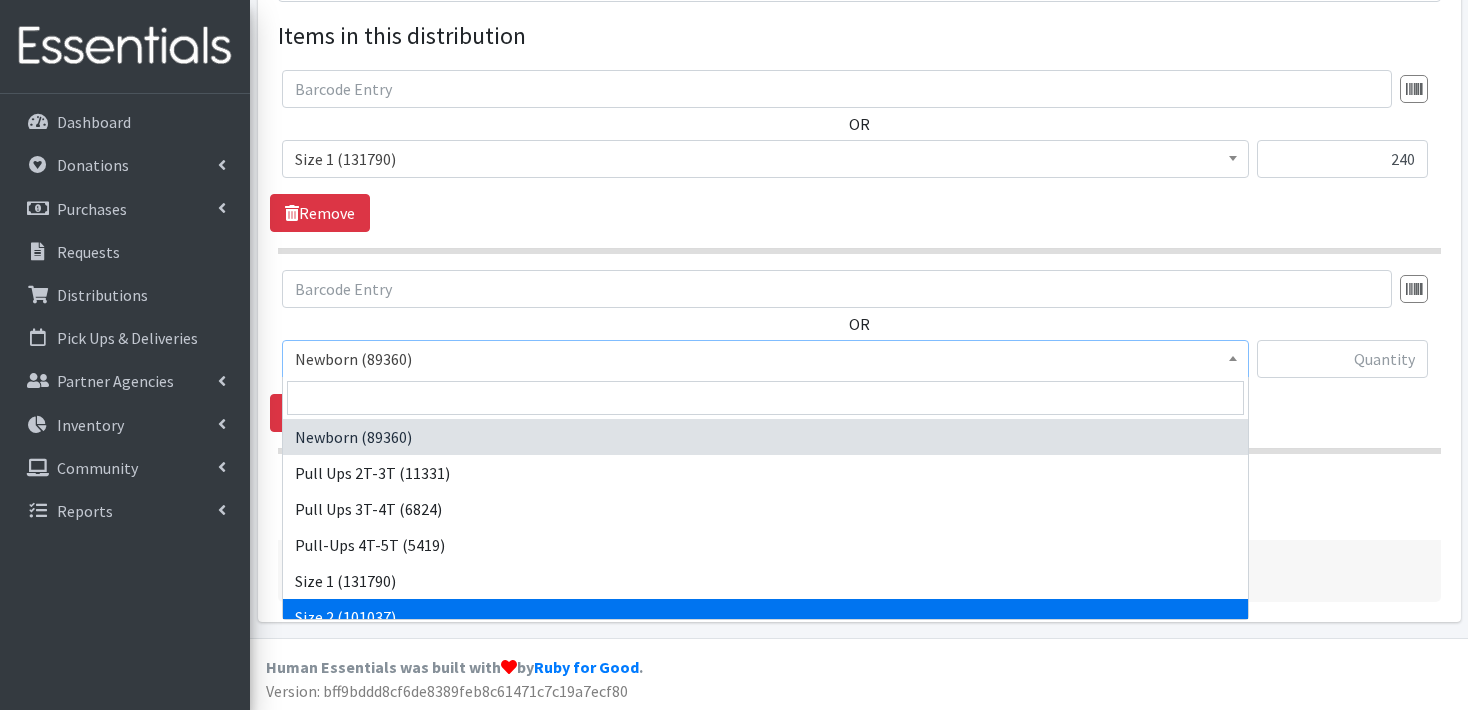 select on "3683" 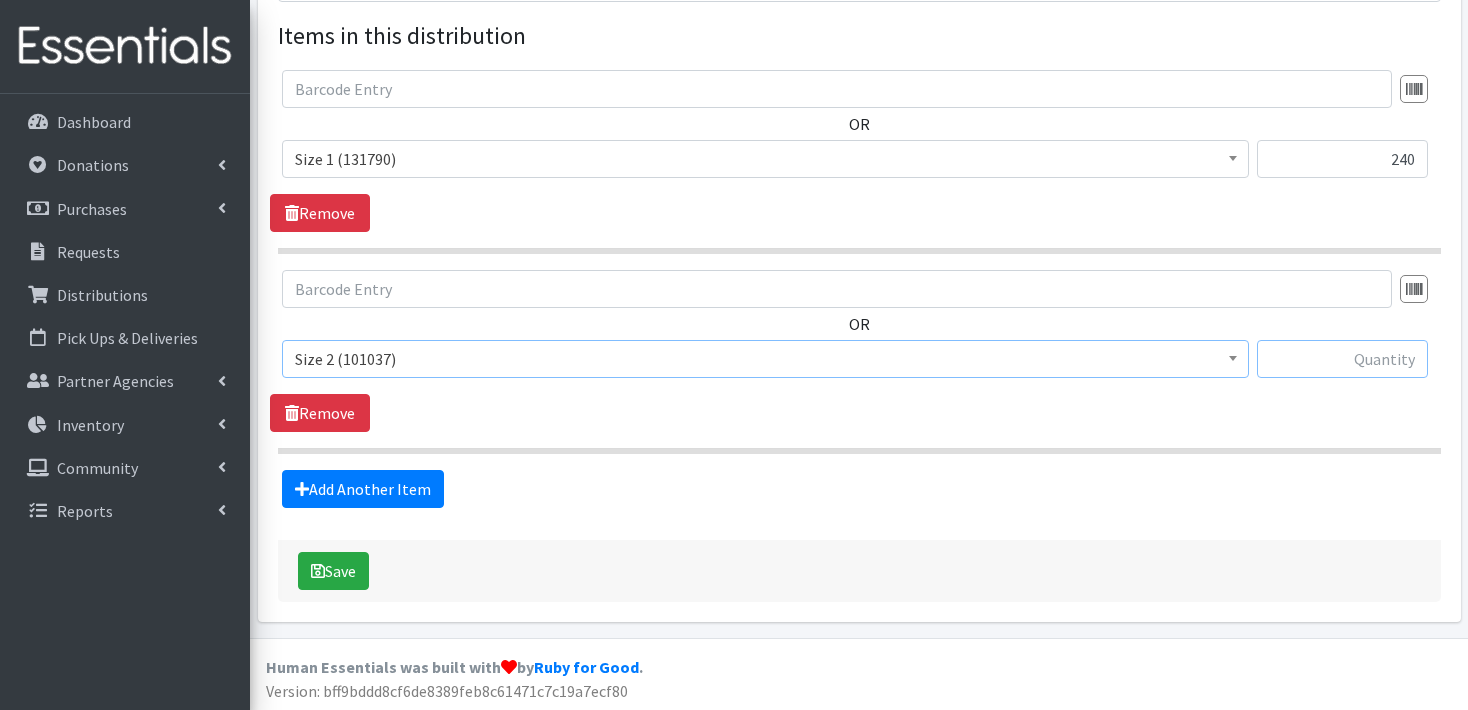click at bounding box center [1342, 359] 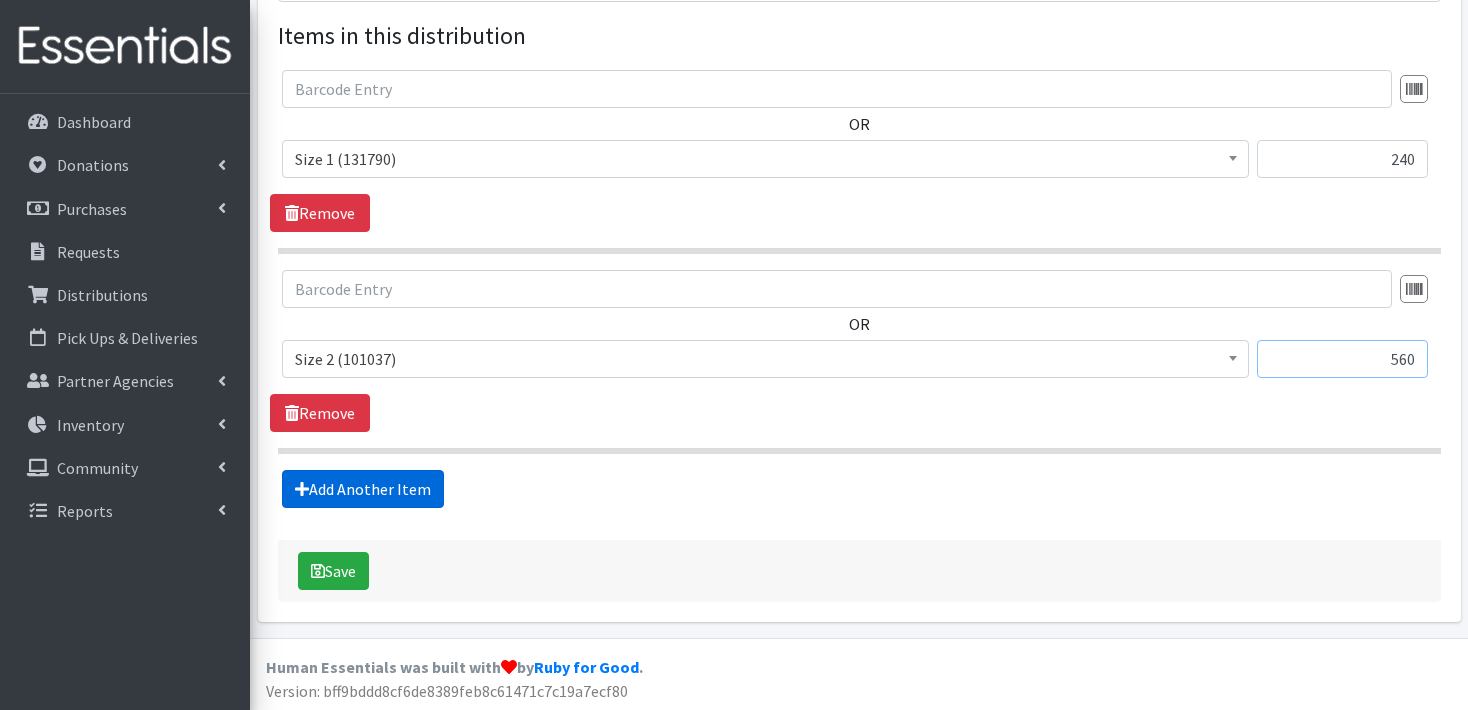 type on "560" 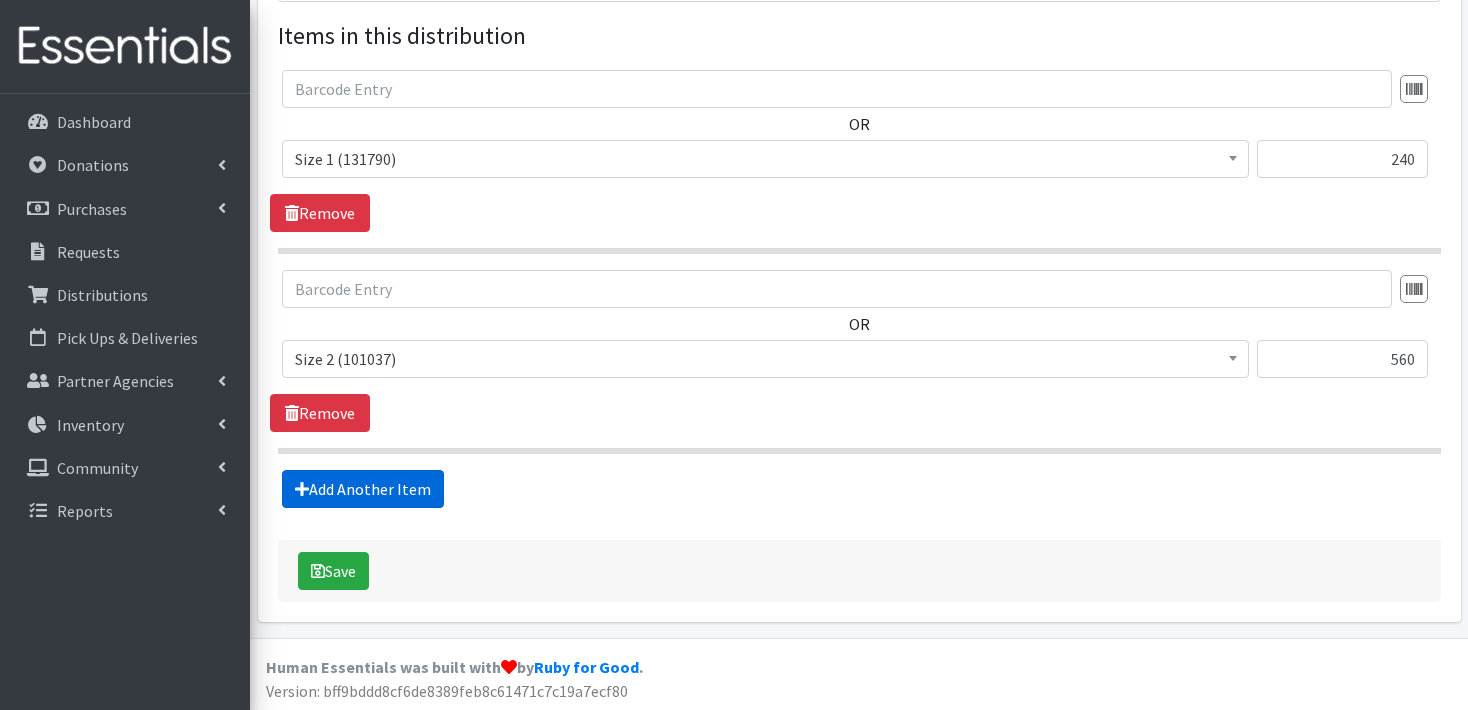 click on "Add Another Item" at bounding box center [363, 489] 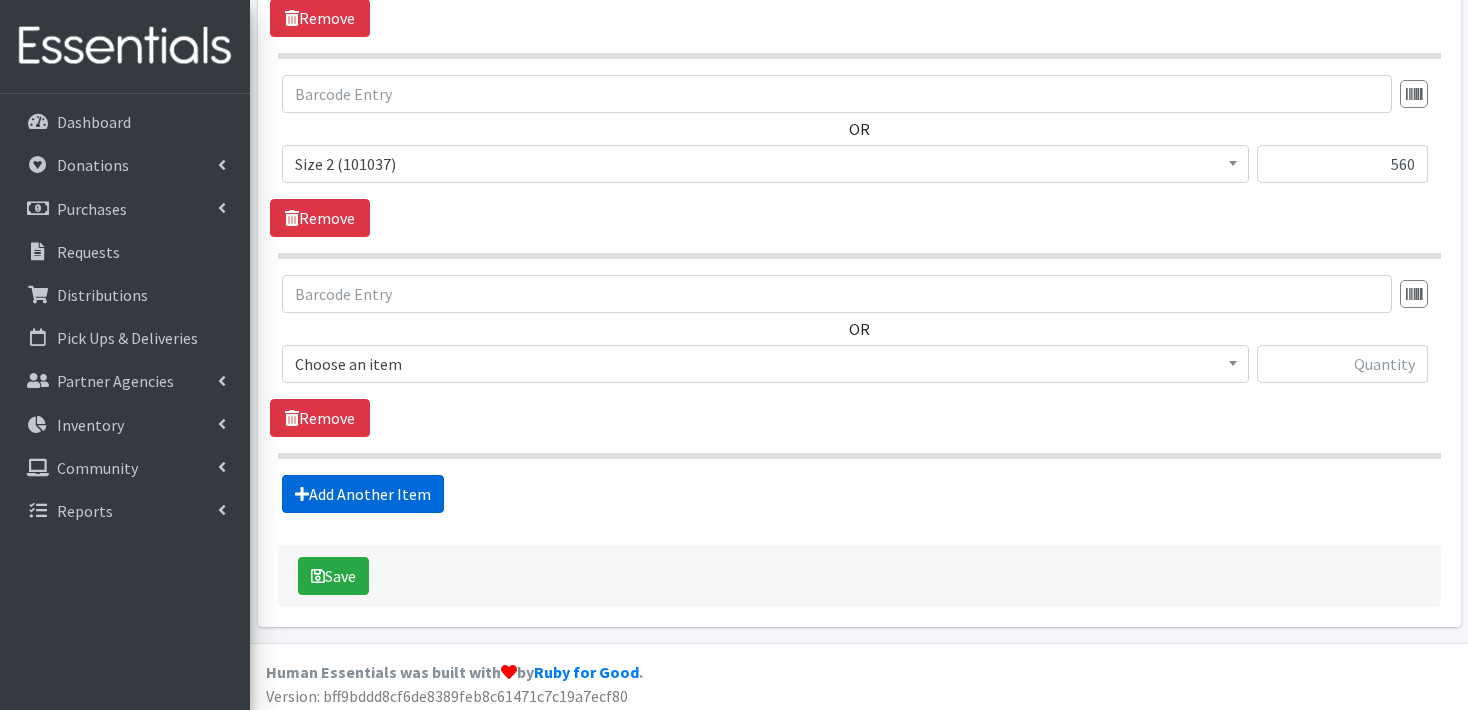 scroll, scrollTop: 952, scrollLeft: 0, axis: vertical 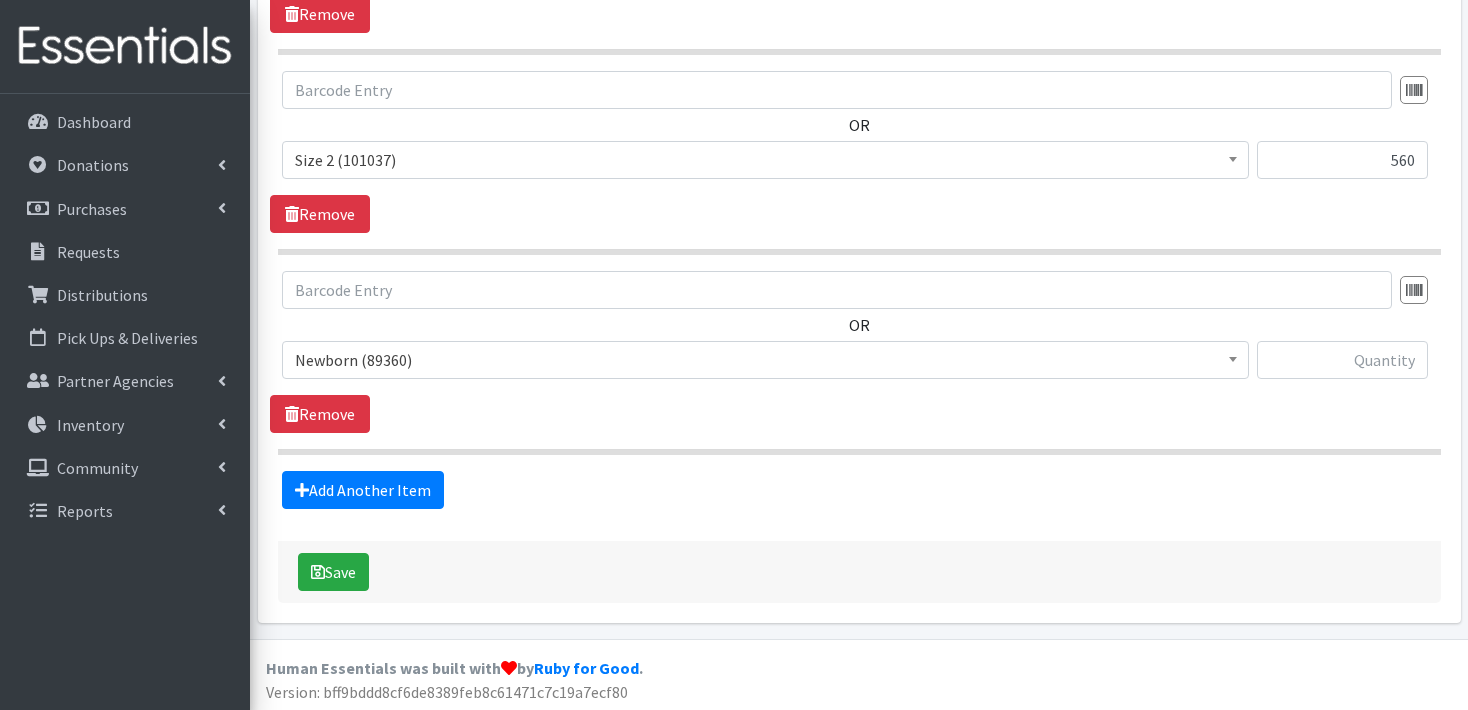 click at bounding box center [1233, 357] 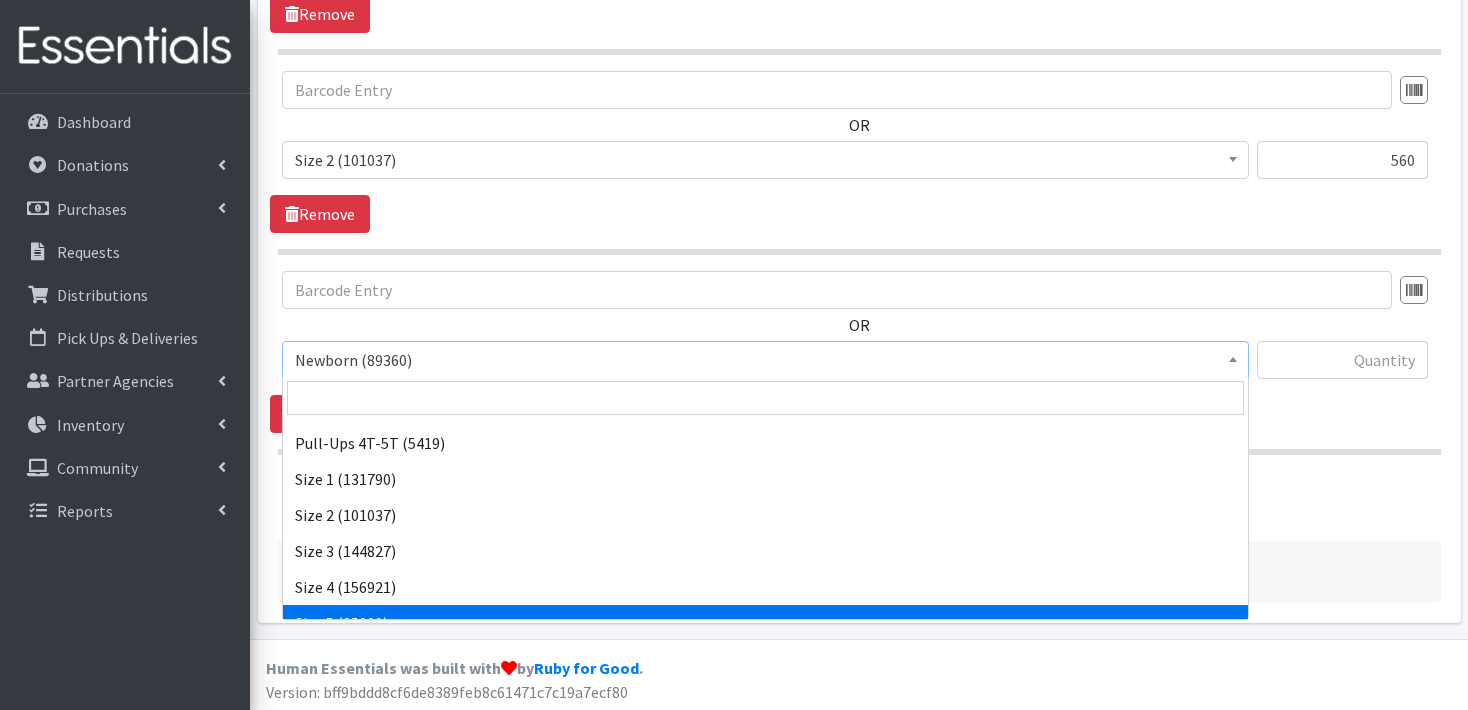 scroll, scrollTop: 120, scrollLeft: 0, axis: vertical 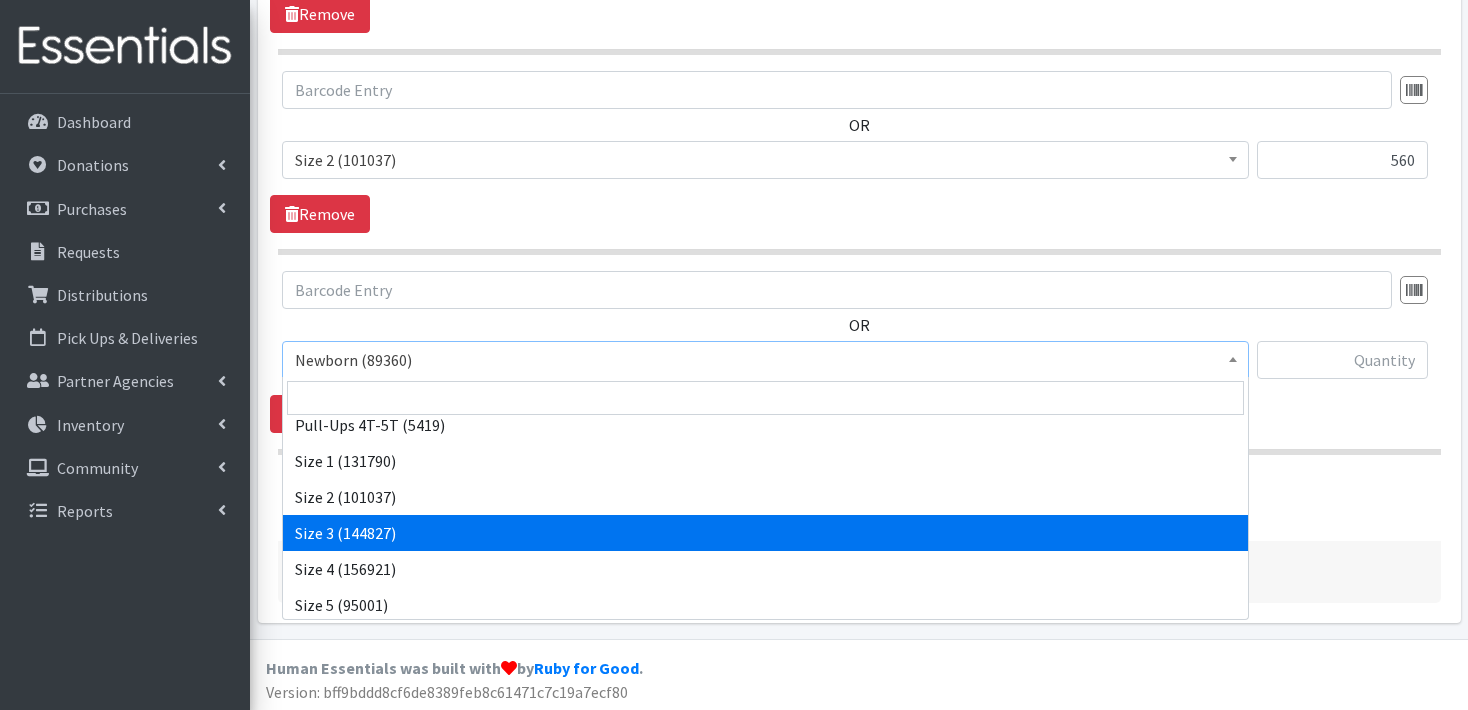 drag, startPoint x: 368, startPoint y: 535, endPoint x: 438, endPoint y: 477, distance: 90.90655 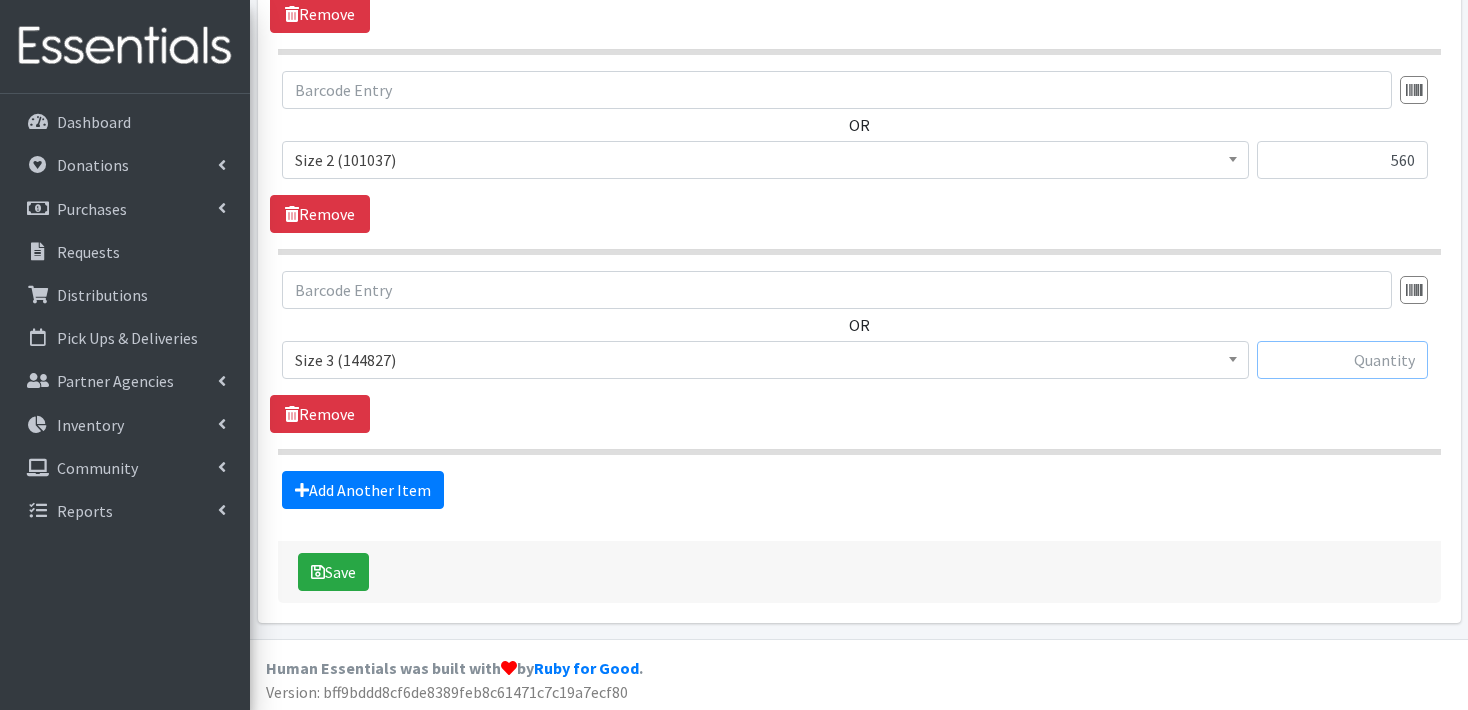 click at bounding box center [1342, 360] 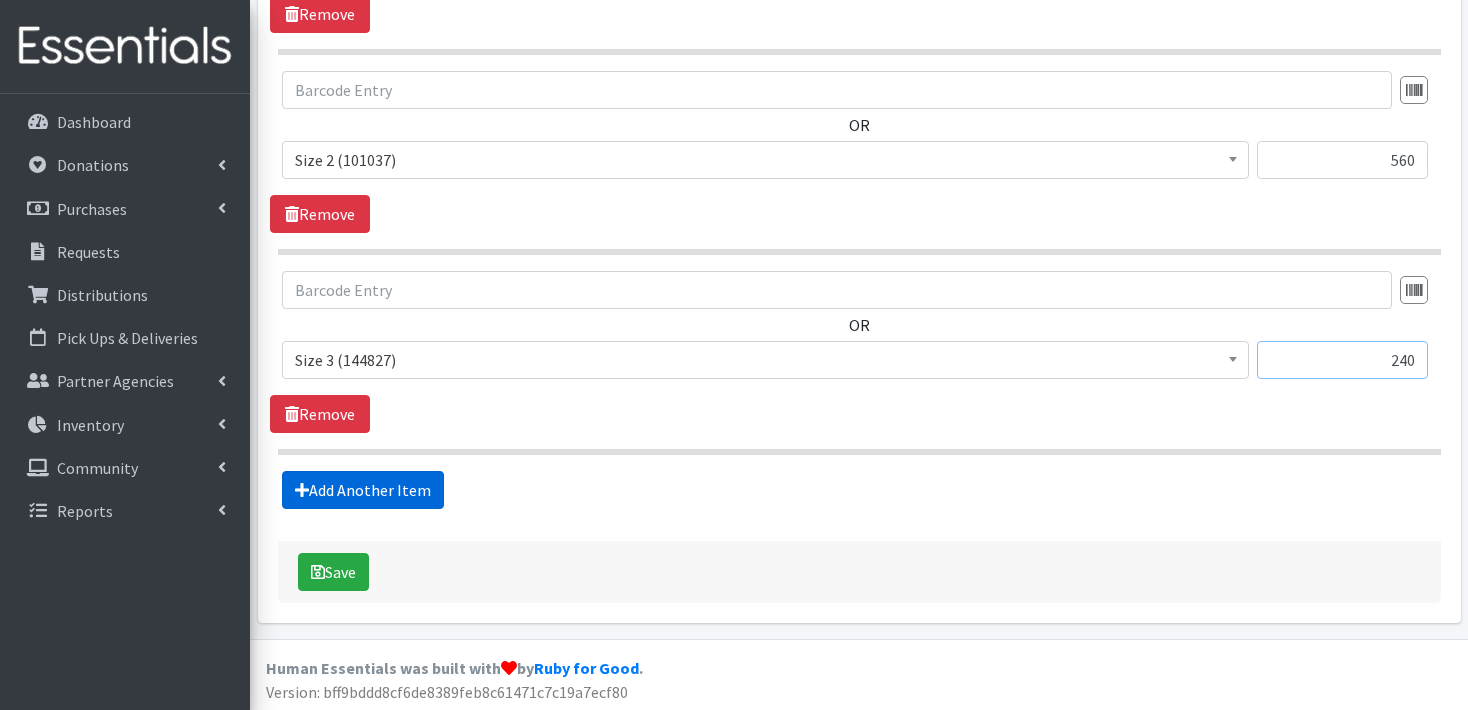 type on "240" 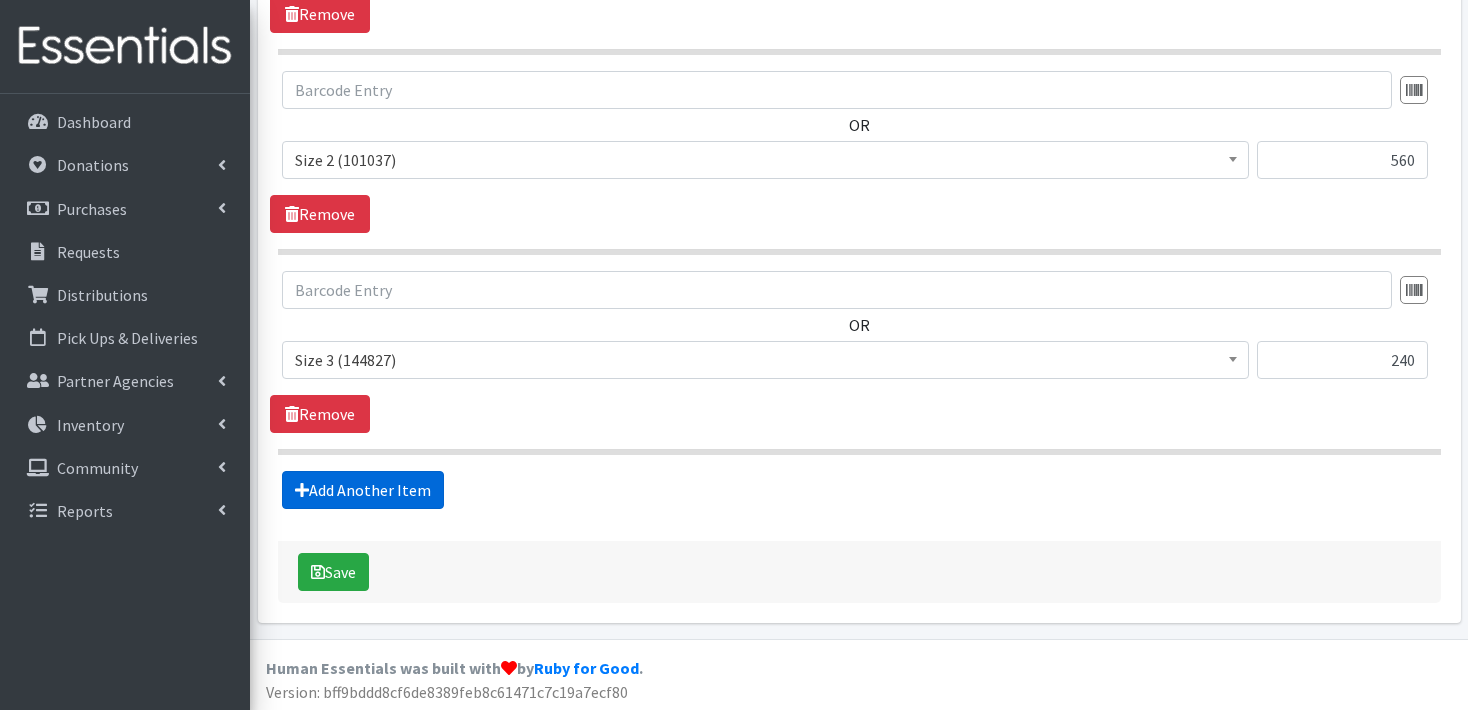 click on "Add Another Item" at bounding box center [363, 490] 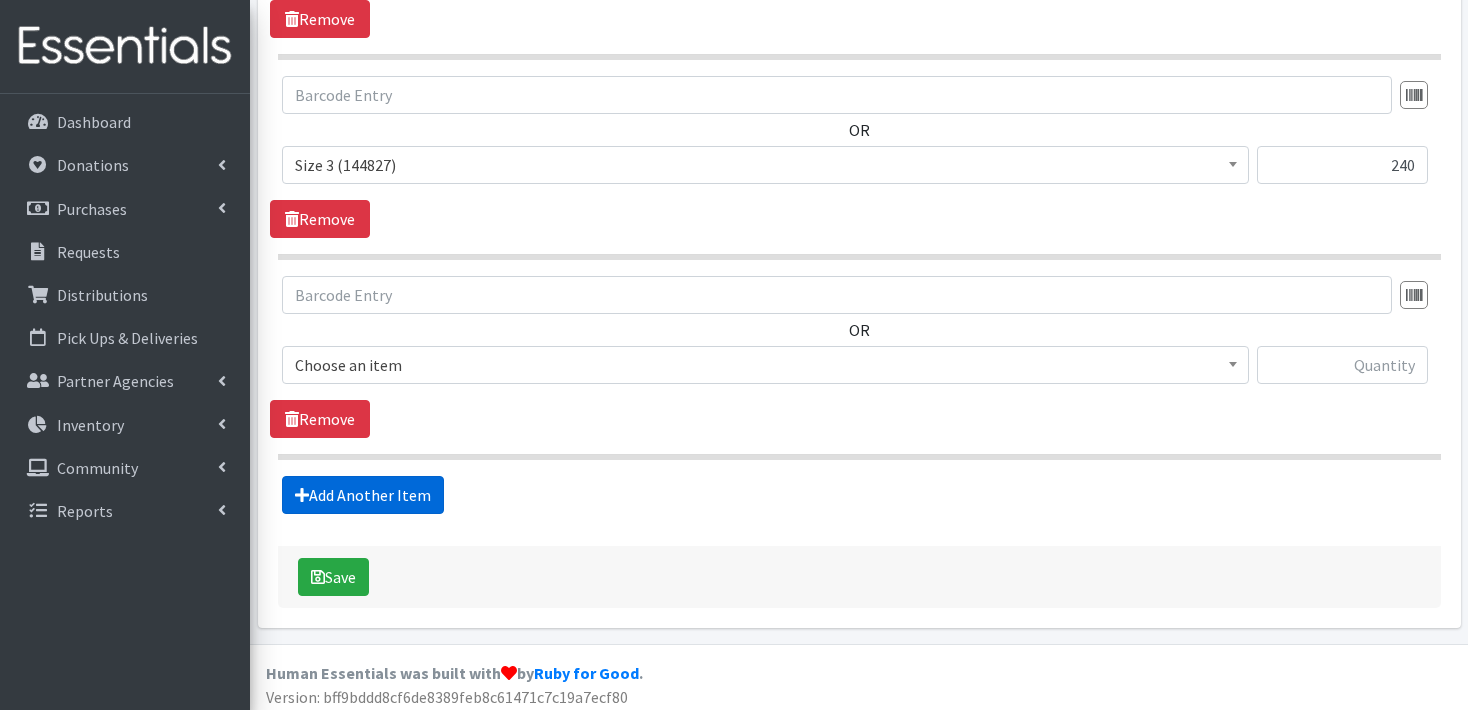 scroll, scrollTop: 1152, scrollLeft: 0, axis: vertical 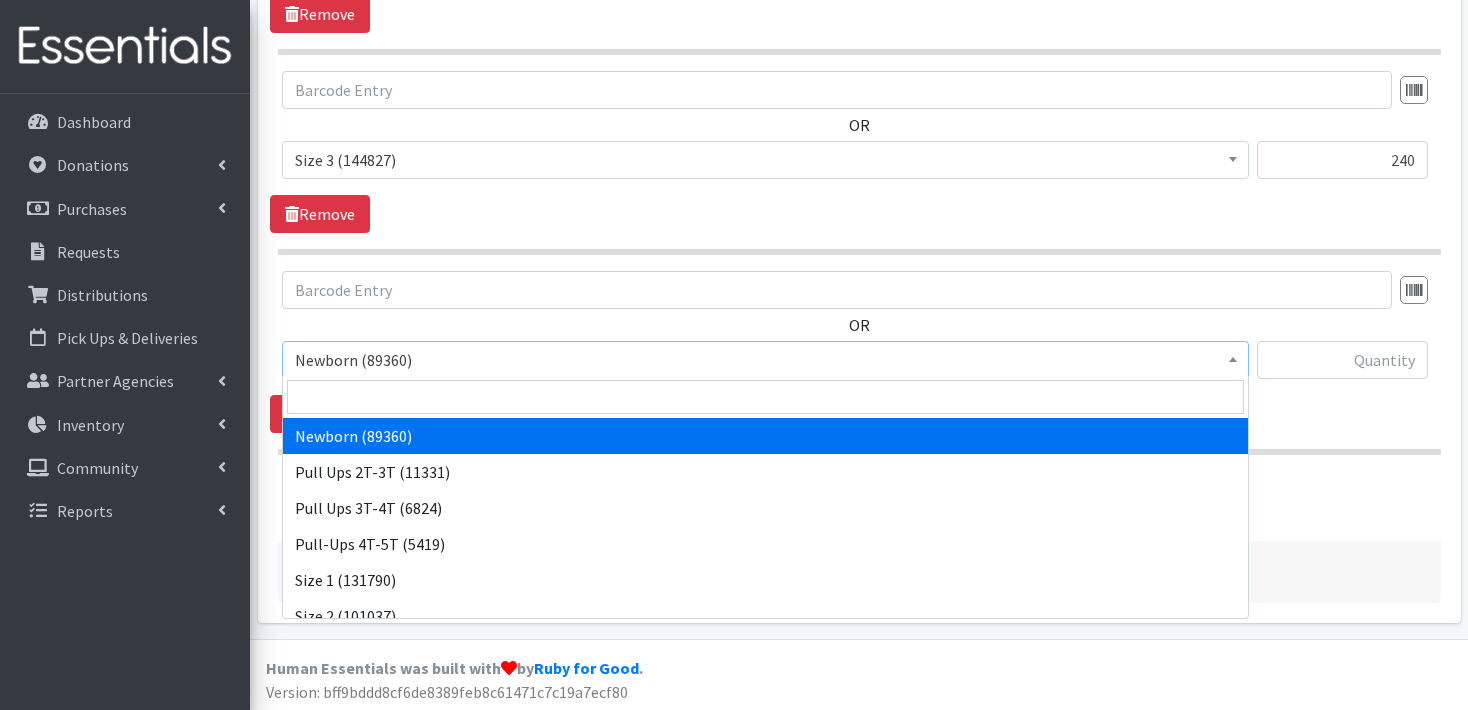 click at bounding box center [1233, 357] 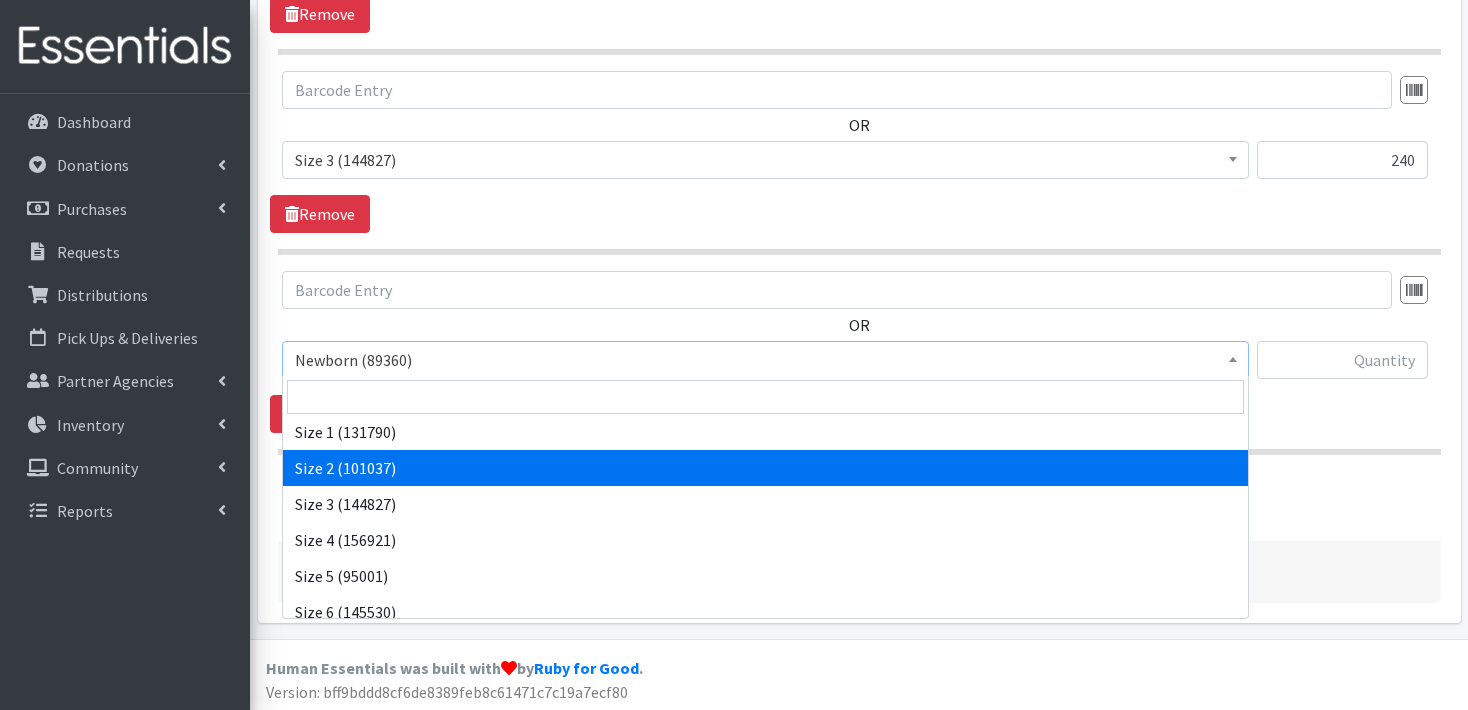 scroll, scrollTop: 228, scrollLeft: 0, axis: vertical 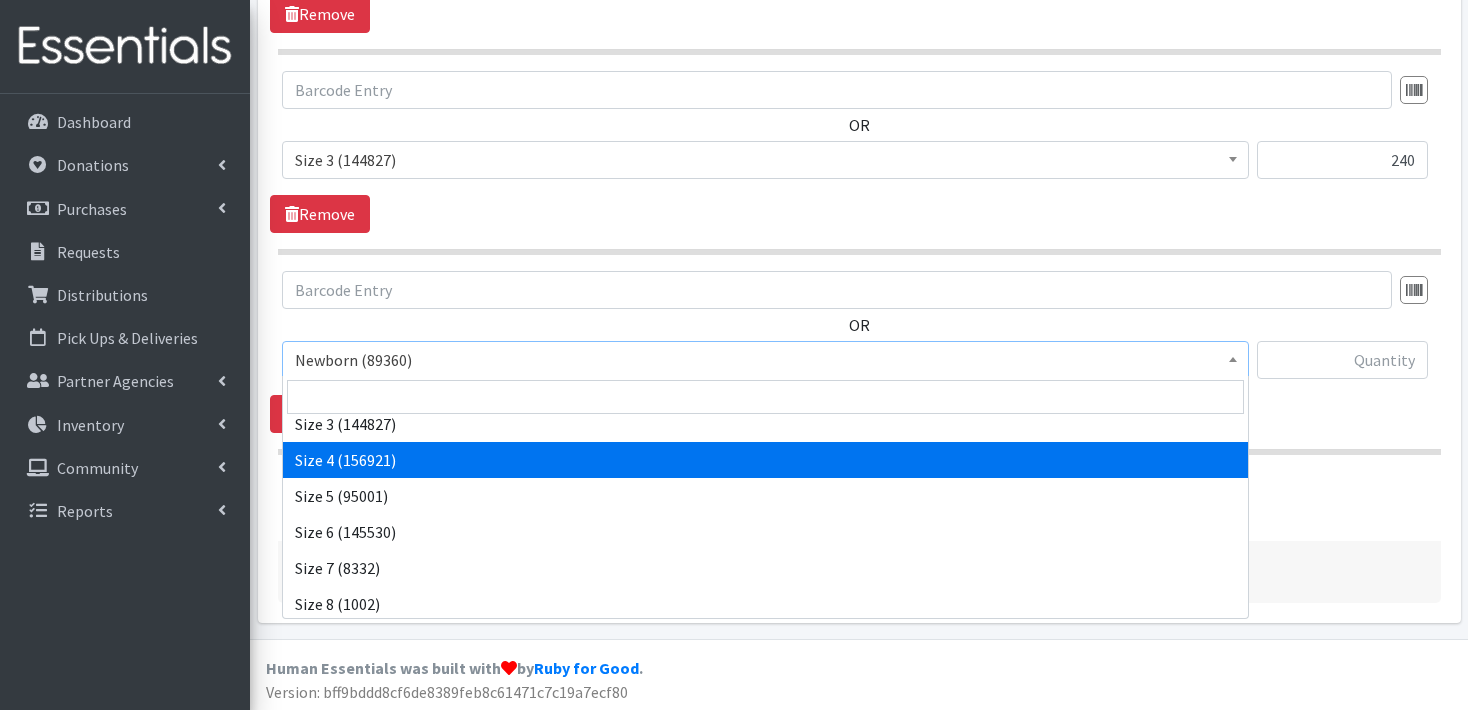 select on "3685" 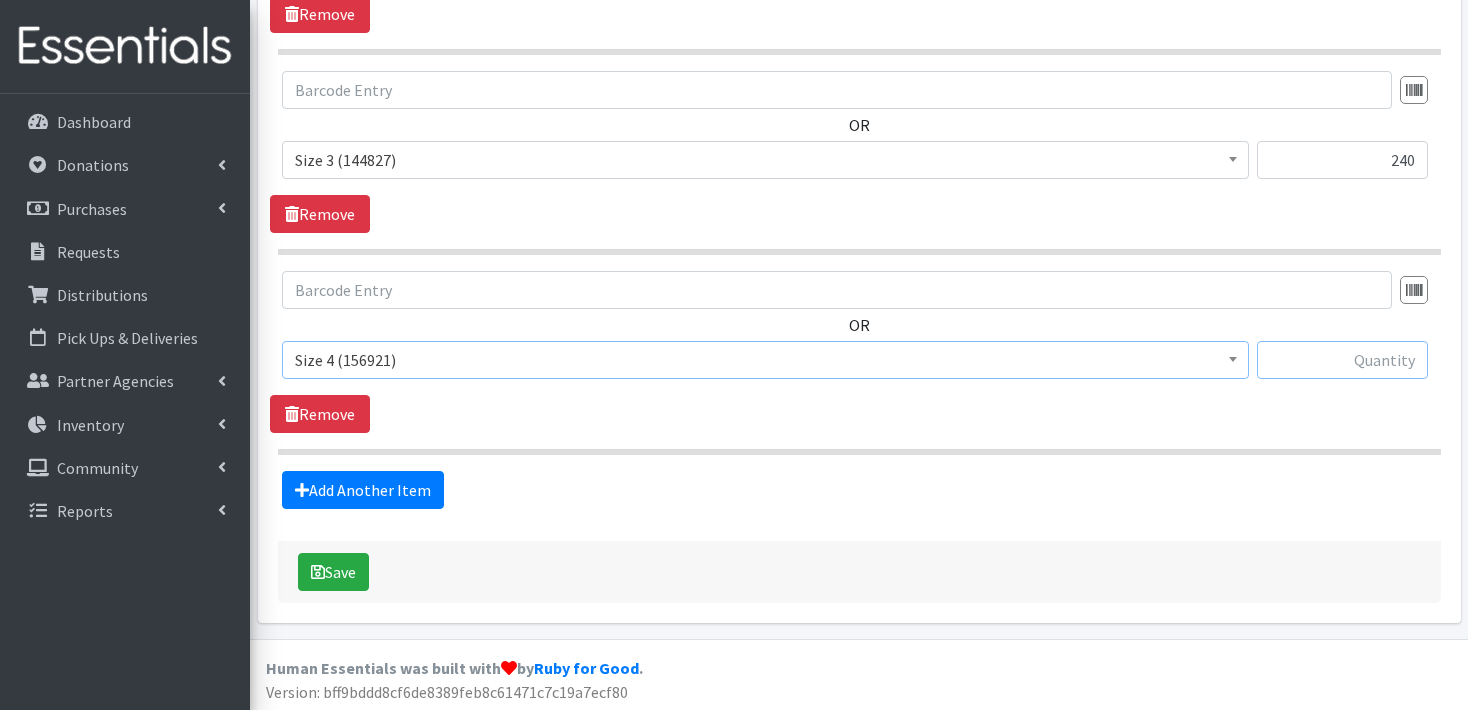 click at bounding box center [1342, 360] 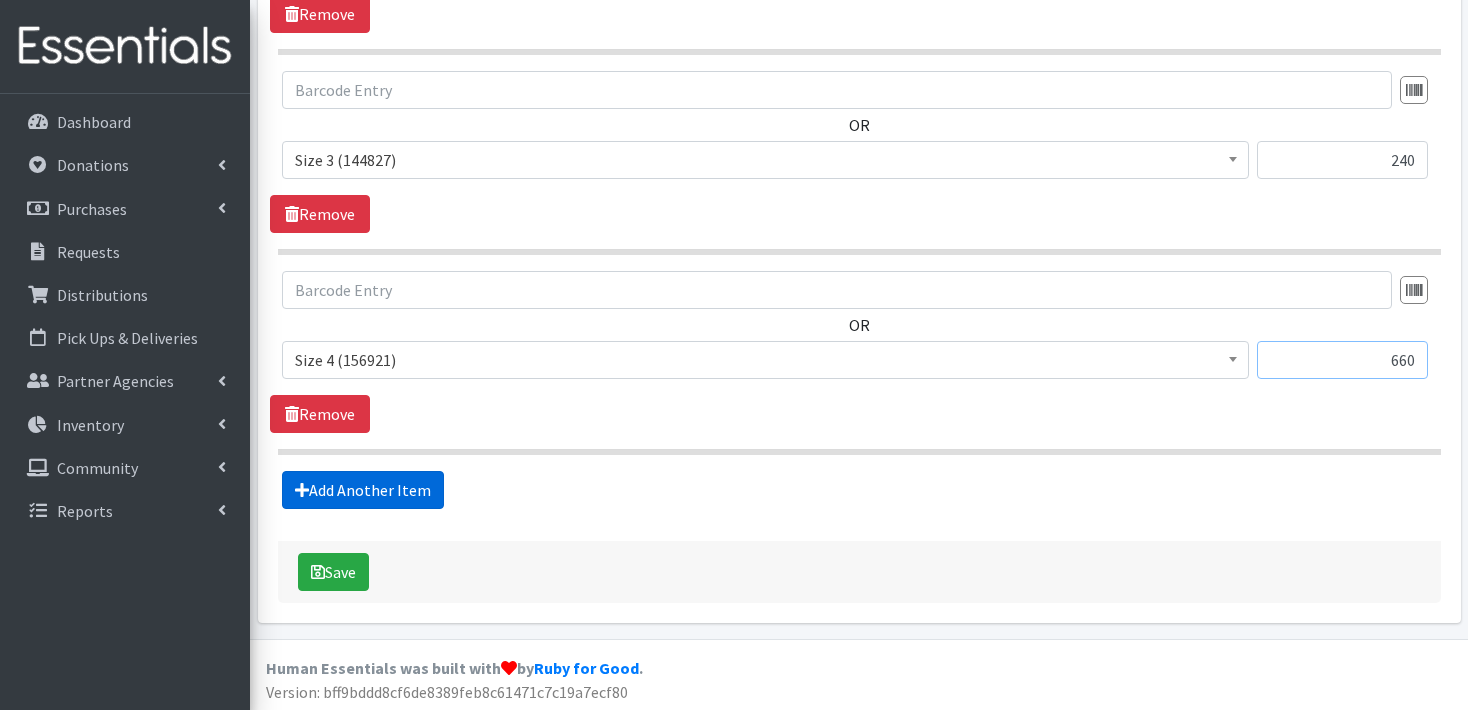 type on "660" 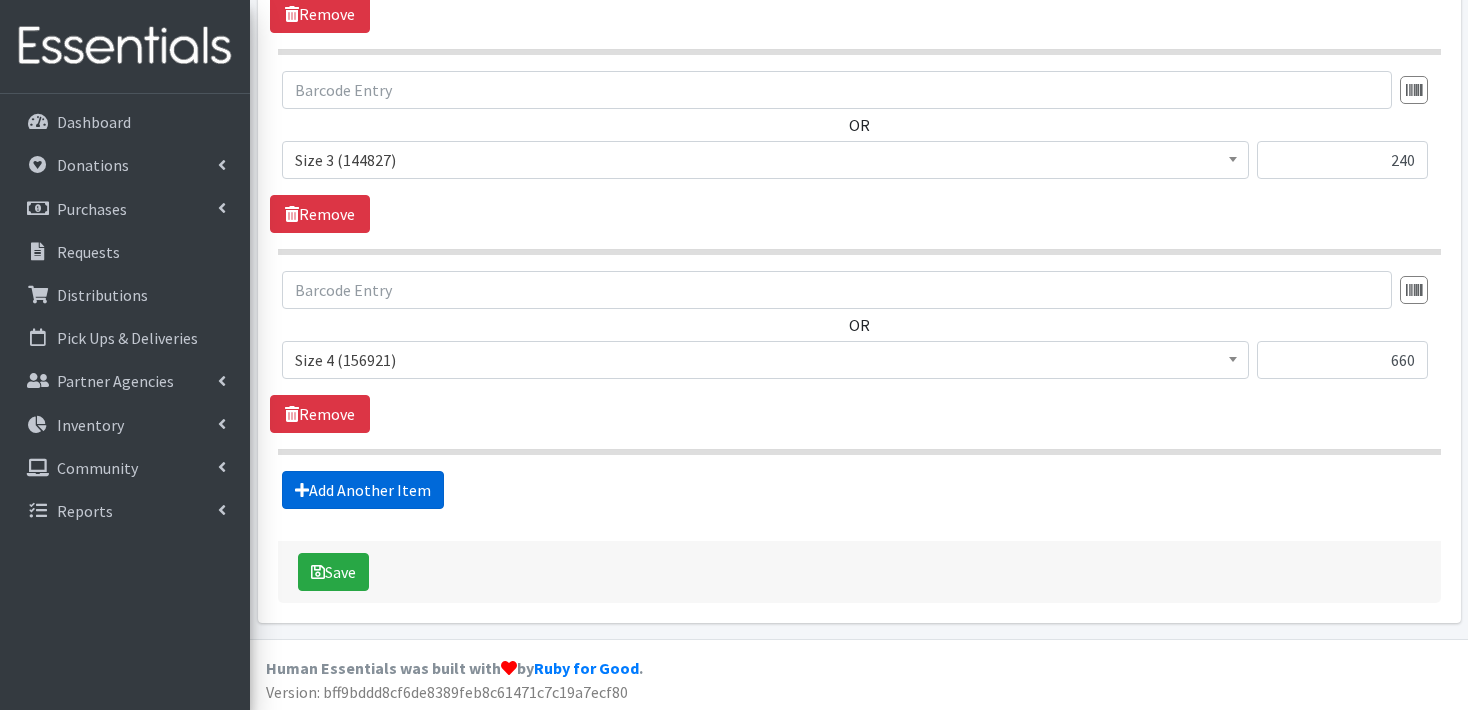 click on "Add Another Item" at bounding box center [363, 490] 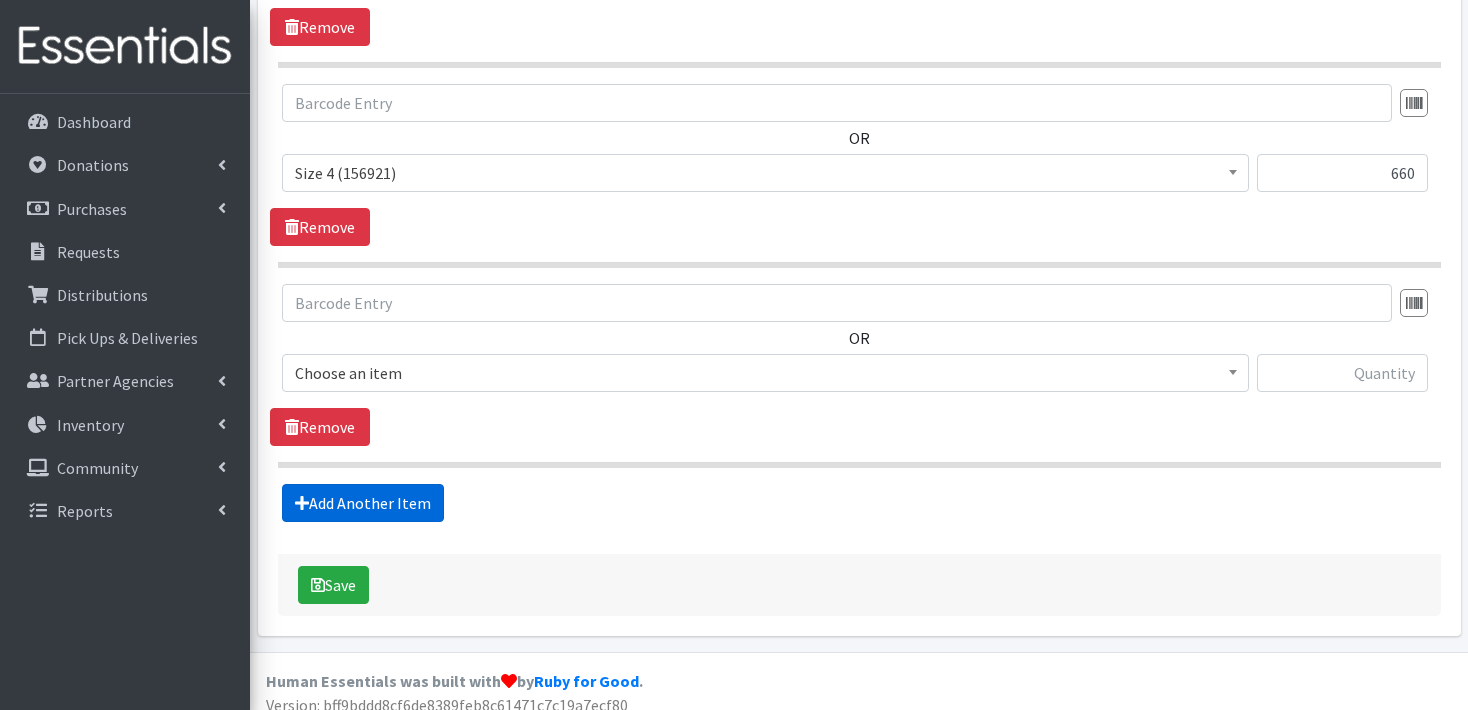 scroll, scrollTop: 1352, scrollLeft: 0, axis: vertical 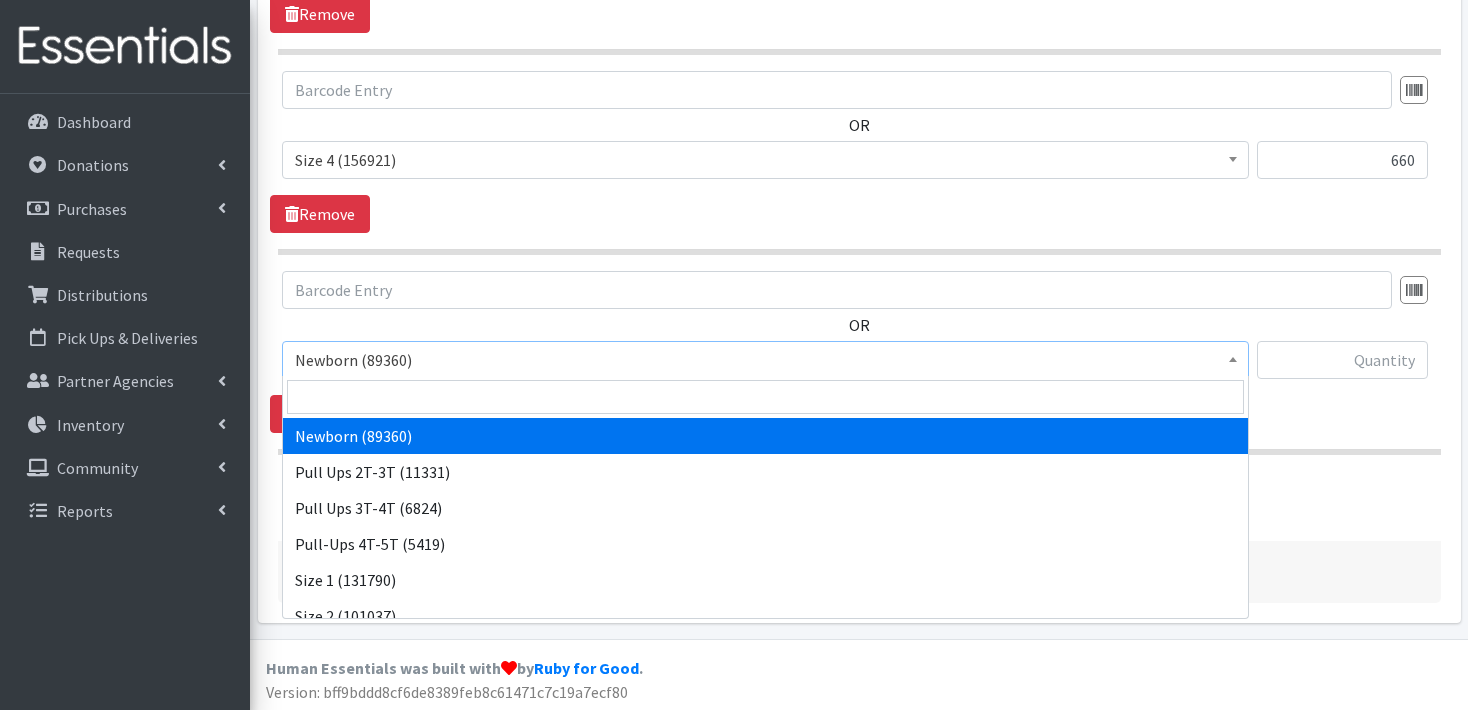 click at bounding box center [1233, 357] 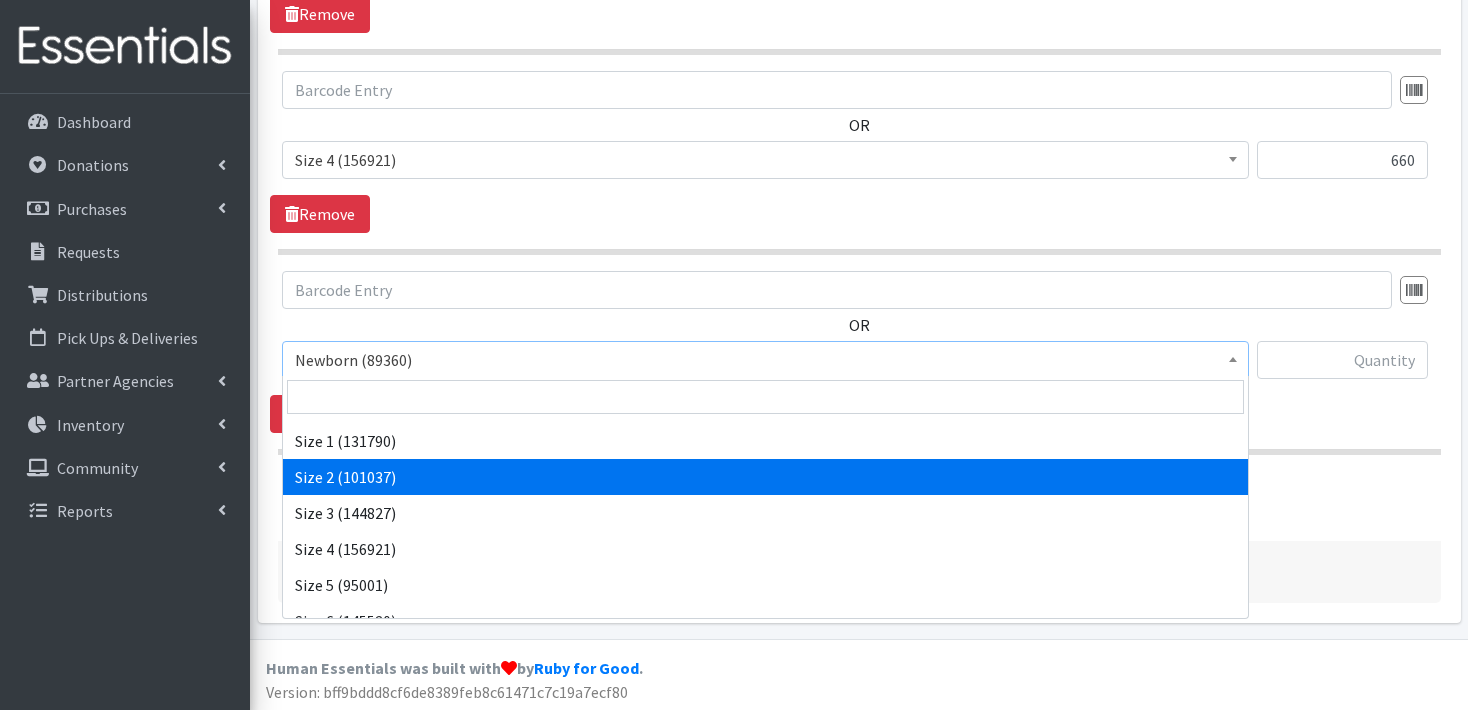 scroll, scrollTop: 160, scrollLeft: 0, axis: vertical 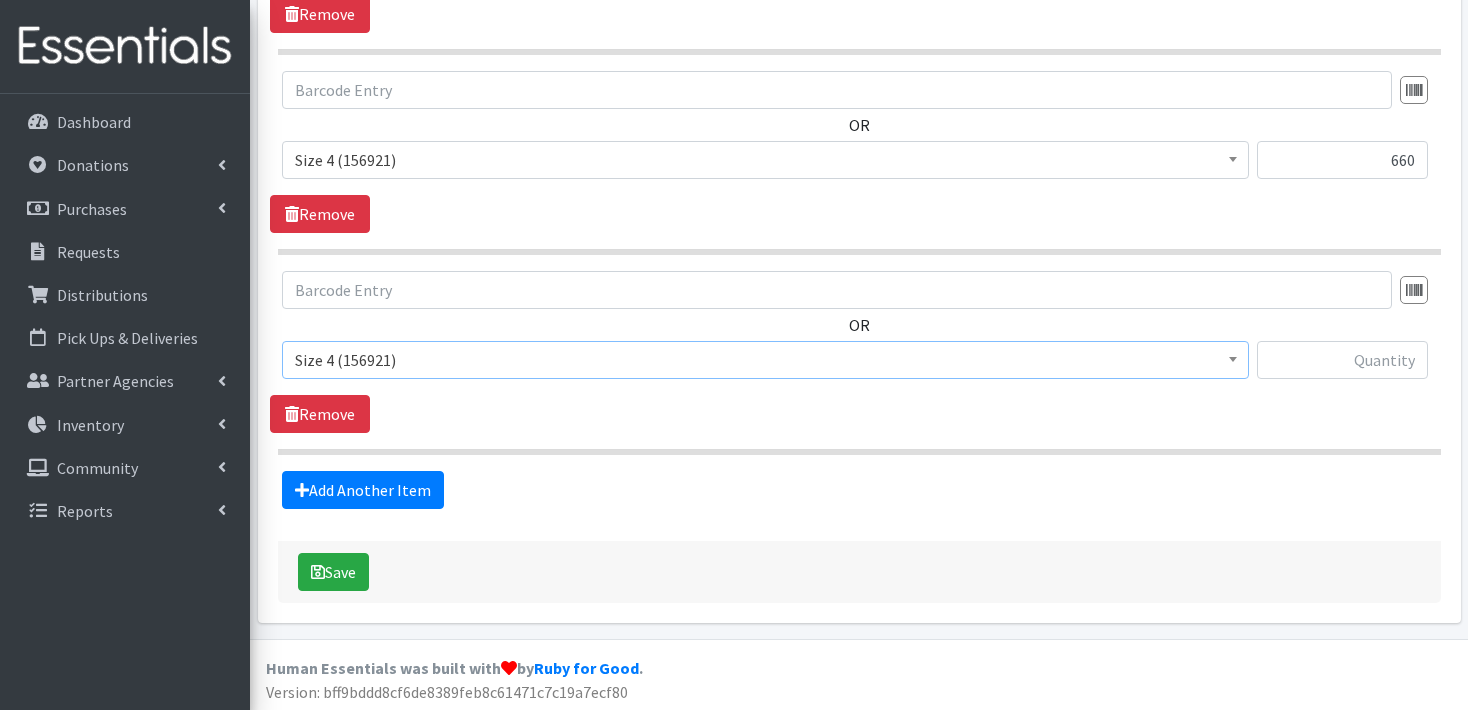 click on "Size 4 (156921)" at bounding box center [765, 360] 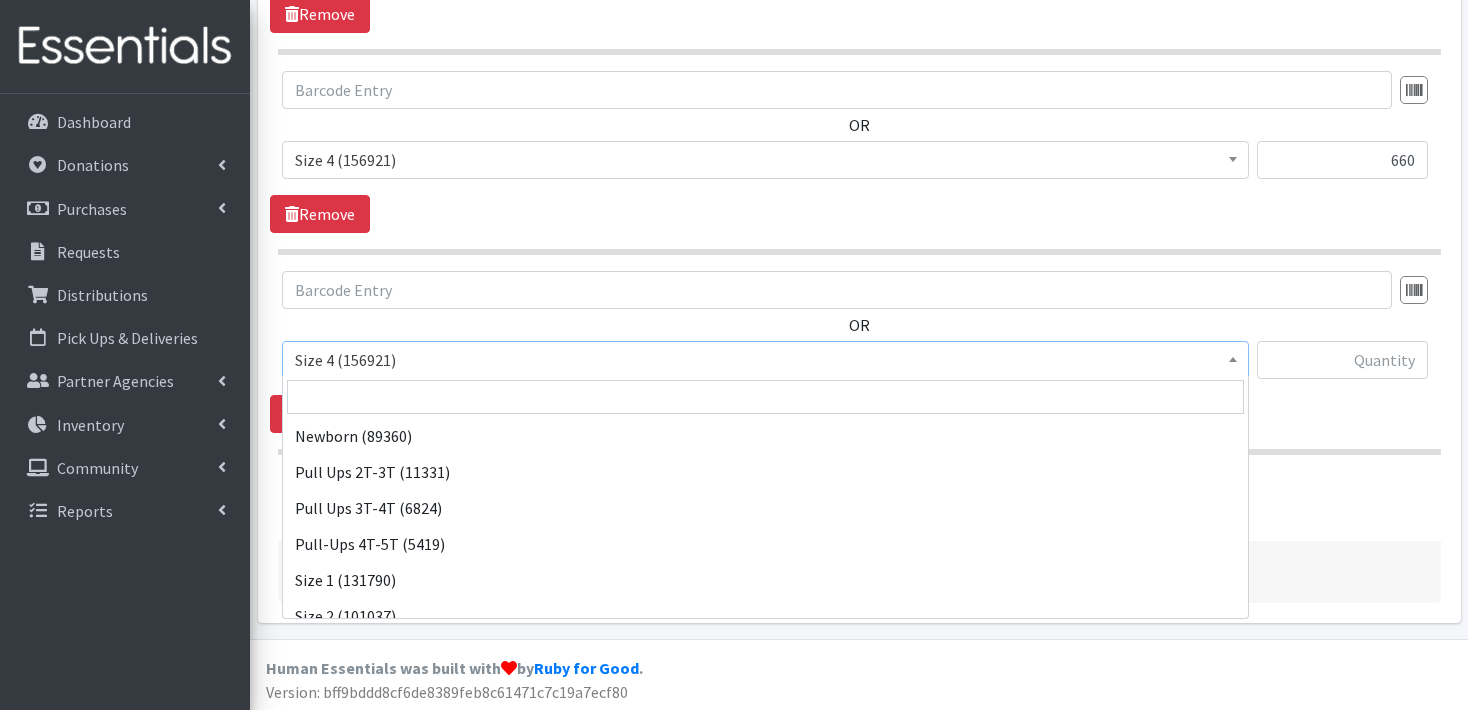 scroll, scrollTop: 216, scrollLeft: 0, axis: vertical 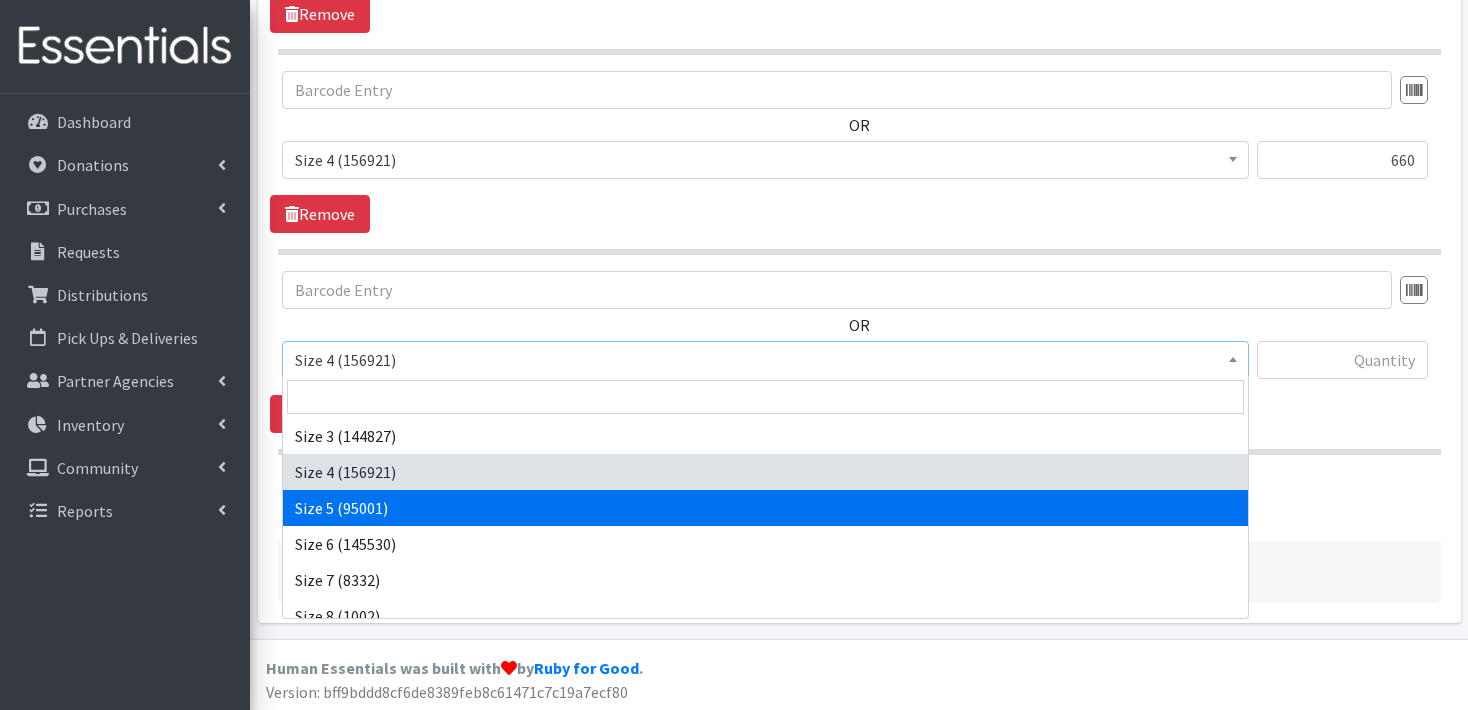 select on "3686" 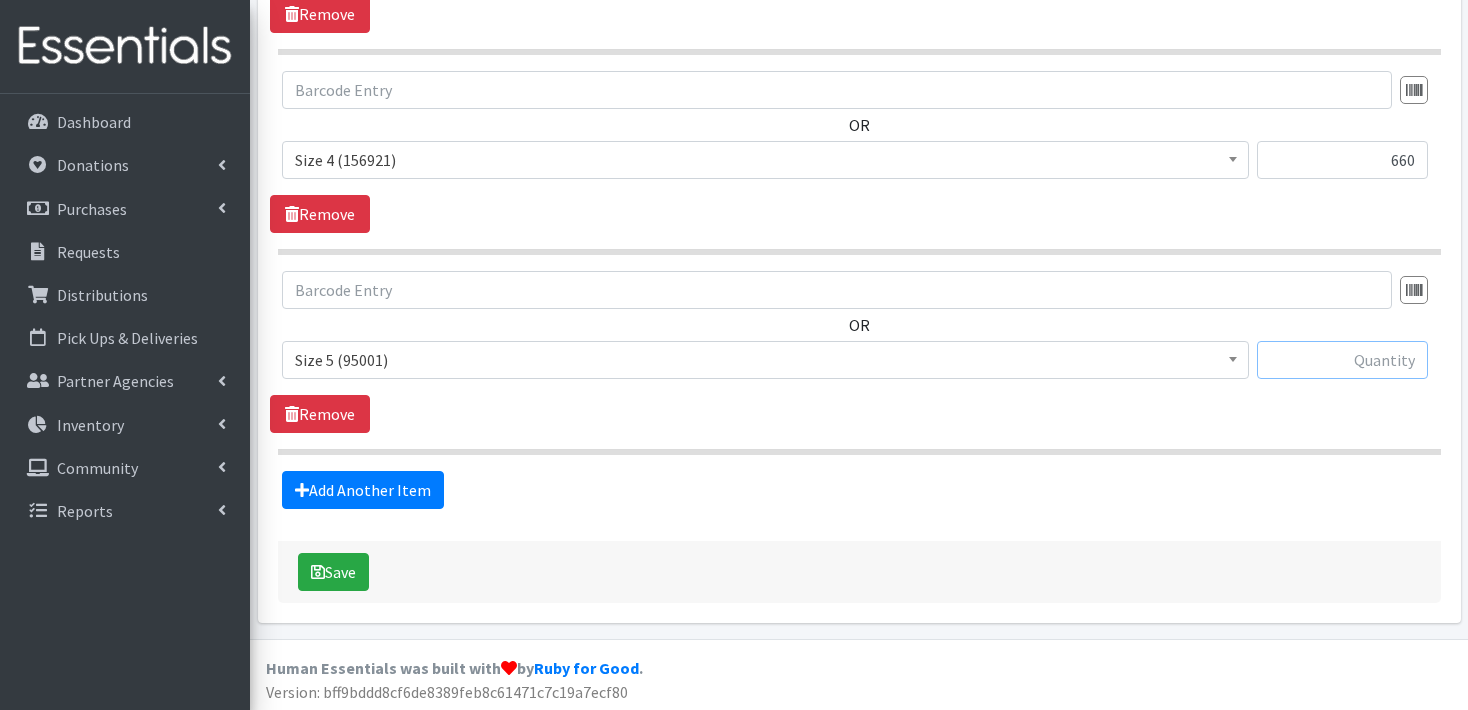 click at bounding box center [1342, 360] 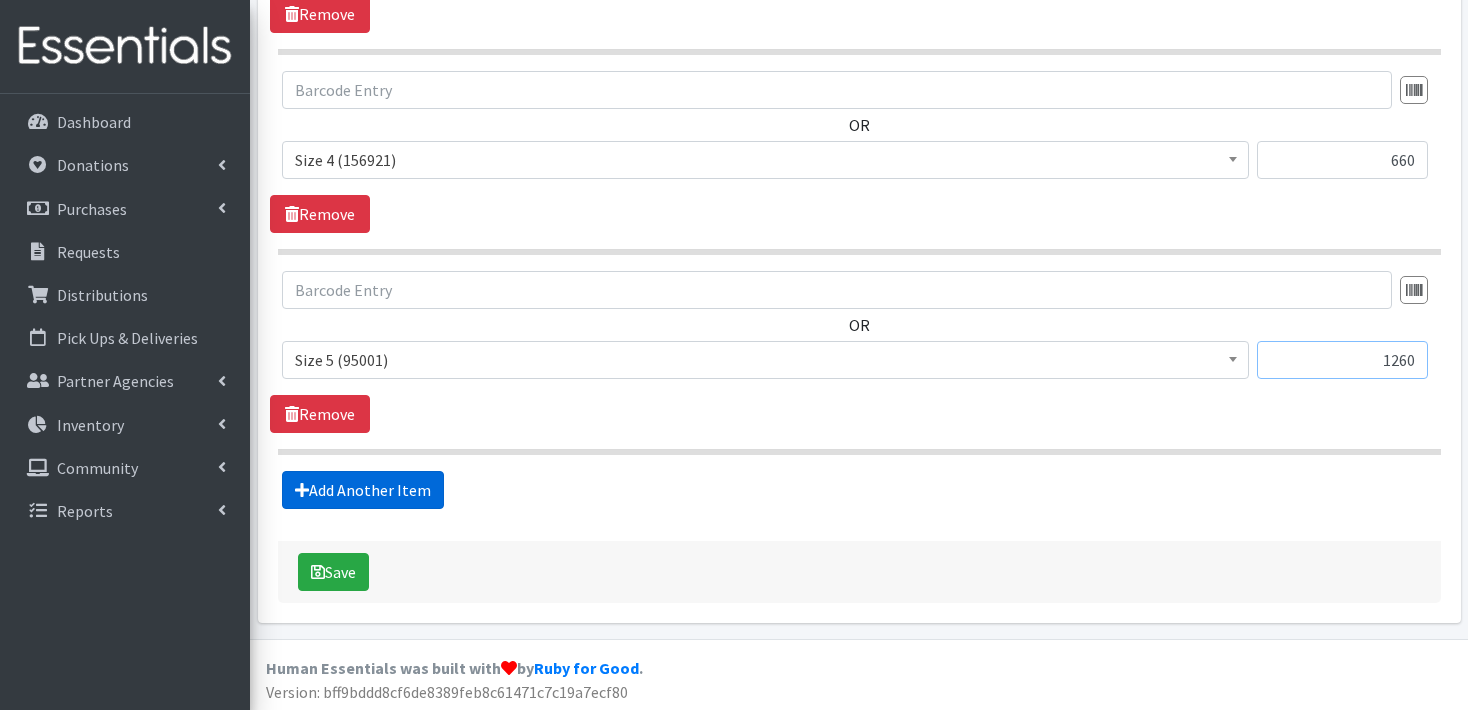 type on "1260" 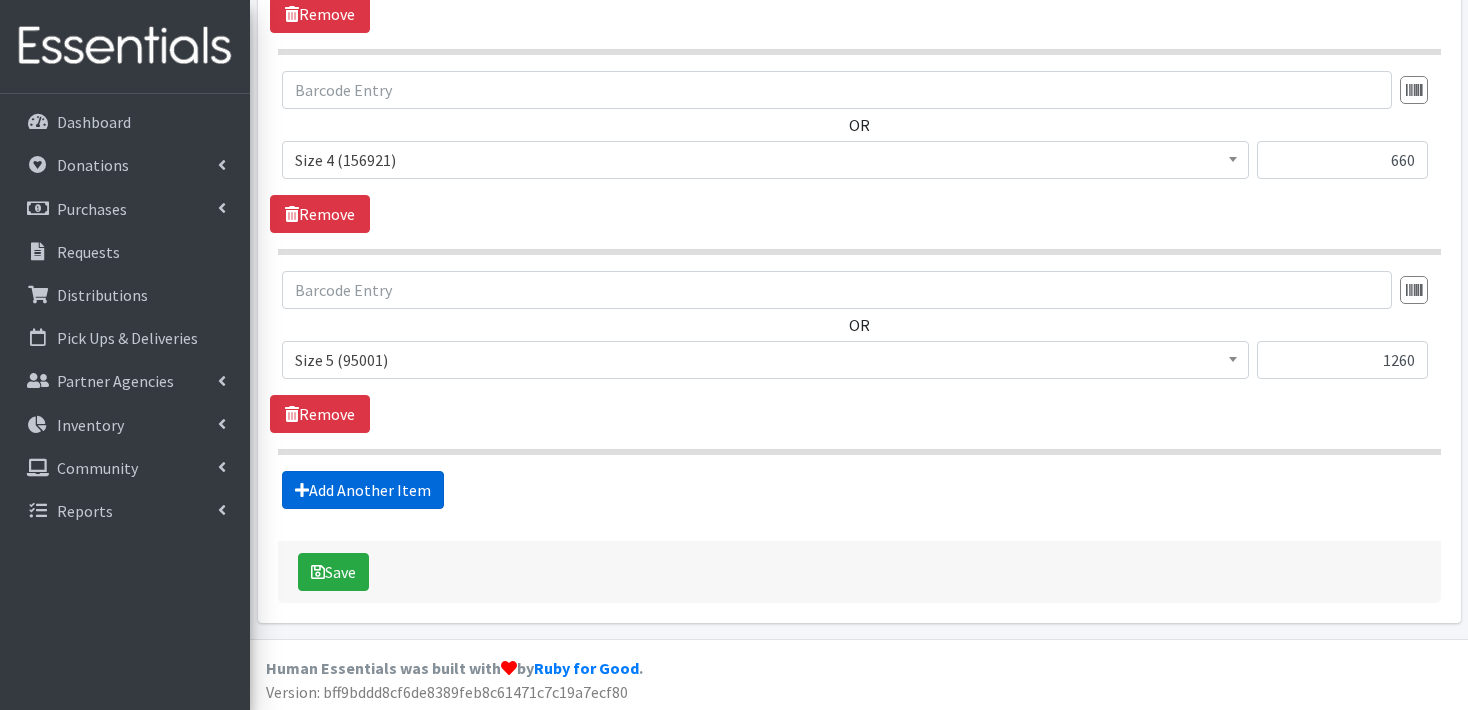 click on "Add Another Item" at bounding box center [363, 490] 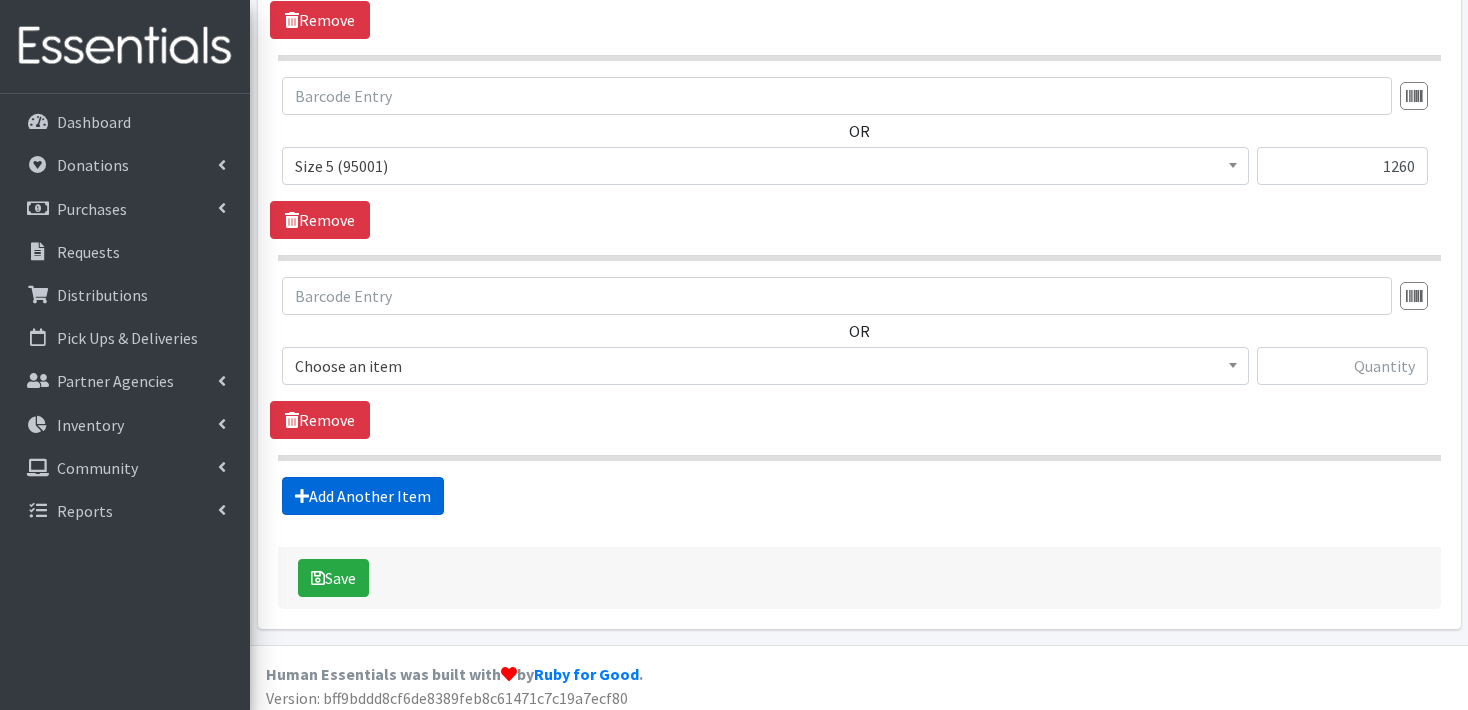 scroll, scrollTop: 1551, scrollLeft: 0, axis: vertical 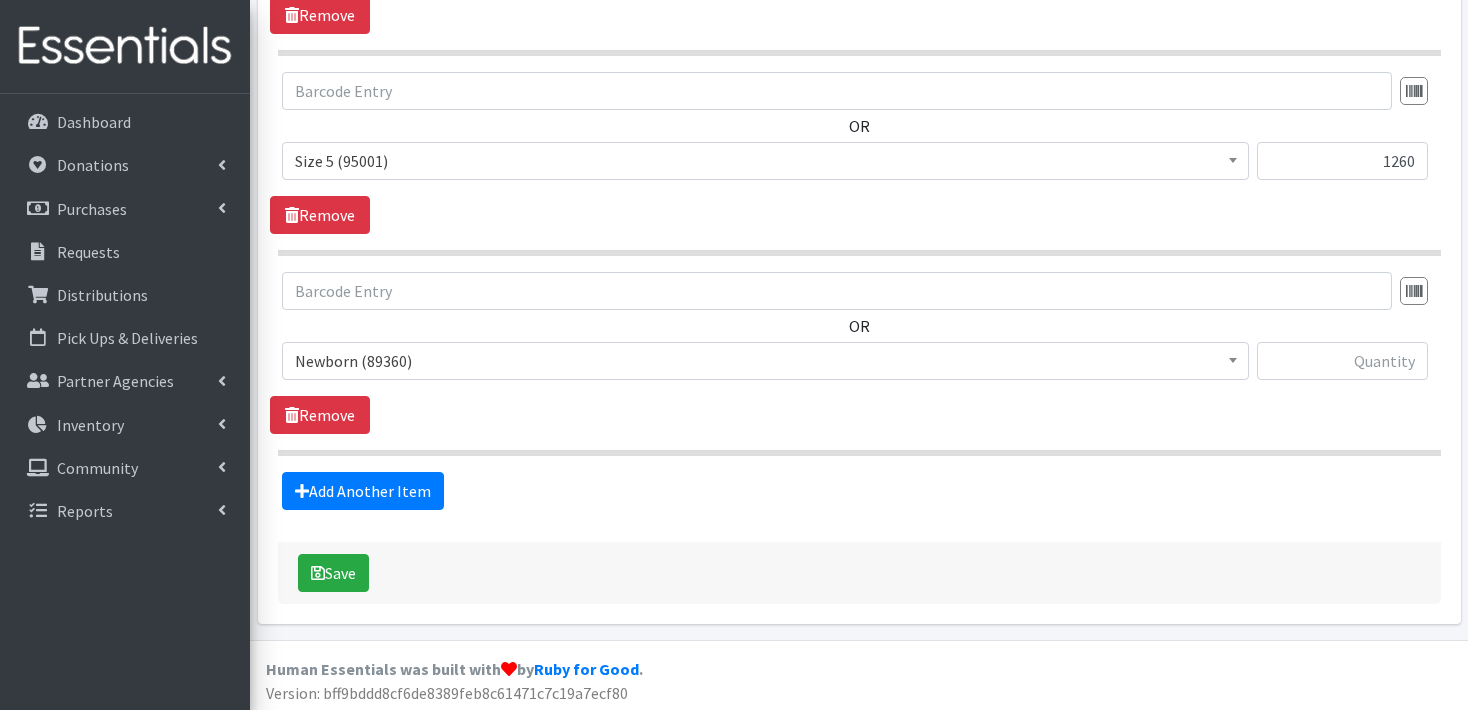 click at bounding box center [1233, 358] 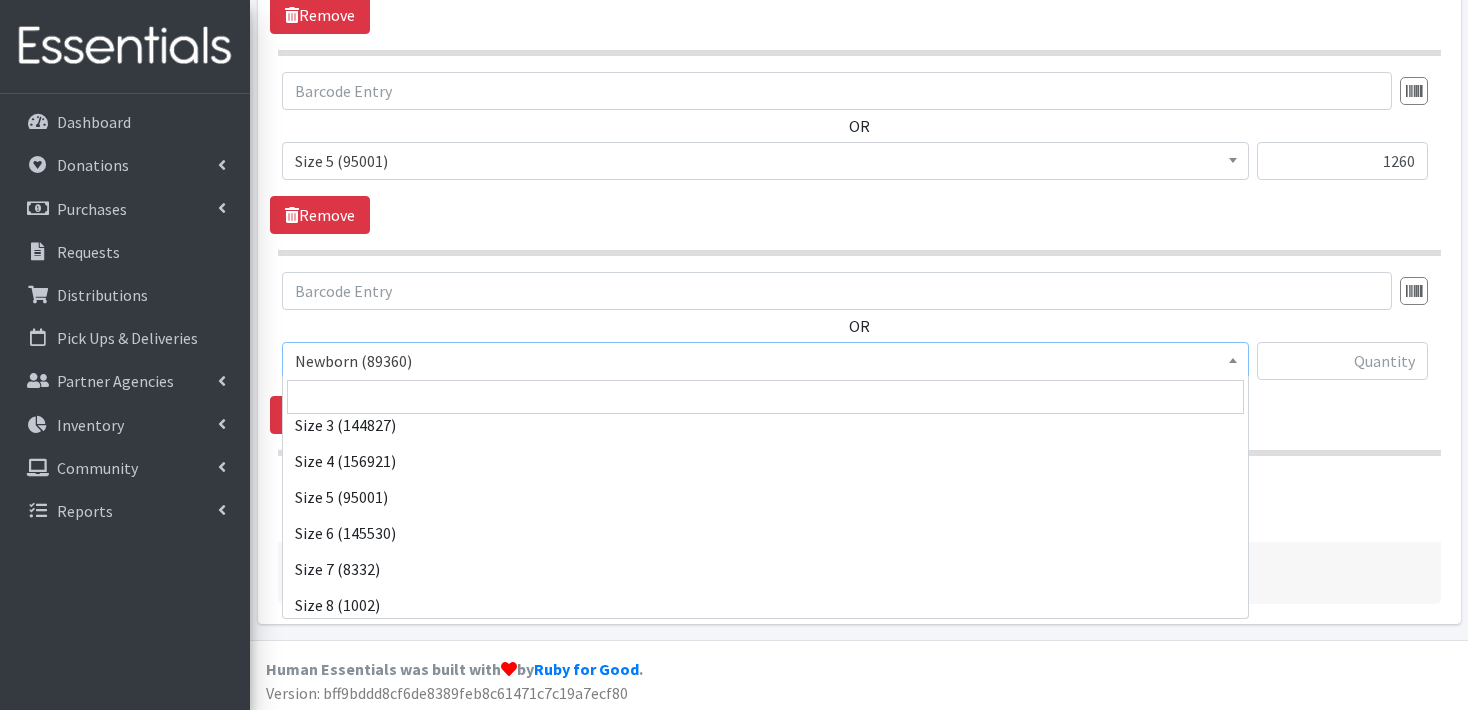 scroll, scrollTop: 232, scrollLeft: 0, axis: vertical 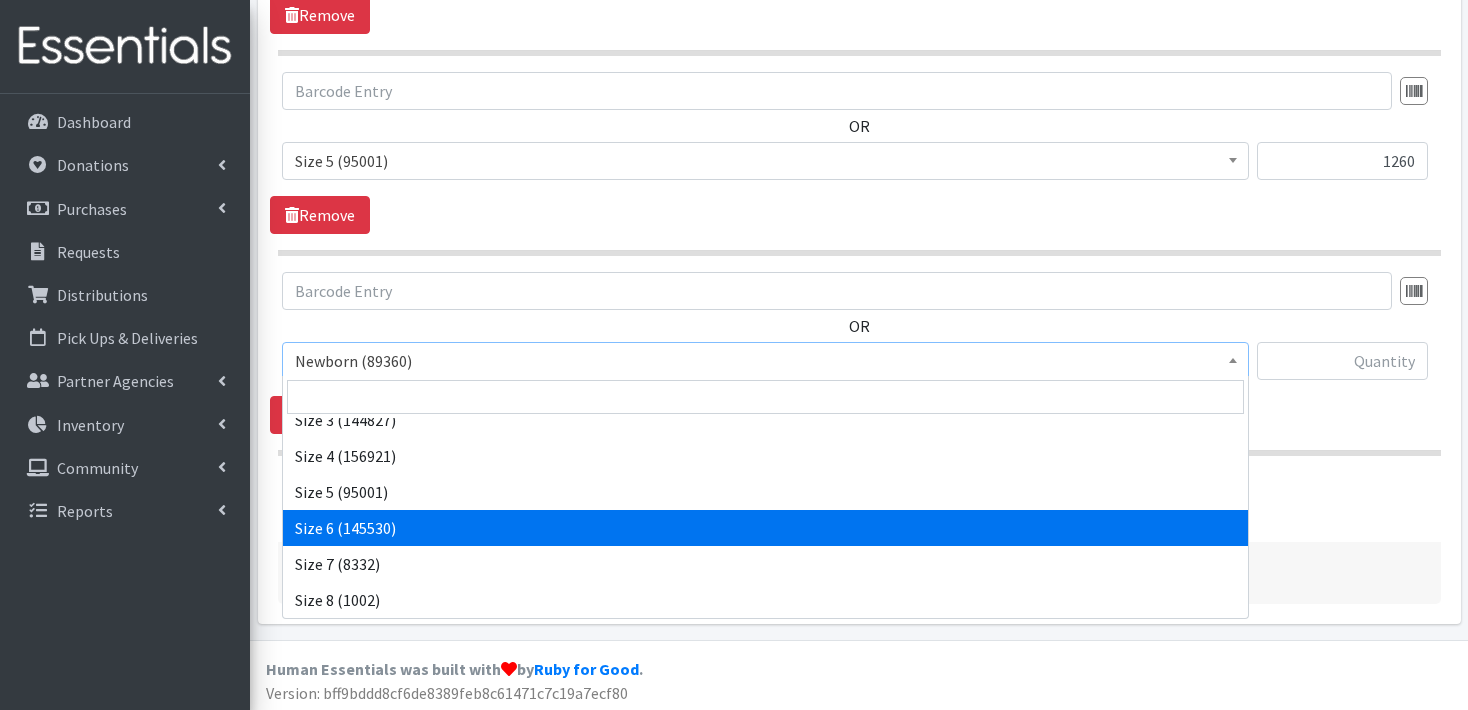 select on "3687" 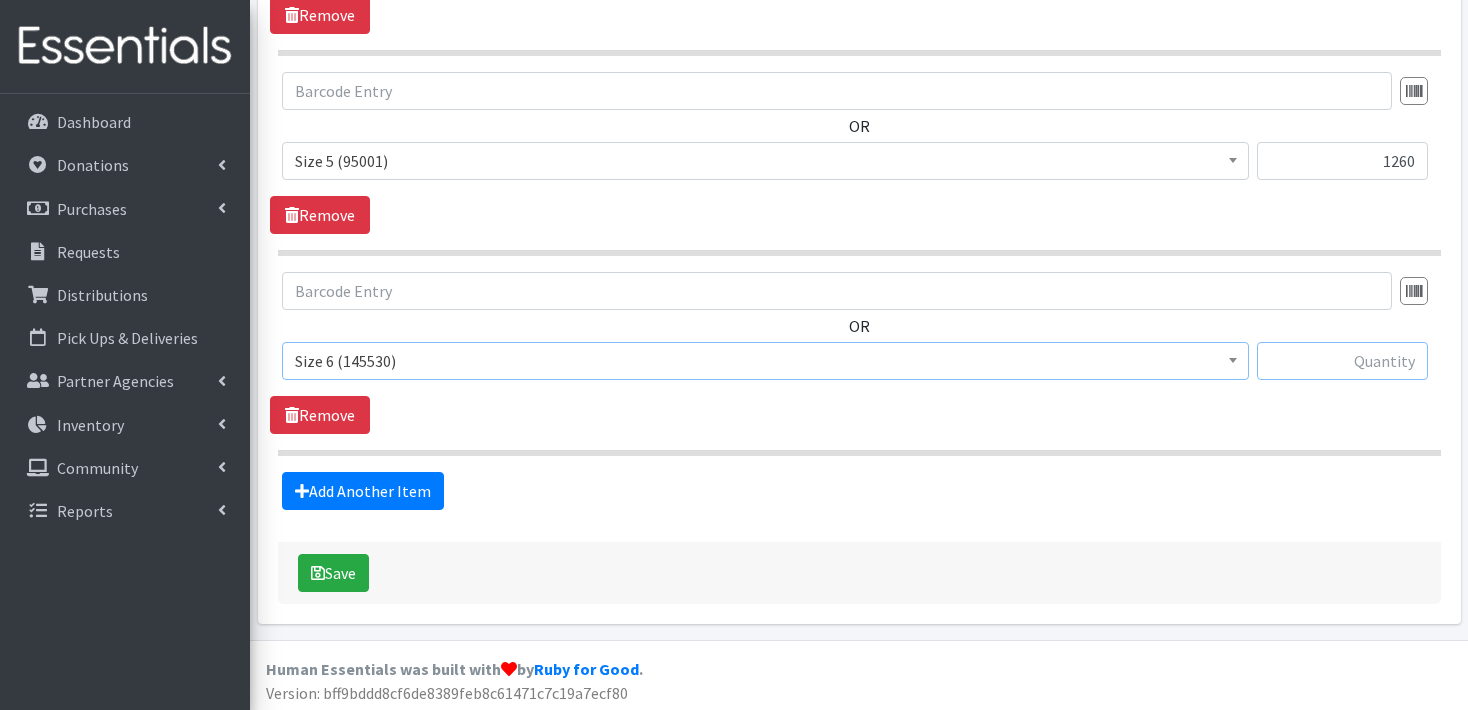 click at bounding box center (1342, 361) 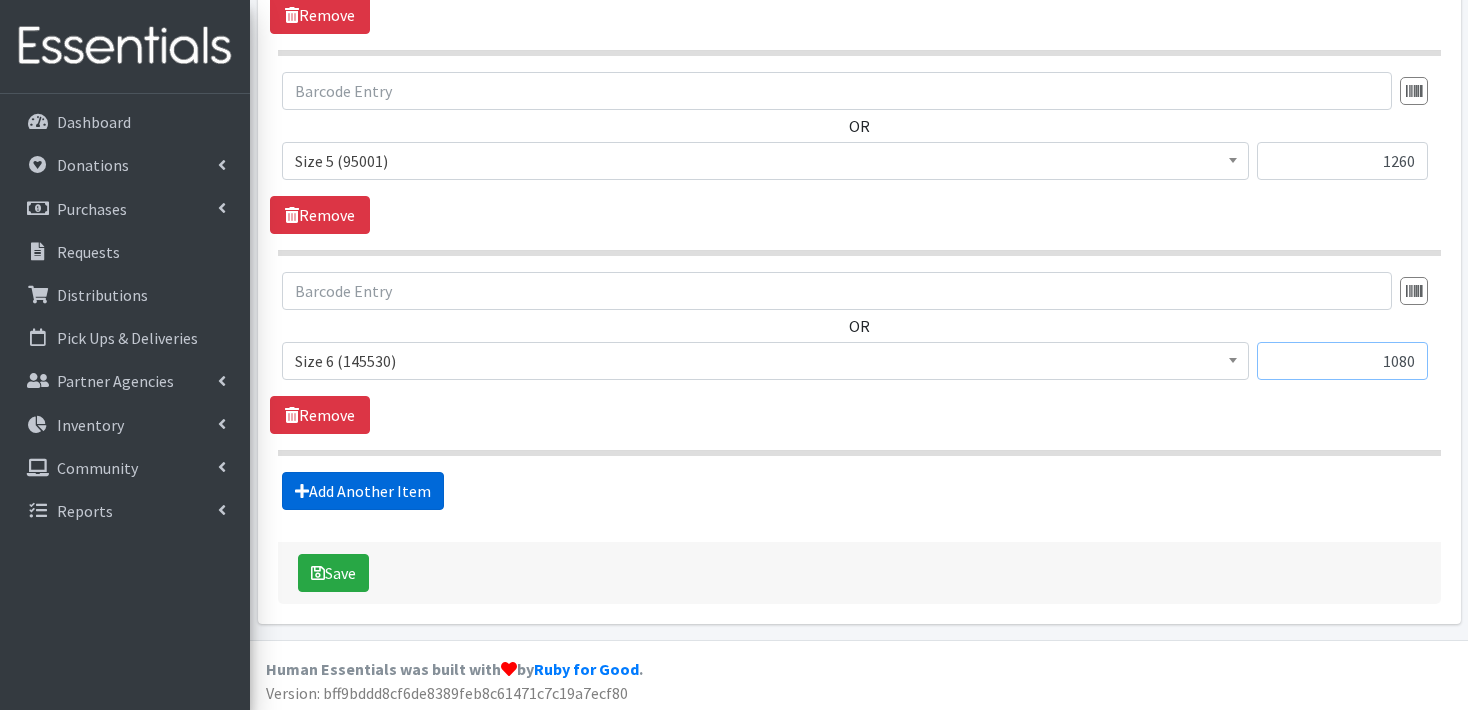 type on "1080" 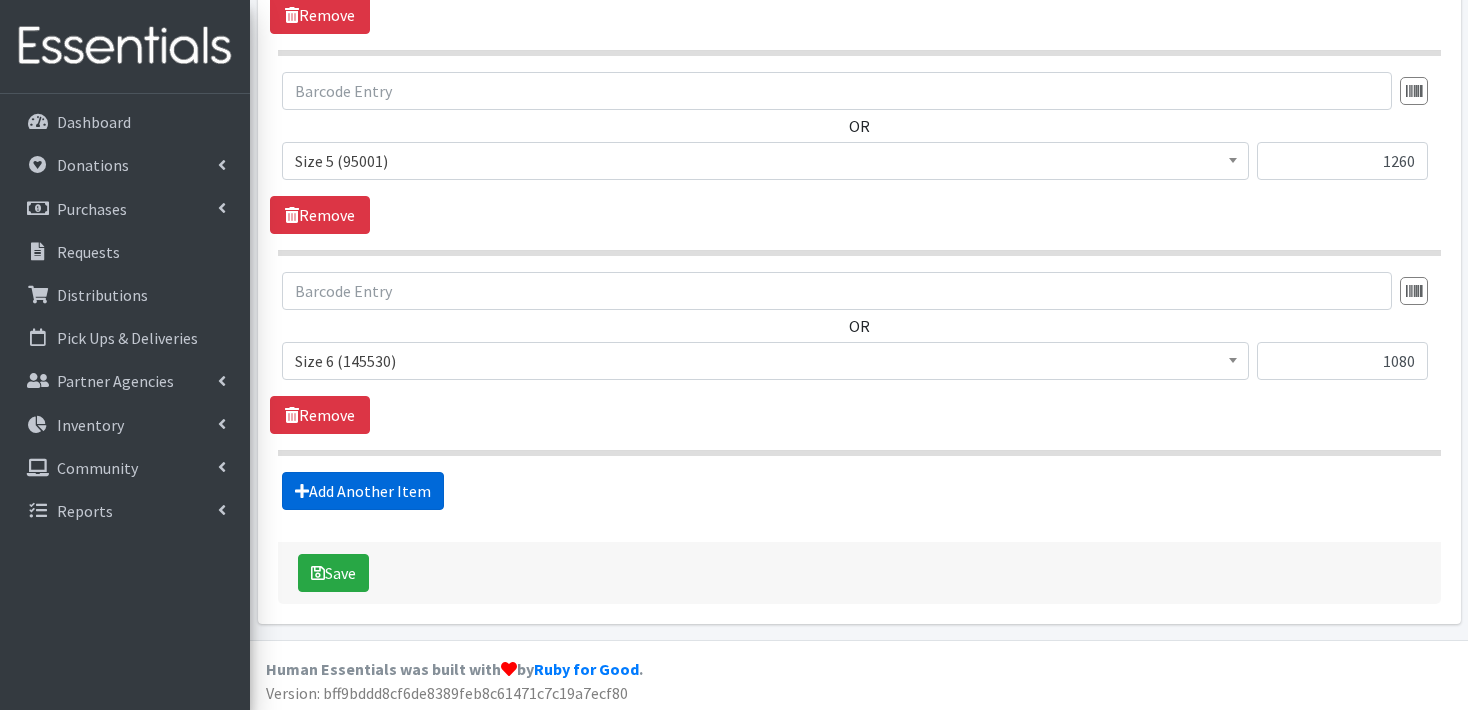 click on "Add Another Item" at bounding box center [363, 491] 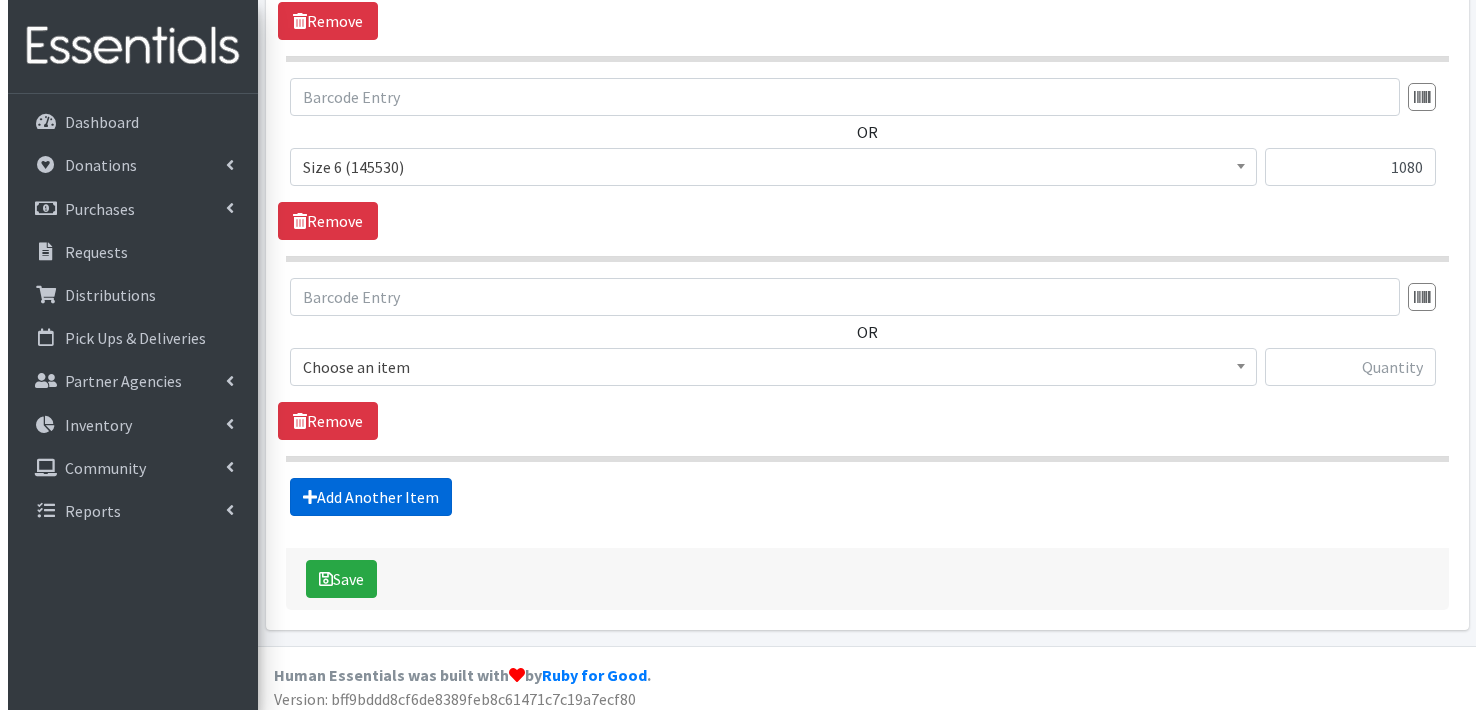 scroll, scrollTop: 1750, scrollLeft: 0, axis: vertical 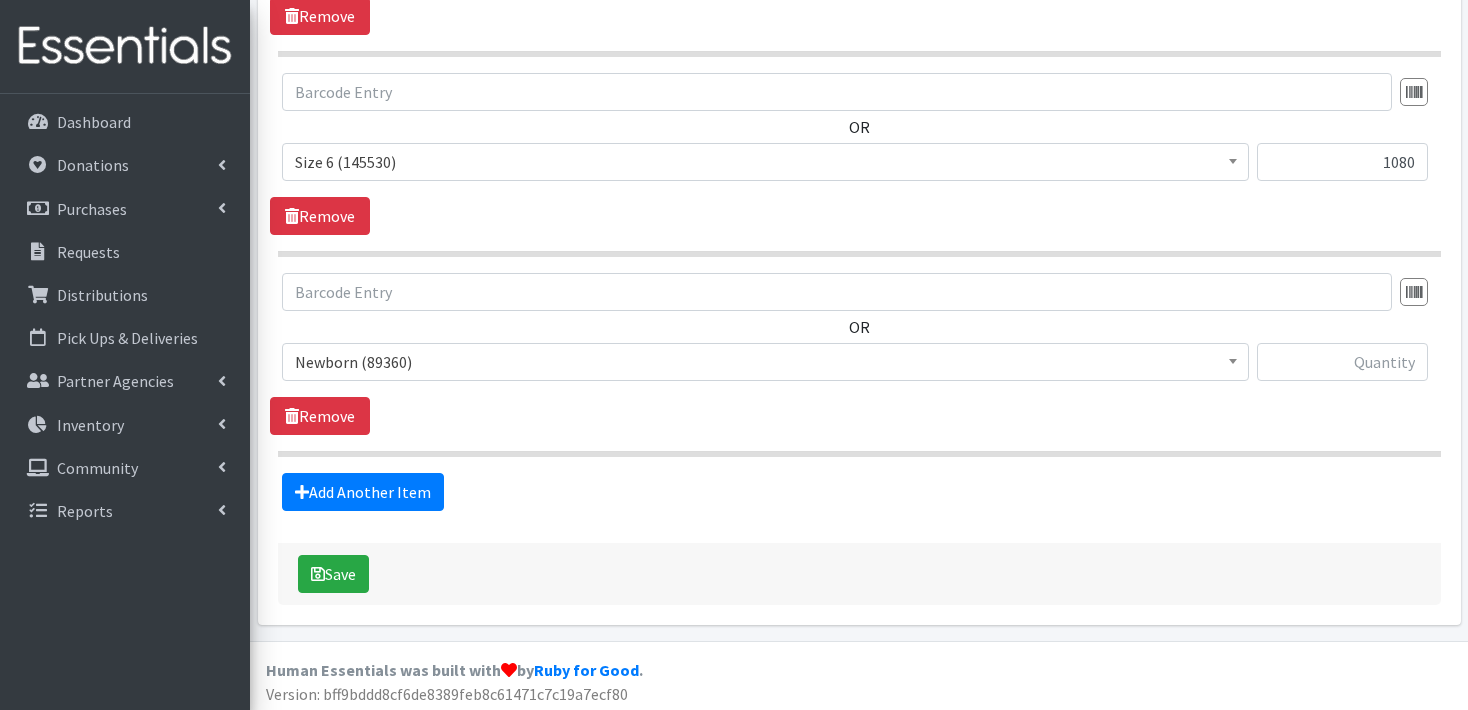 click at bounding box center (1233, 359) 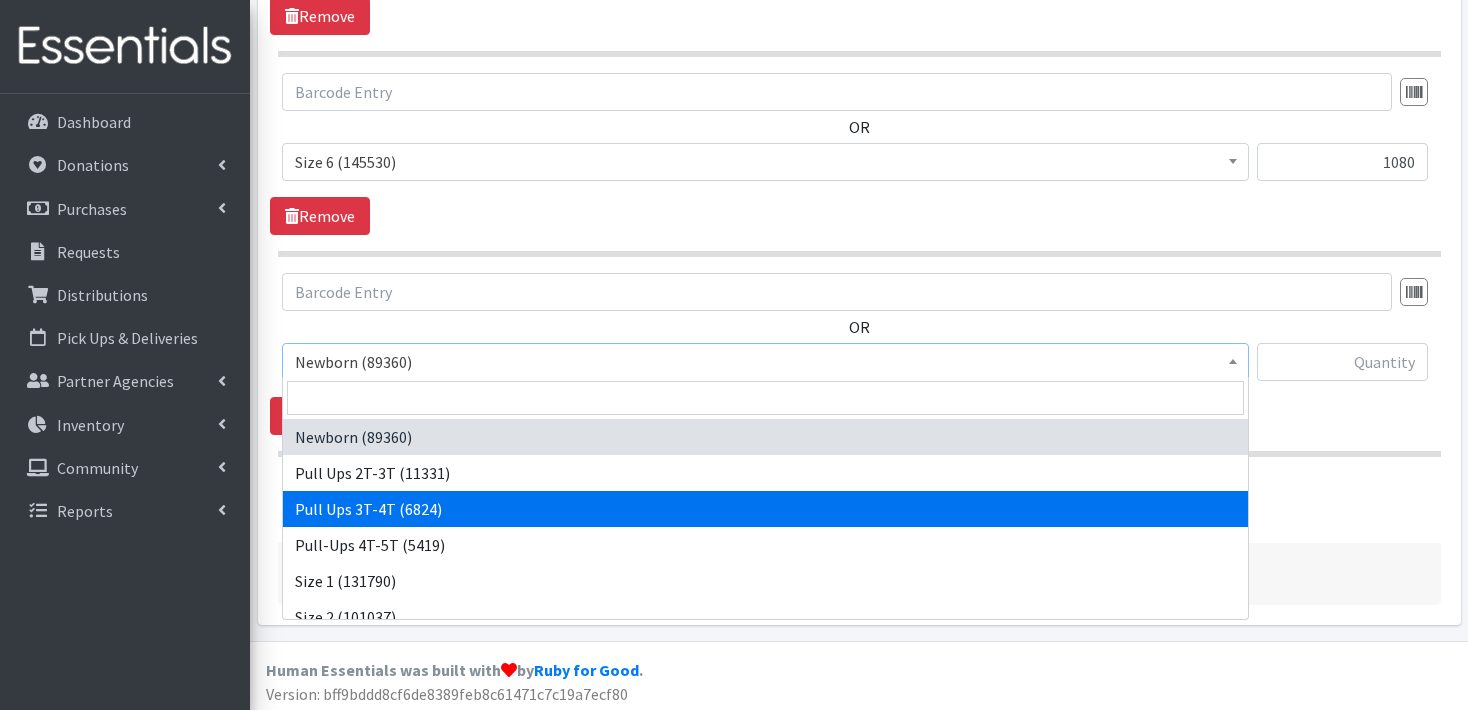 select on "3697" 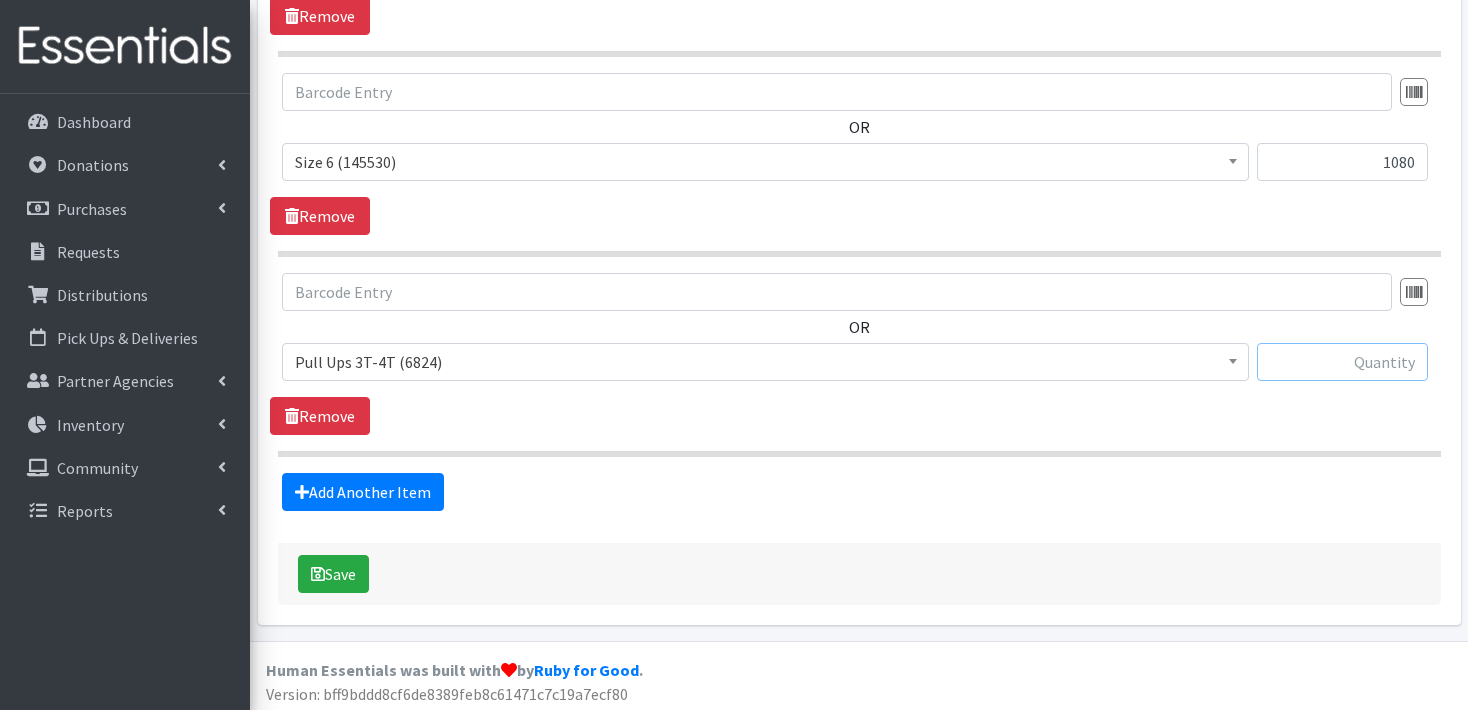 click at bounding box center (1342, 362) 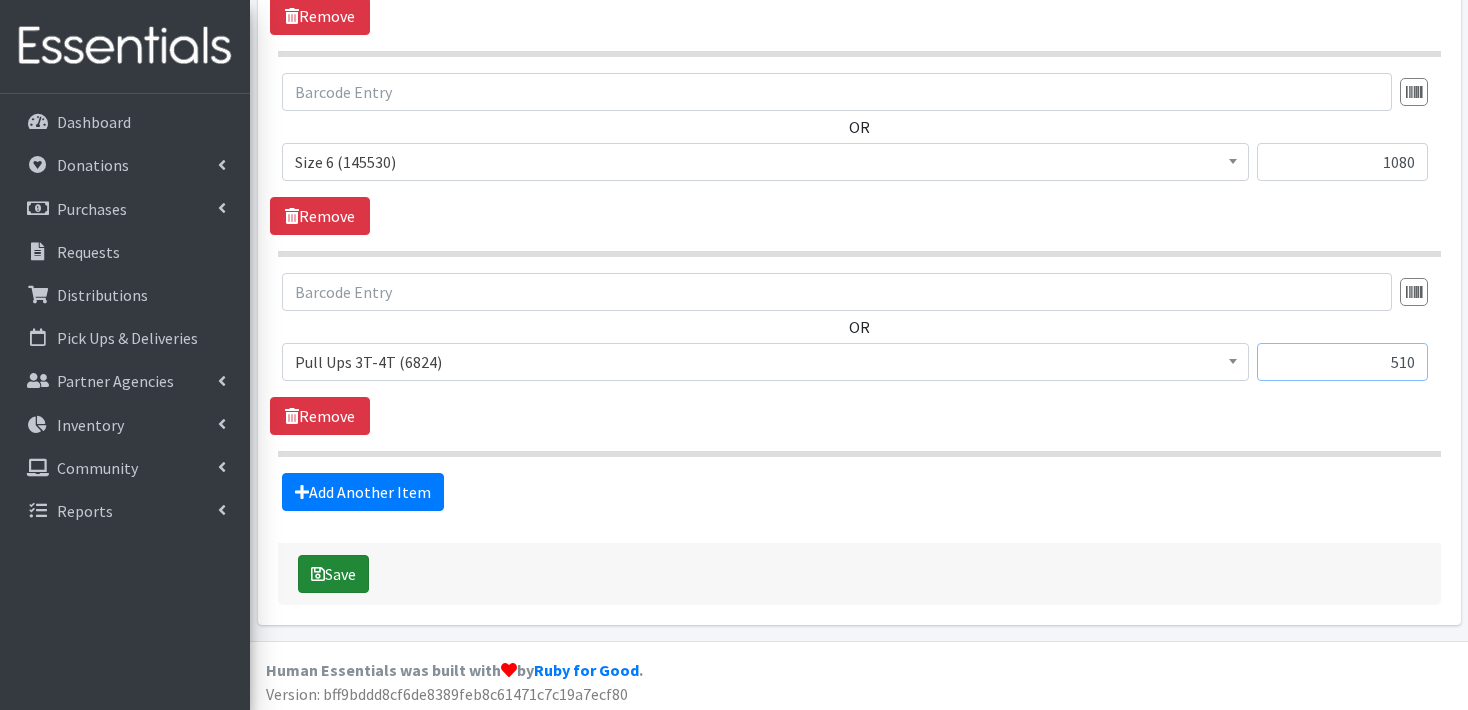 type on "510" 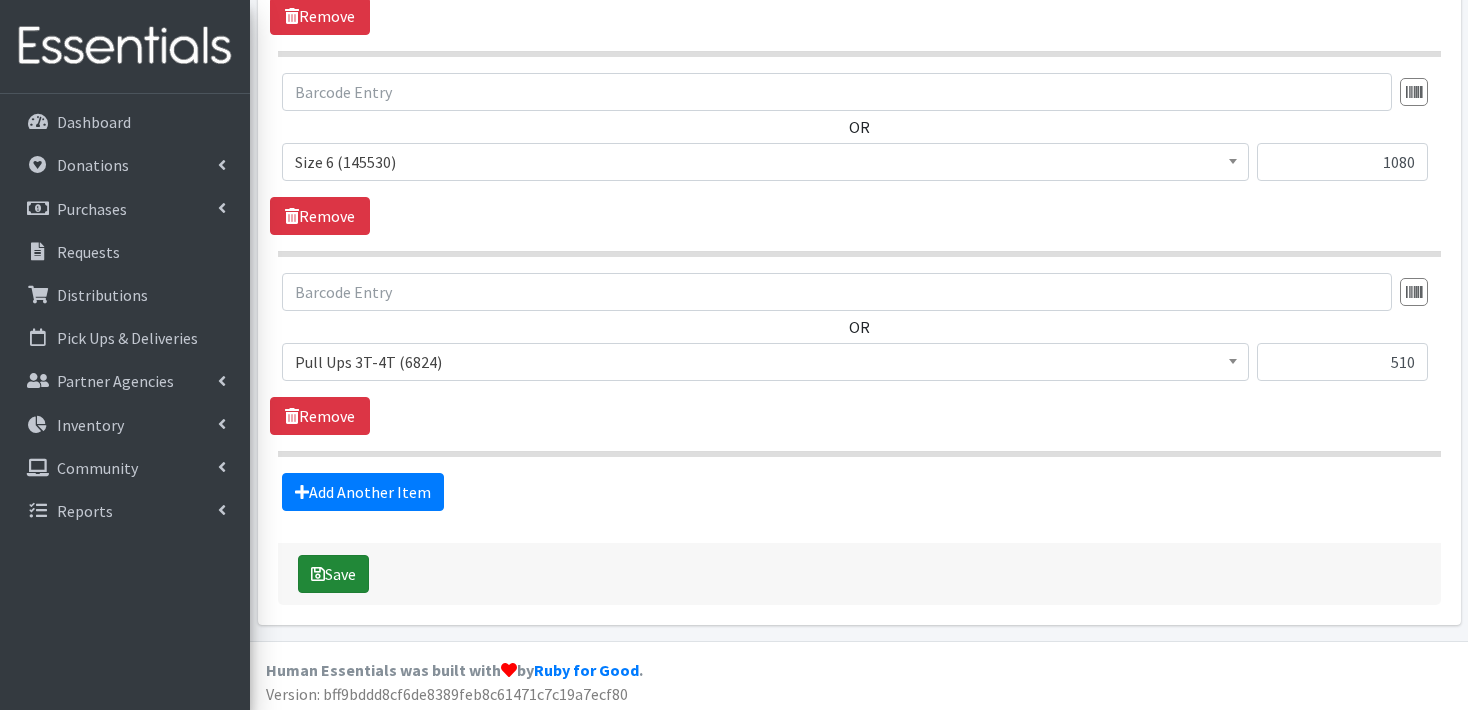 drag, startPoint x: 333, startPoint y: 566, endPoint x: 320, endPoint y: 553, distance: 18.384777 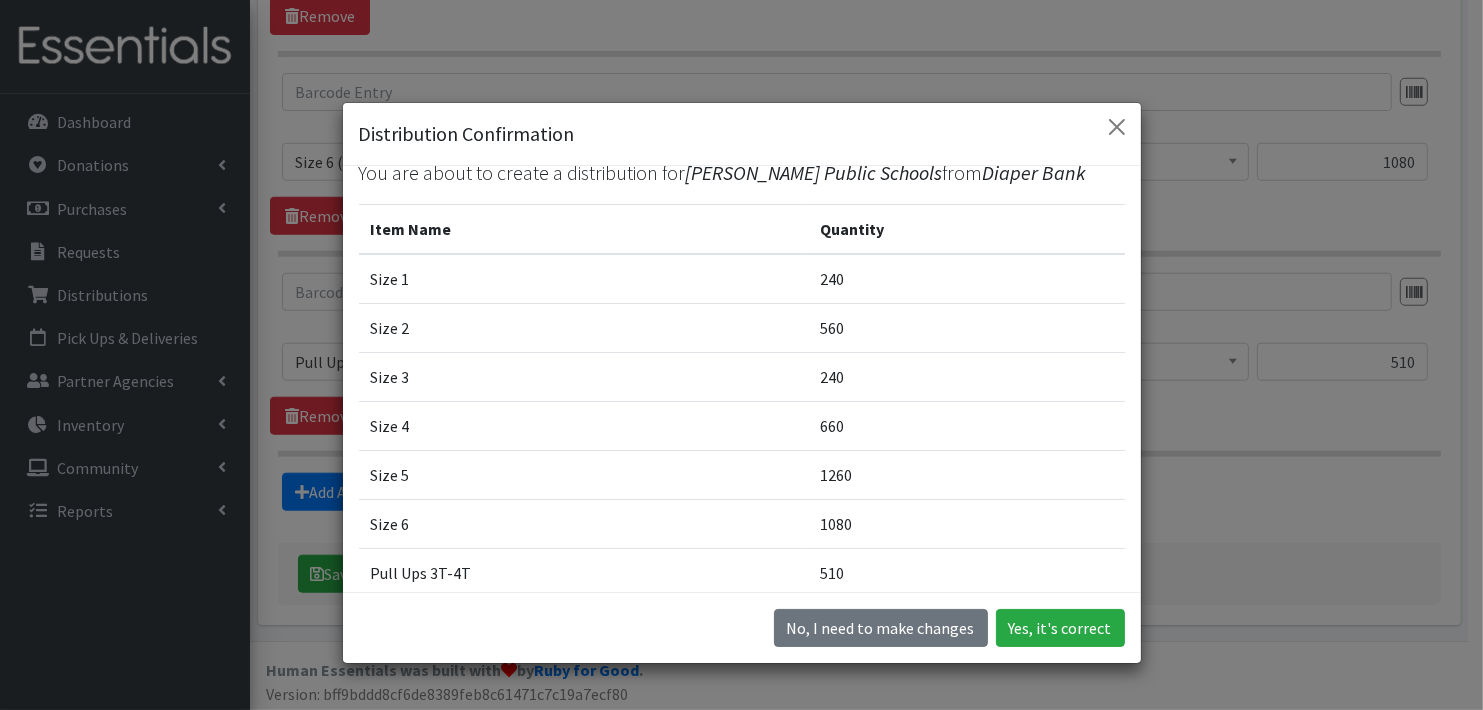 scroll, scrollTop: 25, scrollLeft: 0, axis: vertical 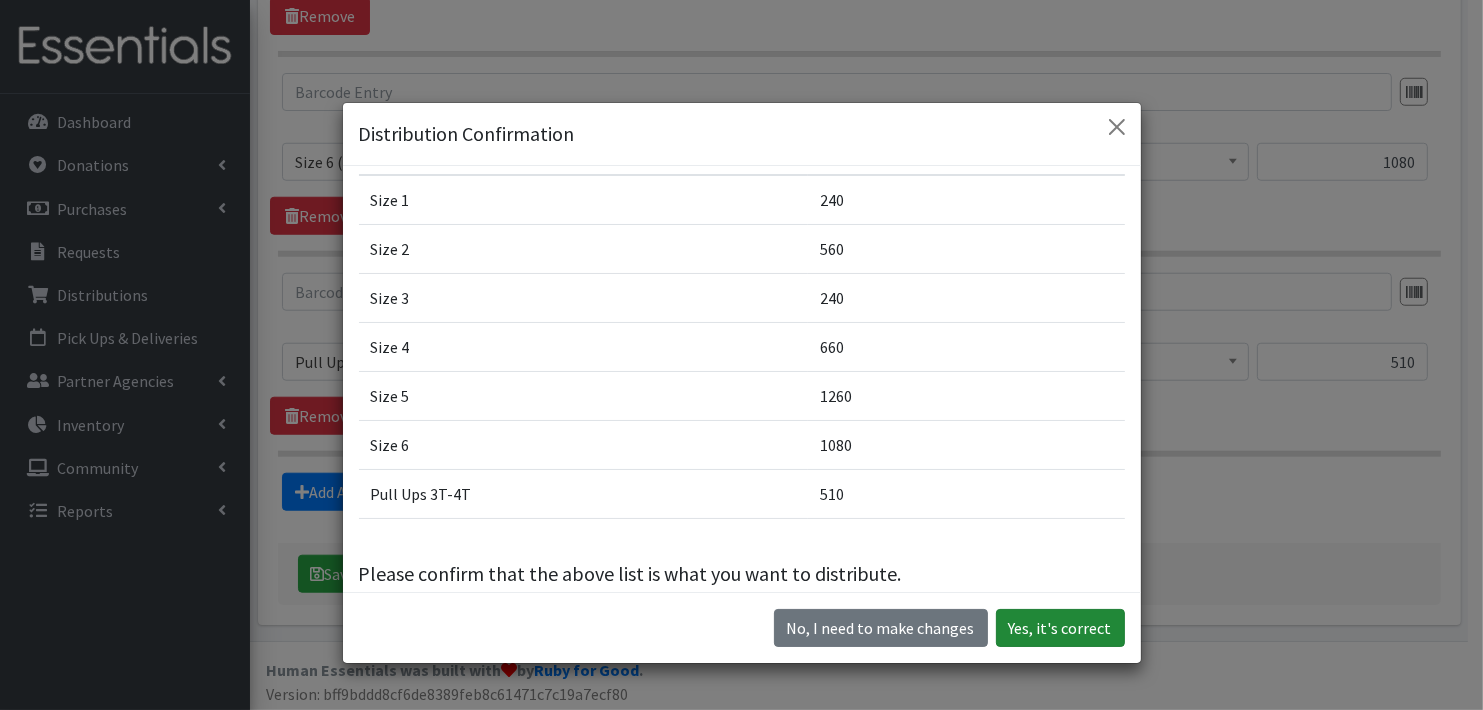 click on "Yes, it's correct" at bounding box center (1060, 628) 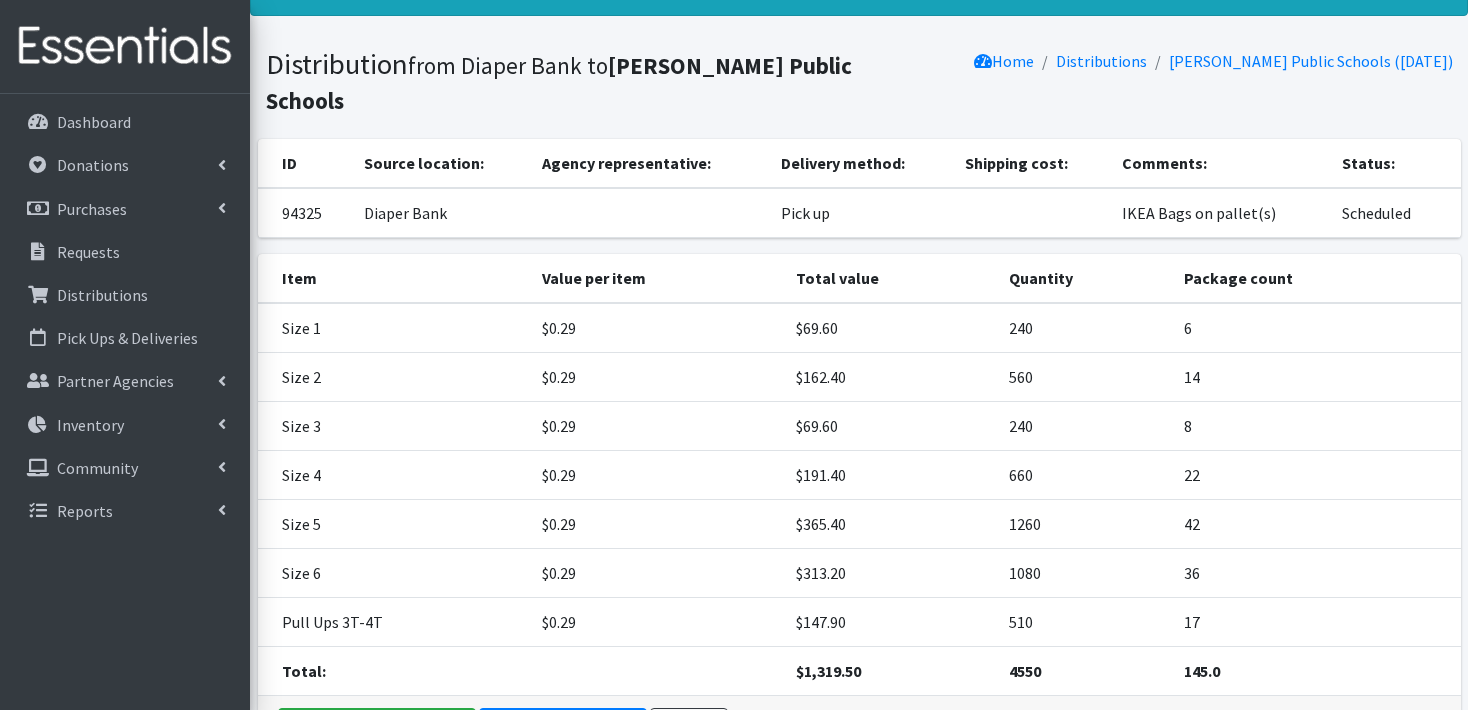 scroll, scrollTop: 0, scrollLeft: 0, axis: both 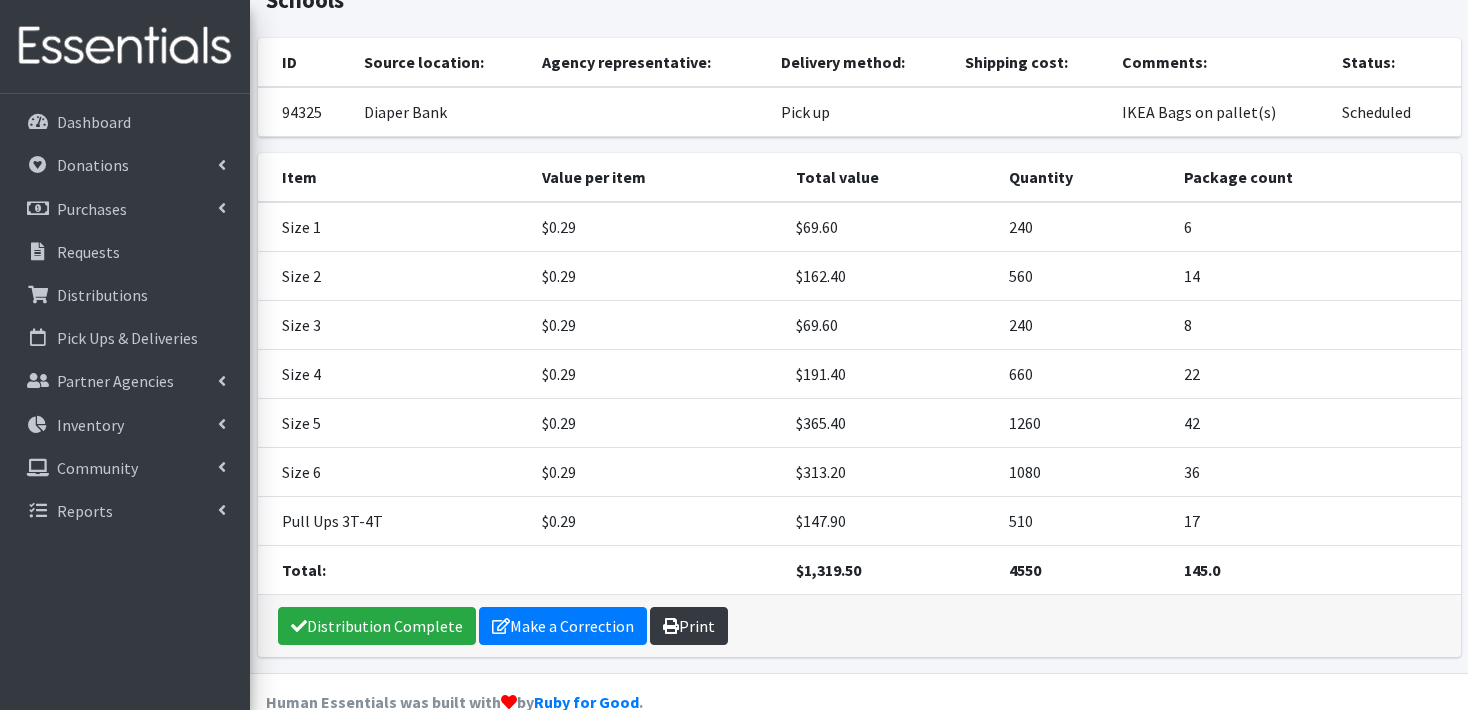 click on "Print" at bounding box center (689, 626) 